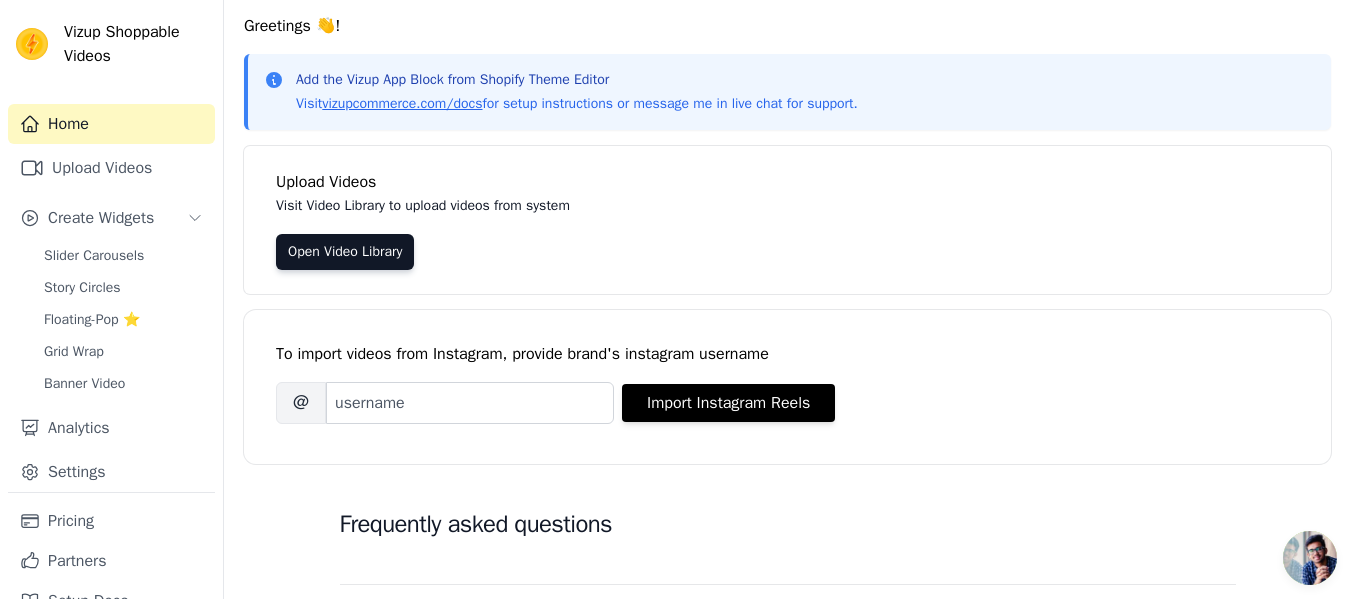 scroll, scrollTop: 100, scrollLeft: 0, axis: vertical 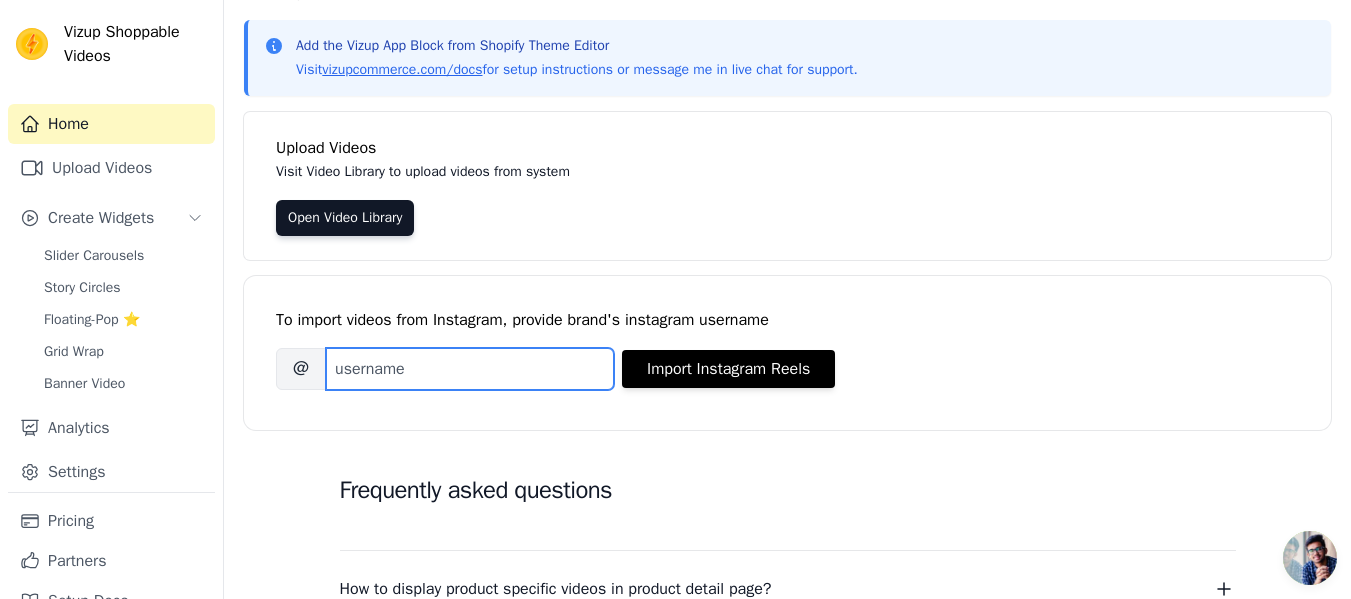 click on "Brand's Instagram Username" at bounding box center [470, 369] 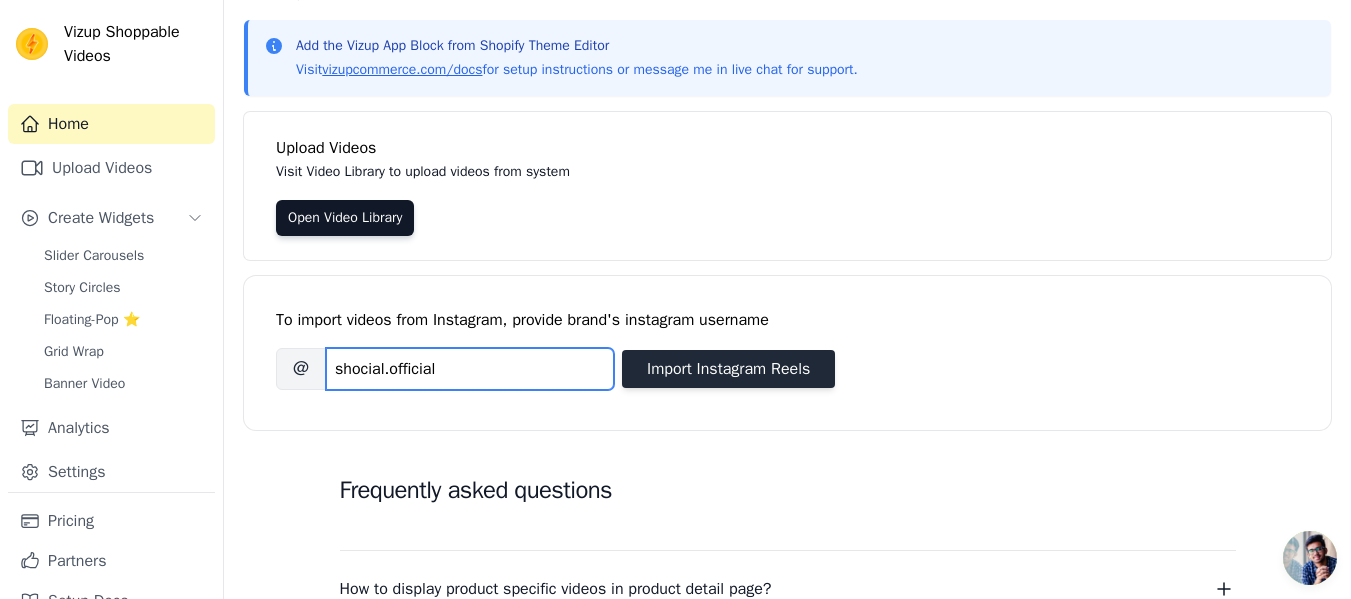 type on "shocial.official" 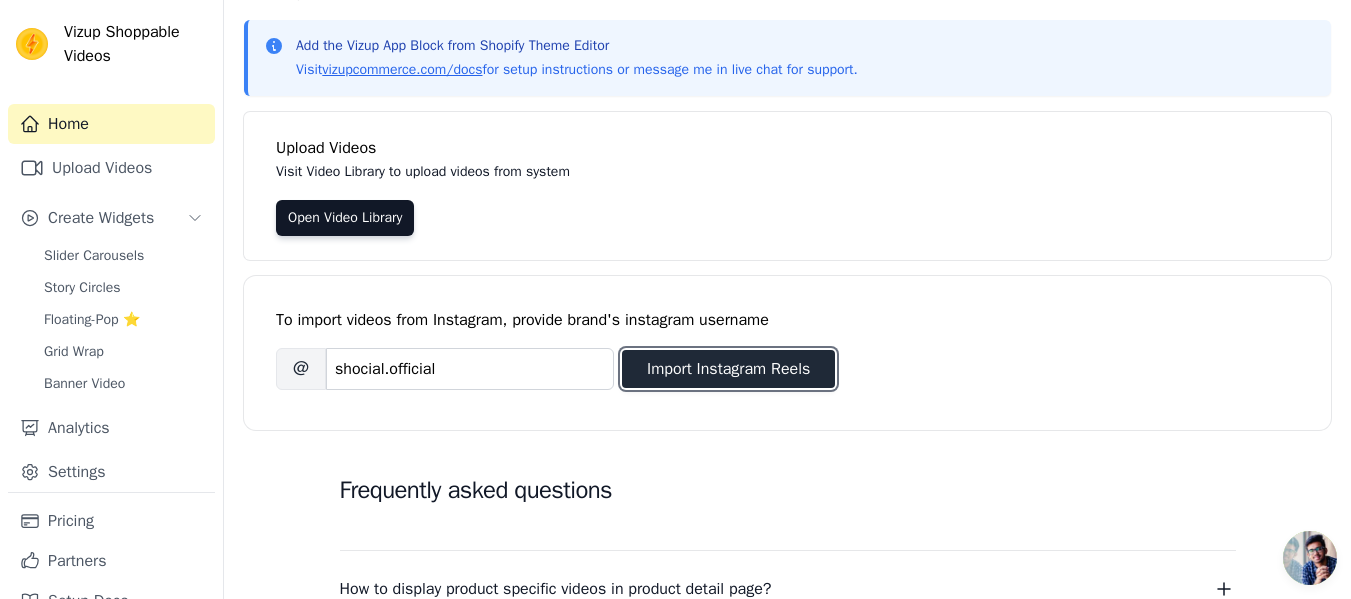 click on "Import Instagram Reels" at bounding box center [728, 369] 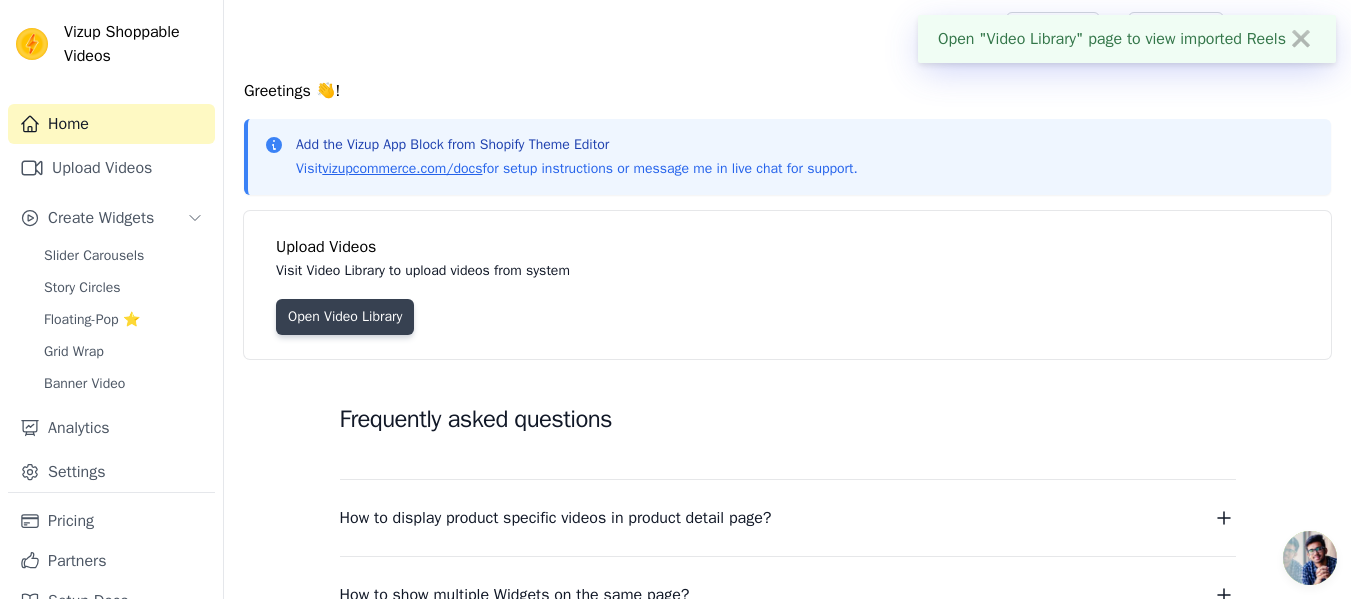 scroll, scrollTop: 2, scrollLeft: 0, axis: vertical 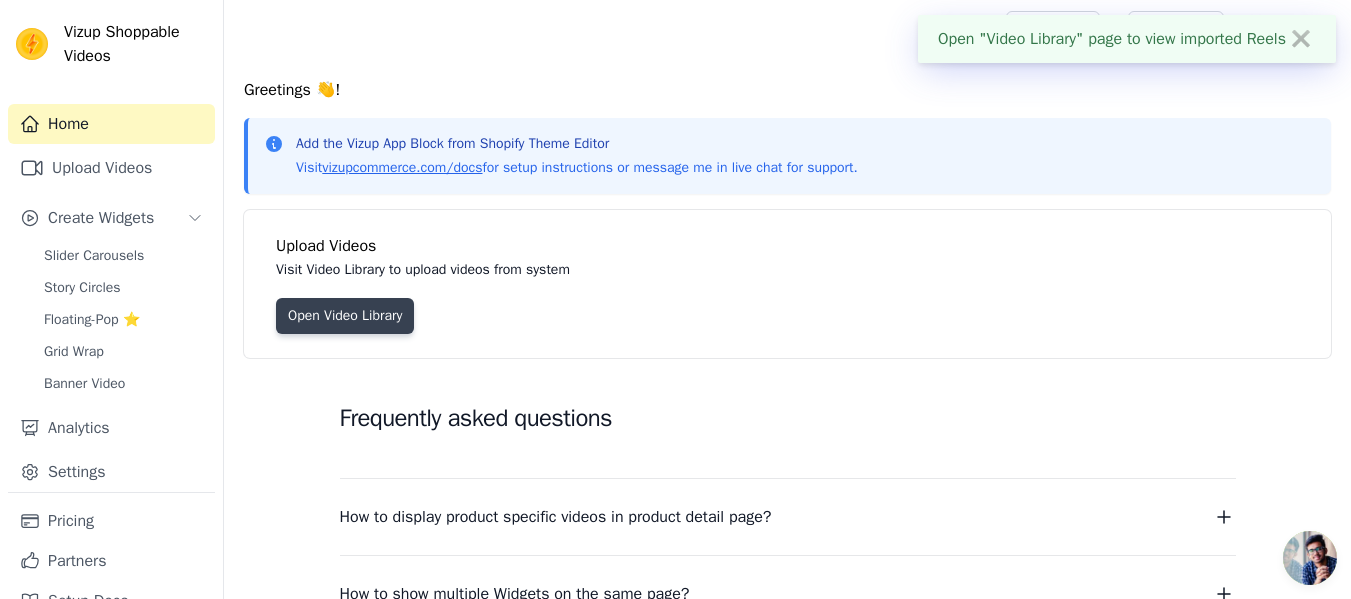 click on "Open Video Library" at bounding box center (345, 316) 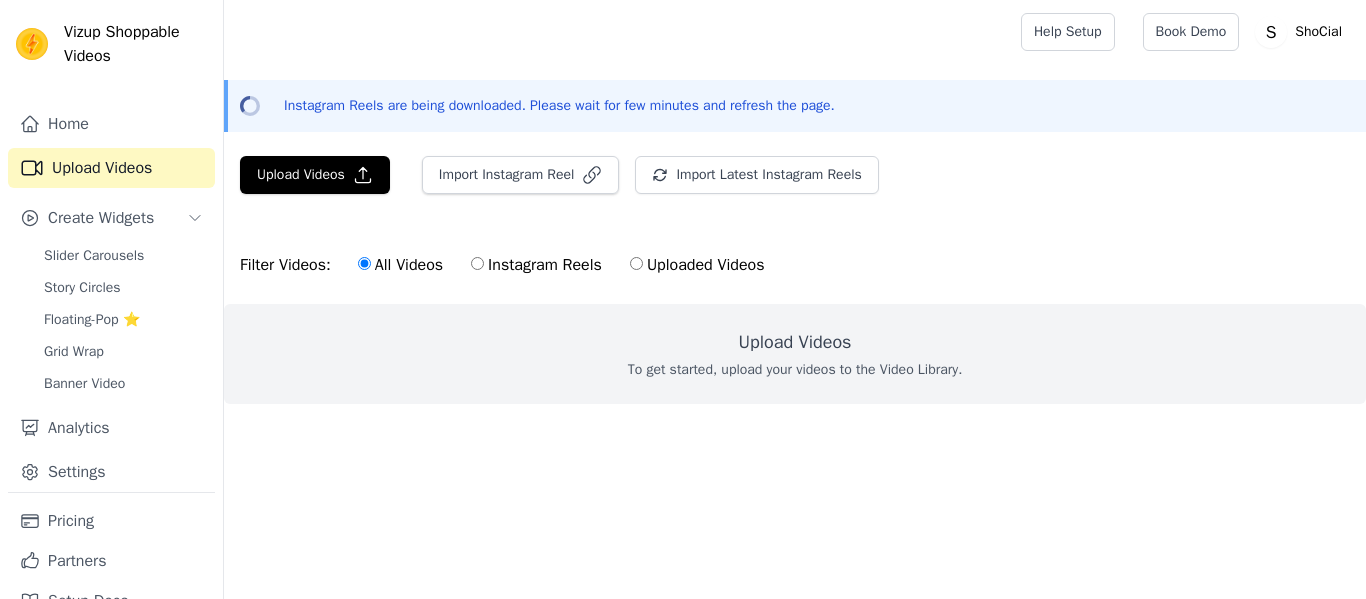 scroll, scrollTop: 0, scrollLeft: 0, axis: both 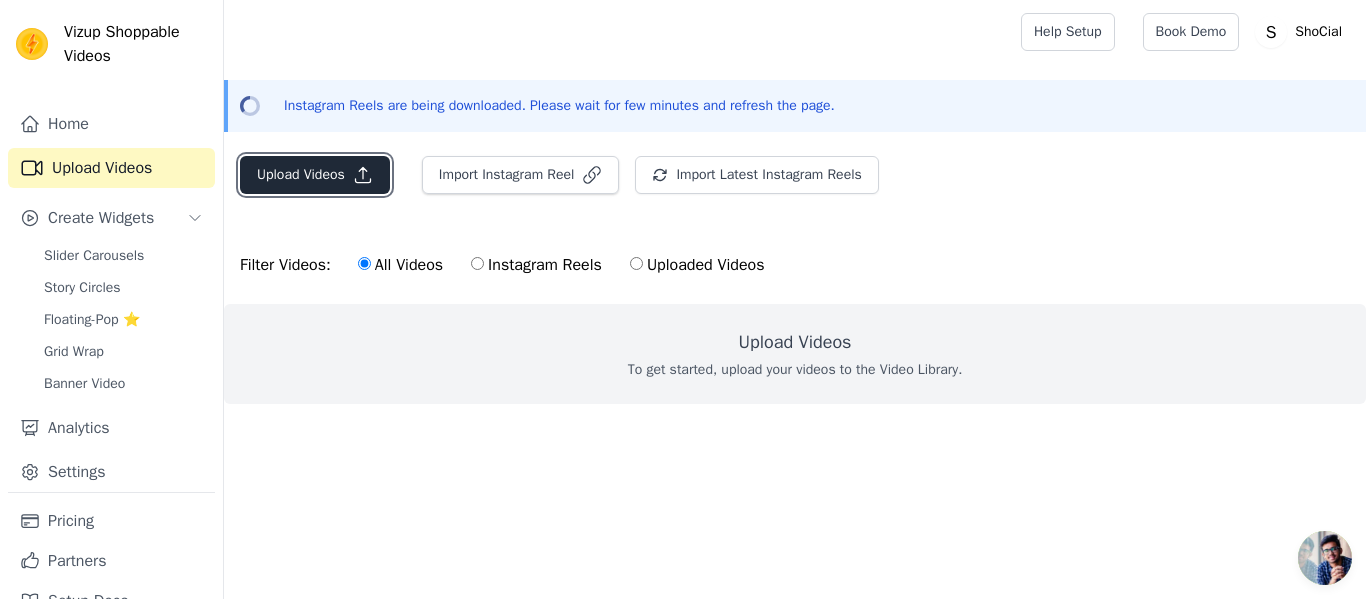 click on "Upload Videos" at bounding box center [315, 175] 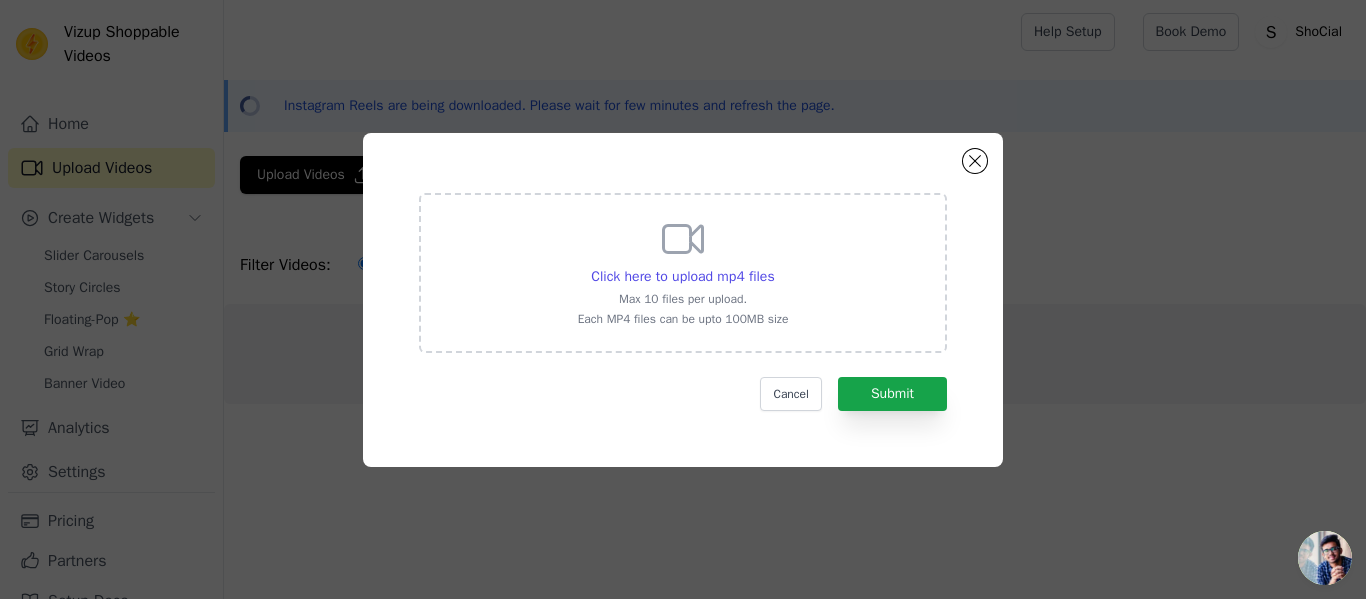 click 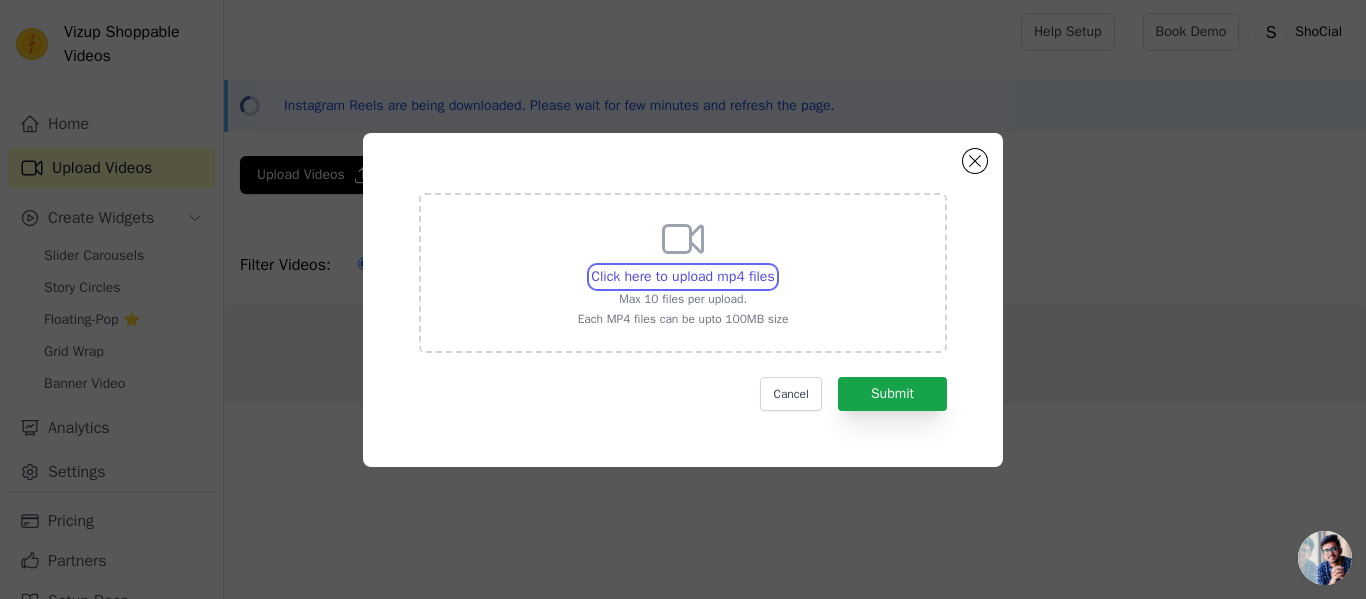 click on "Click here to upload mp4 files     Max 10 files per upload.   Each MP4 files can be upto 100MB size" at bounding box center [774, 266] 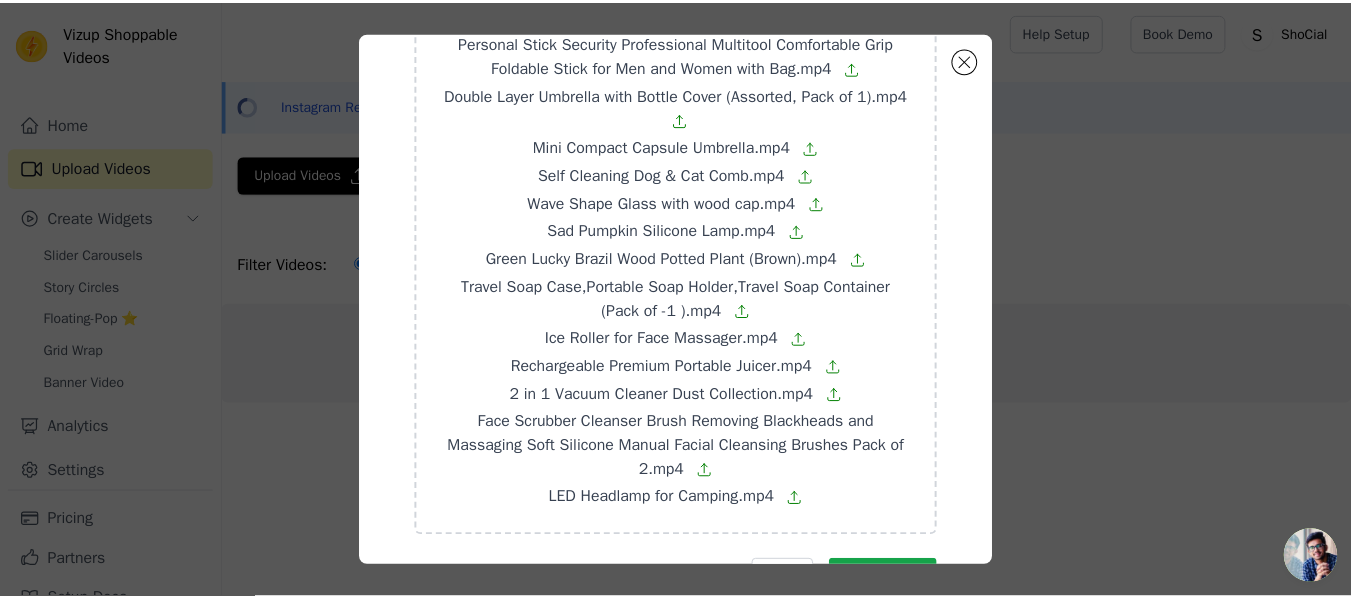 scroll, scrollTop: 1991, scrollLeft: 0, axis: vertical 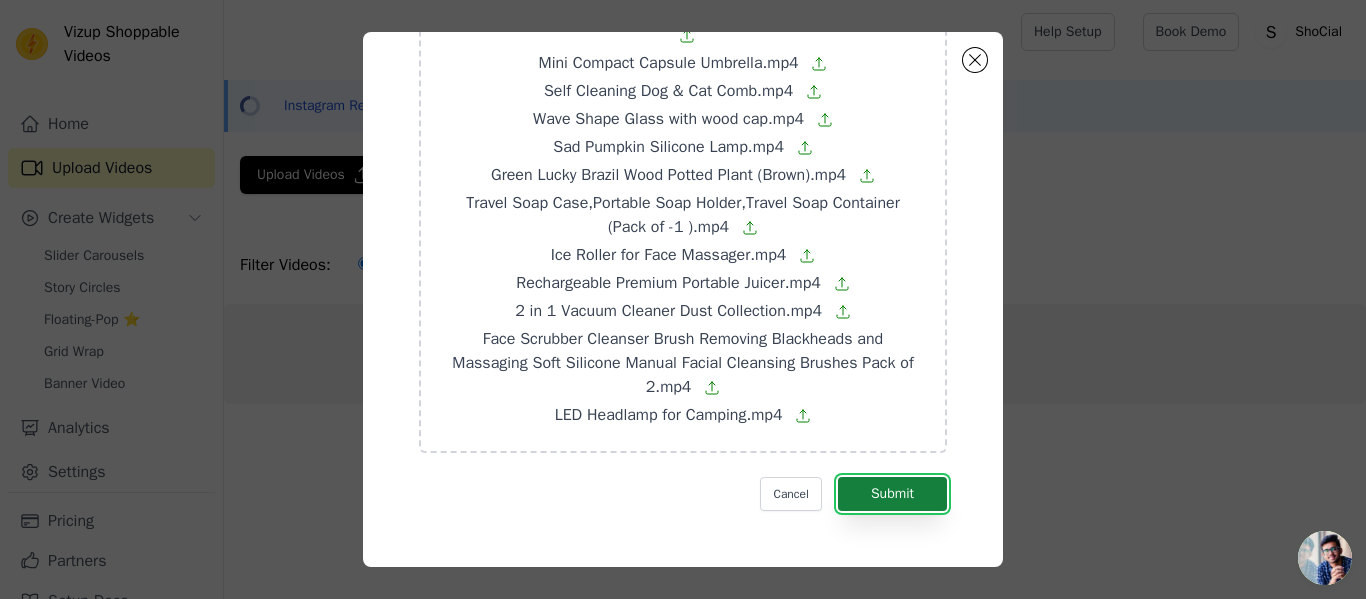 click on "Submit" at bounding box center (892, 494) 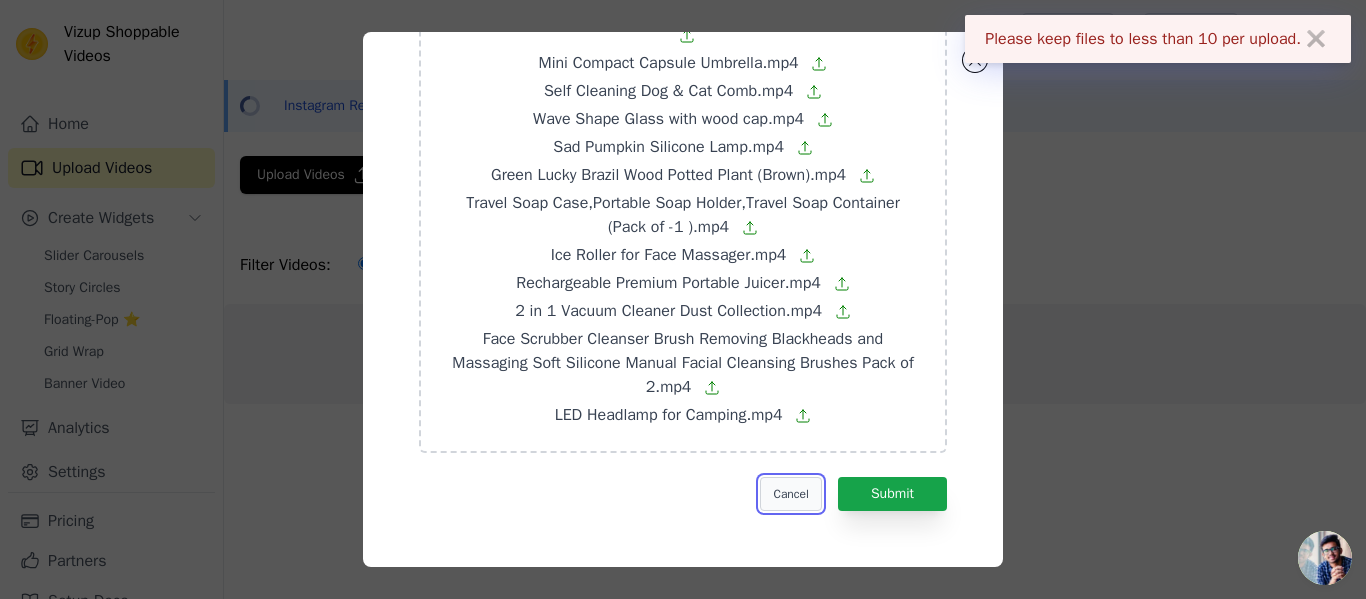 click on "Cancel" at bounding box center (790, 494) 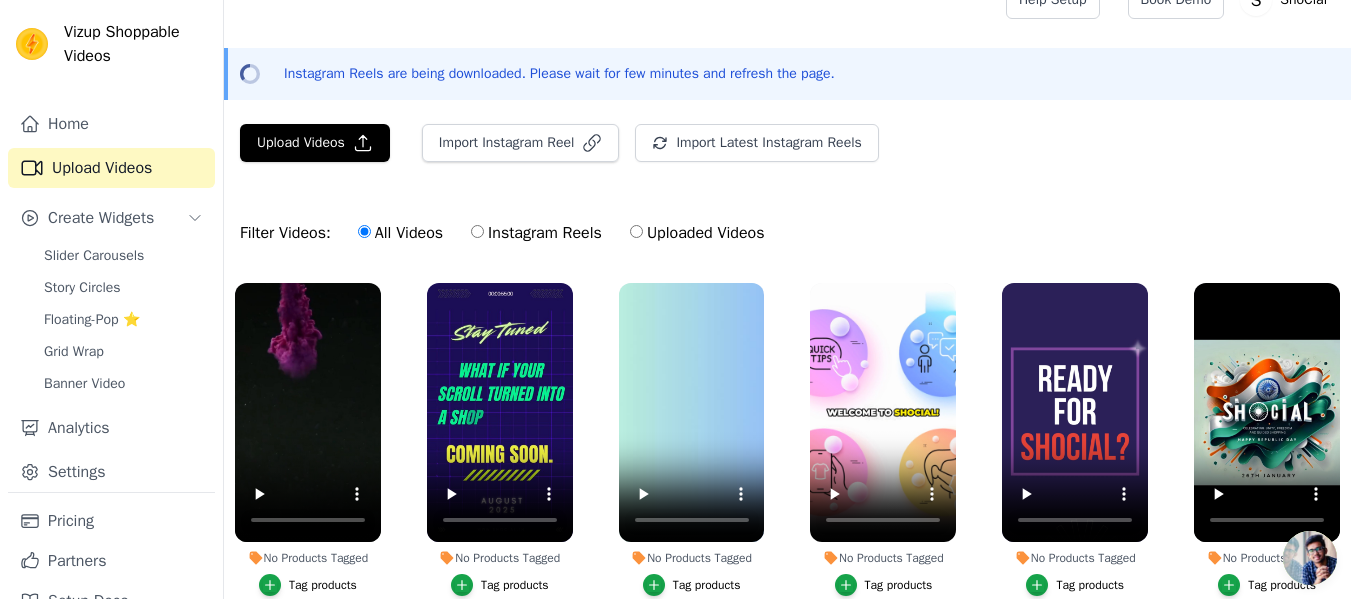 scroll, scrollTop: 0, scrollLeft: 0, axis: both 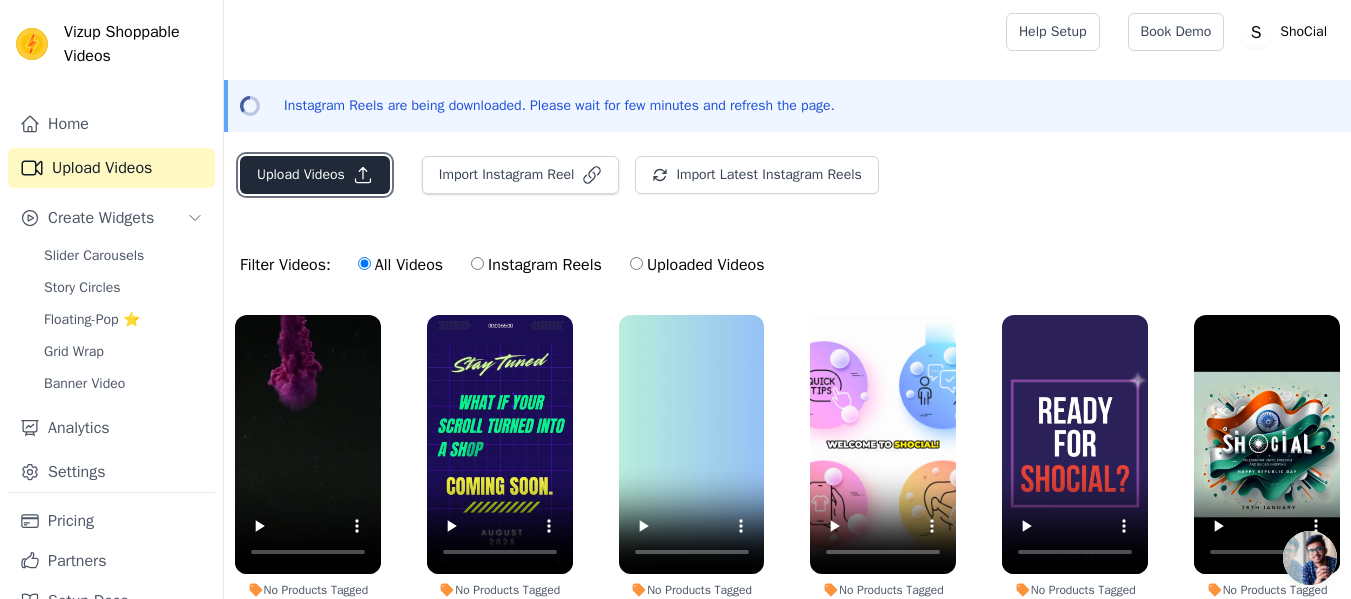 click on "Upload Videos" at bounding box center (315, 175) 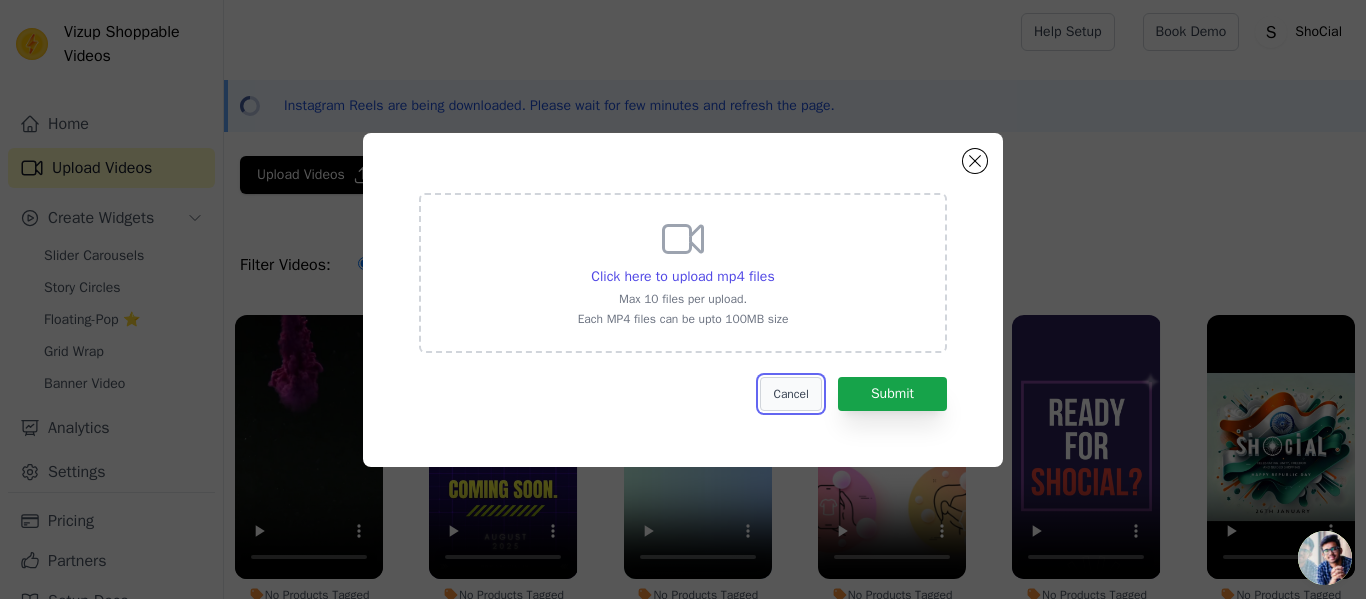click on "Cancel" at bounding box center [790, 394] 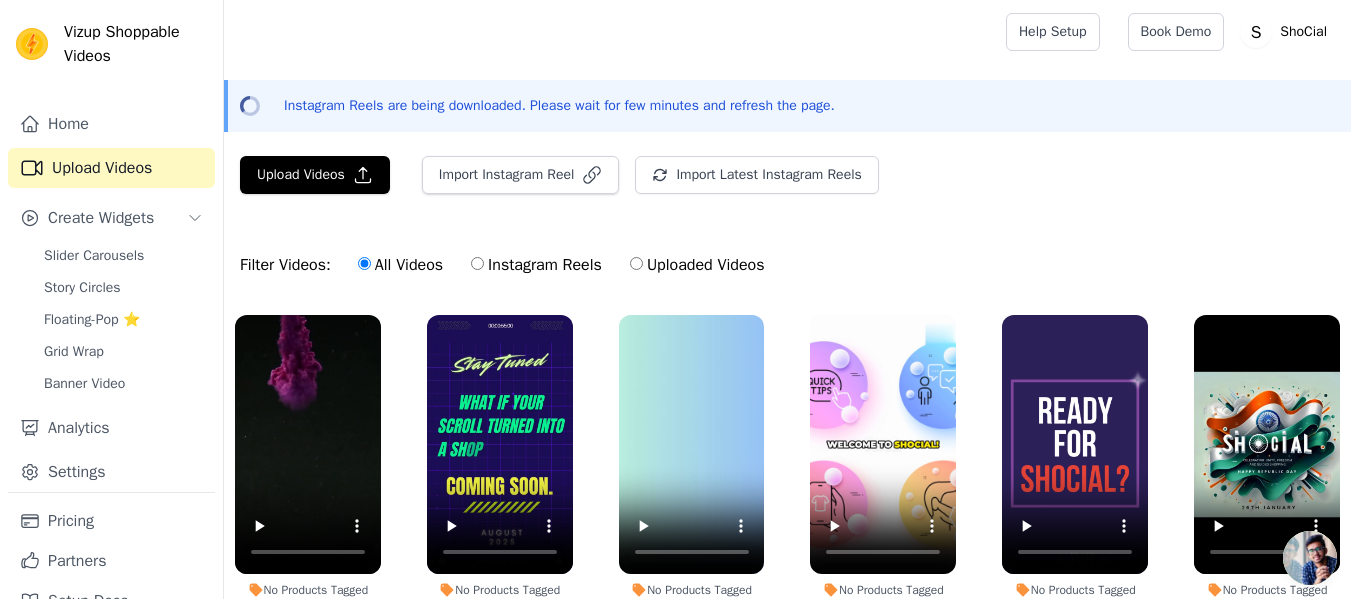 scroll, scrollTop: 220, scrollLeft: 0, axis: vertical 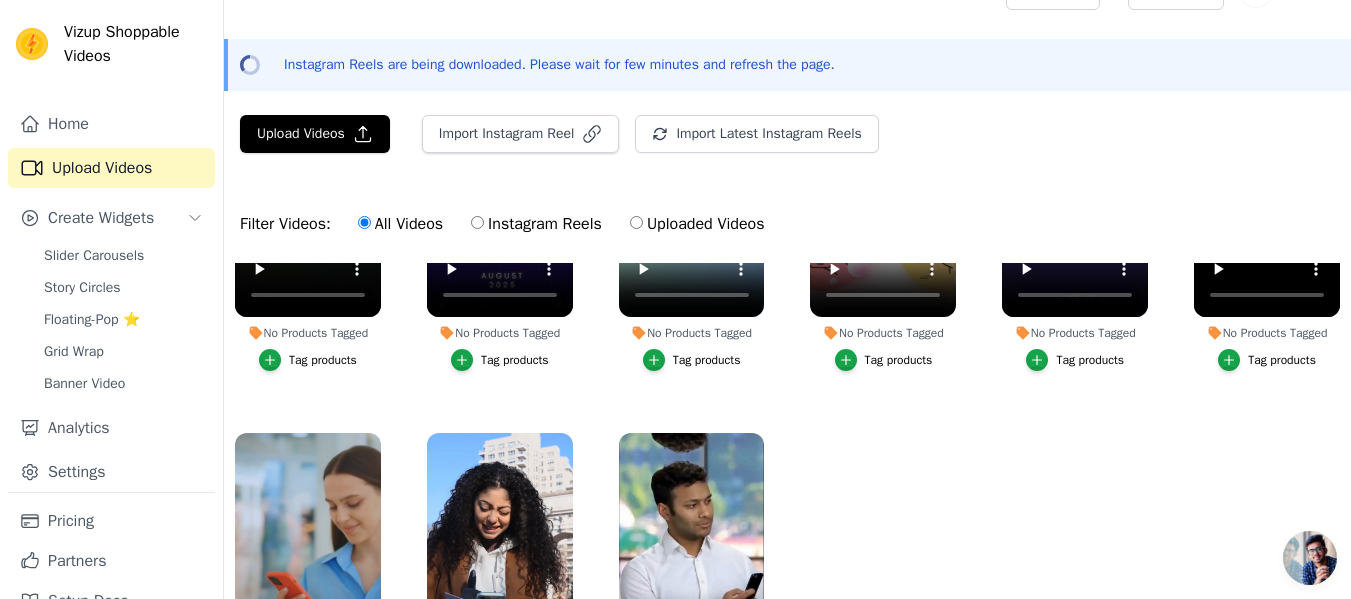 click on "Instagram Reels" at bounding box center [536, 224] 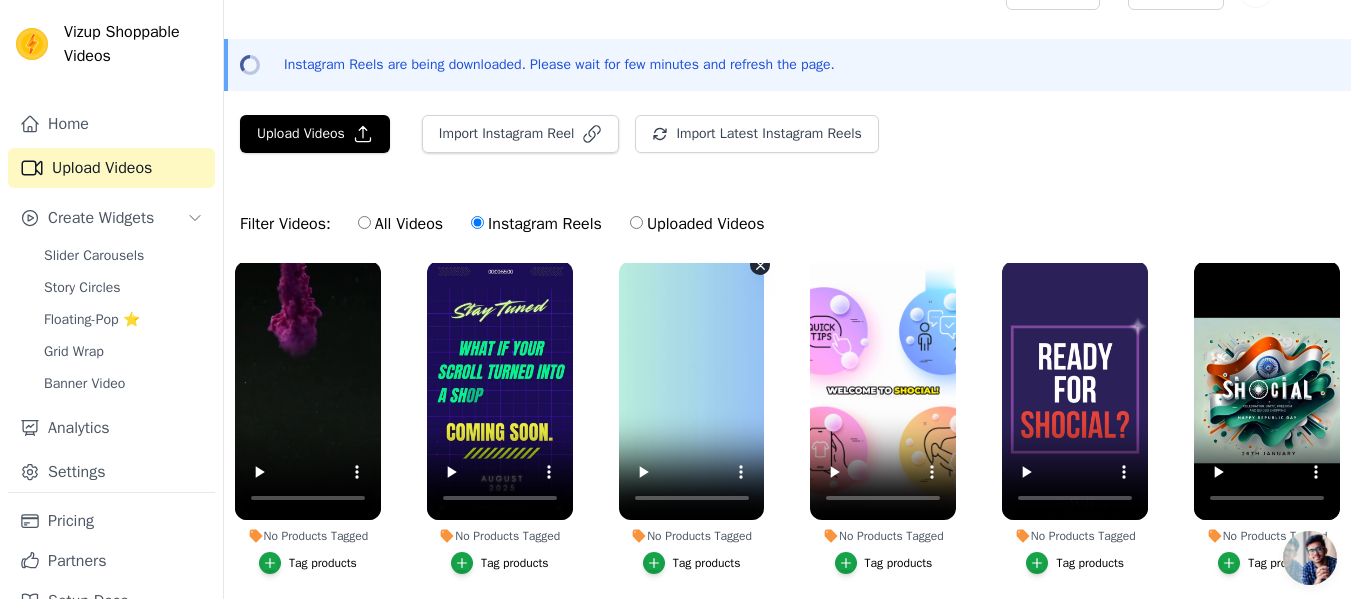 scroll, scrollTop: 0, scrollLeft: 0, axis: both 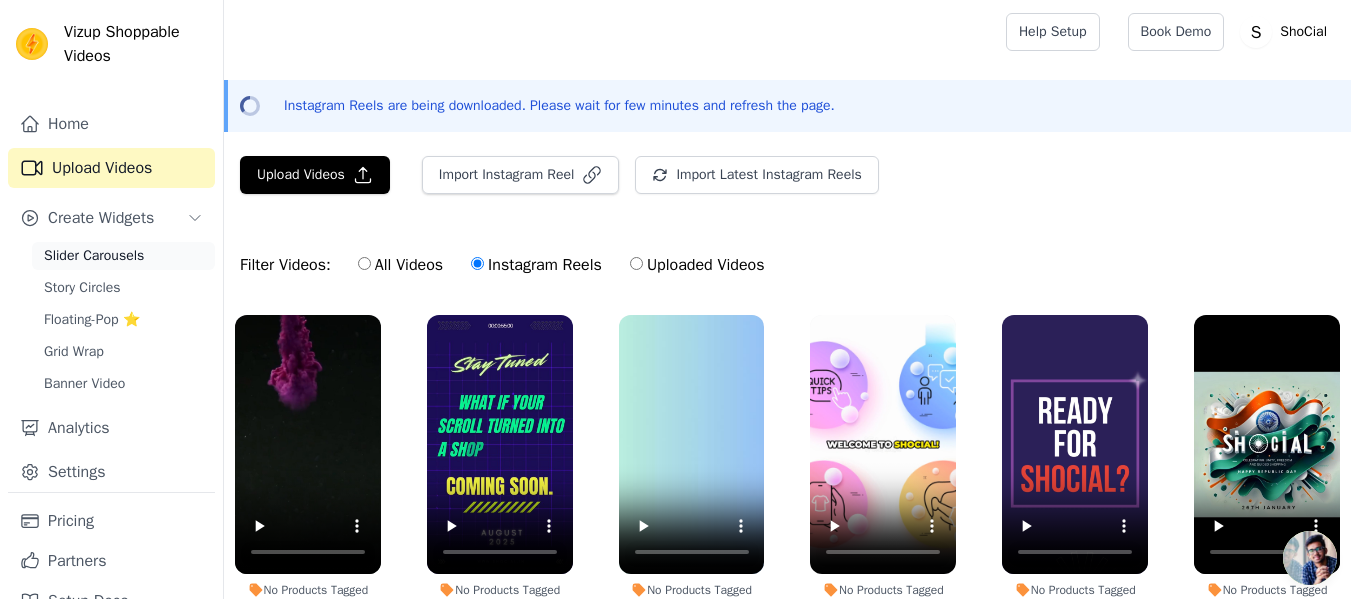 click on "Slider Carousels" at bounding box center (94, 256) 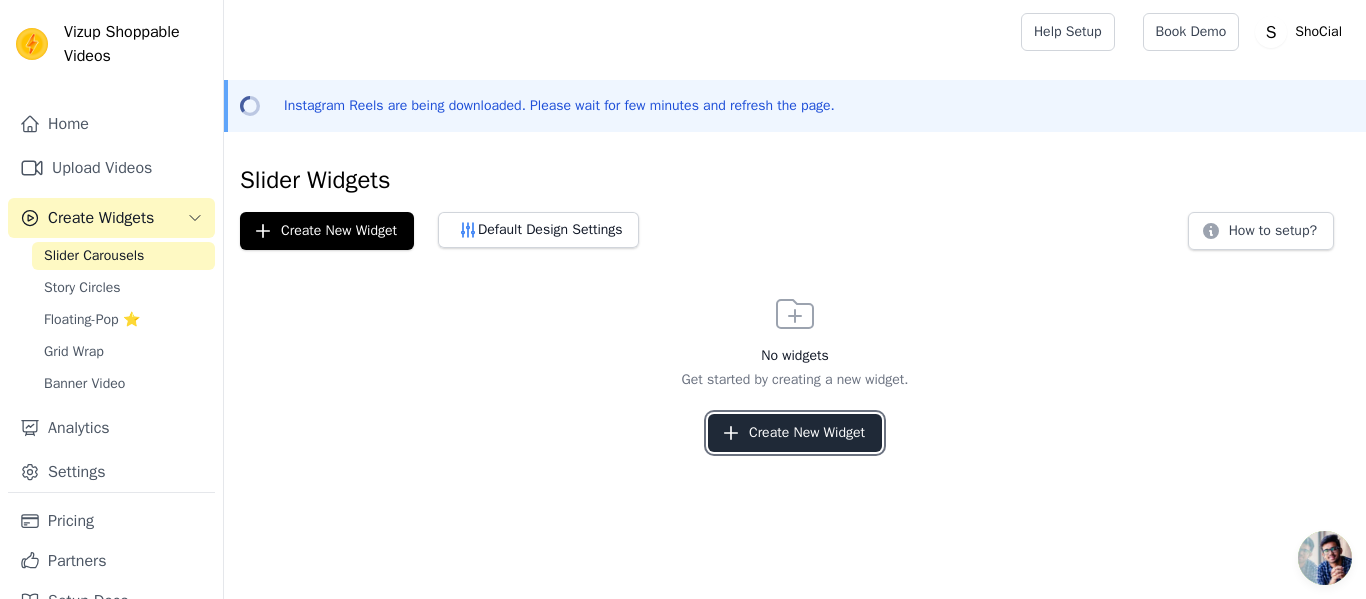 click on "Create New Widget" at bounding box center (795, 433) 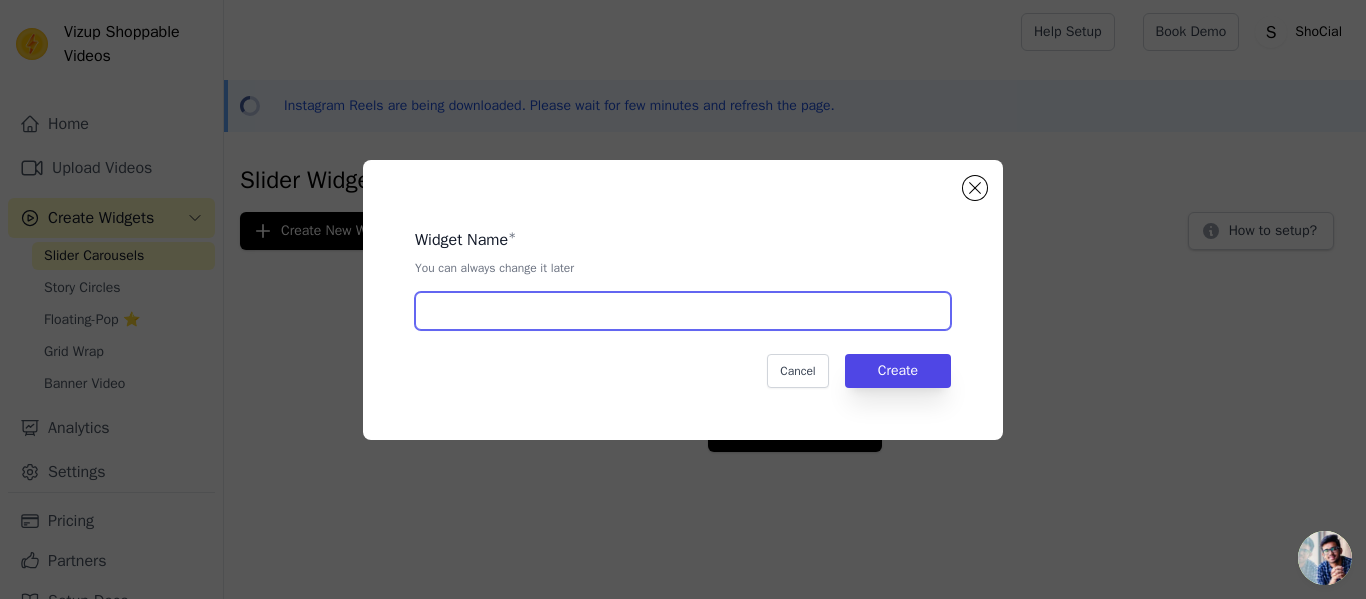 click at bounding box center [683, 311] 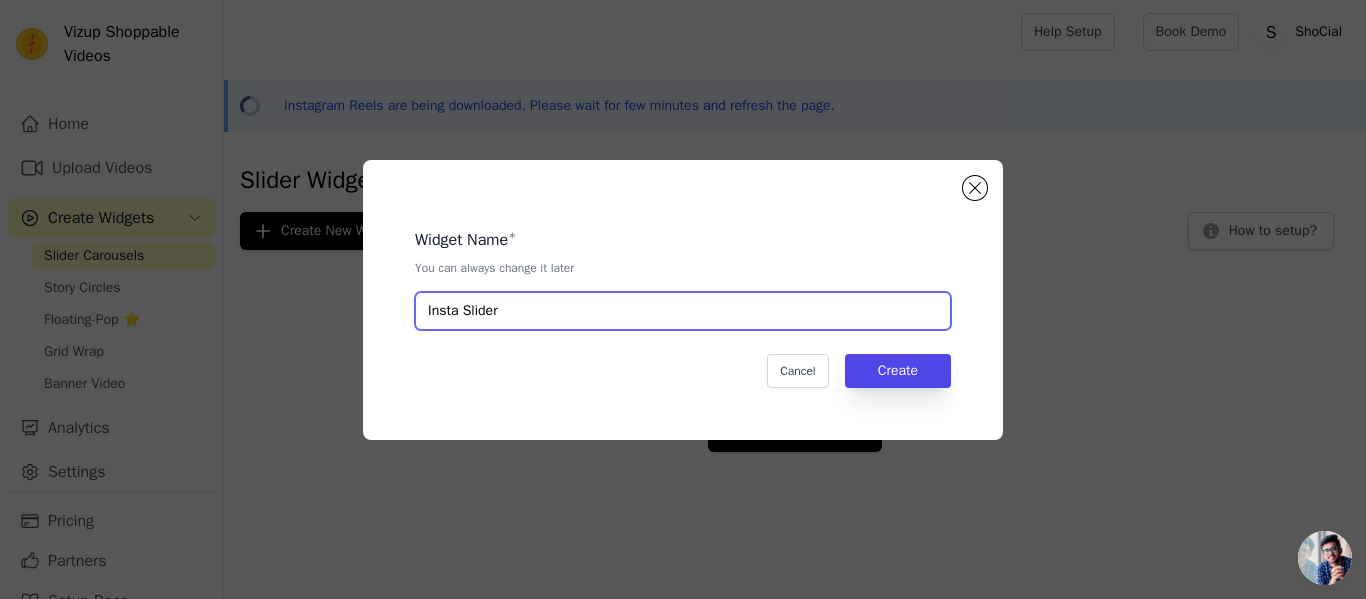 type on "Insta Slider" 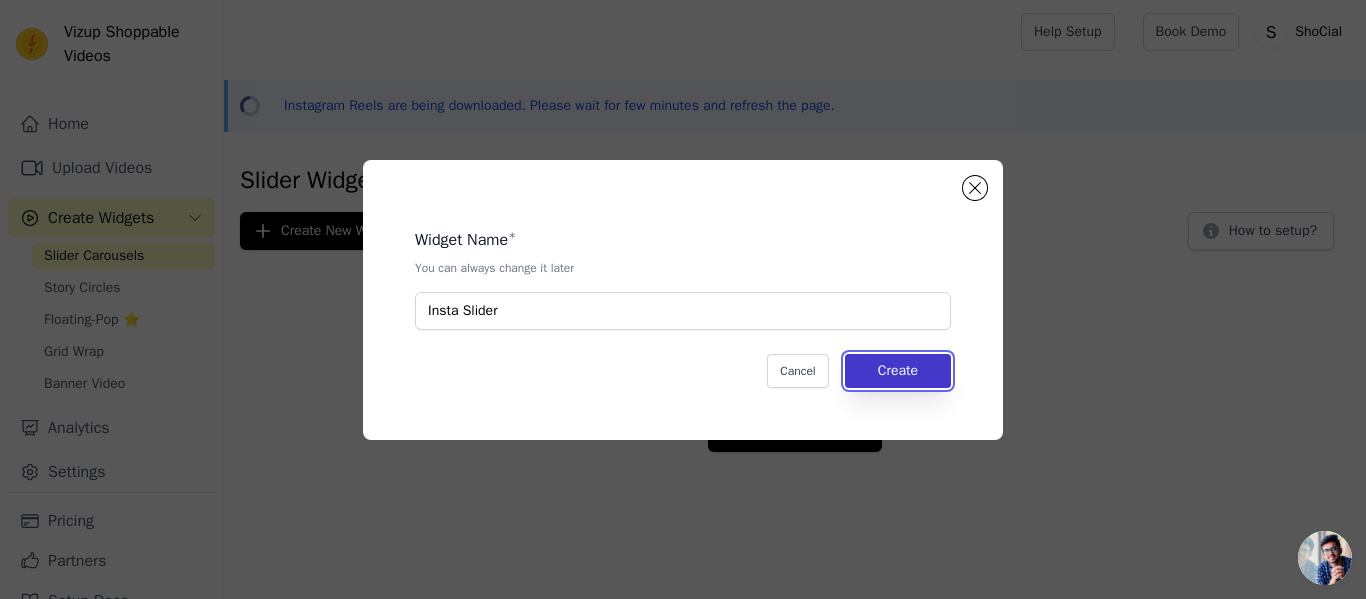 click on "Create" at bounding box center [898, 371] 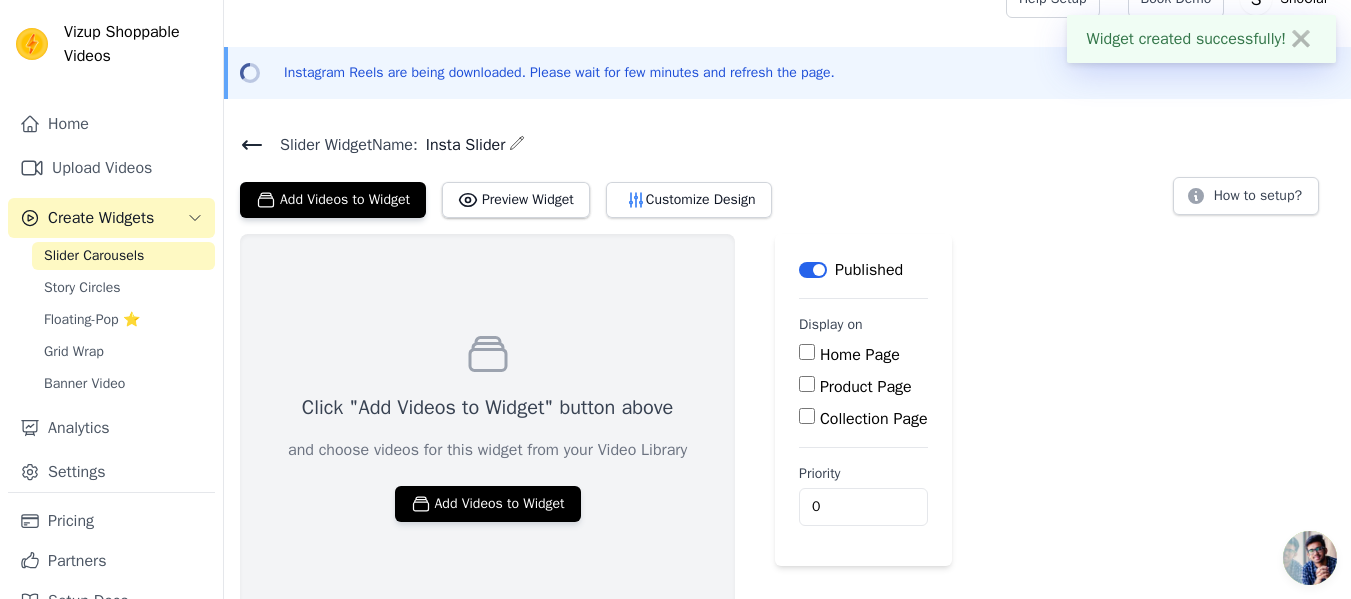 scroll, scrollTop: 51, scrollLeft: 0, axis: vertical 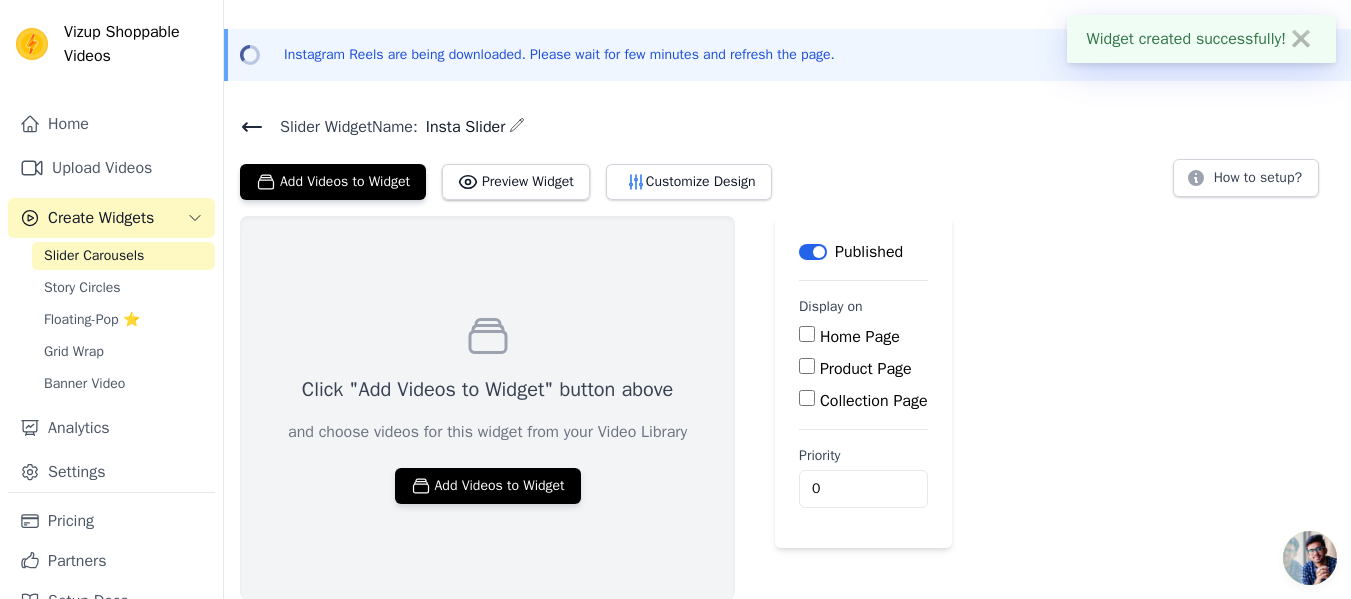click on "Home Page" at bounding box center (807, 334) 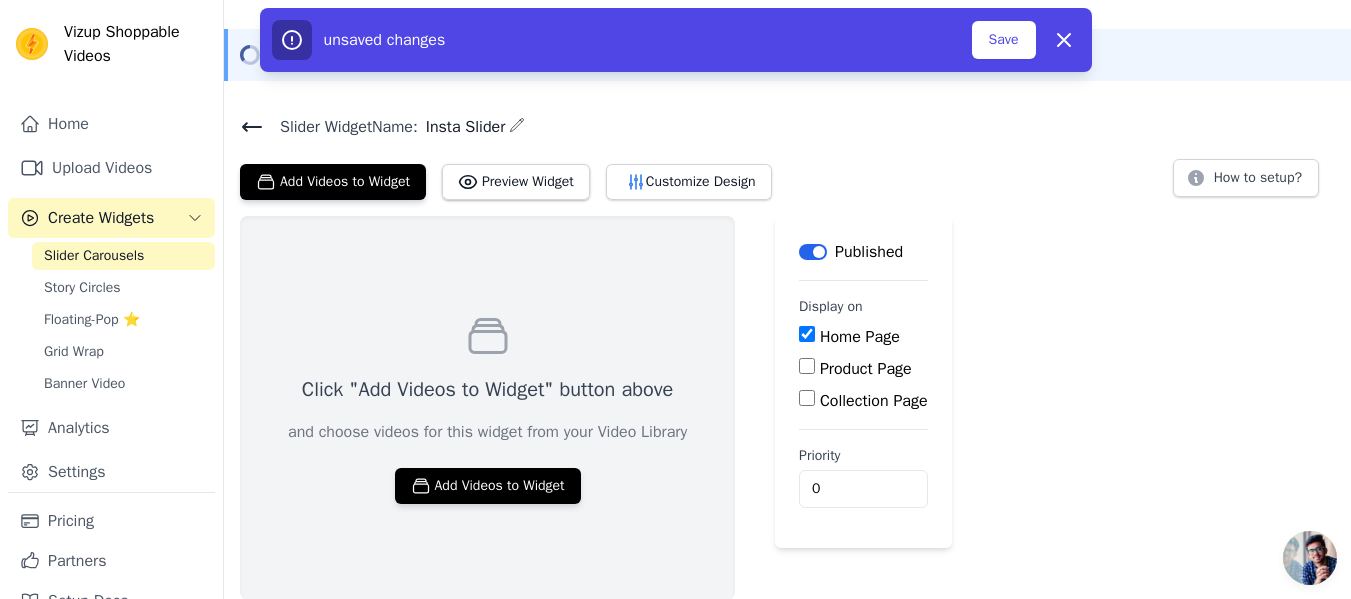 click on "Product Page" at bounding box center (807, 366) 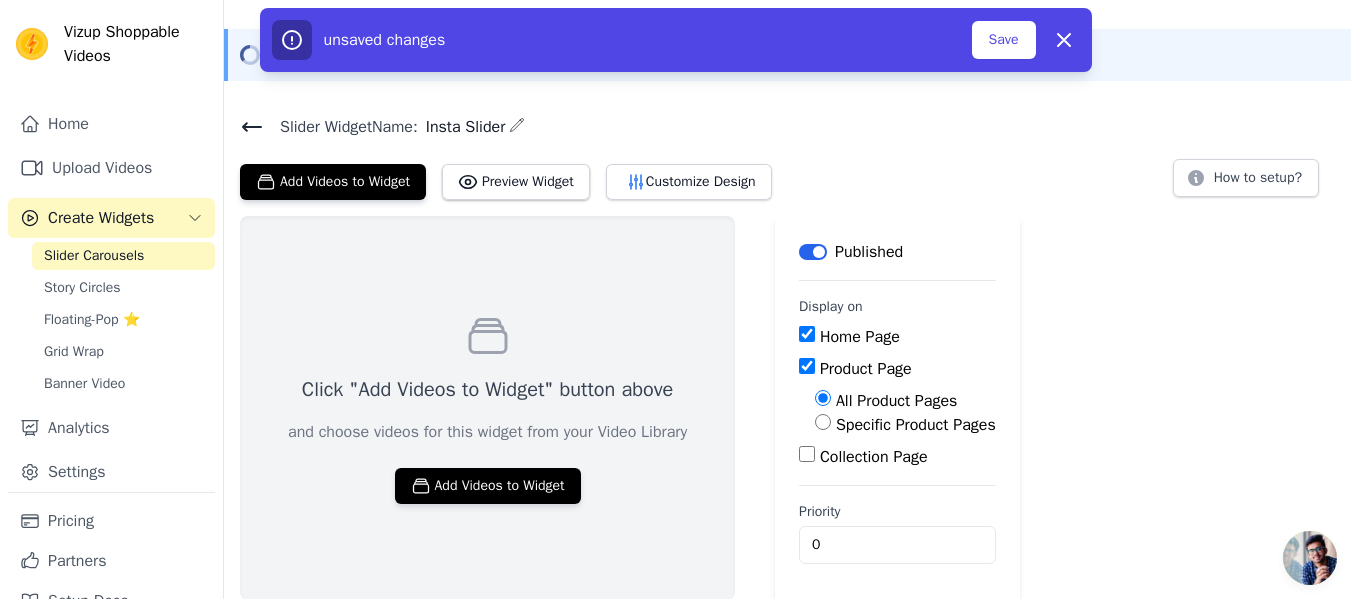 click on "Collection Page" at bounding box center (807, 454) 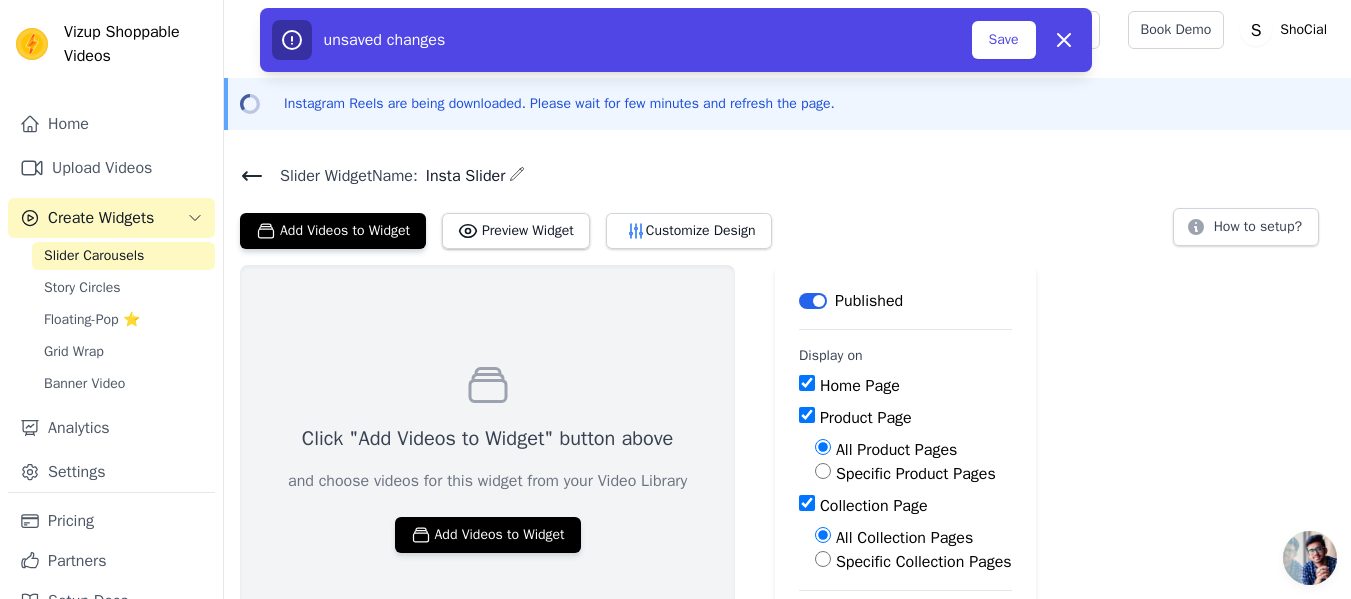 scroll, scrollTop: 0, scrollLeft: 0, axis: both 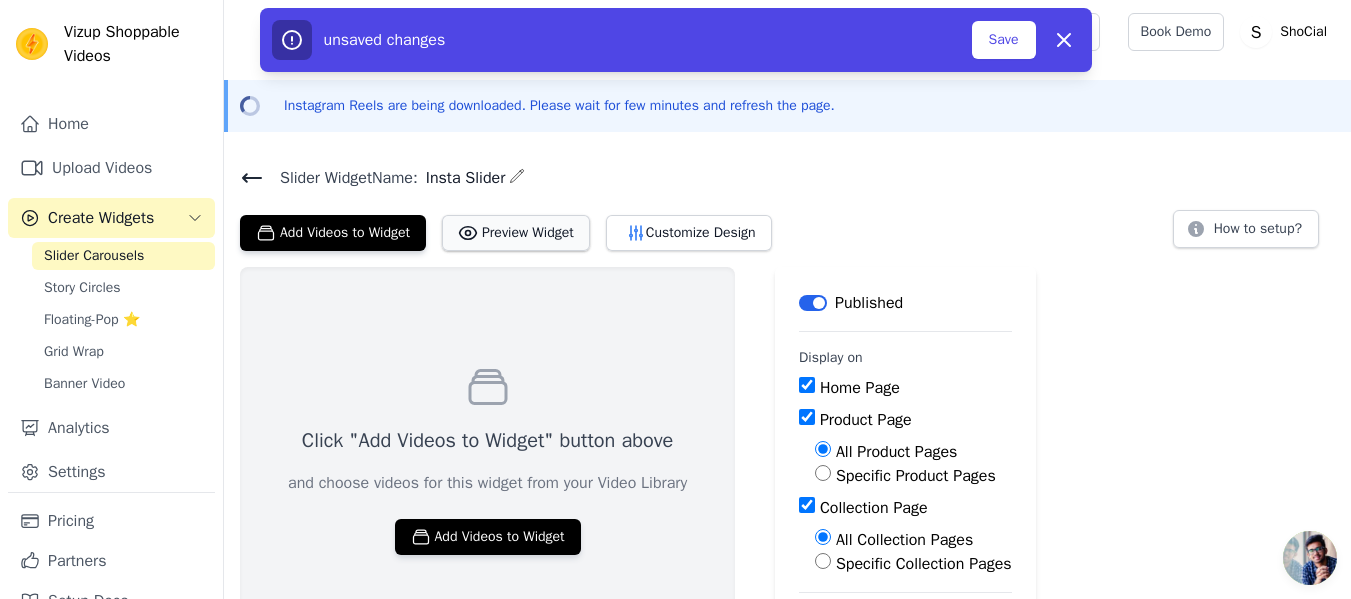 click on "Preview Widget" at bounding box center [516, 233] 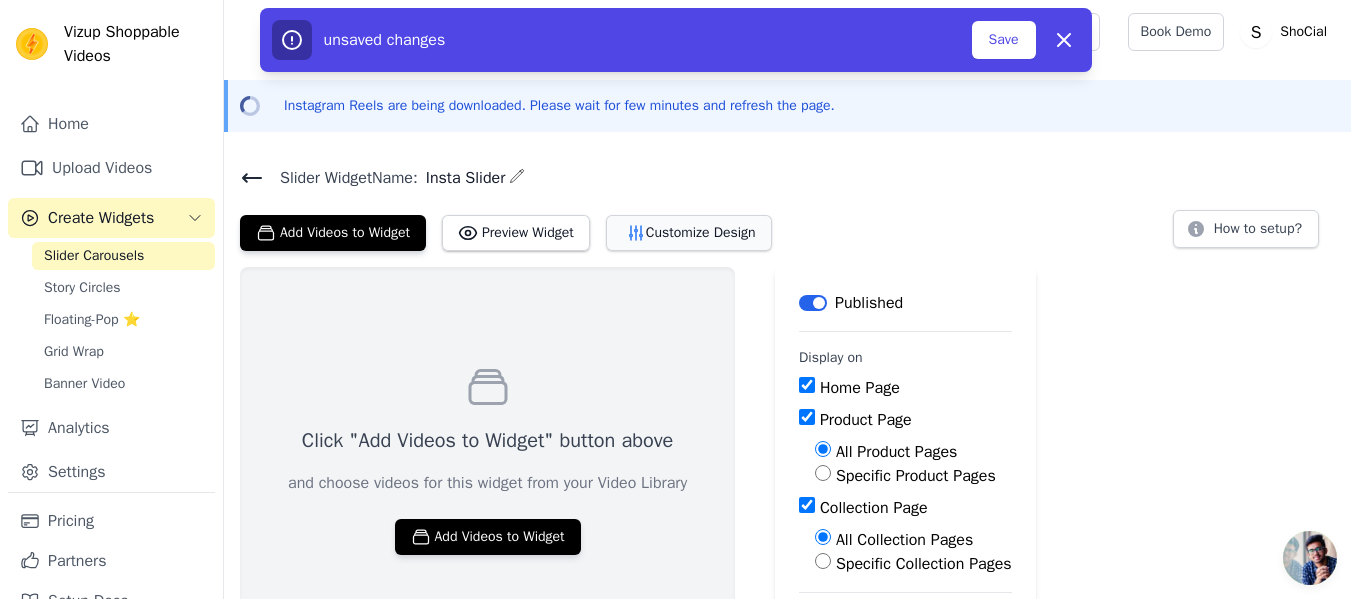 click on "Customize Design" at bounding box center (689, 233) 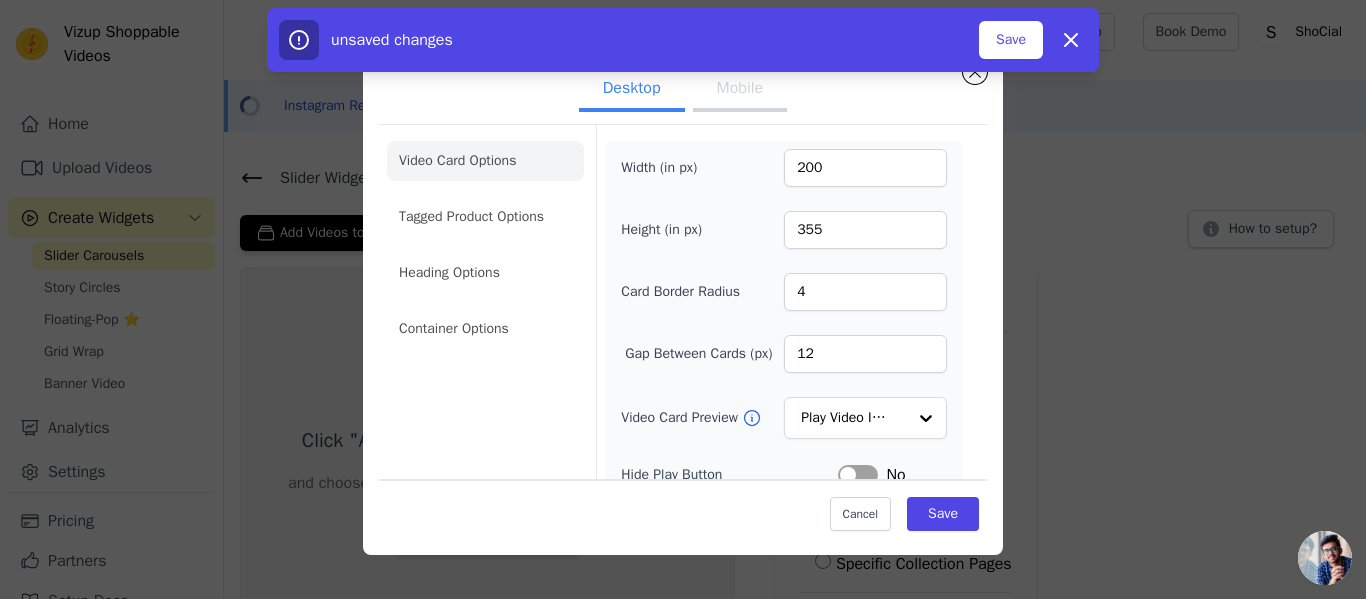click on "Mobile" at bounding box center [740, 90] 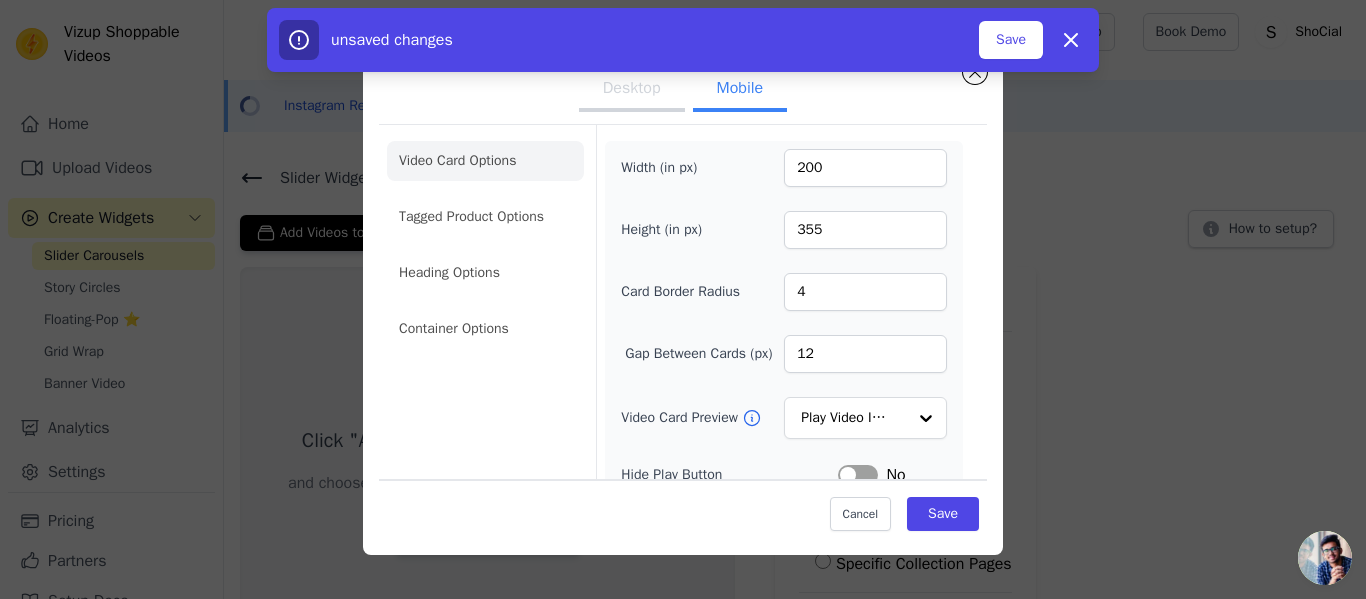 click on "Desktop" at bounding box center [632, 90] 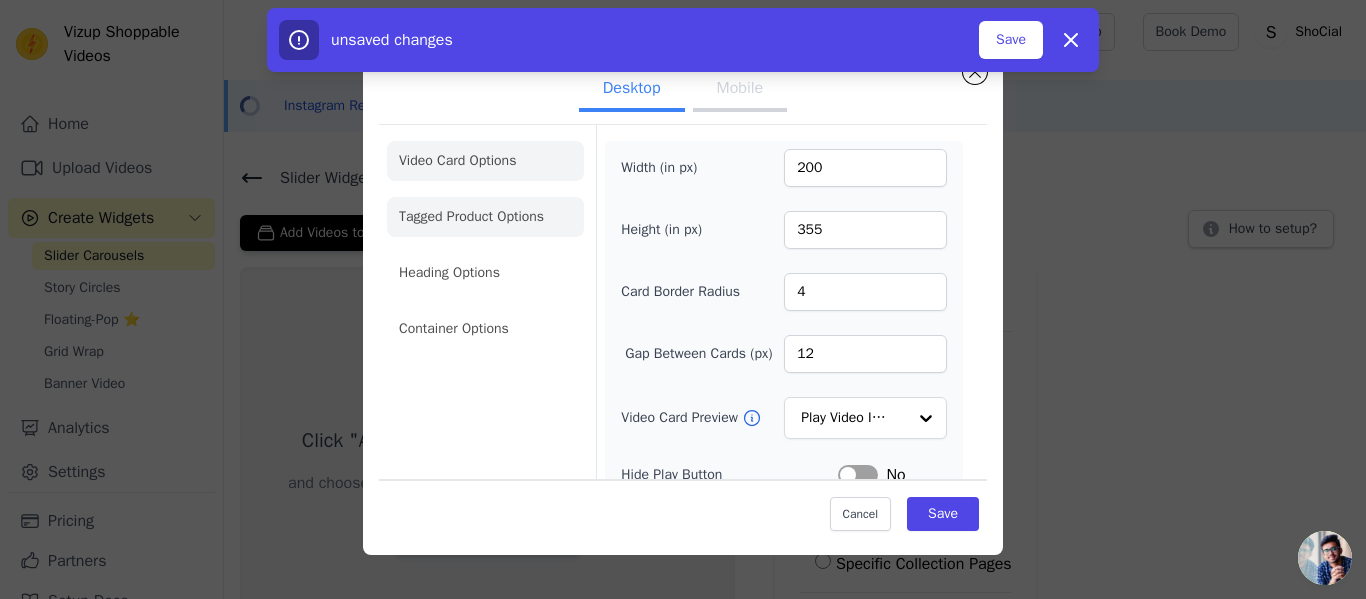 click on "Tagged Product Options" 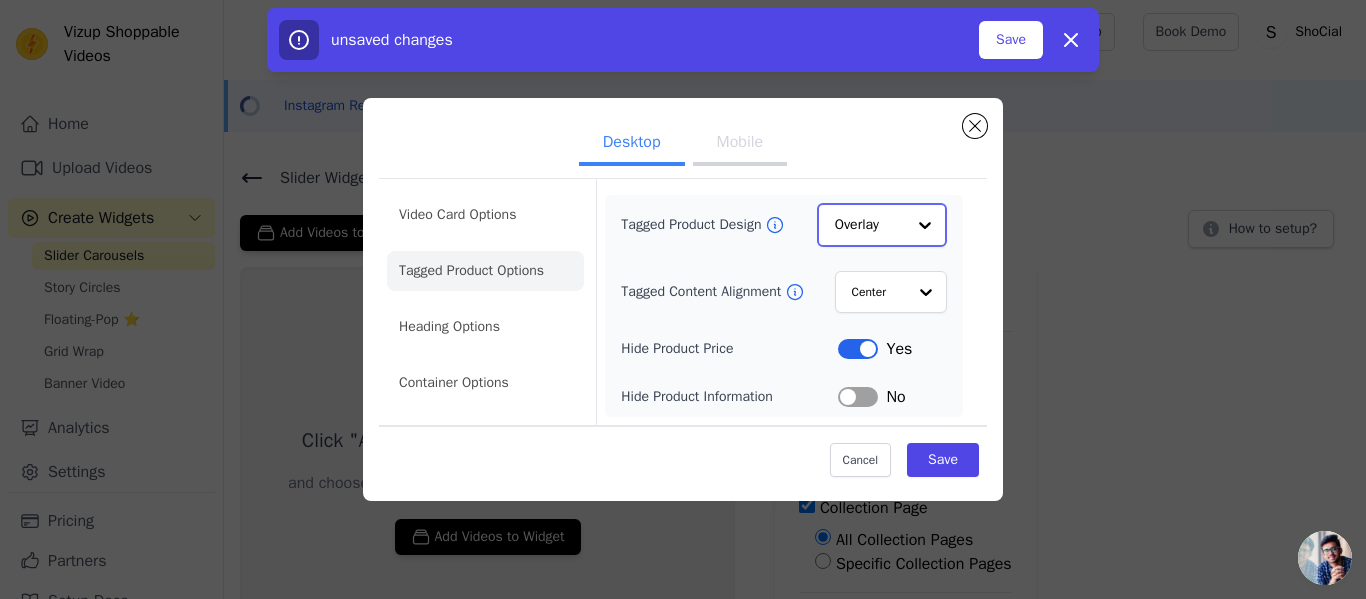 click on "Tagged Product Design" 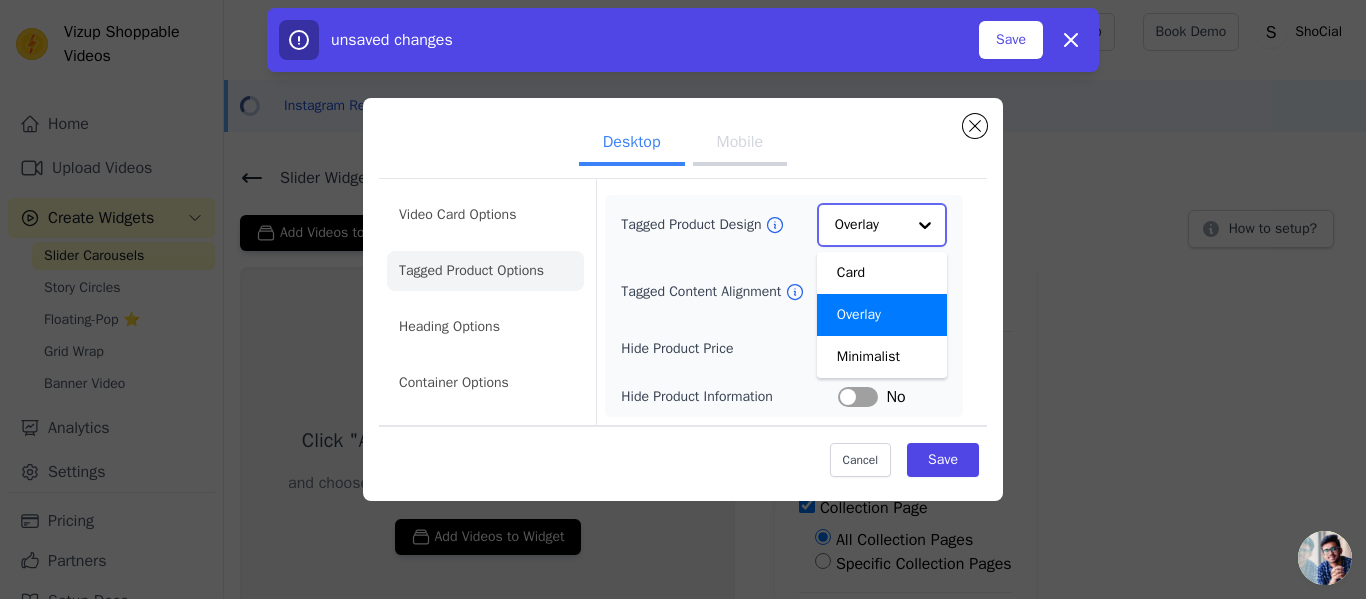 click on "Tagged Product Design" 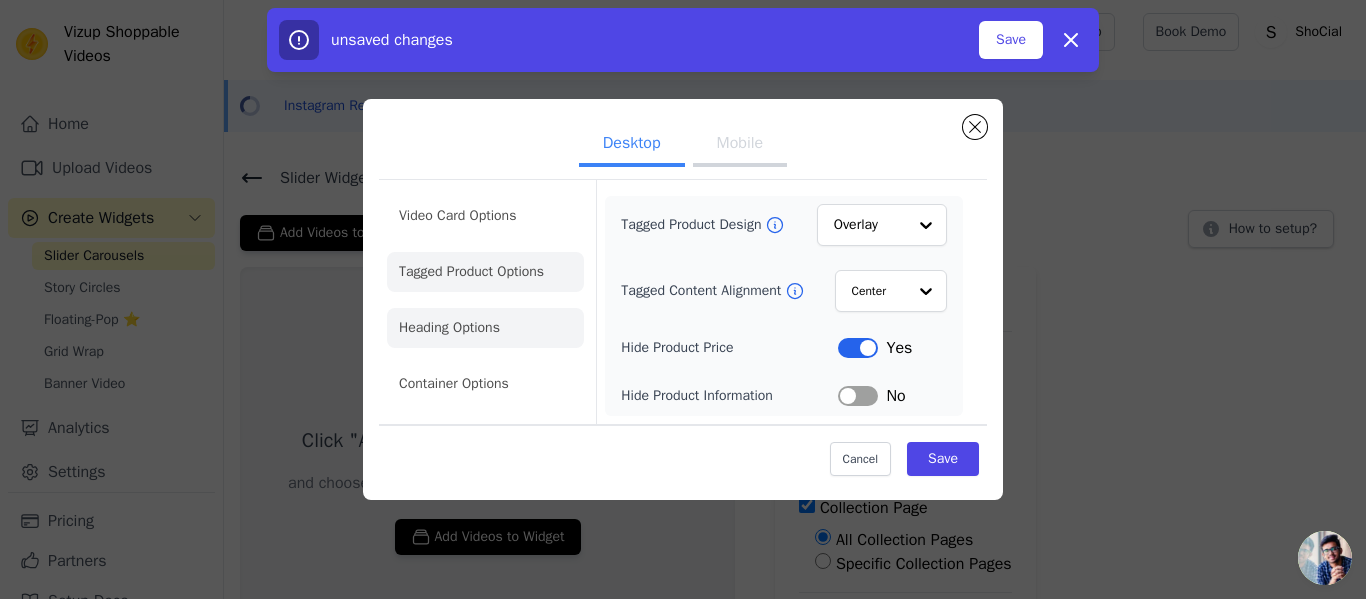 click on "Heading Options" 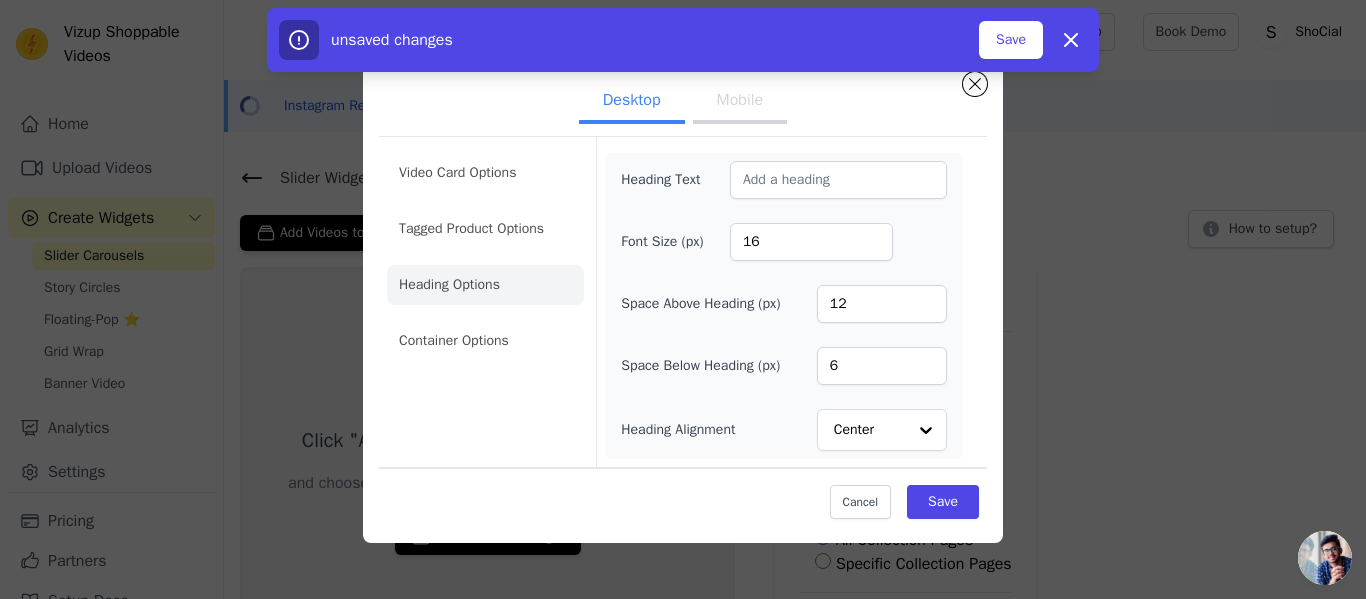 click on "Heading Options" 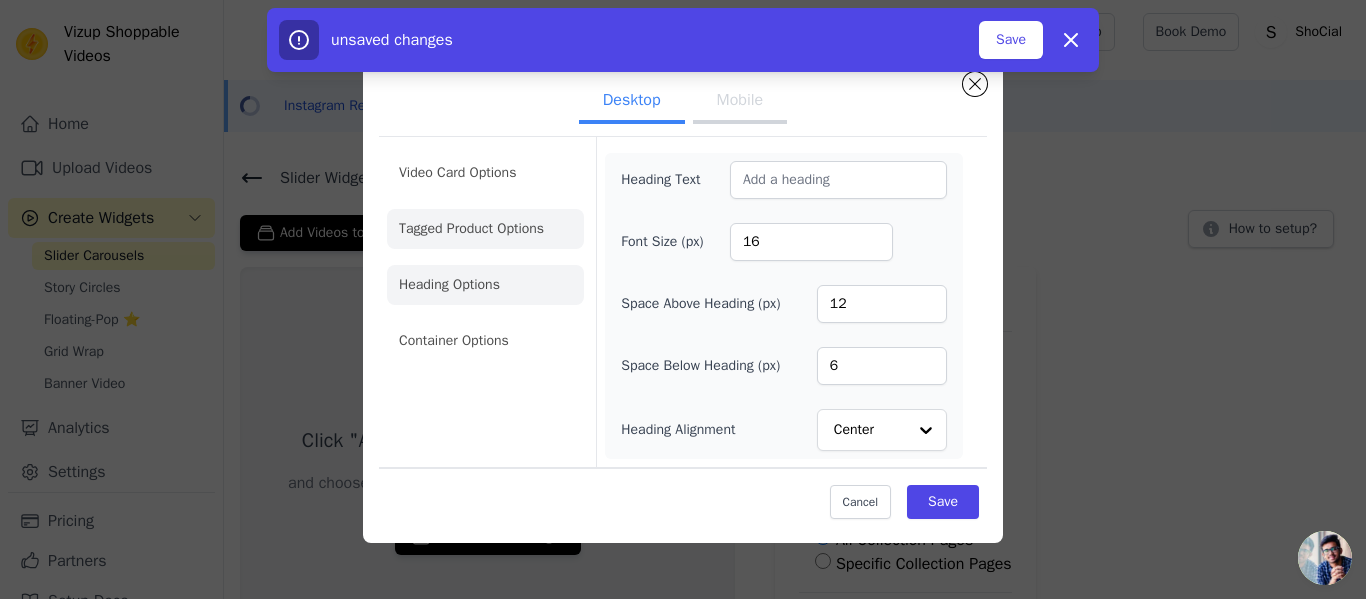 click on "Tagged Product Options" 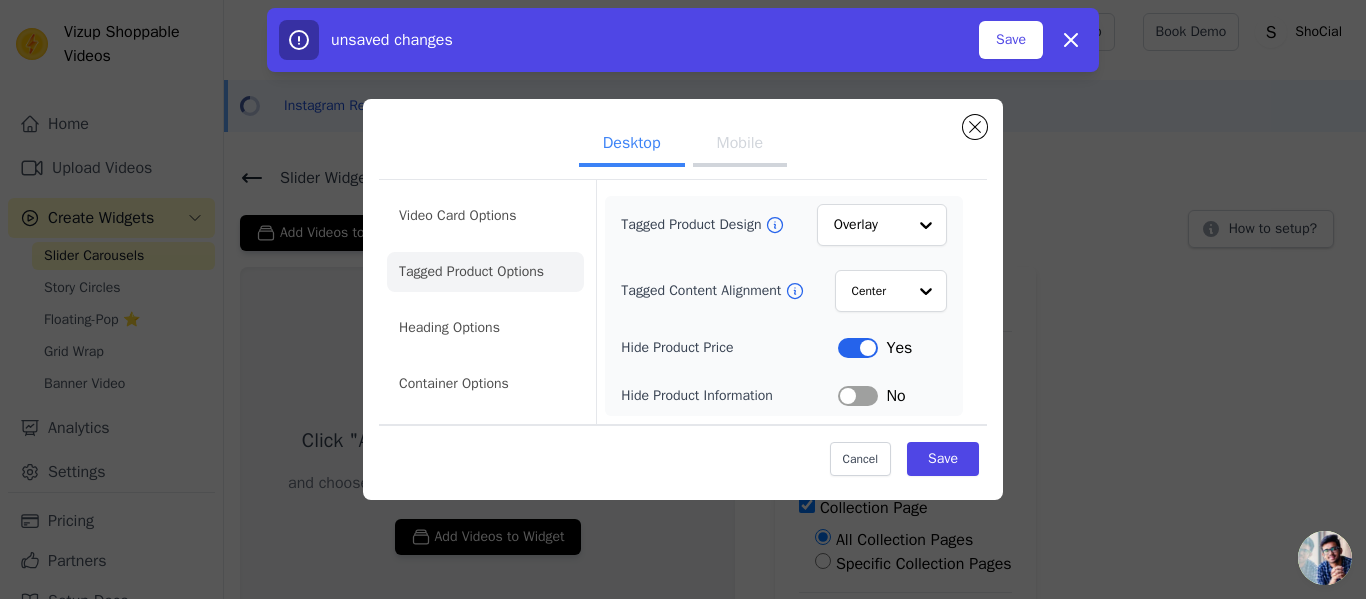 click on "Label" at bounding box center [858, 348] 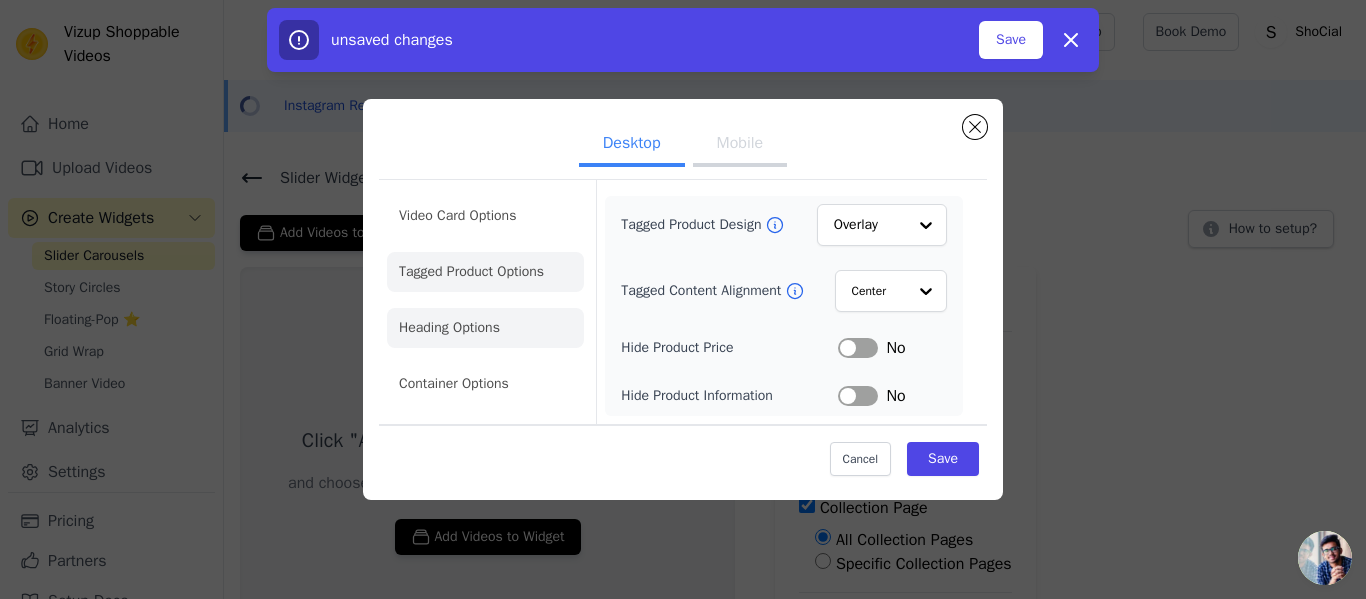 click on "Heading Options" 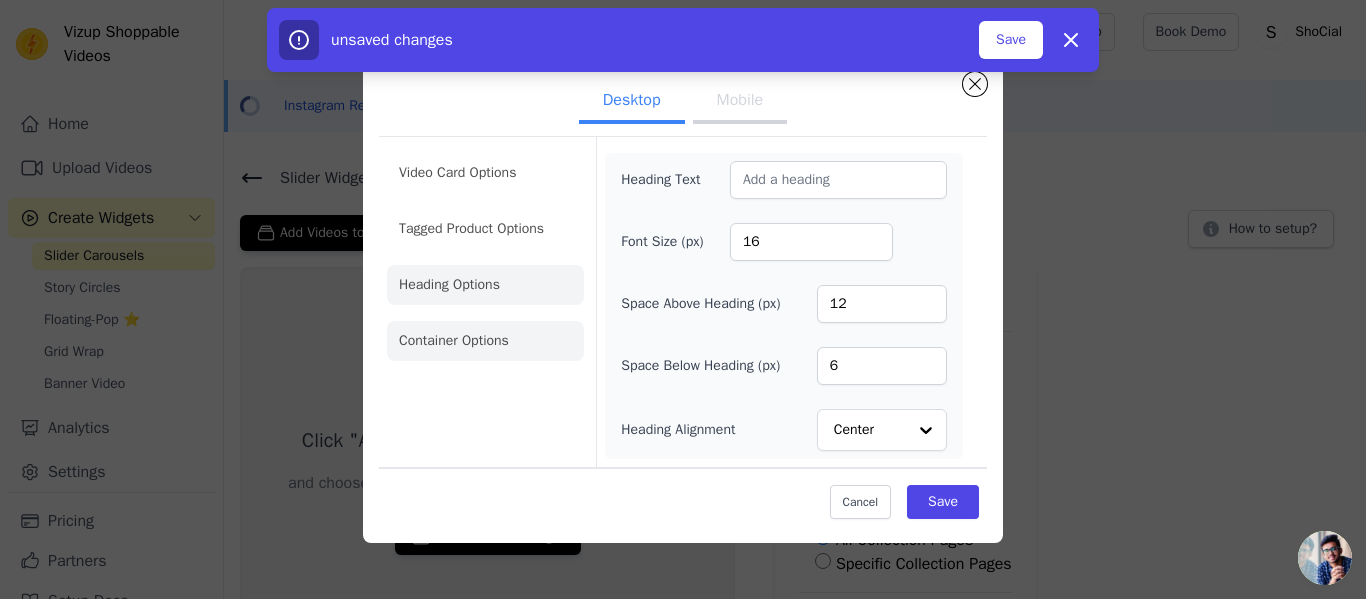 click on "Container Options" 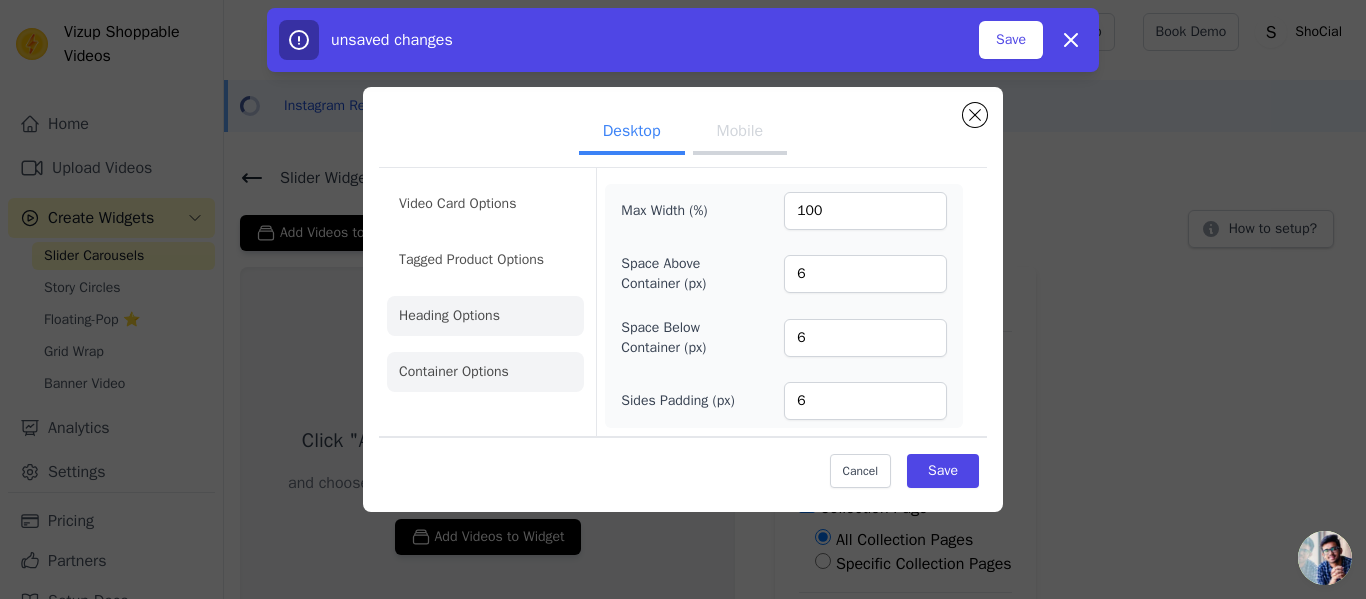 click on "Heading Options" 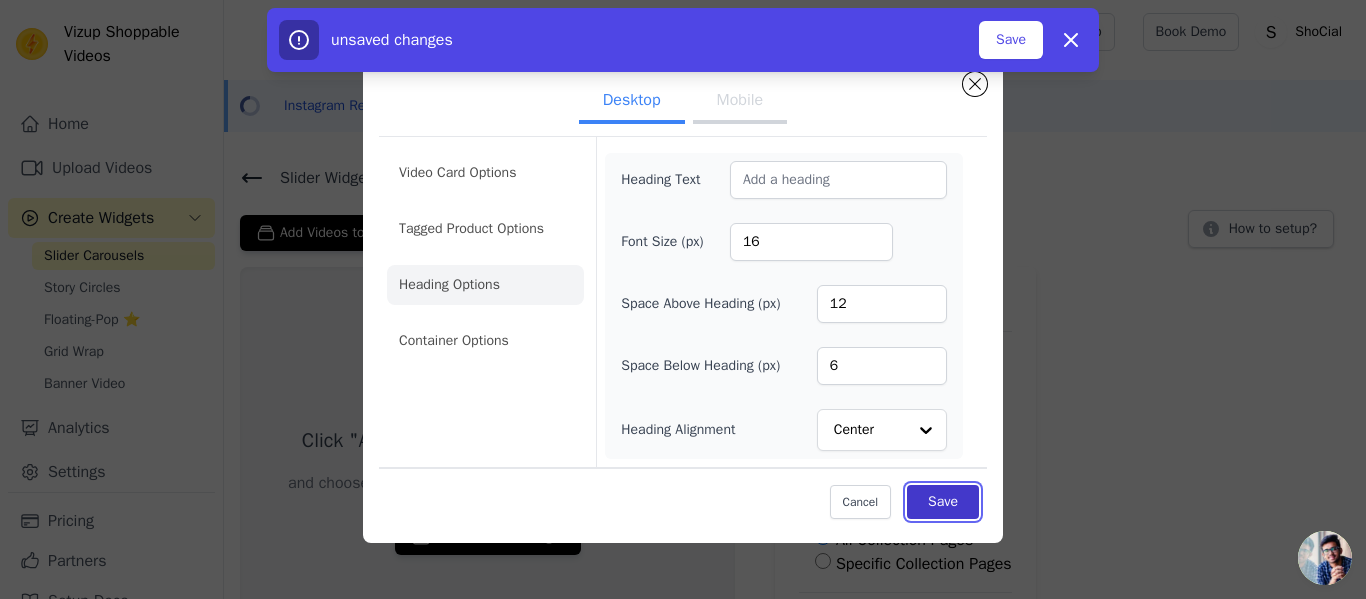 click on "Save" at bounding box center (943, 502) 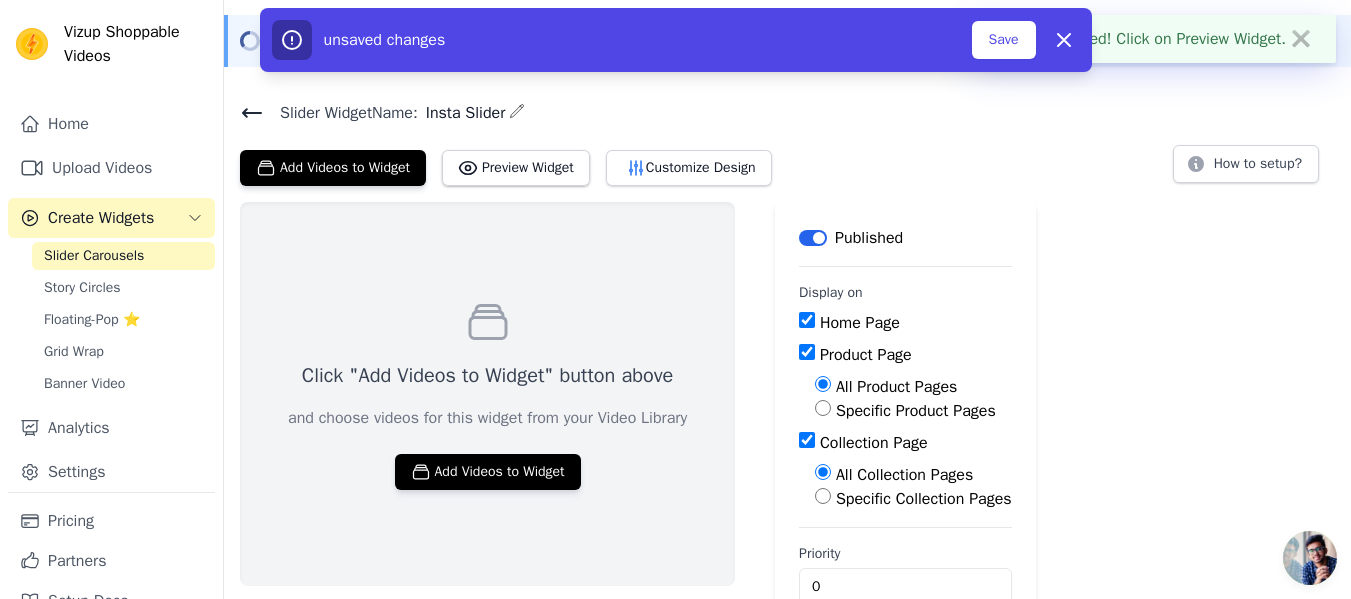 scroll, scrollTop: 111, scrollLeft: 0, axis: vertical 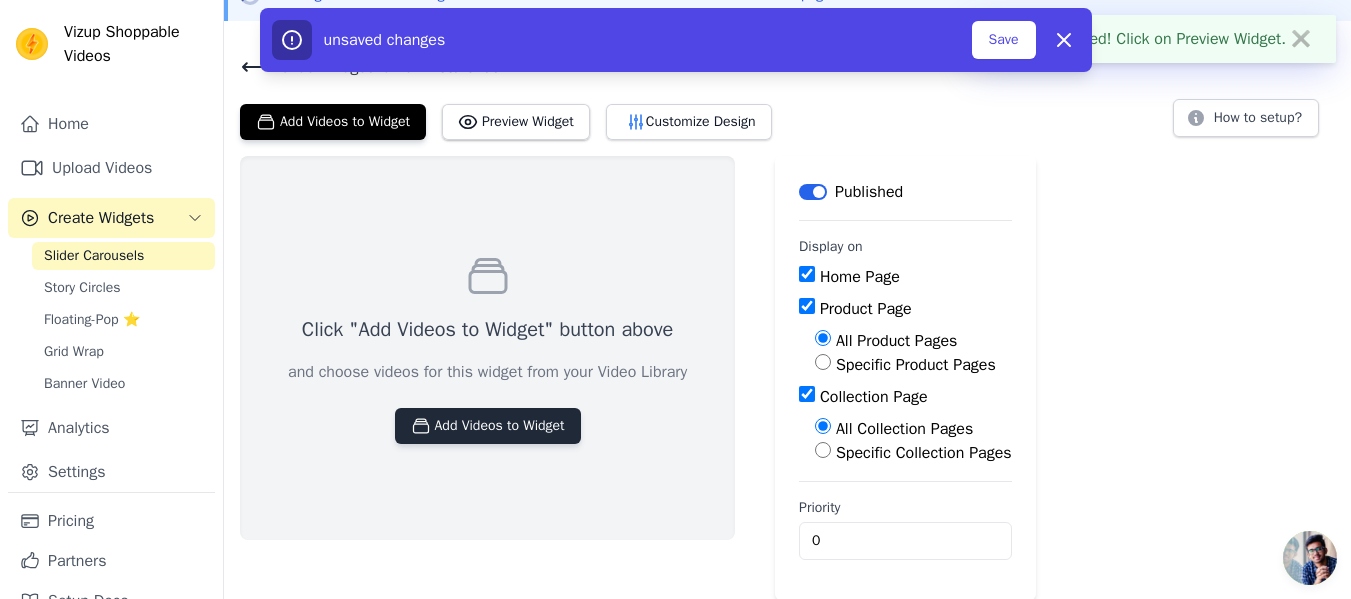 click on "Add Videos to Widget" at bounding box center [488, 426] 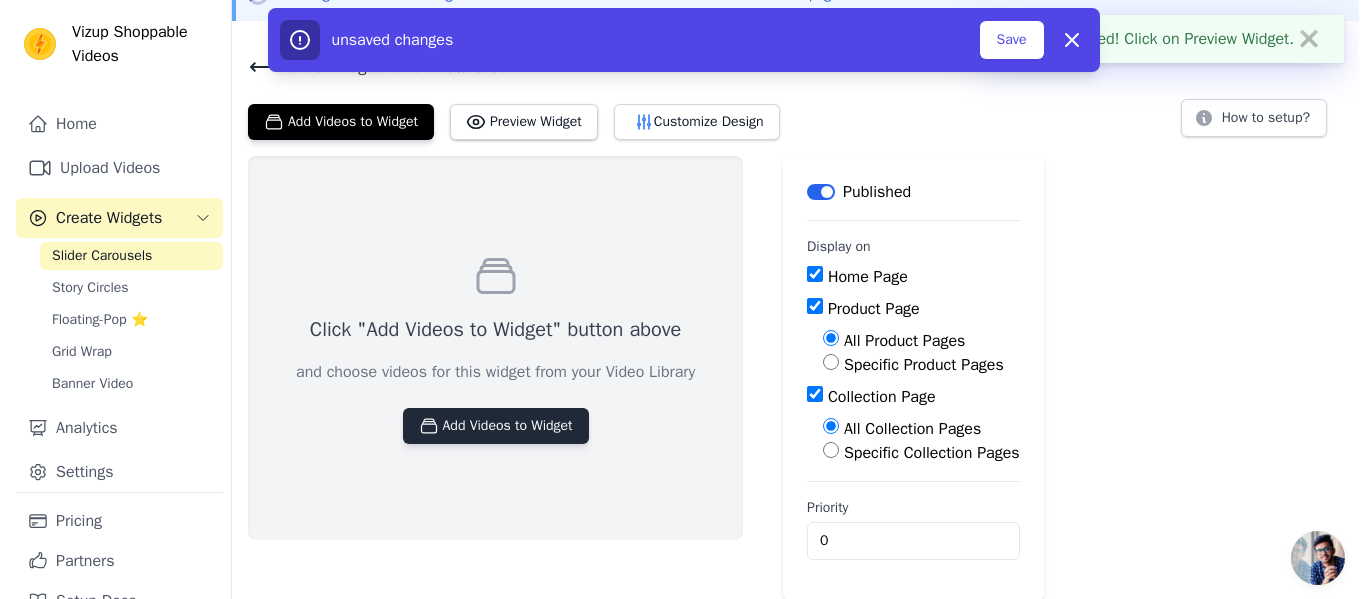 scroll, scrollTop: 0, scrollLeft: 0, axis: both 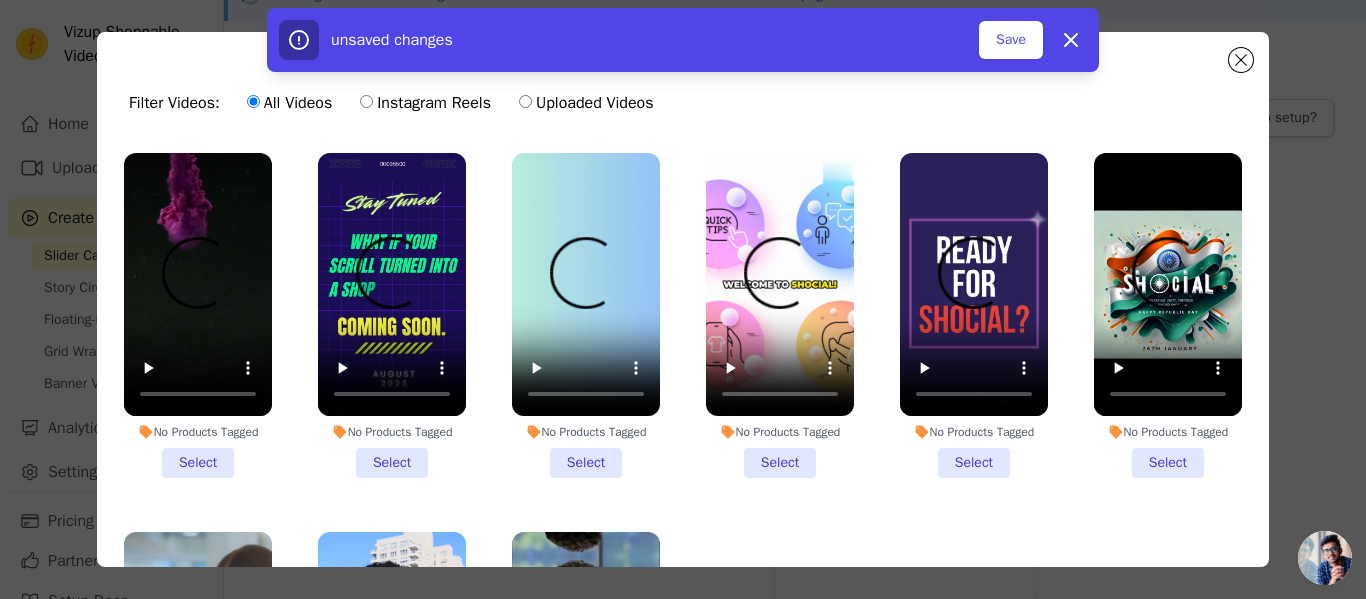 click on "unsaved changes   Save   Dismiss" at bounding box center (683, 40) 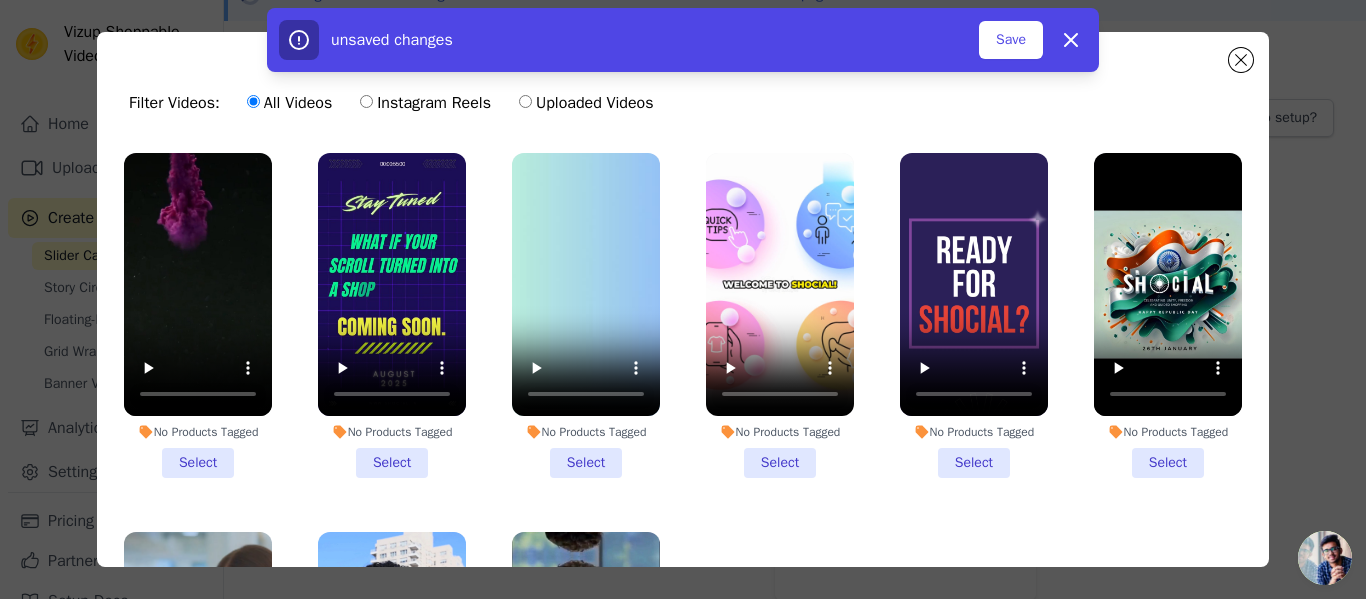click on "No Products Tagged     Select" at bounding box center [198, 315] 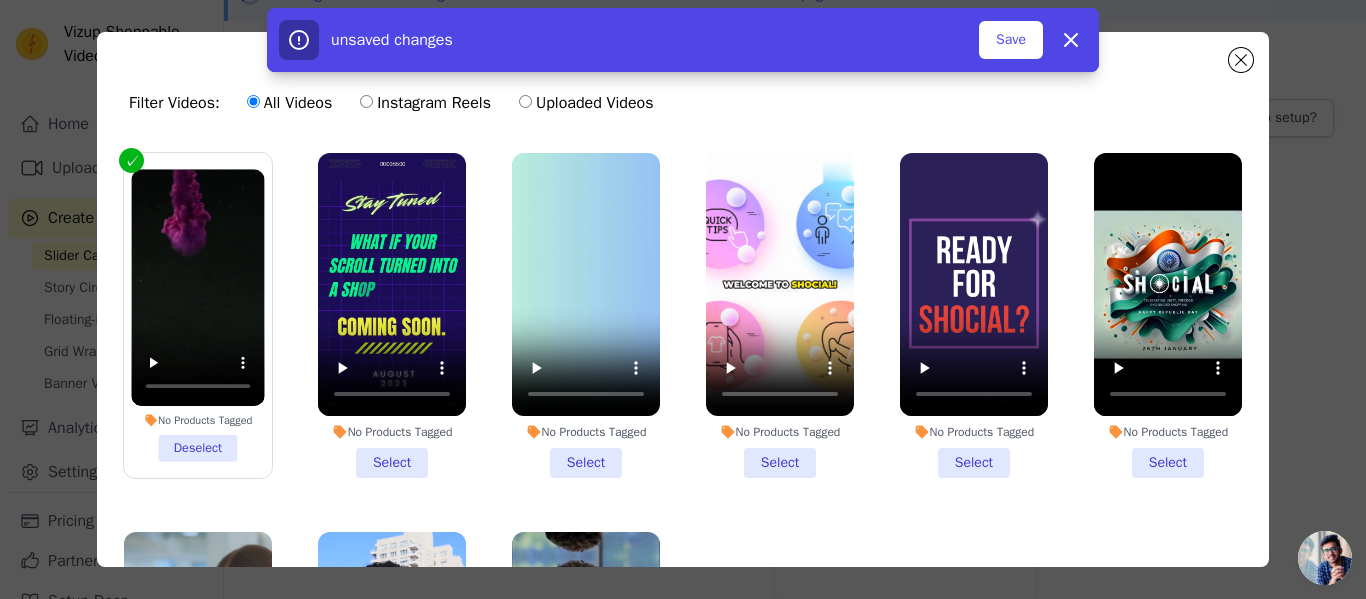 click on "No Products Tagged     Select" at bounding box center [392, 315] 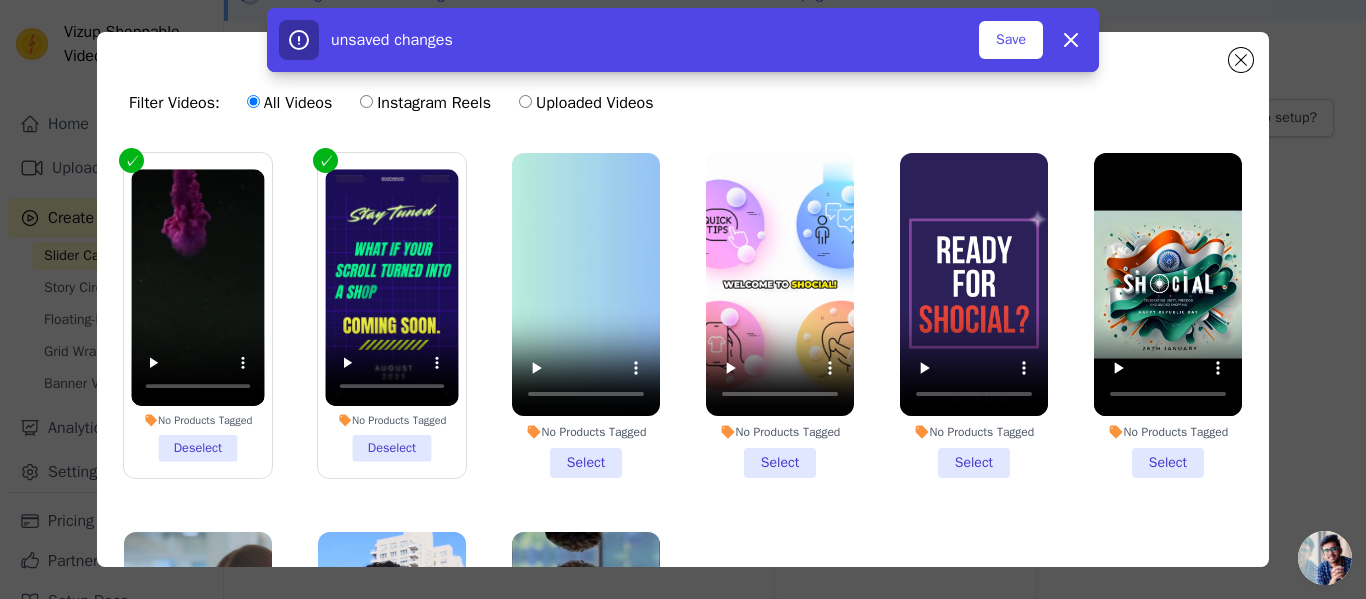 click on "No Products Tagged     Select" at bounding box center [586, 315] 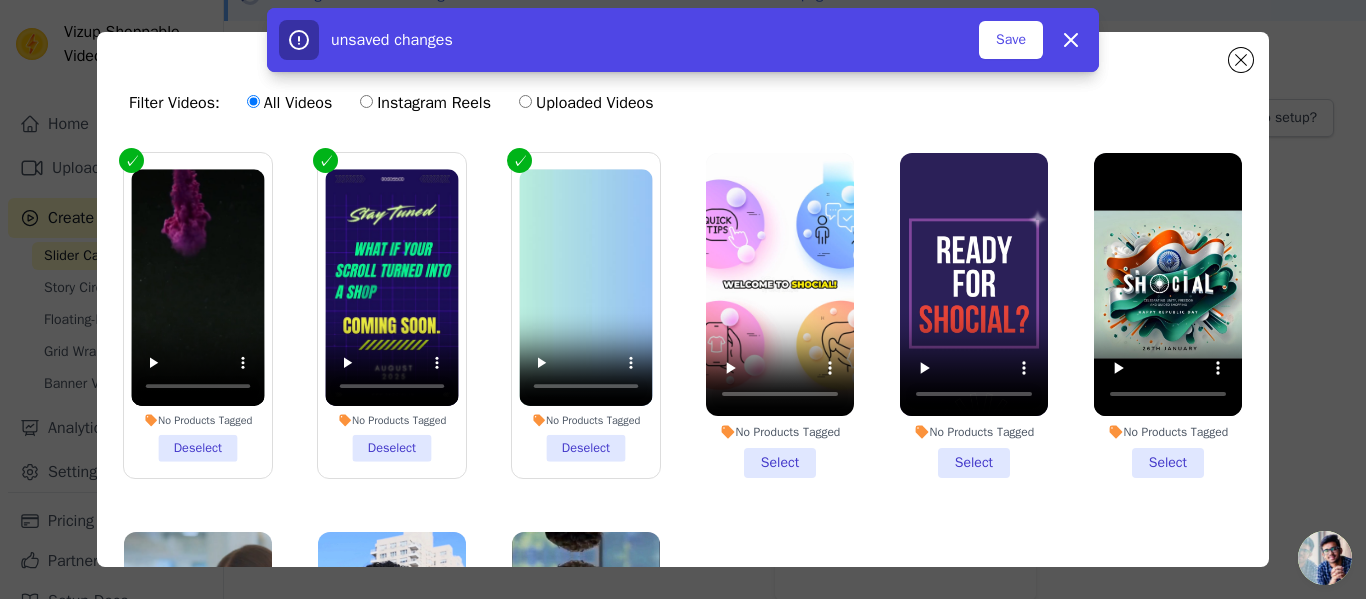 click on "No Products Tagged     Select" at bounding box center (780, 315) 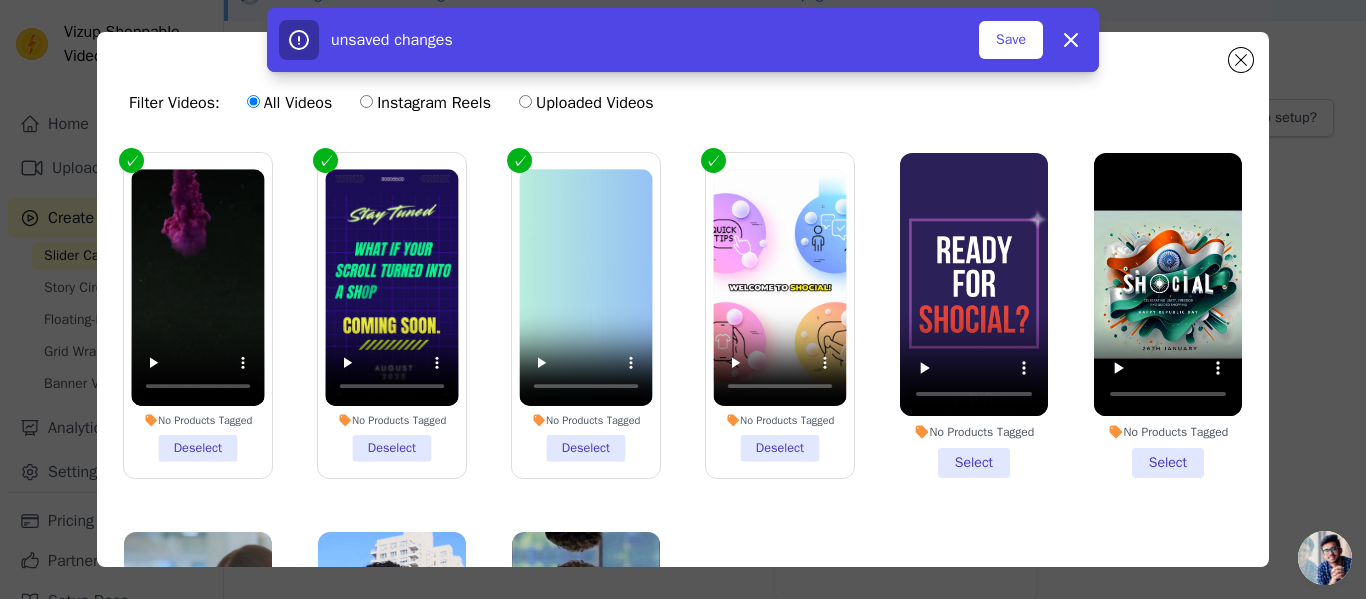 click on "No Products Tagged     Select" at bounding box center [974, 315] 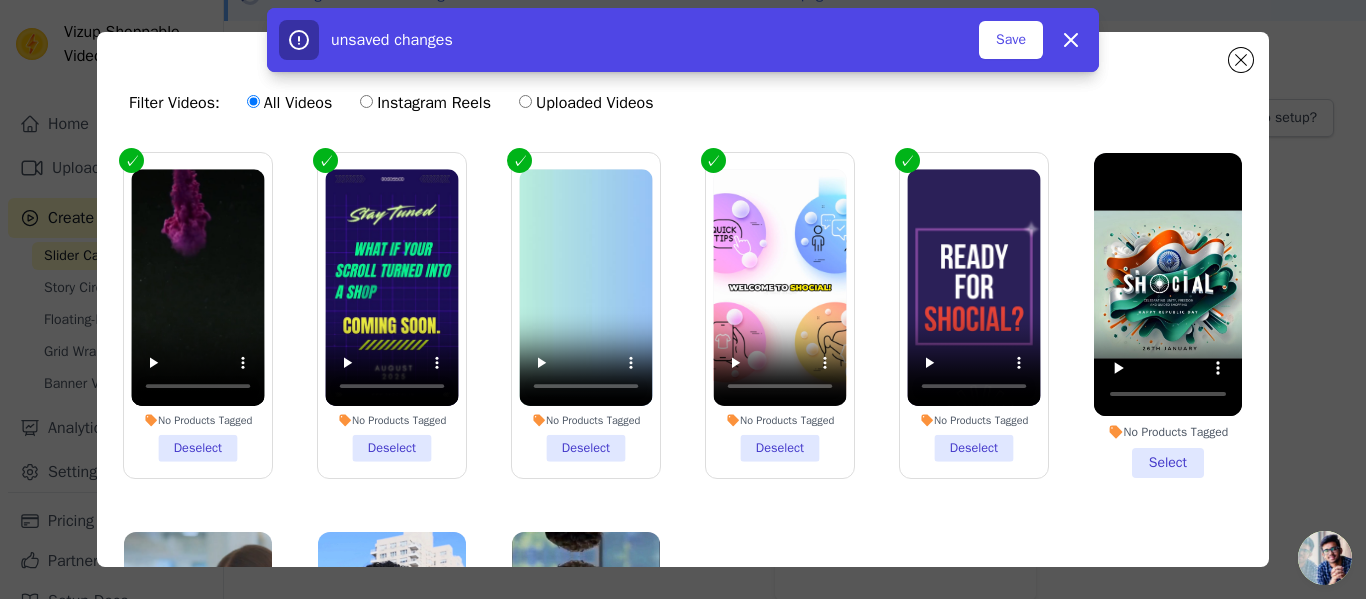 click on "No Products Tagged     Select" at bounding box center [1168, 315] 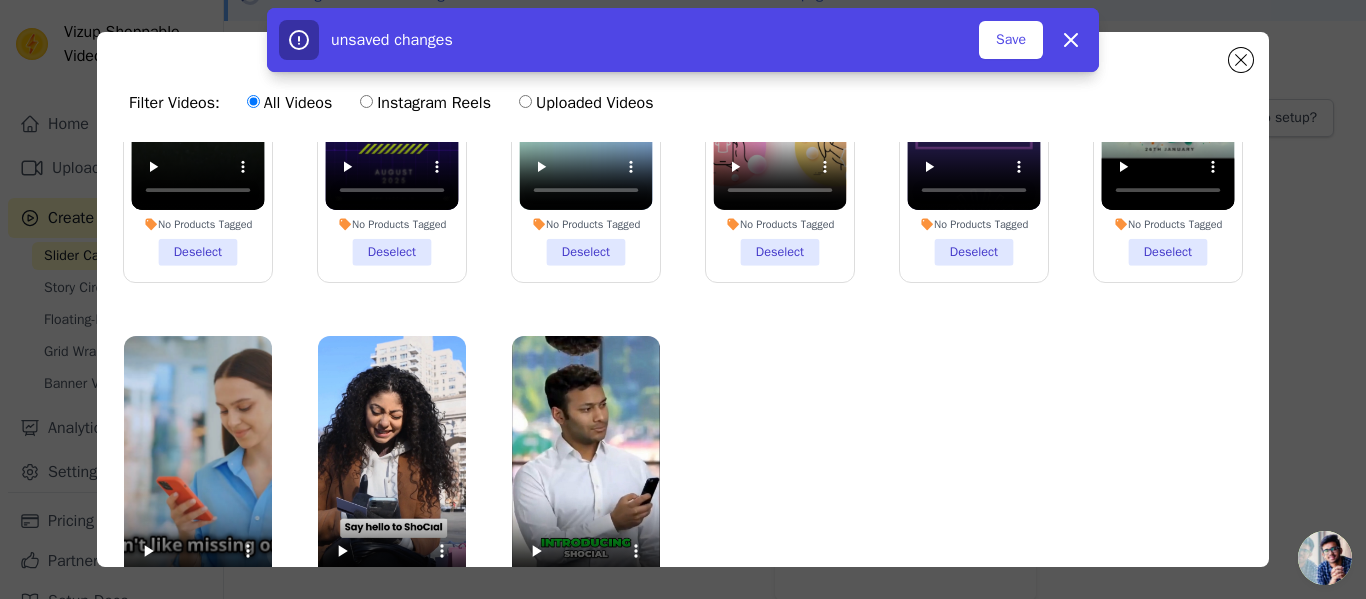 scroll, scrollTop: 218, scrollLeft: 0, axis: vertical 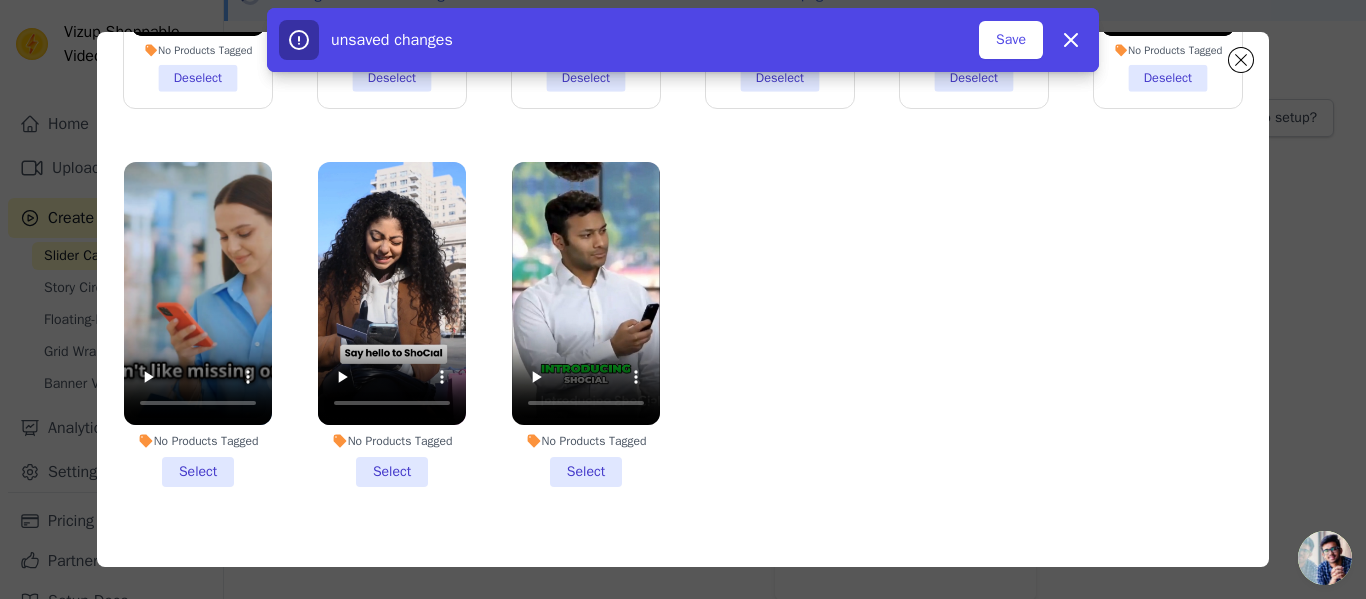 click on "No Products Tagged     Select" at bounding box center (198, 324) 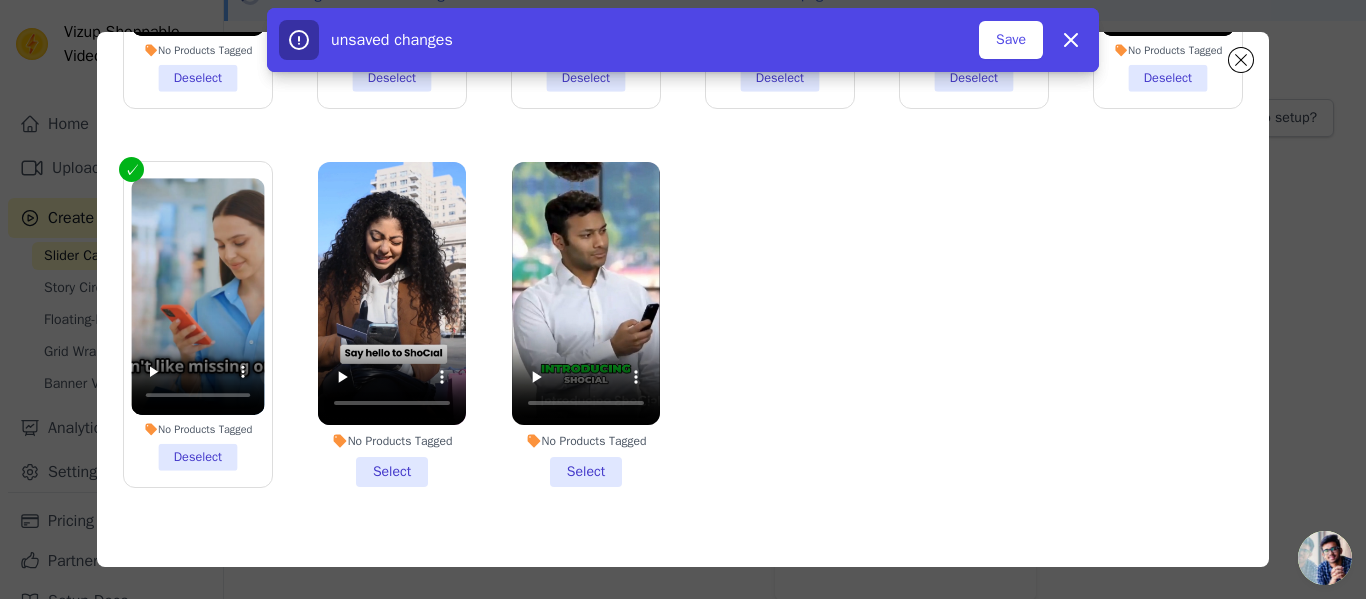 click on "No Products Tagged     Select" at bounding box center [392, 324] 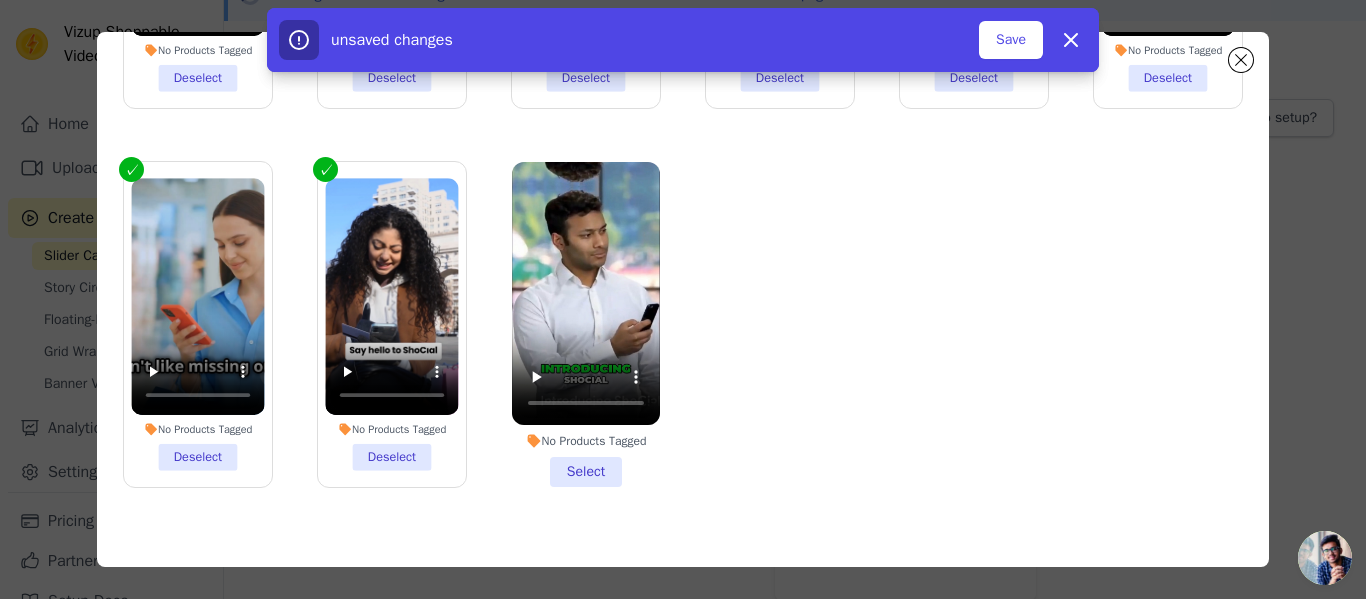 click on "No Products Tagged     Select" at bounding box center (586, 324) 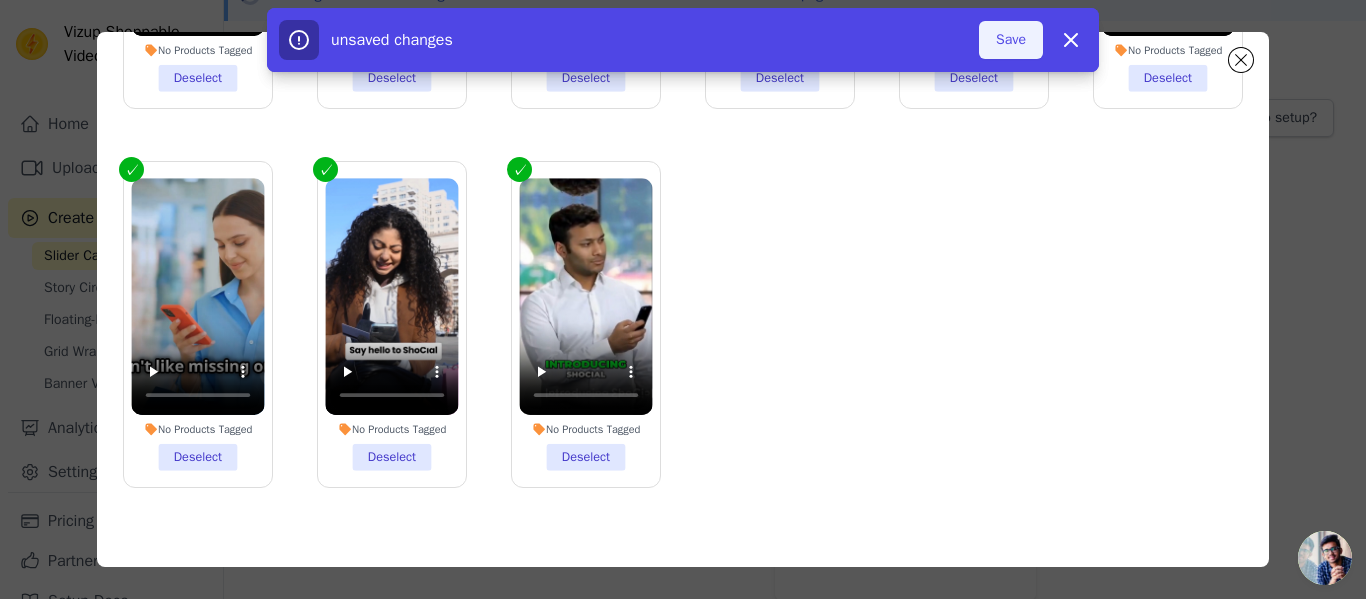 click on "Save" at bounding box center [1011, 40] 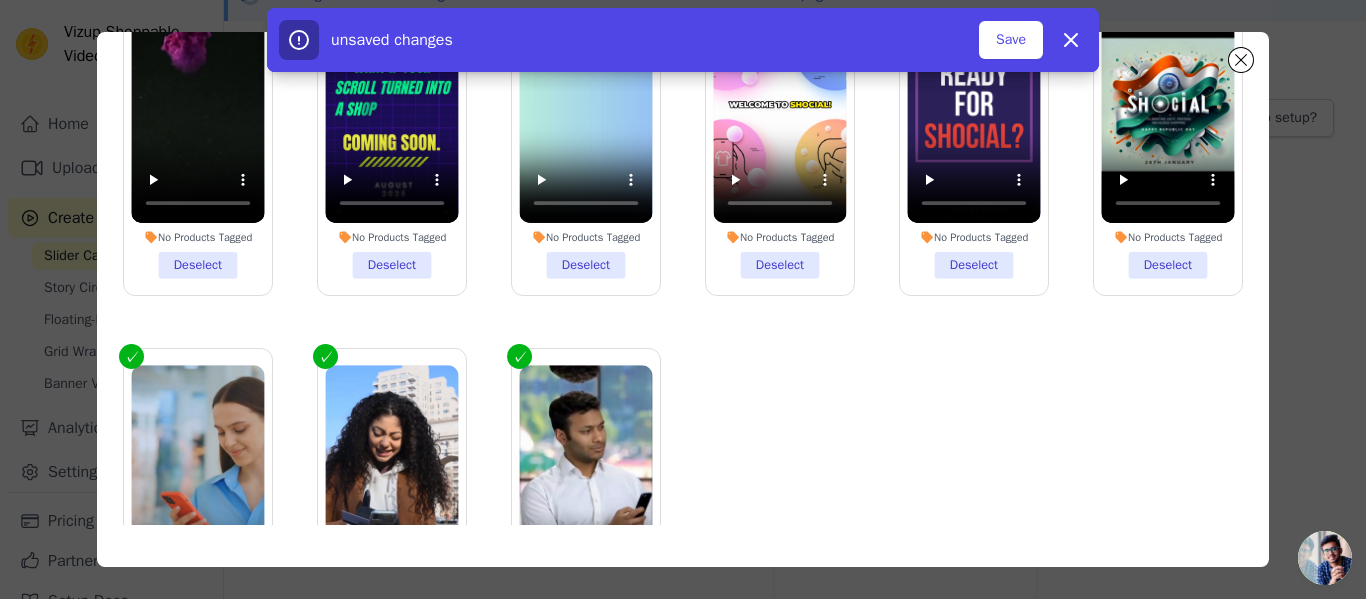 scroll, scrollTop: 0, scrollLeft: 0, axis: both 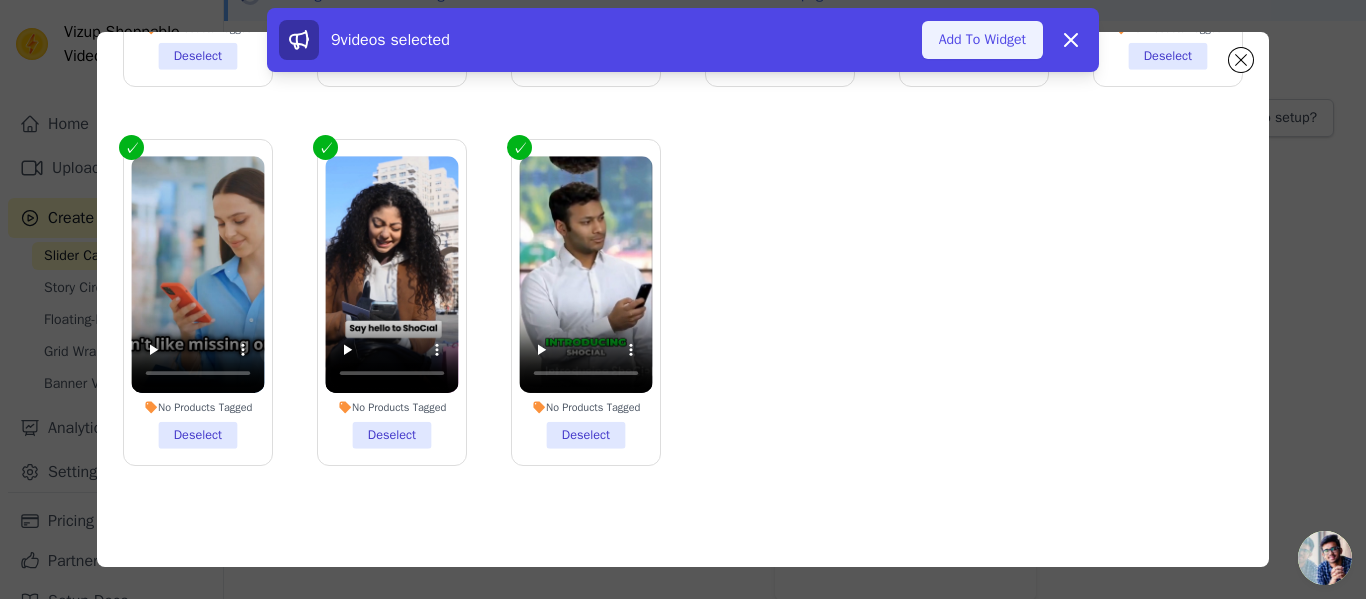 click on "Add To Widget" at bounding box center [982, 40] 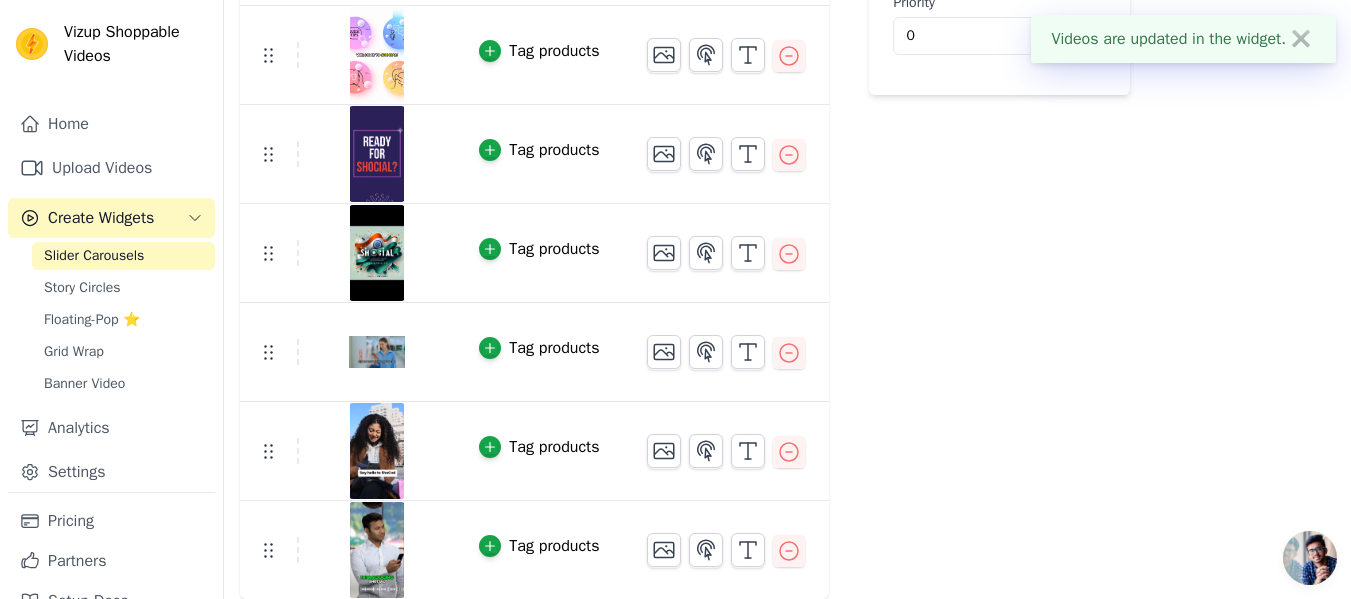 scroll, scrollTop: 0, scrollLeft: 0, axis: both 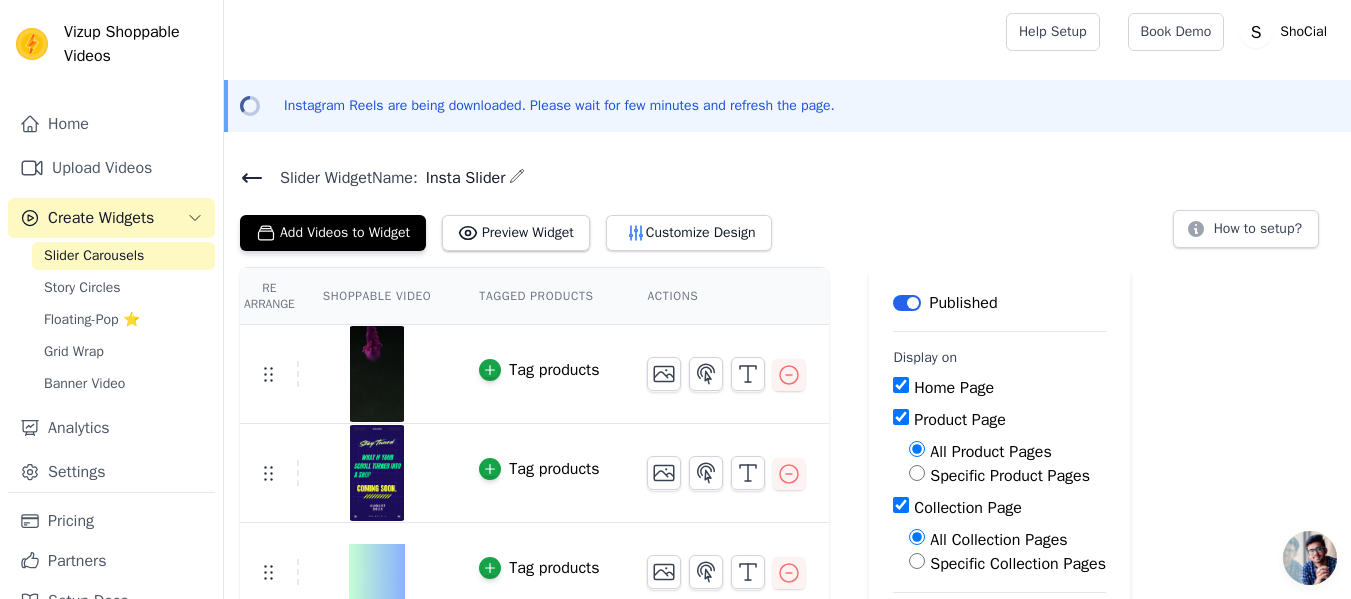 click on "Add Videos to Widget
Preview Widget       Customize Design
How to setup?" at bounding box center [787, 229] 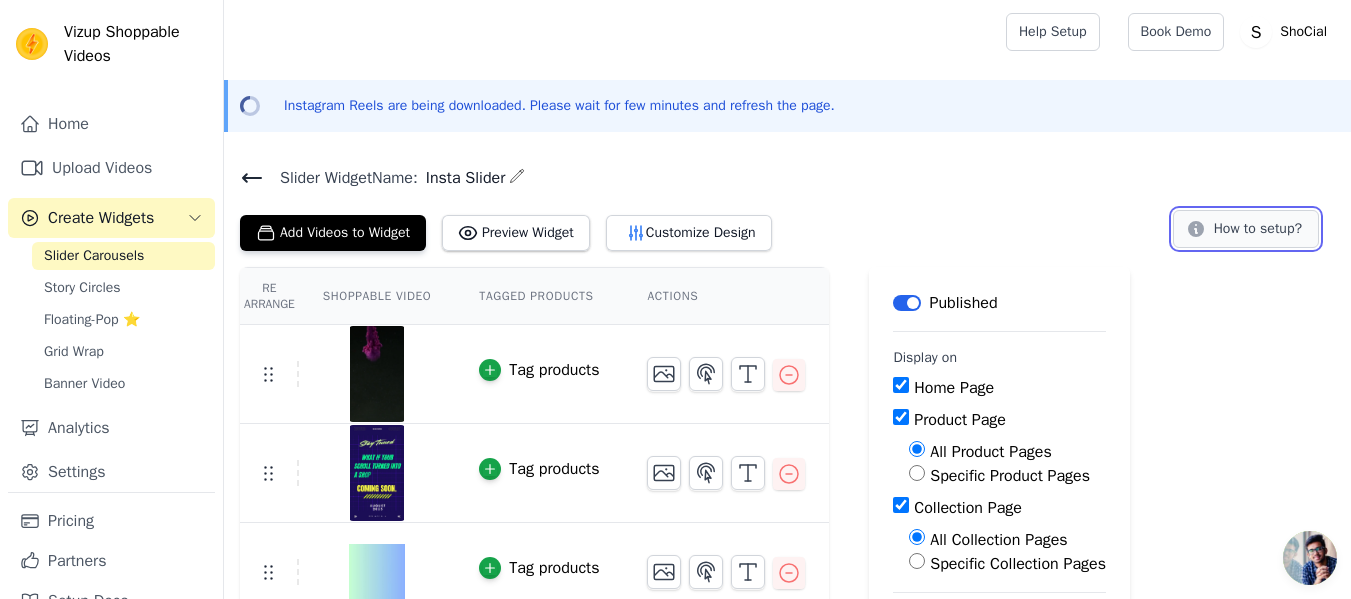 click on "How to setup?" at bounding box center (1246, 229) 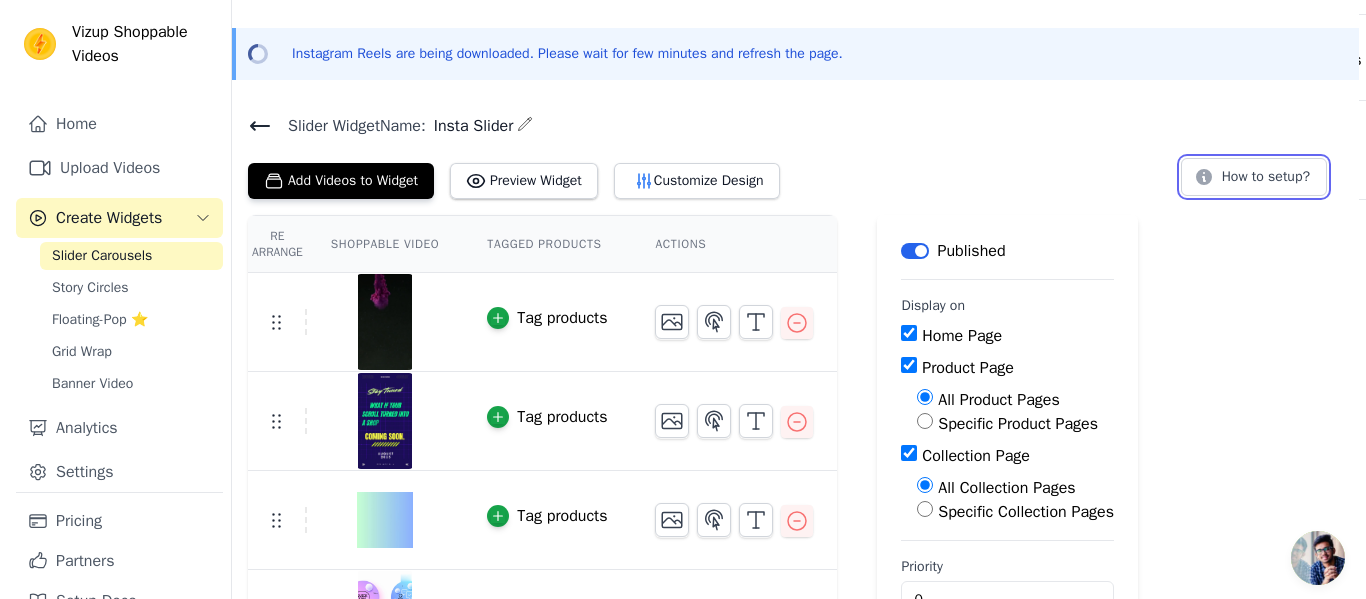 scroll, scrollTop: 0, scrollLeft: 0, axis: both 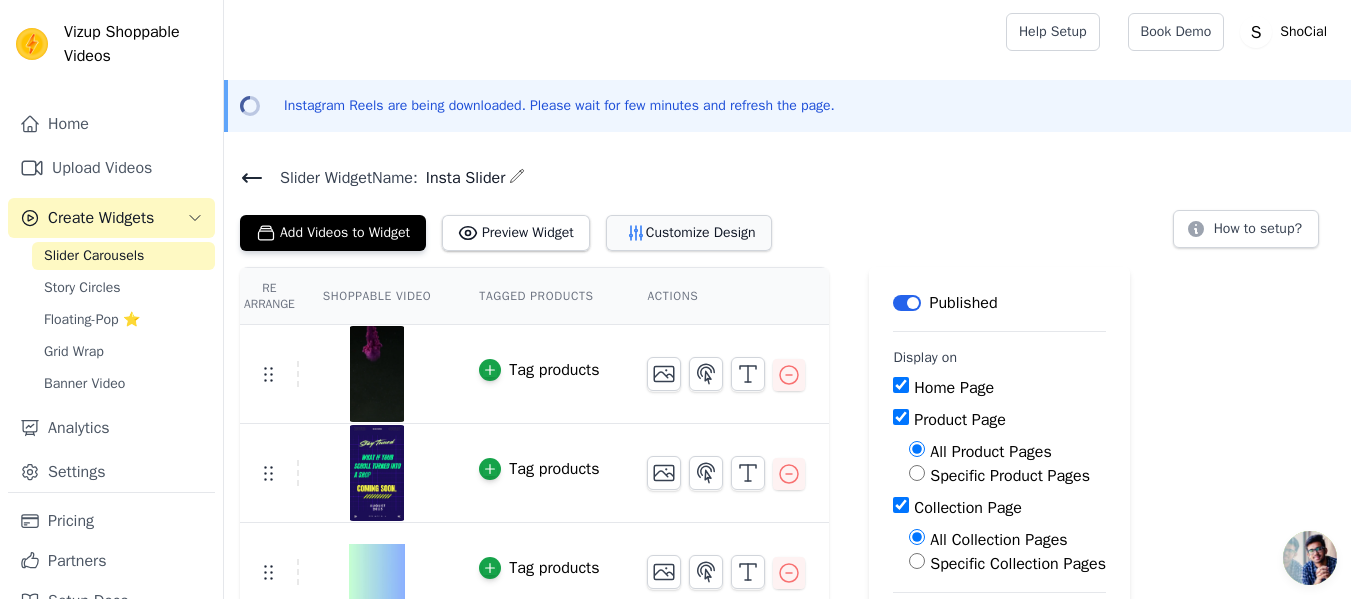 click on "Customize Design" at bounding box center [689, 233] 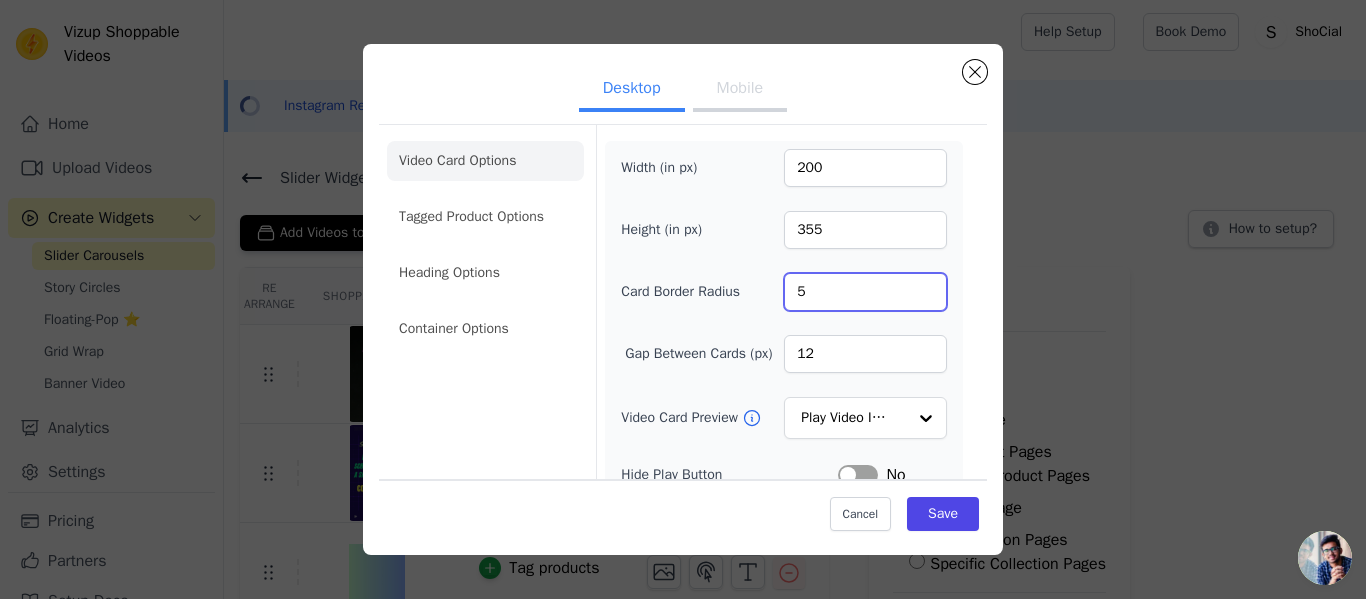 click on "5" at bounding box center (865, 292) 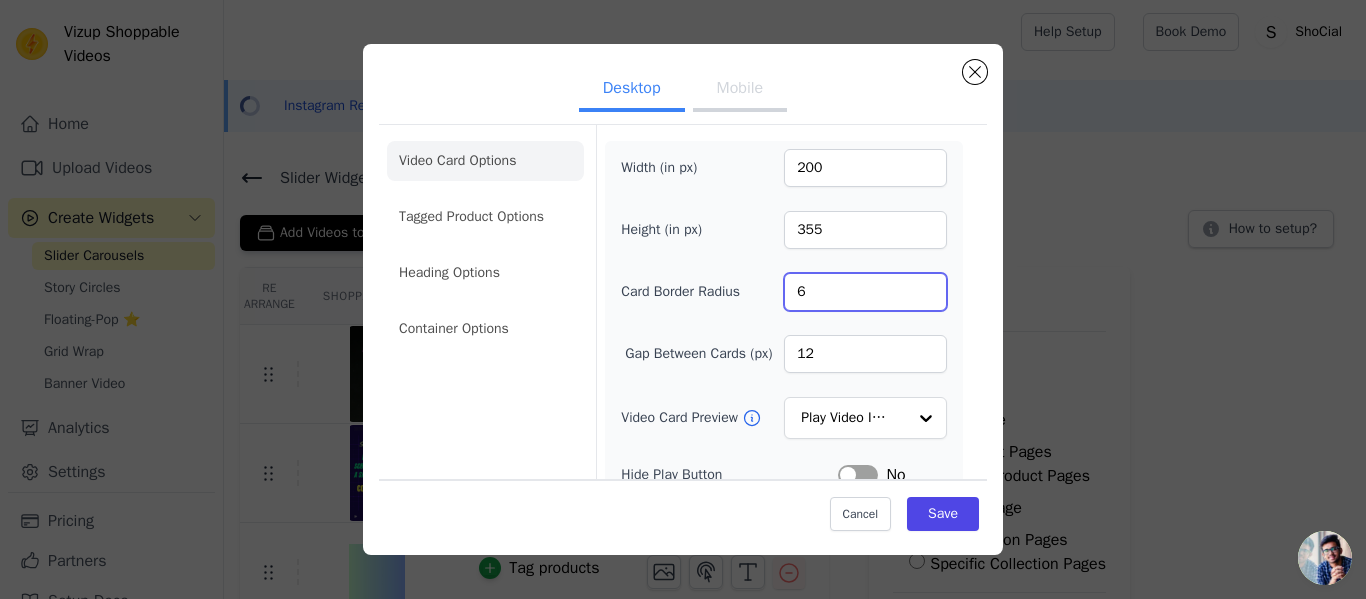 click on "6" at bounding box center (865, 292) 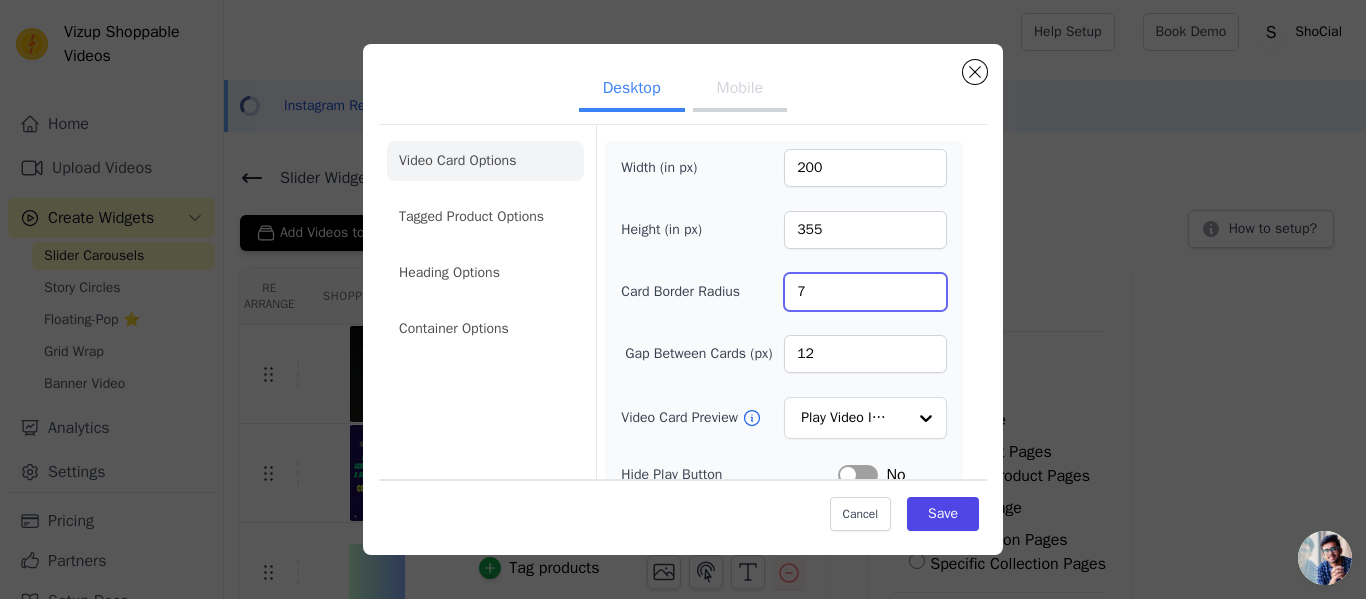 click on "7" at bounding box center [865, 292] 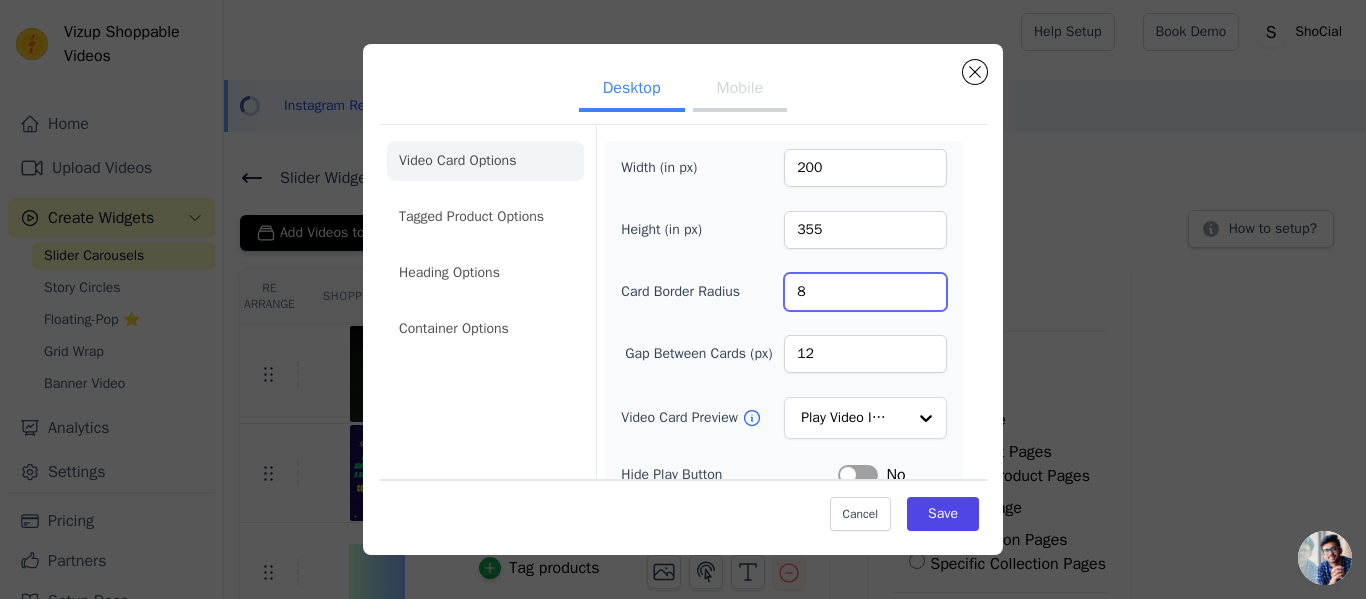 click on "8" at bounding box center (865, 292) 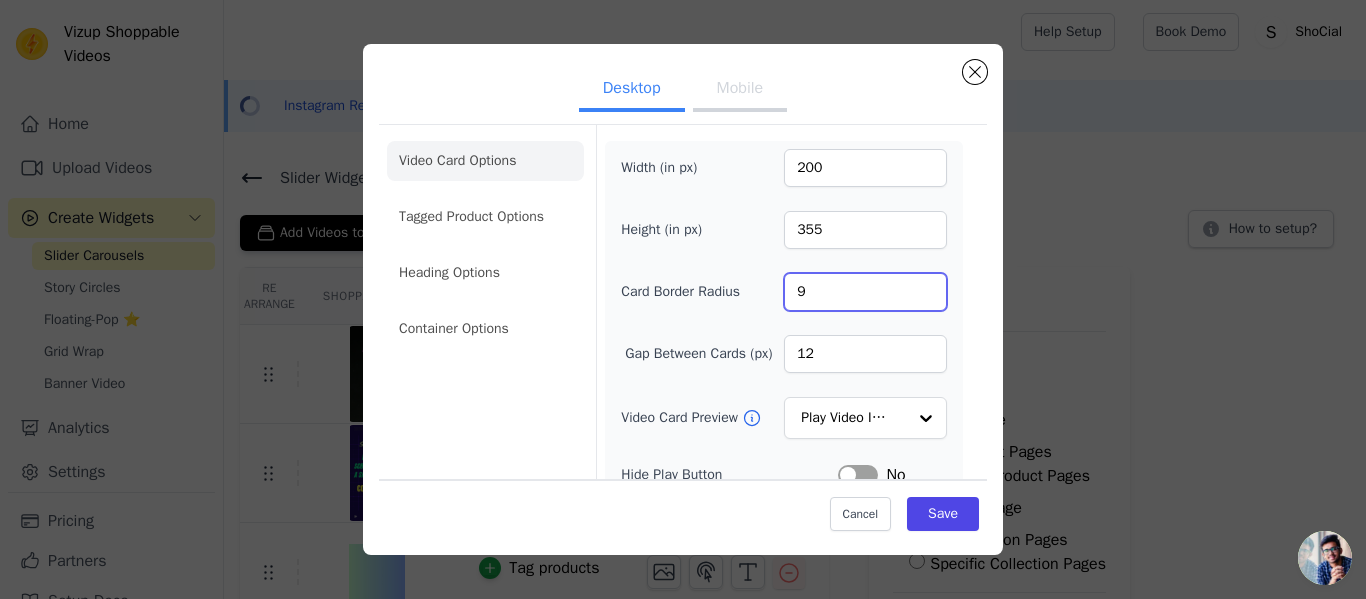 click on "9" at bounding box center (865, 292) 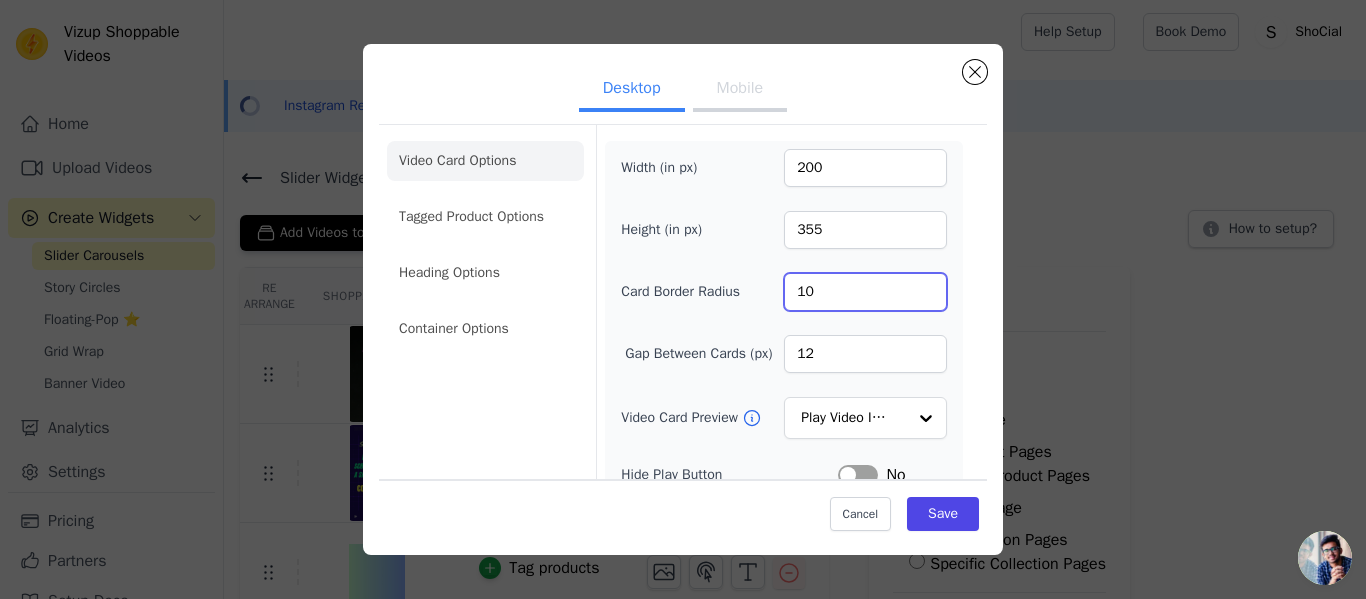 type on "10" 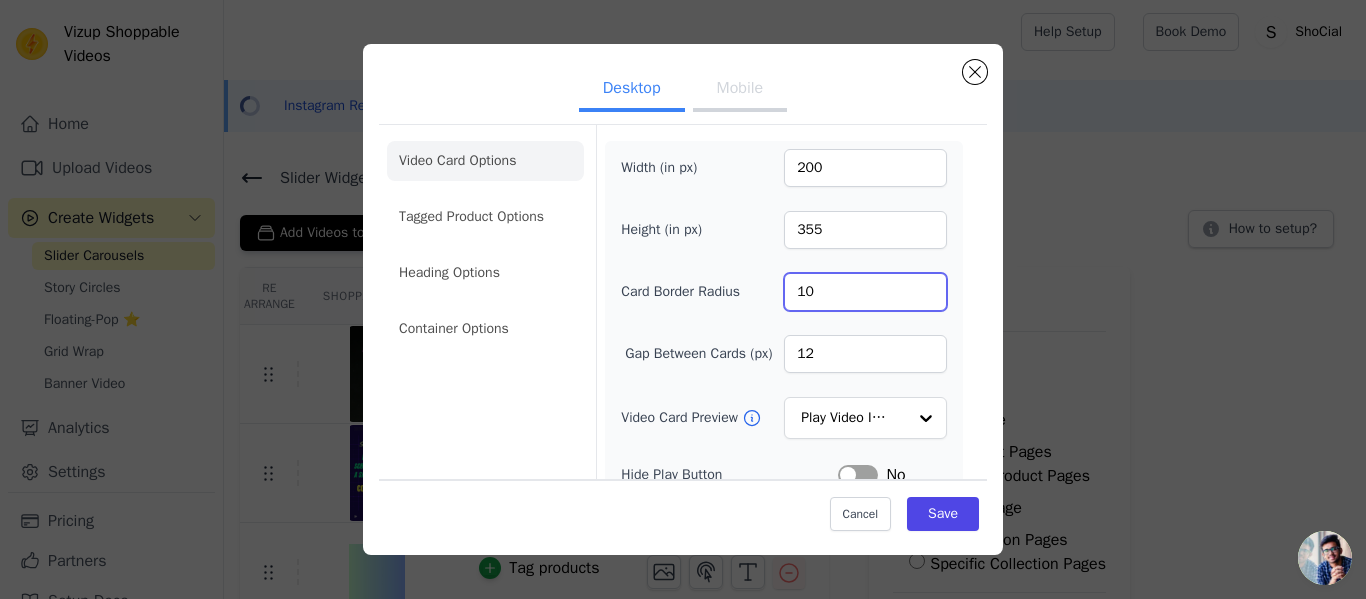 scroll, scrollTop: 100, scrollLeft: 0, axis: vertical 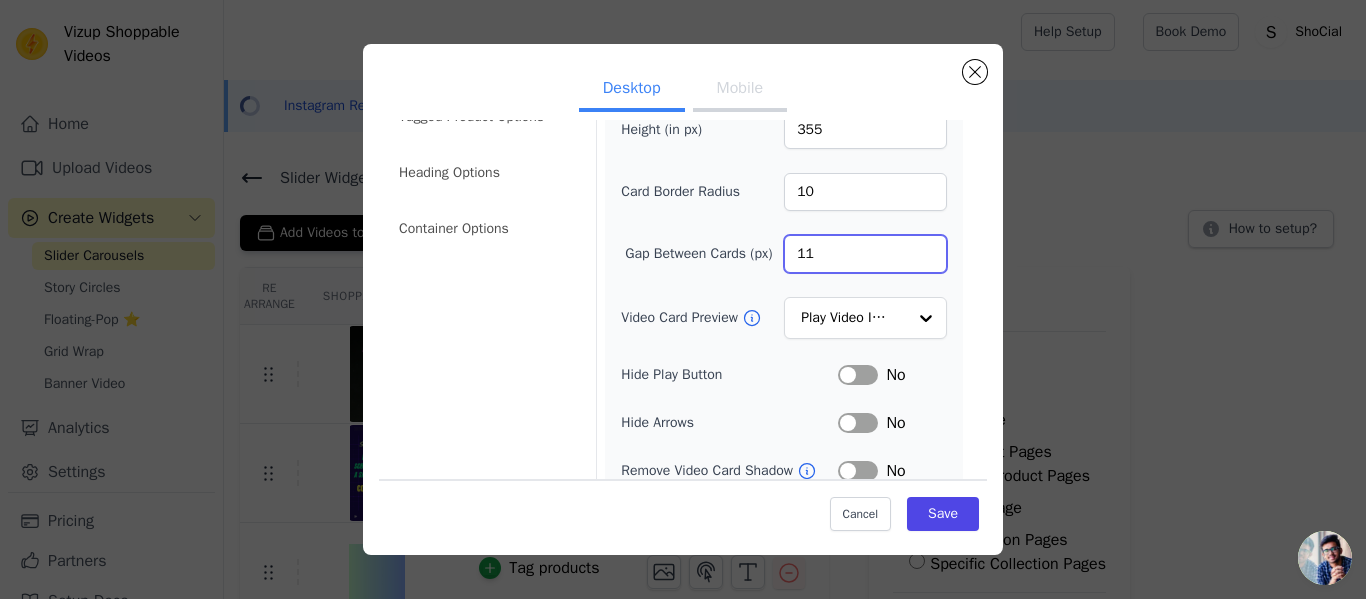 click on "11" at bounding box center (865, 254) 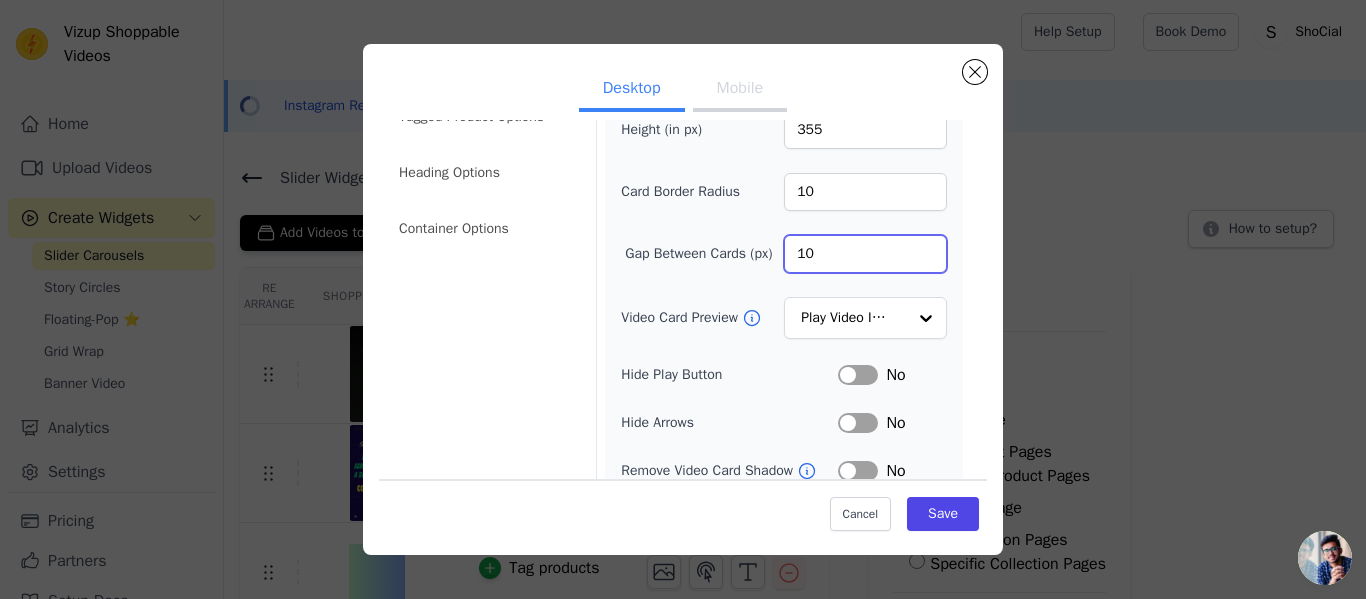 type on "10" 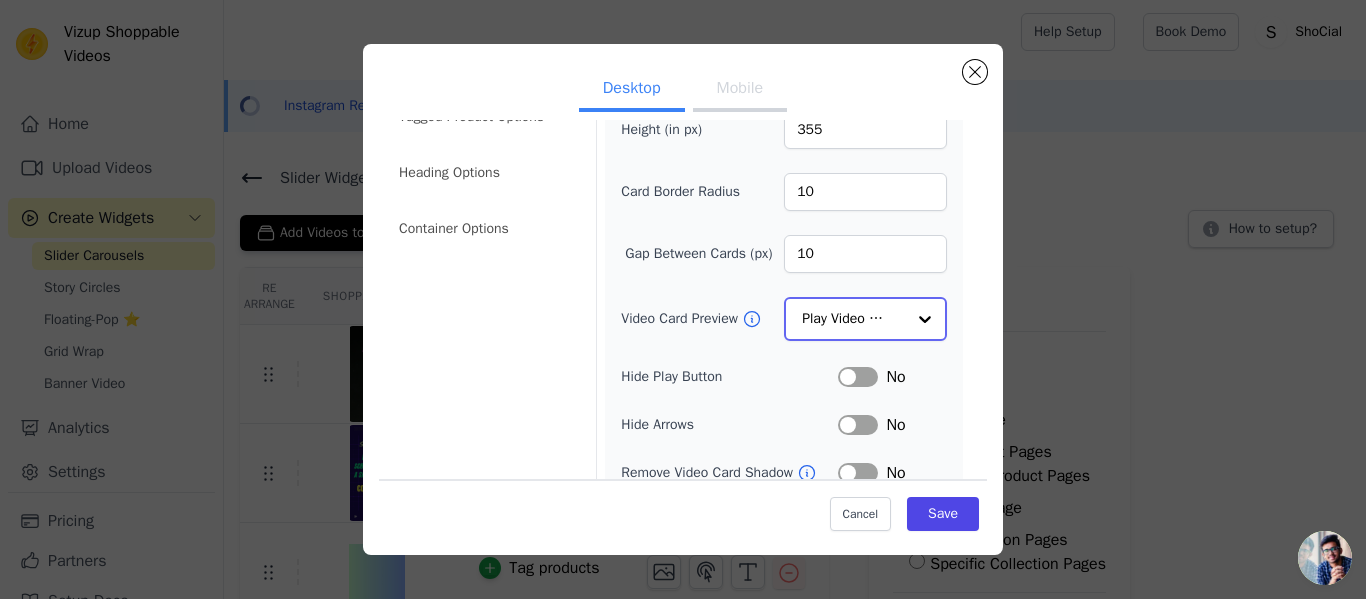 click at bounding box center (925, 319) 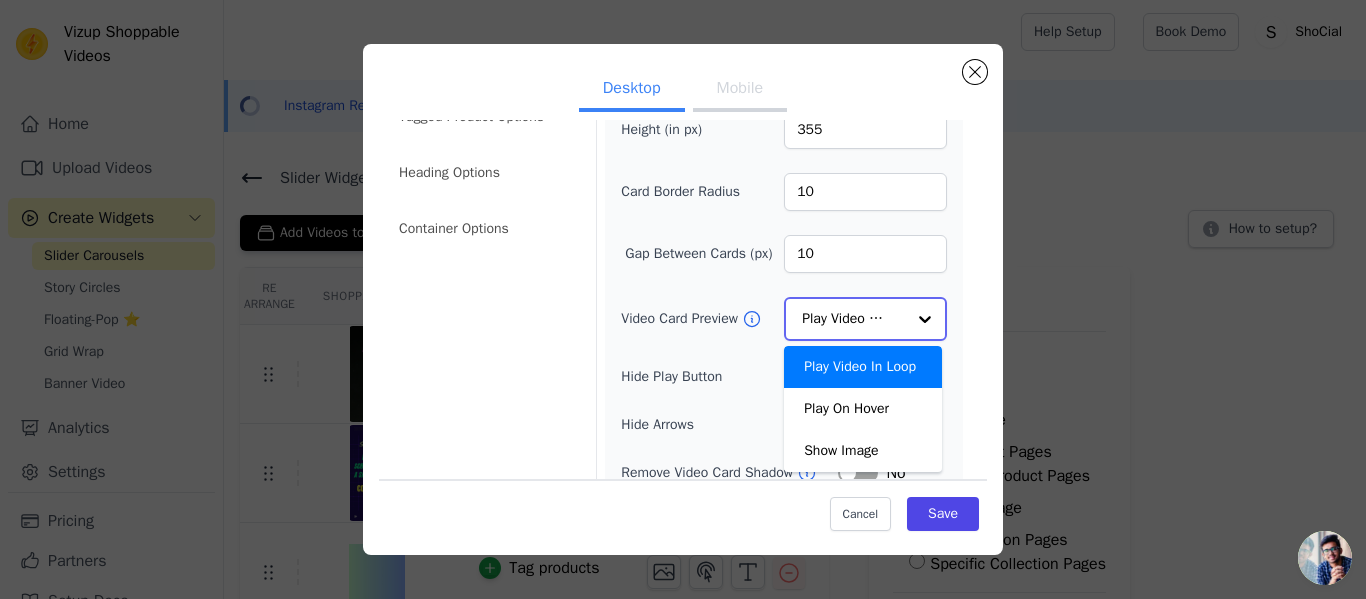 click at bounding box center [925, 319] 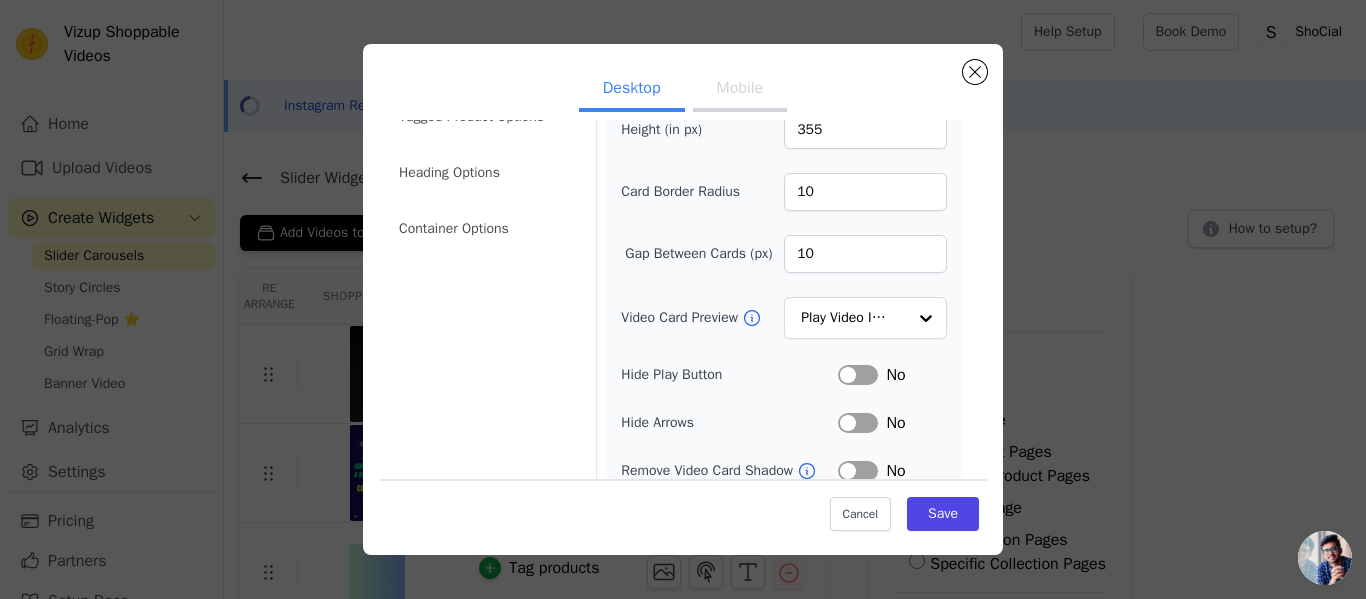 click on "Video Card Preview" at bounding box center (681, 318) 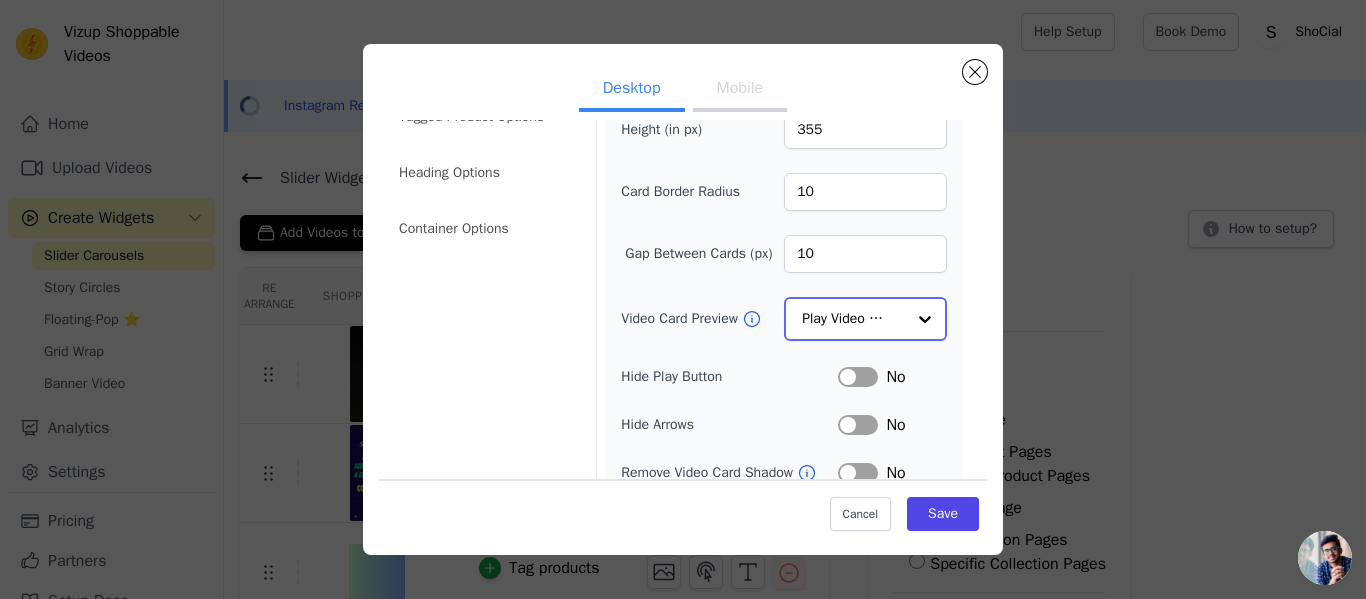 click on "Video Card Preview" 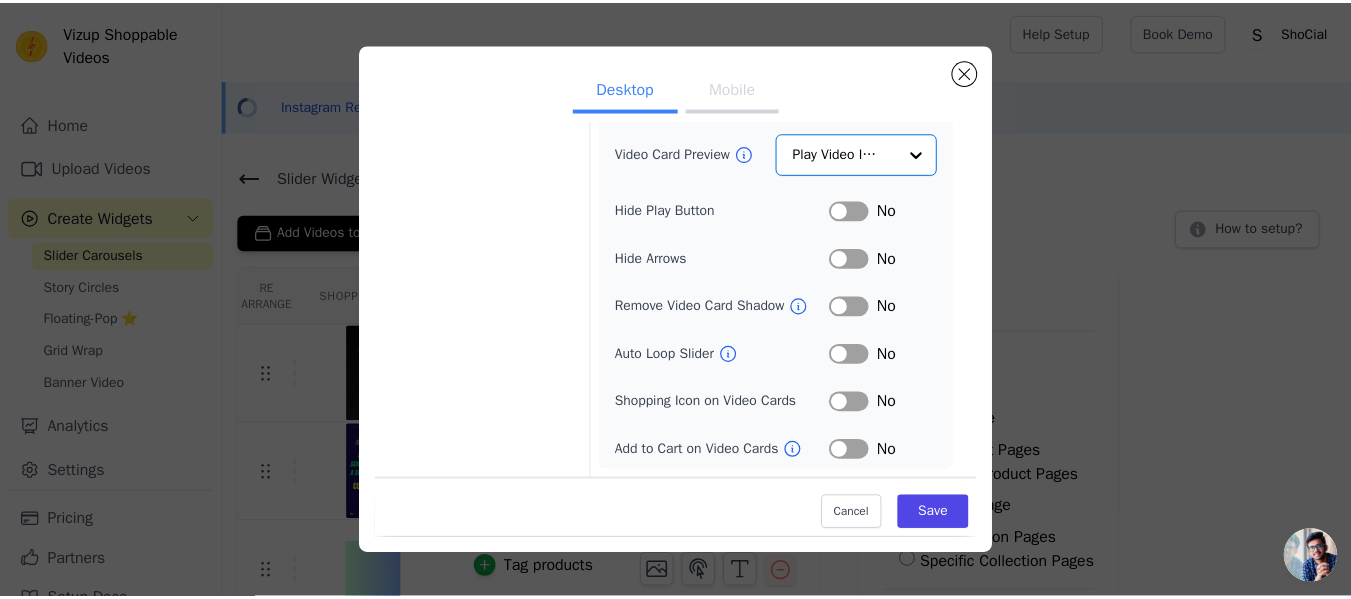 scroll, scrollTop: 264, scrollLeft: 0, axis: vertical 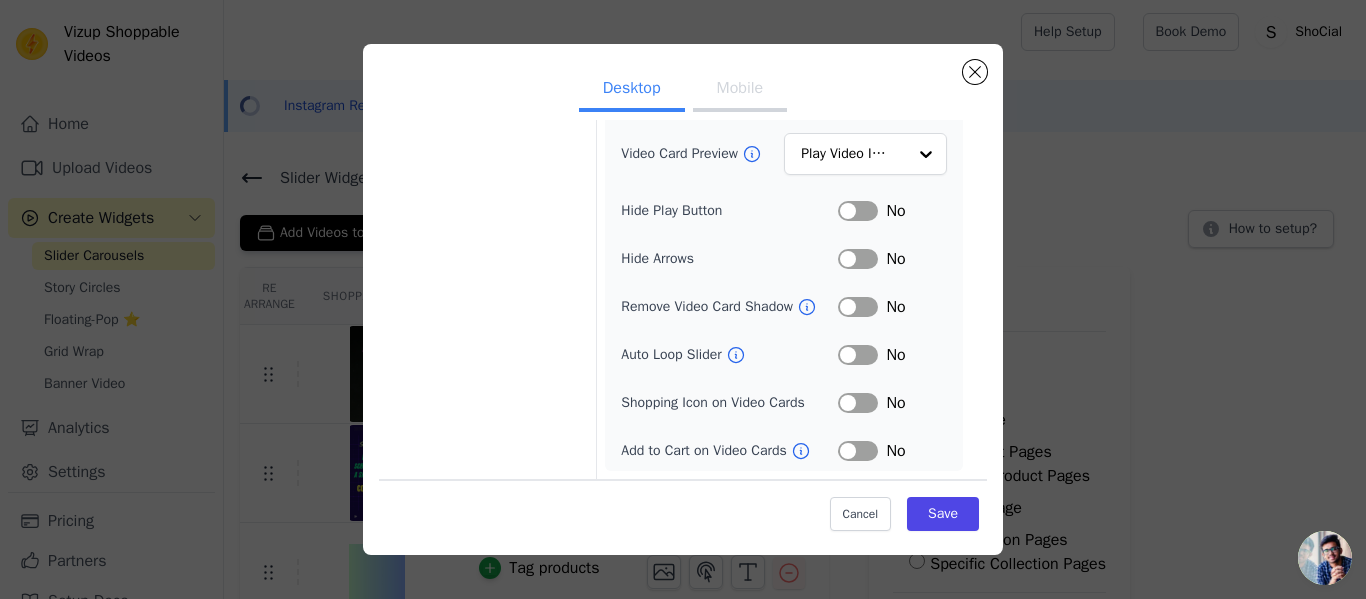 click on "Label" at bounding box center [858, 355] 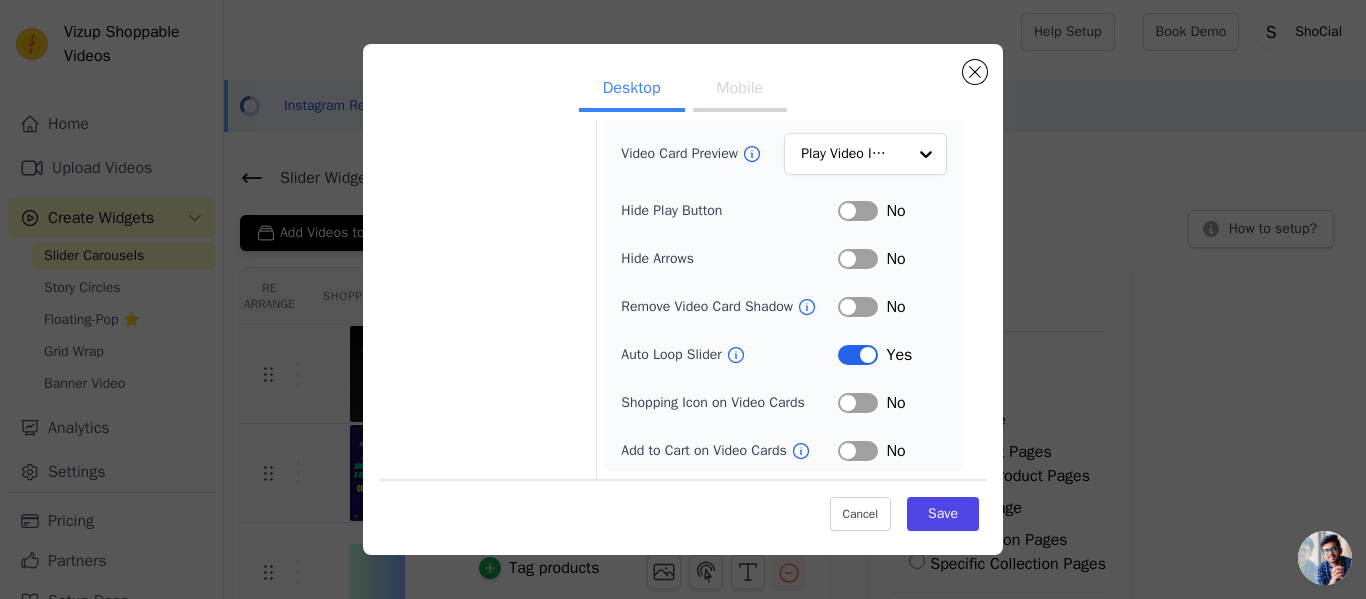 click on "Label" at bounding box center (858, 403) 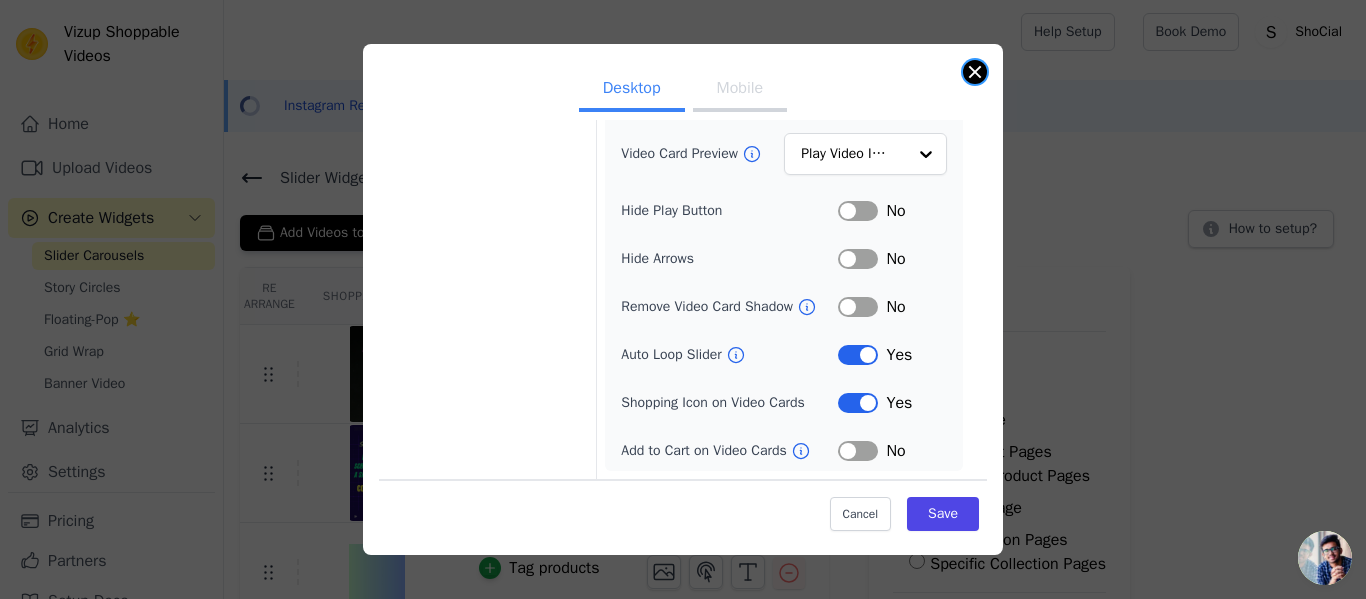 click at bounding box center (975, 72) 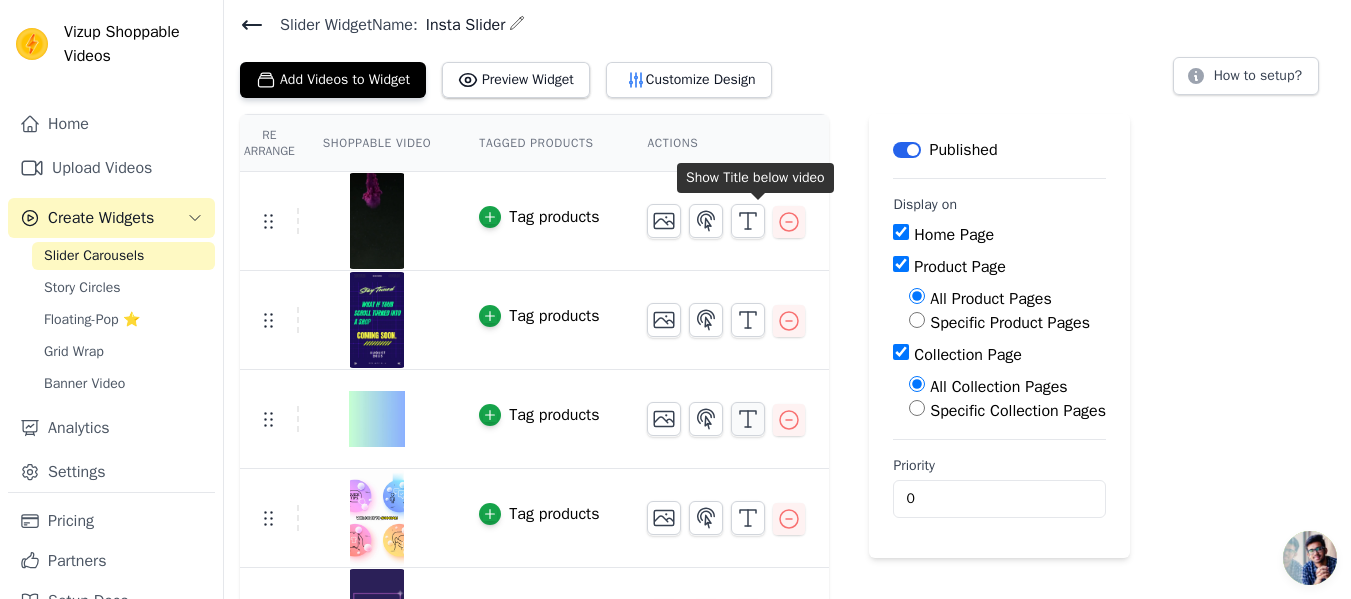 scroll, scrollTop: 200, scrollLeft: 0, axis: vertical 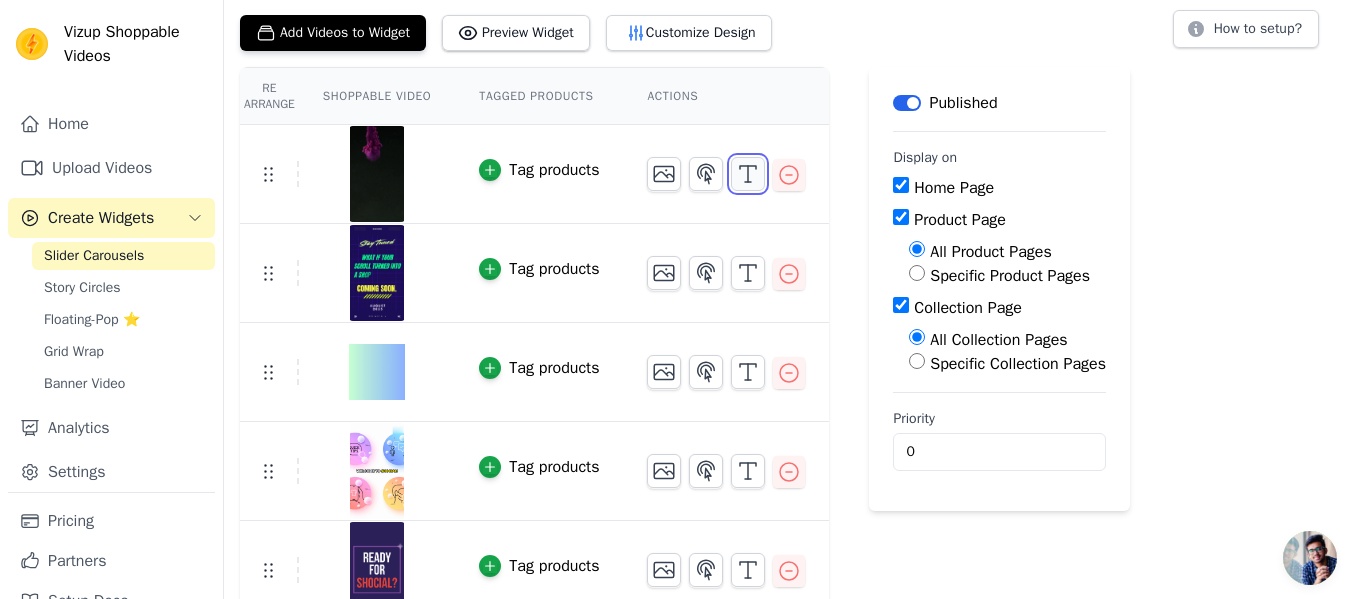 click 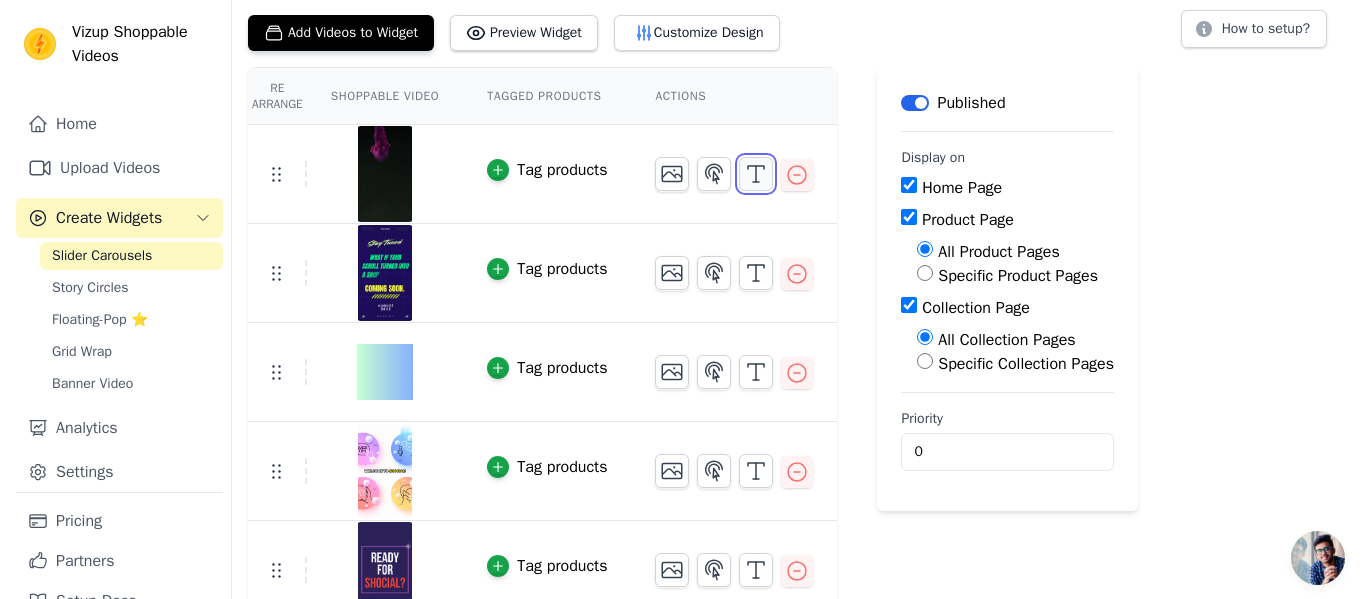 scroll, scrollTop: 0, scrollLeft: 0, axis: both 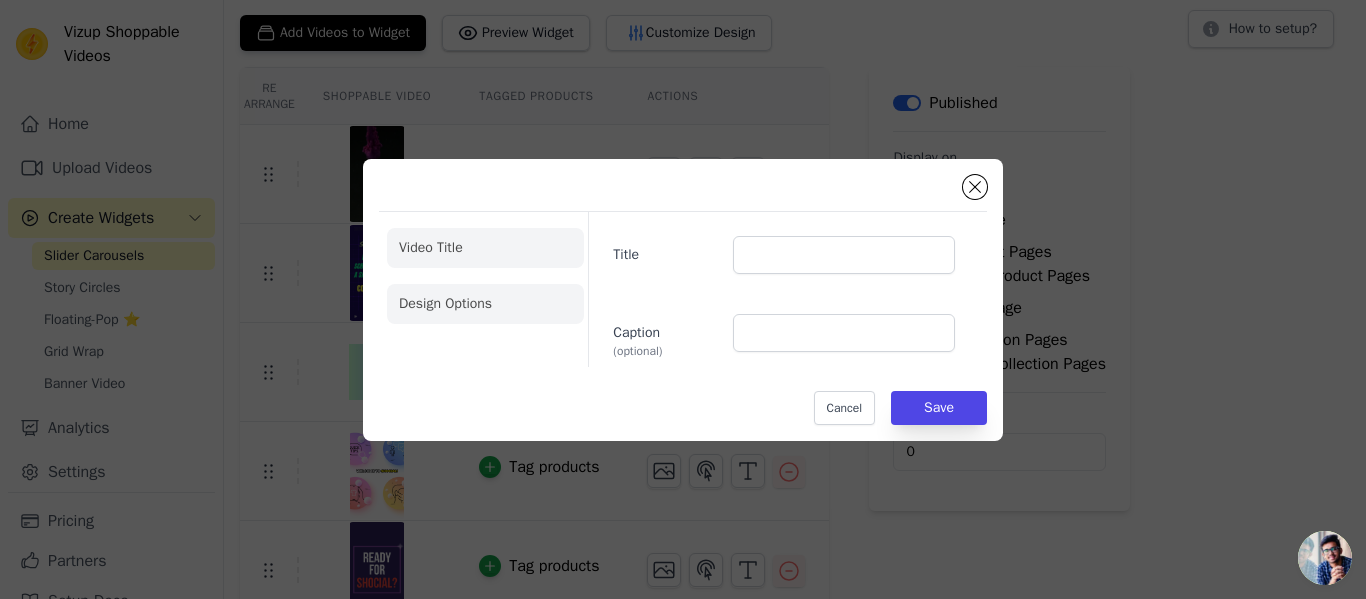 click on "Design Options" 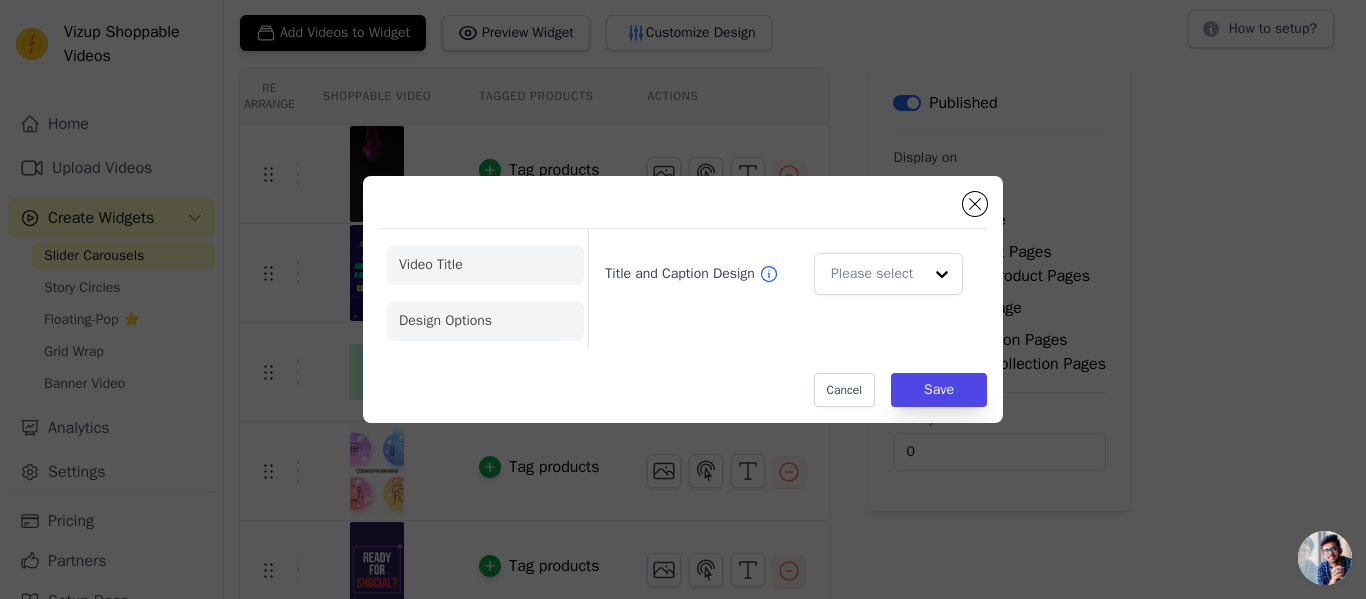 click on "Video Title" 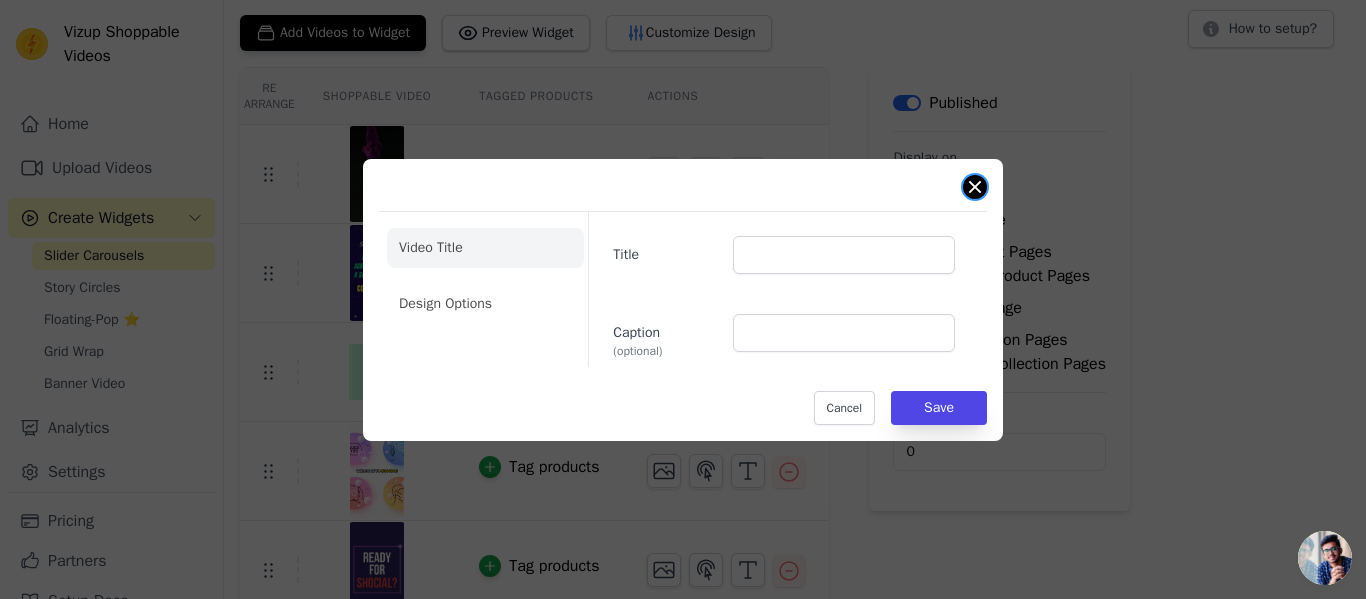 click at bounding box center (975, 187) 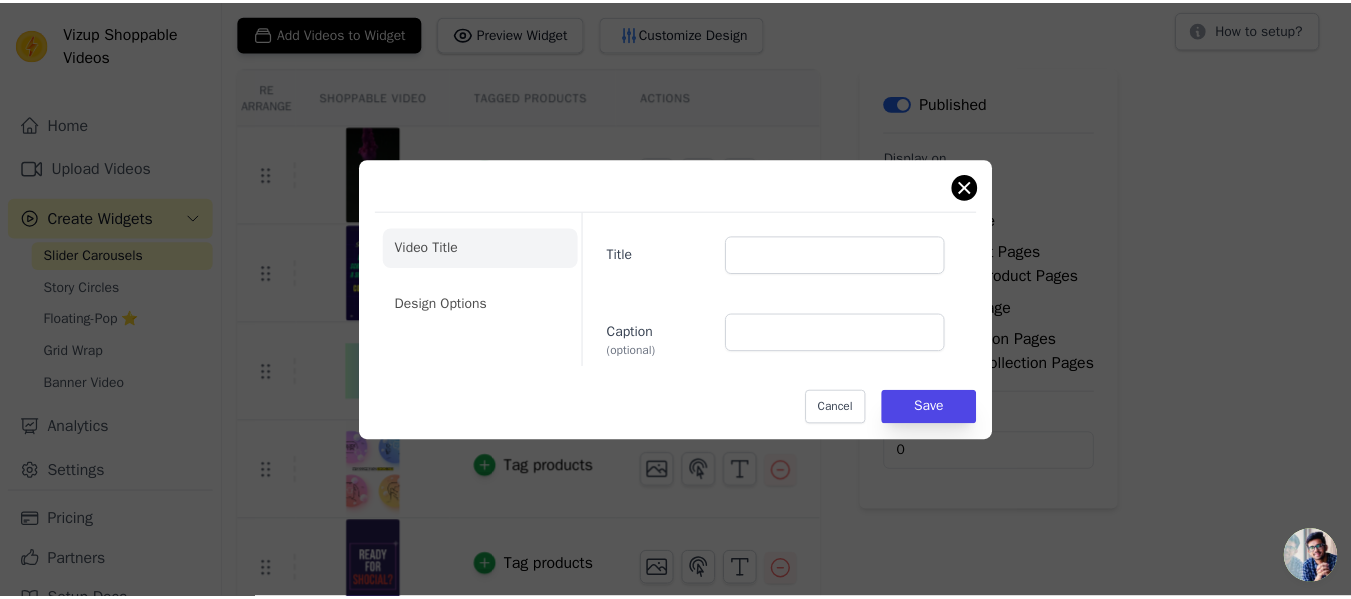 scroll, scrollTop: 200, scrollLeft: 0, axis: vertical 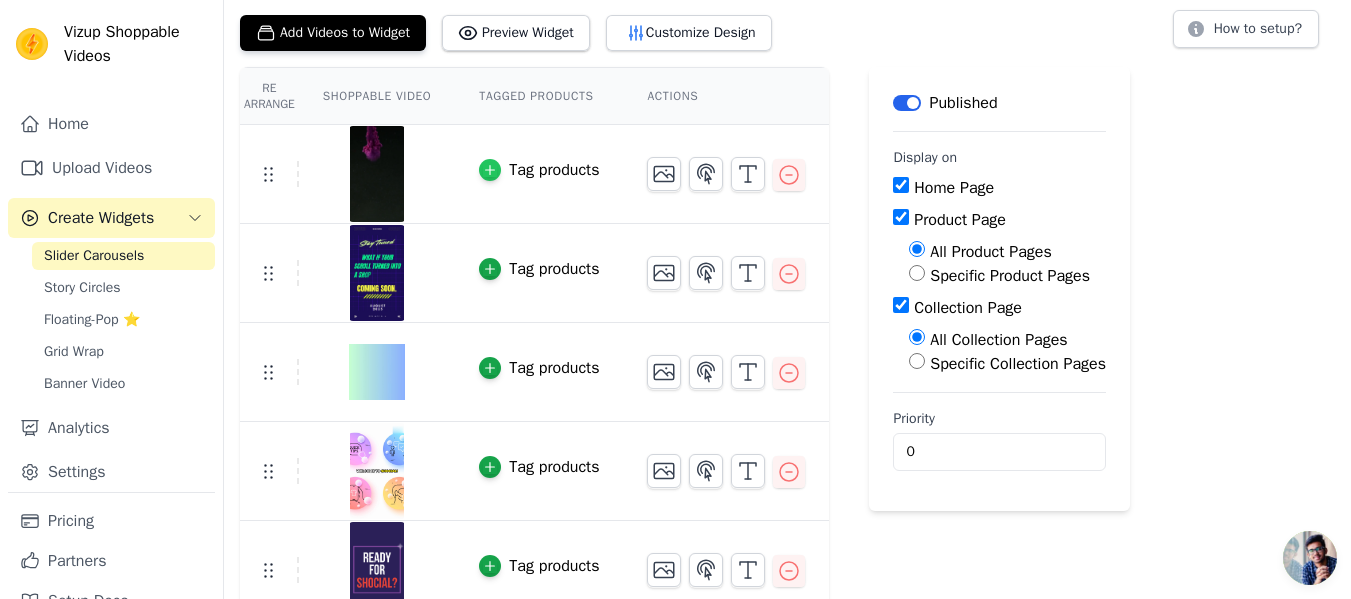 click at bounding box center [490, 170] 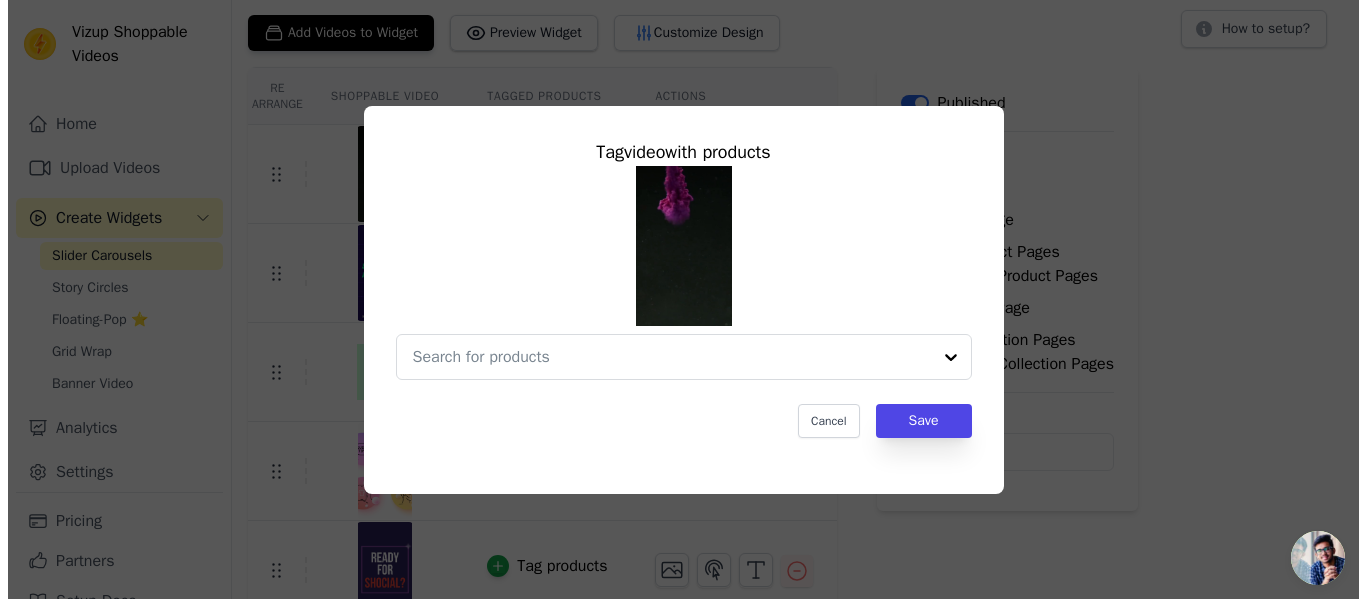 scroll, scrollTop: 0, scrollLeft: 0, axis: both 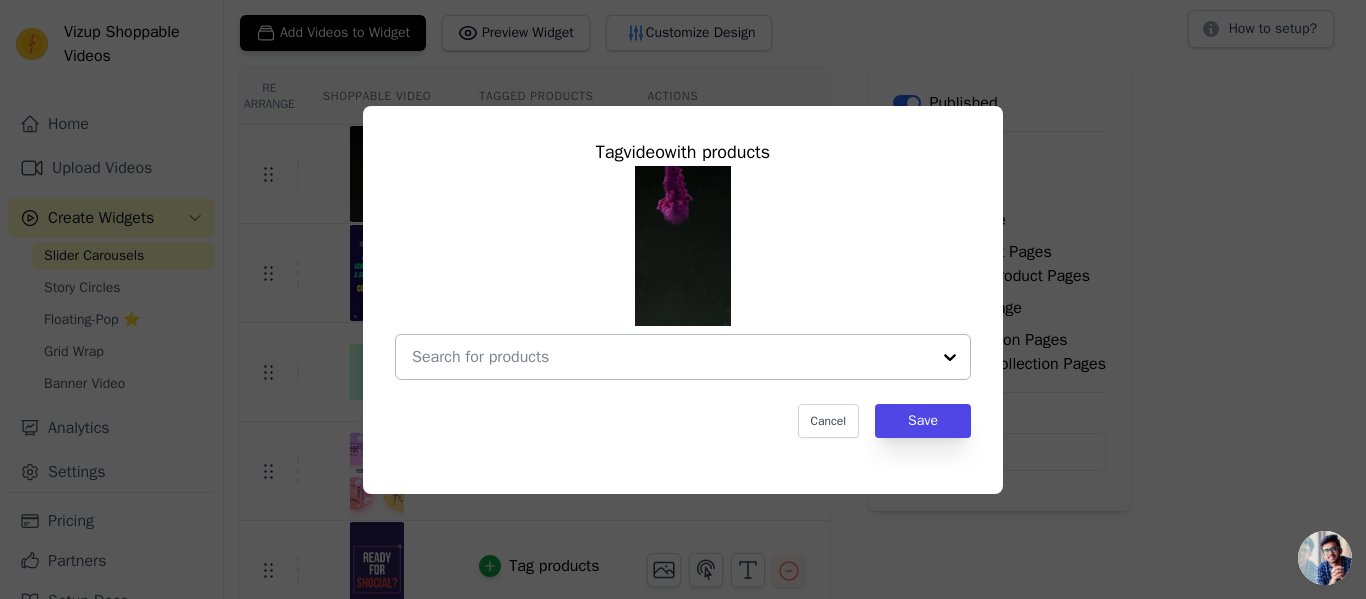 click at bounding box center (671, 357) 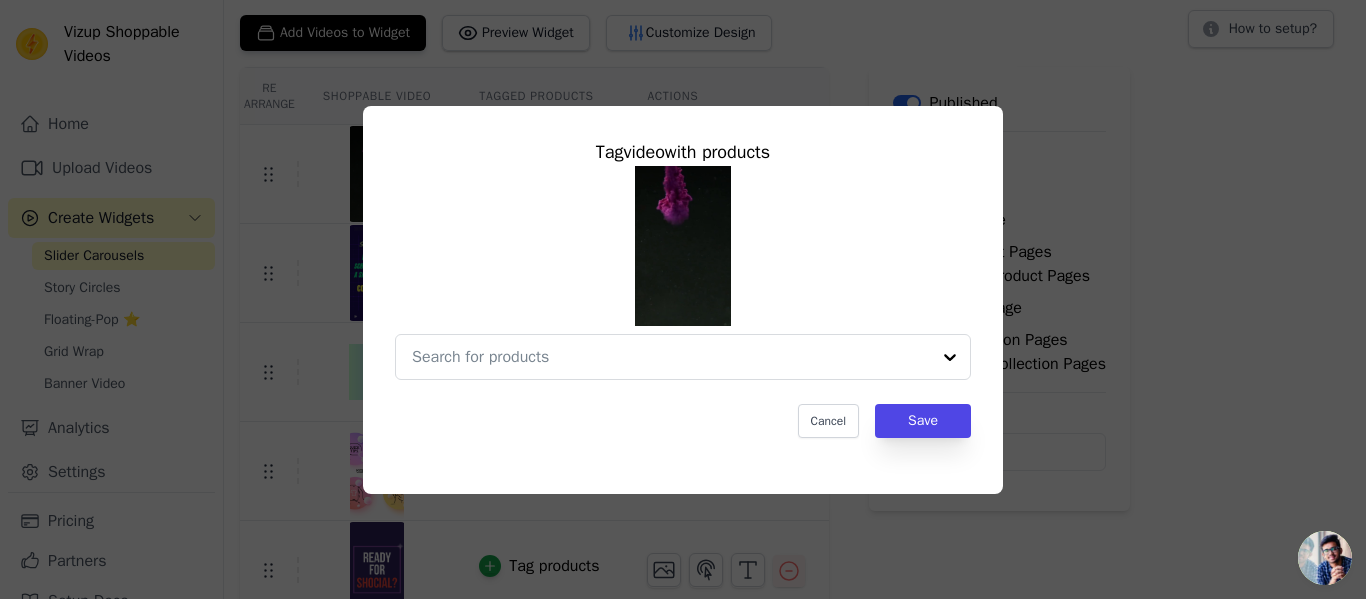 click on "Tag  video  with products                         Cancel   Save" at bounding box center [683, 288] 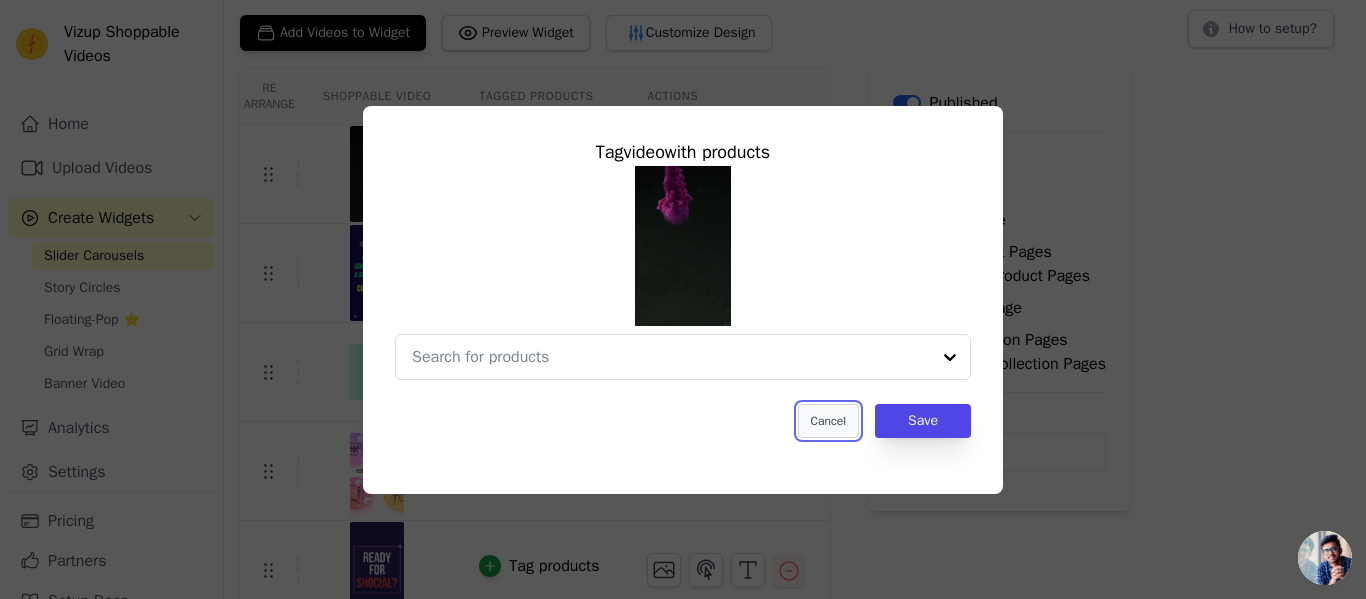 click on "Cancel" at bounding box center [828, 421] 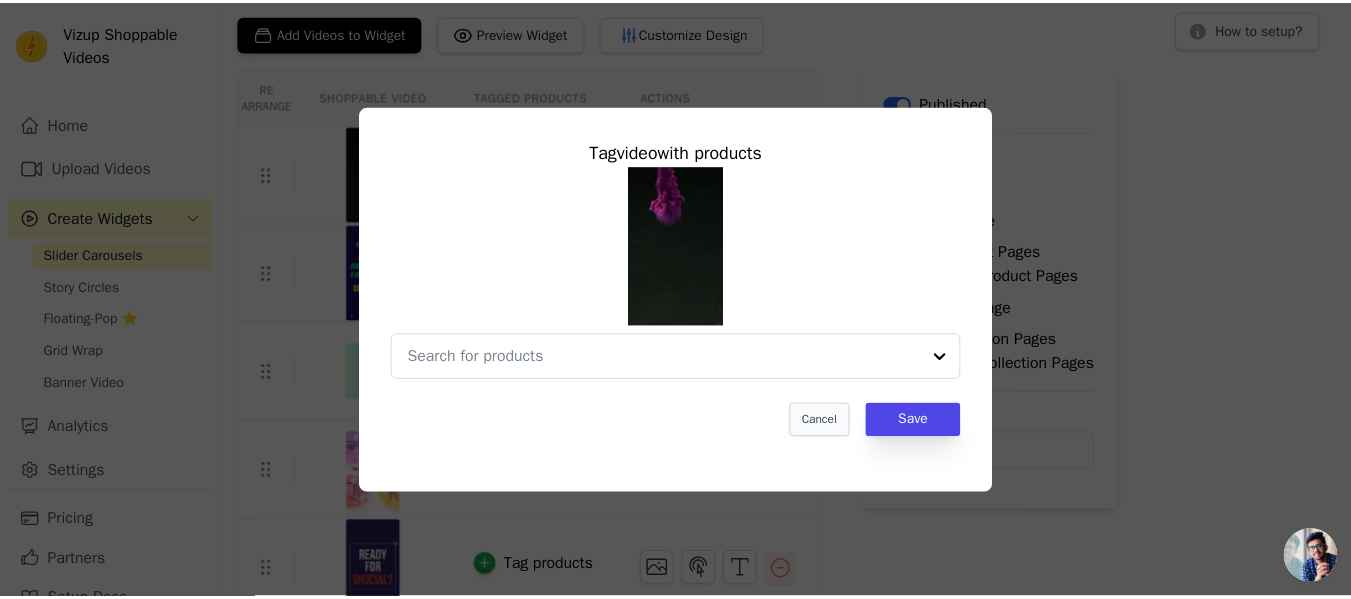scroll, scrollTop: 200, scrollLeft: 0, axis: vertical 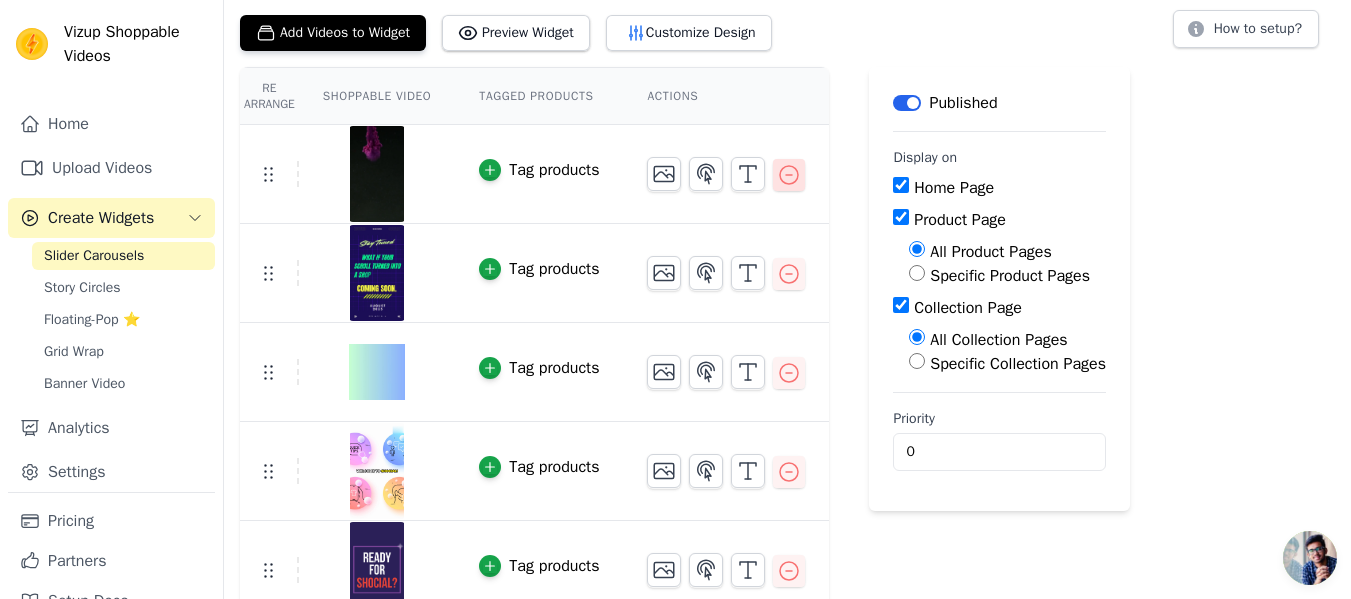 click 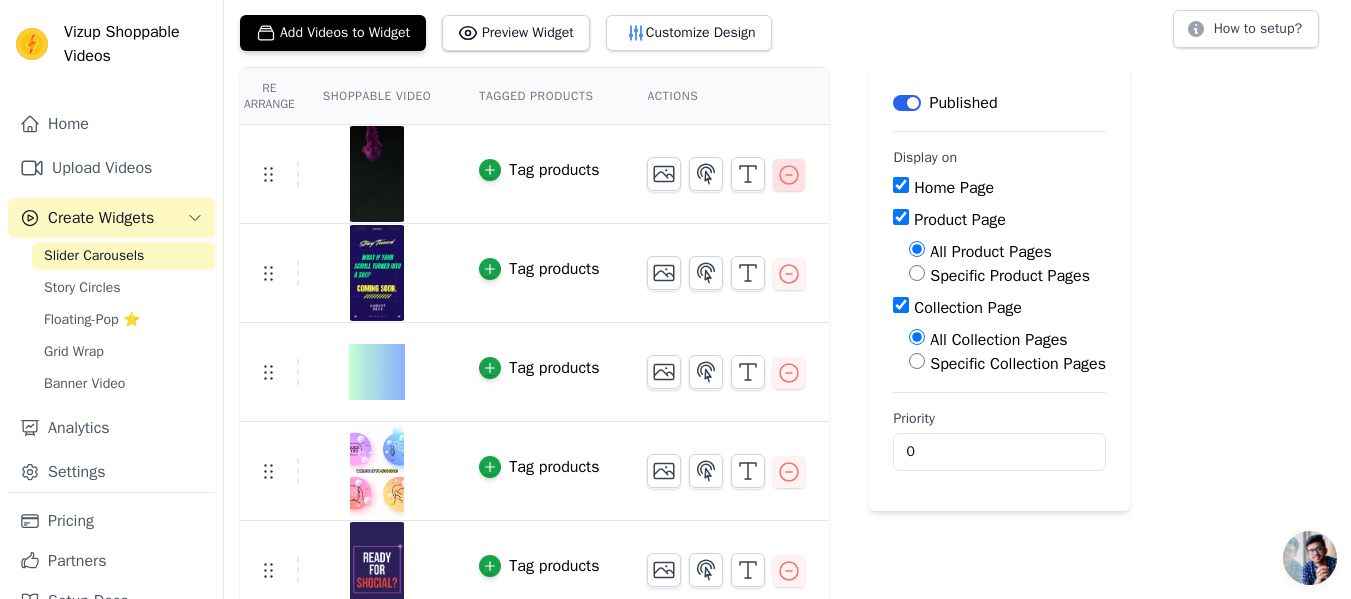 click 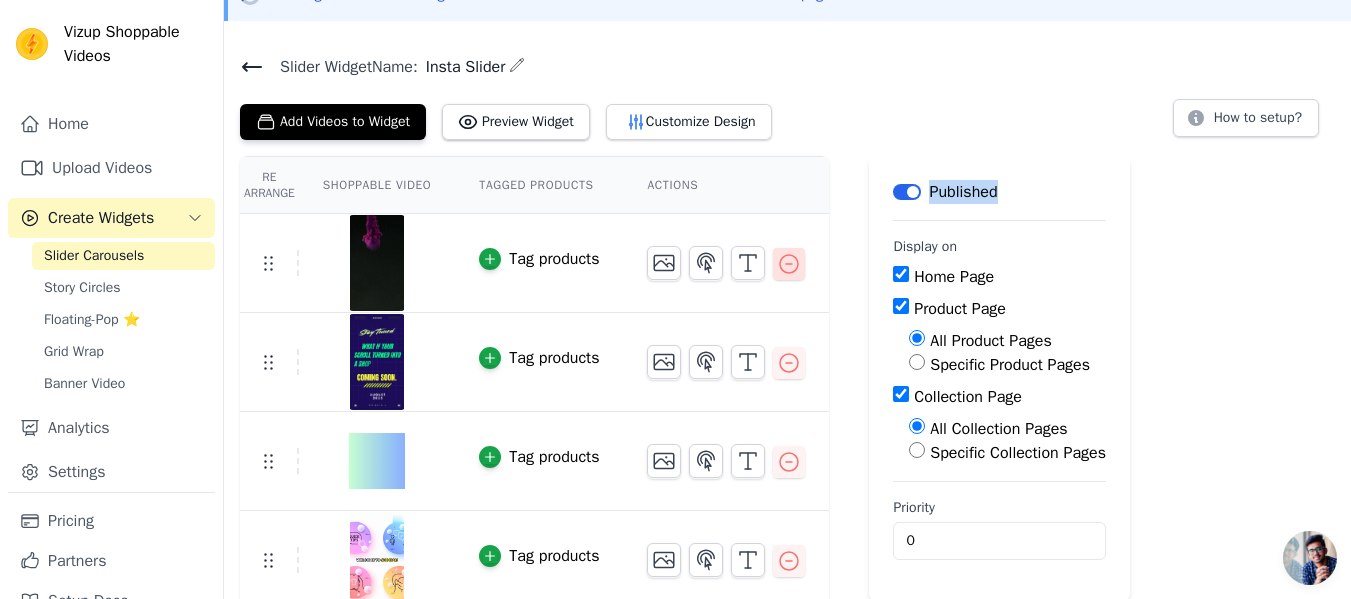click on "Re Arrange   Shoppable Video   Tagged Products   Actions             Tag products                             Tag products                             Tag products                             Tag products                             Tag products                             Tag products                             Tag products                             Tag products                             Tag products                       Save Videos In This New Order   Save   Dismiss     Label     Published     Display on     Home Page     Product Page     All Product Pages     Specific Product Pages       Collection Page     All Collection Pages     Specific Collection Pages       Priority   0" at bounding box center (787, 630) 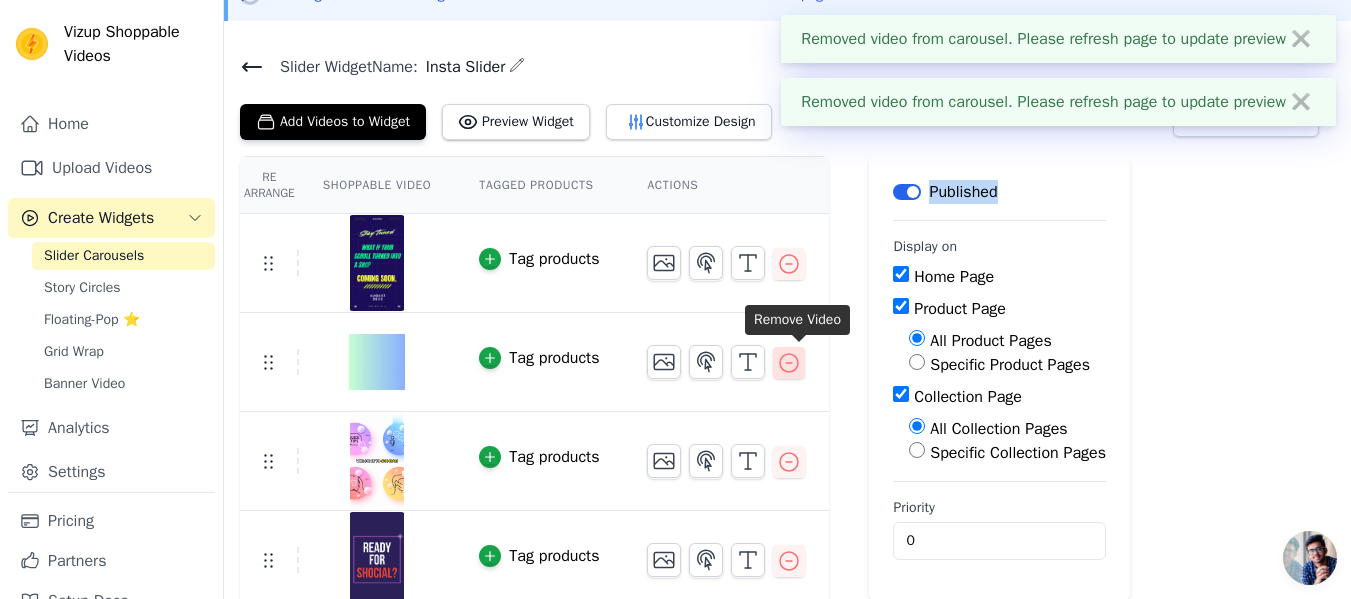 scroll, scrollTop: 200, scrollLeft: 0, axis: vertical 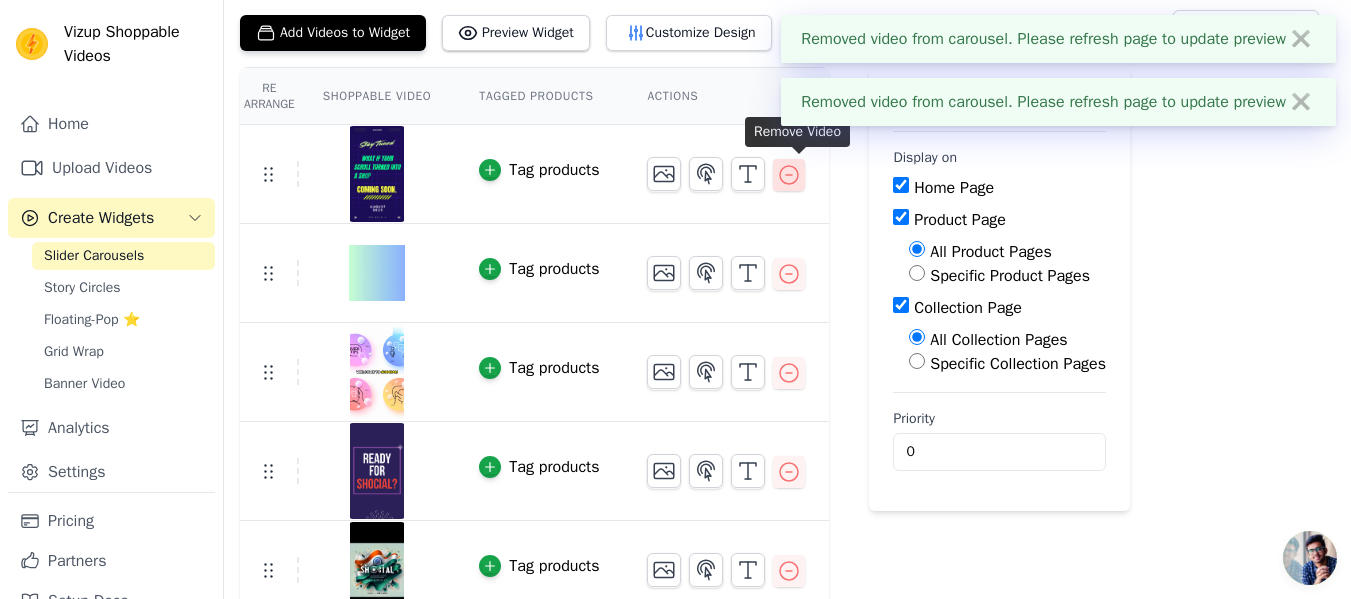 click at bounding box center (789, 175) 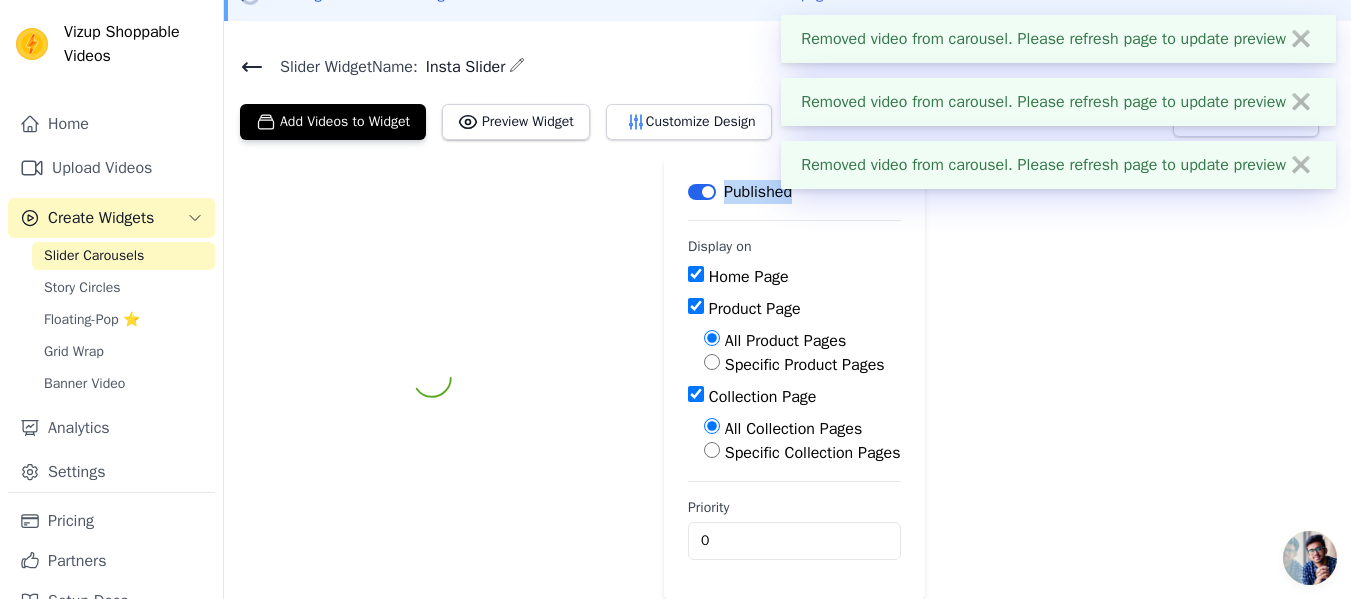 click on "Label     Published     Display on     Home Page     Product Page     All Product Pages     Specific Product Pages       Collection Page     All Collection Pages     Specific Collection Pages       Priority   0" at bounding box center (787, 378) 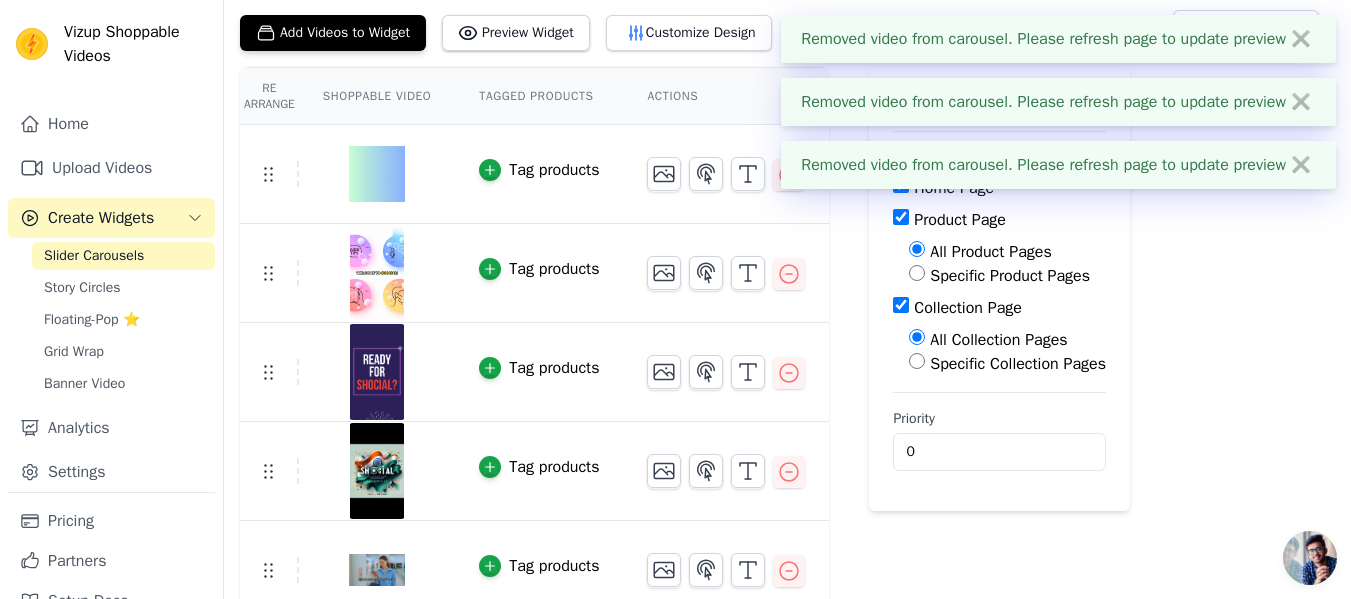 scroll, scrollTop: 0, scrollLeft: 0, axis: both 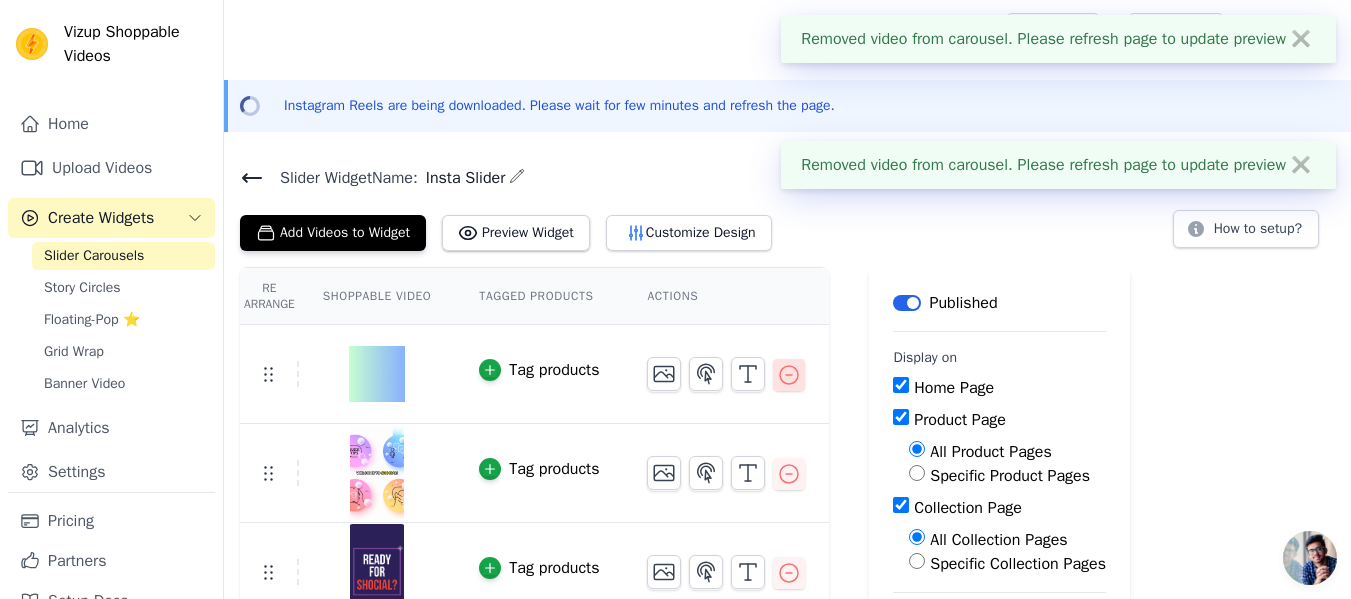 click 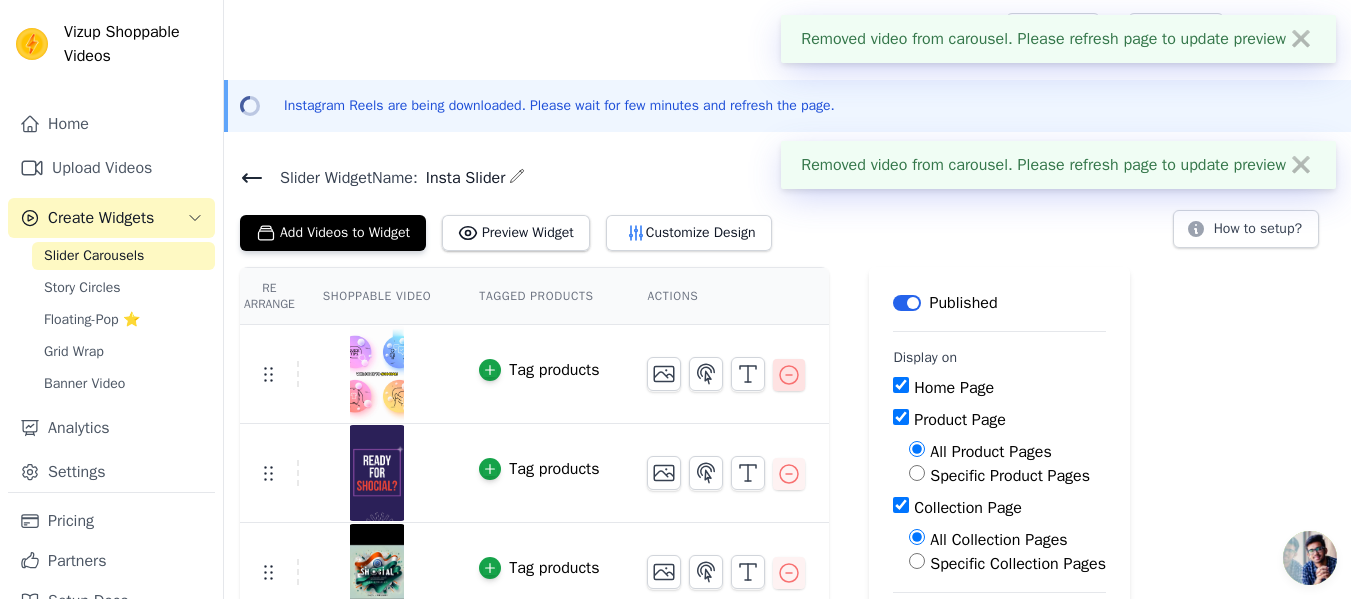 click 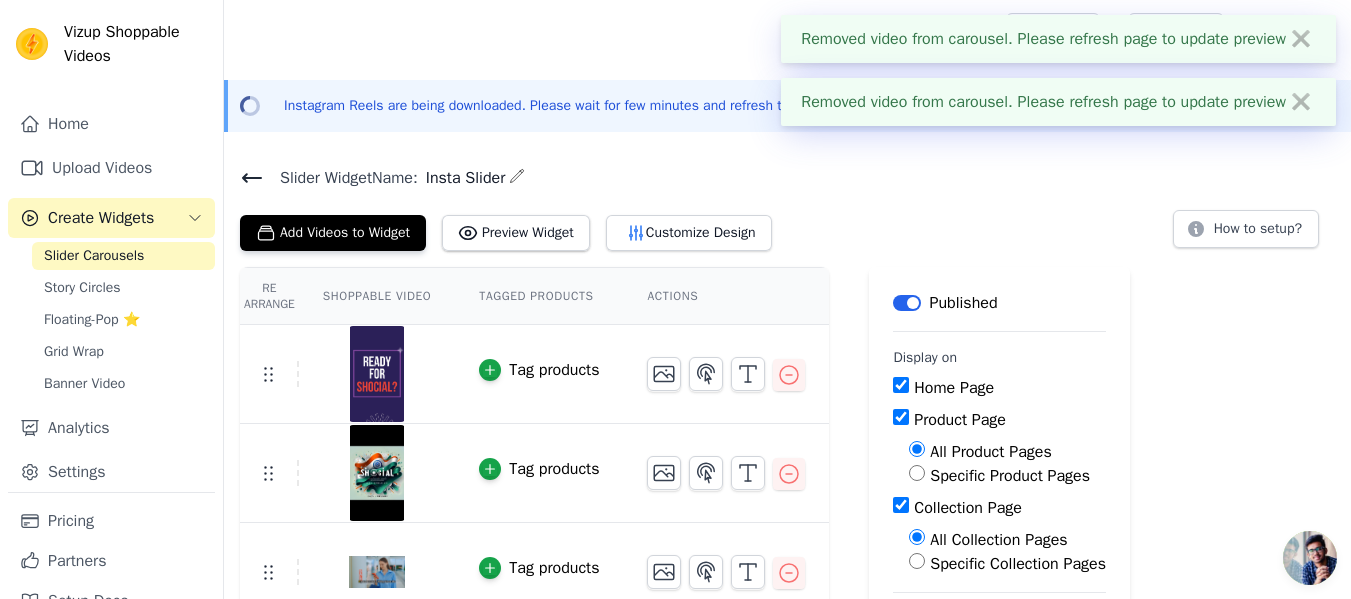 click 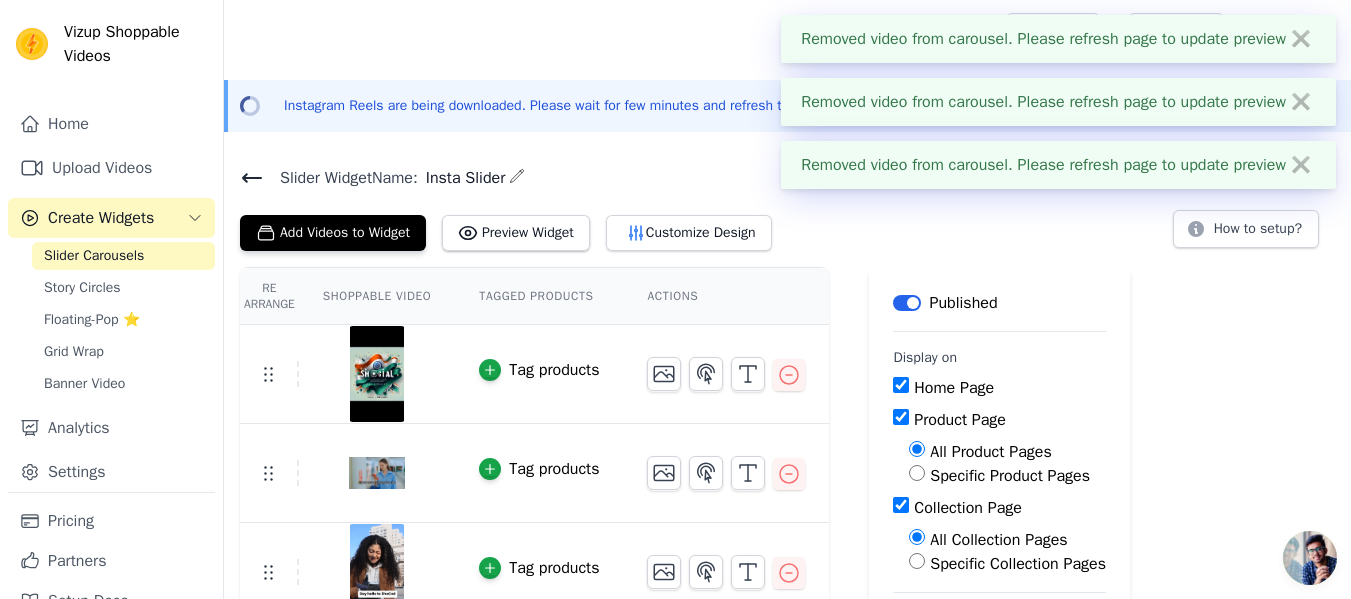 click 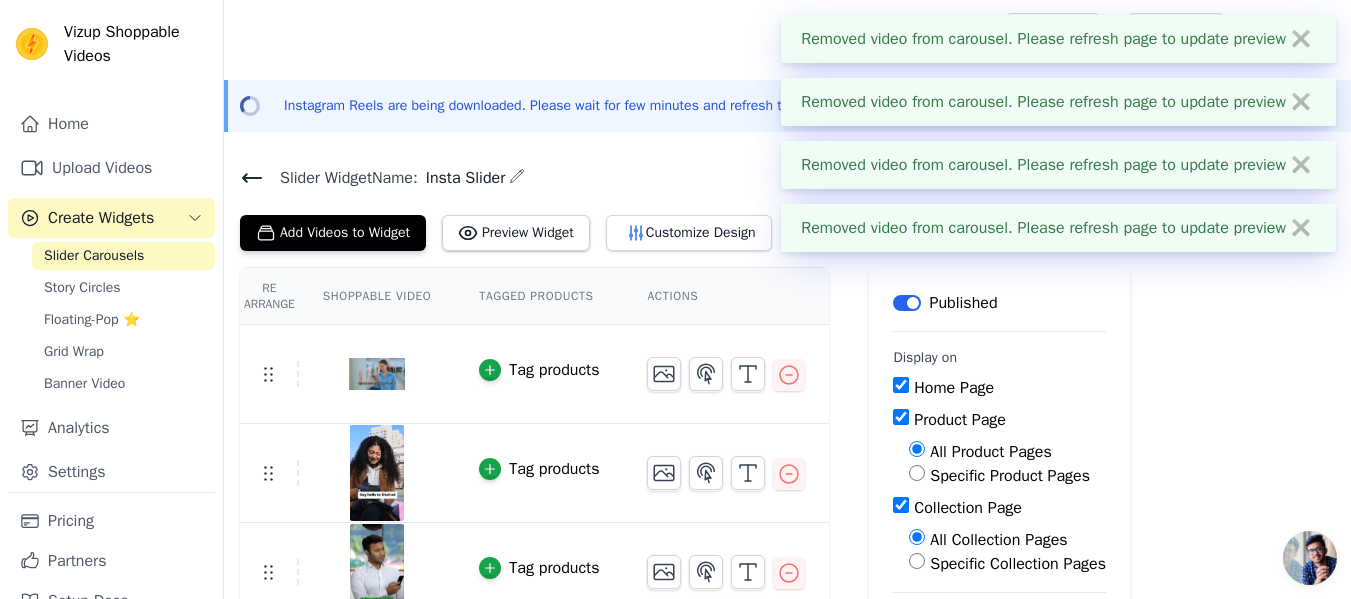 click 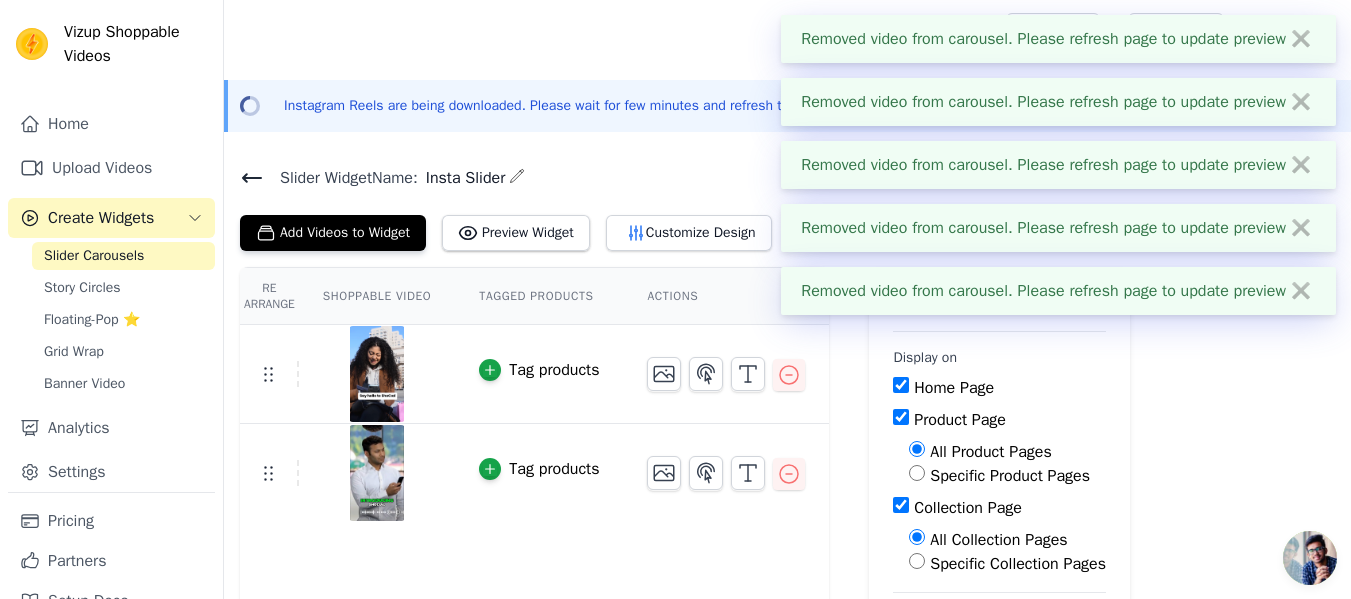 click 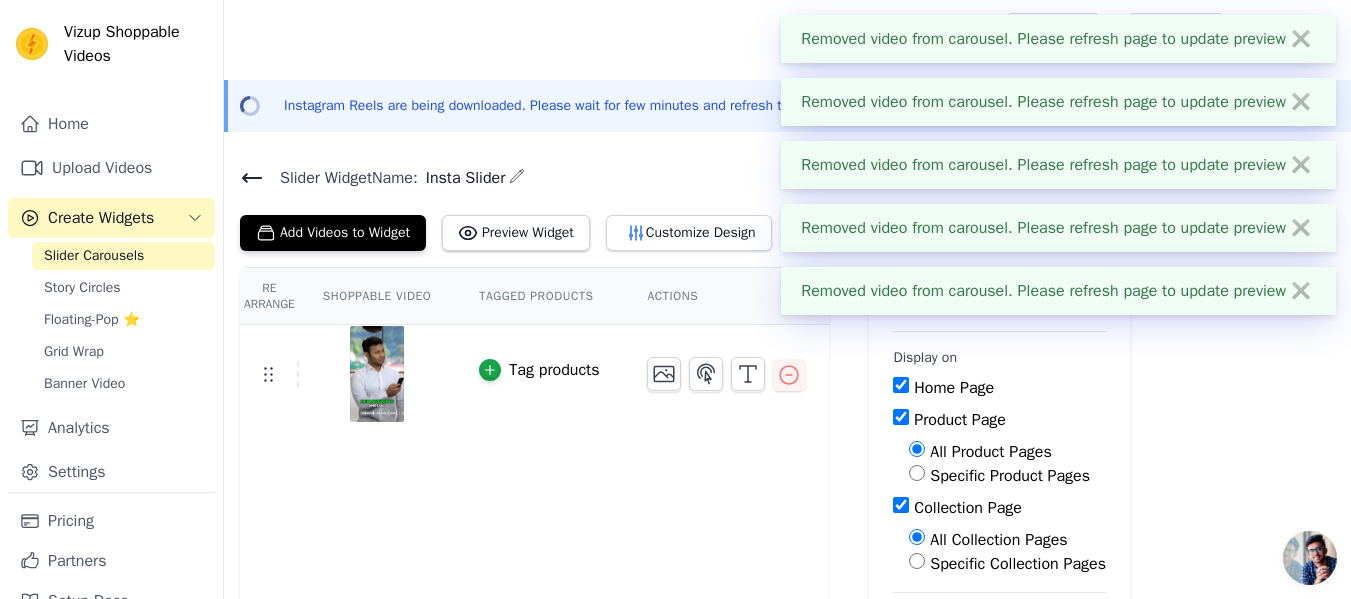 click 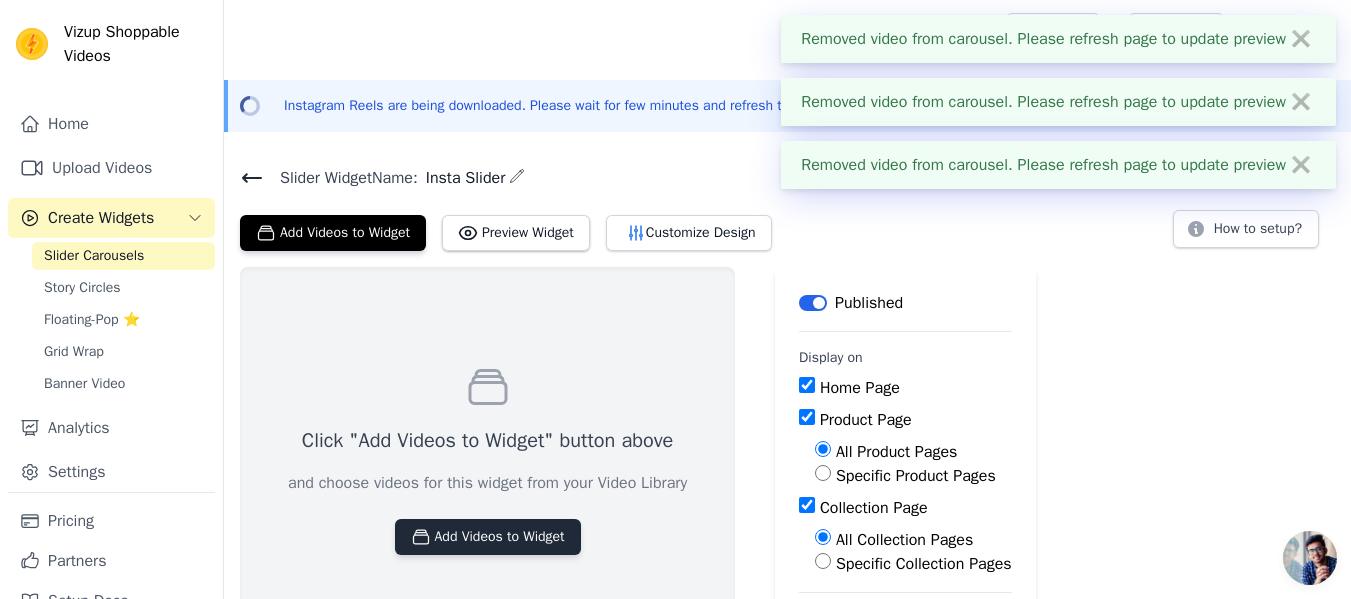 click on "Add Videos to Widget" at bounding box center [488, 537] 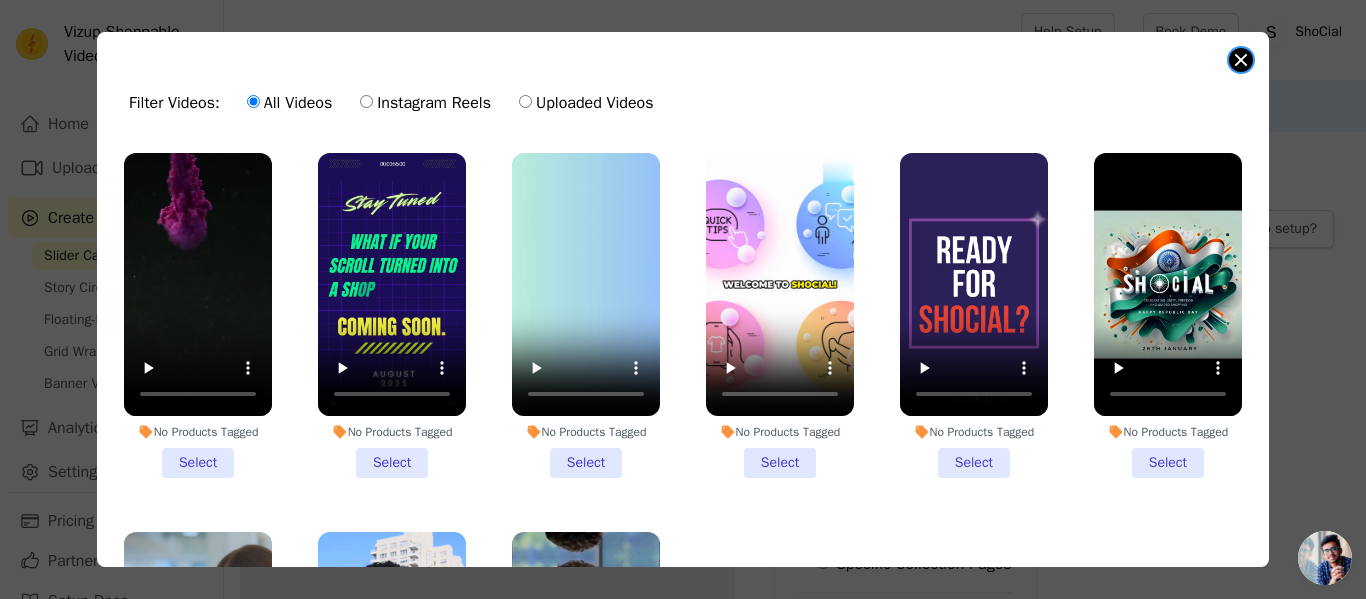 click at bounding box center [1241, 60] 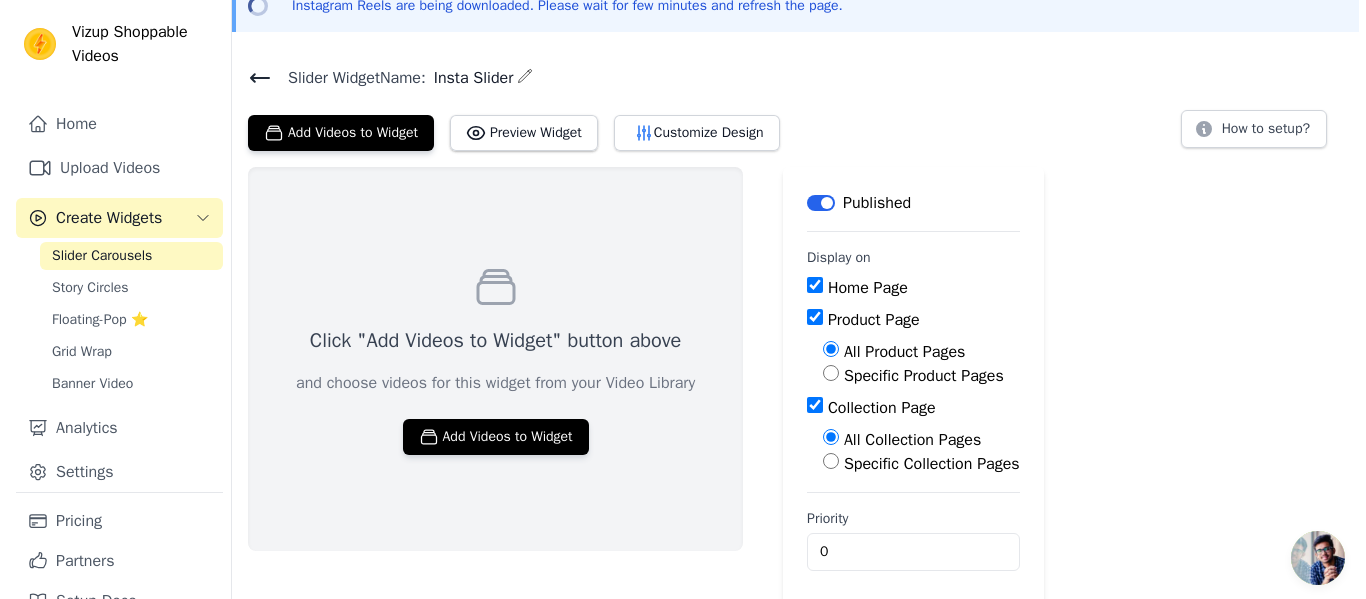 scroll, scrollTop: 0, scrollLeft: 0, axis: both 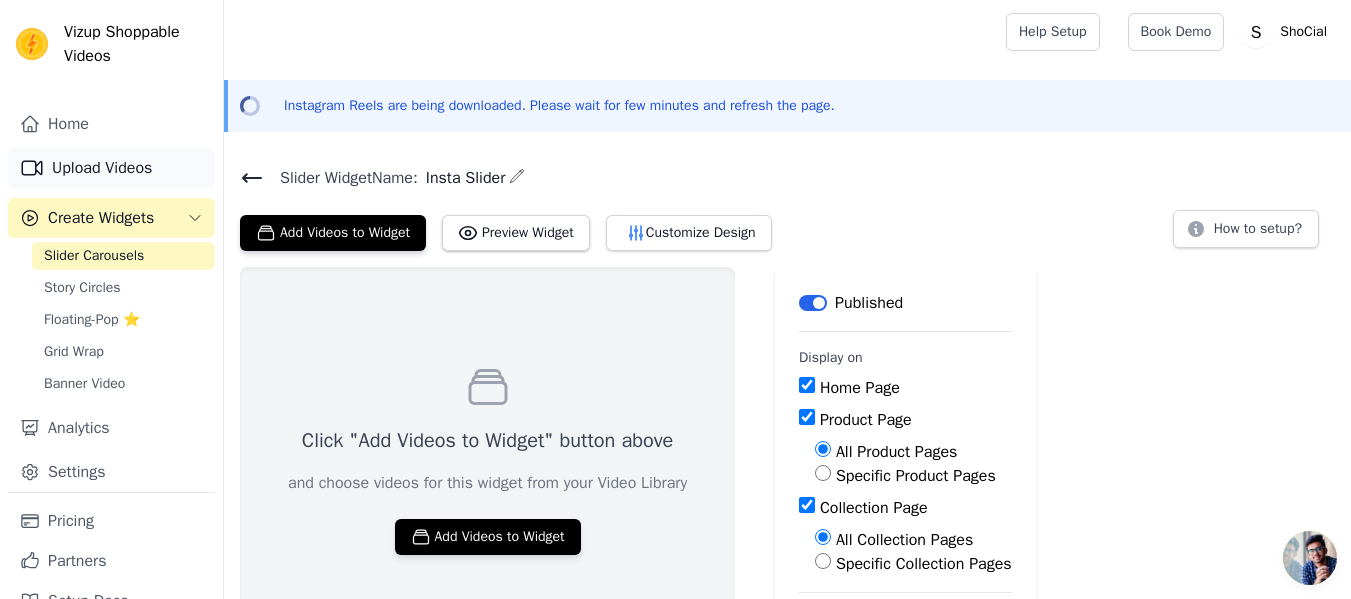 click on "Upload Videos" at bounding box center [111, 168] 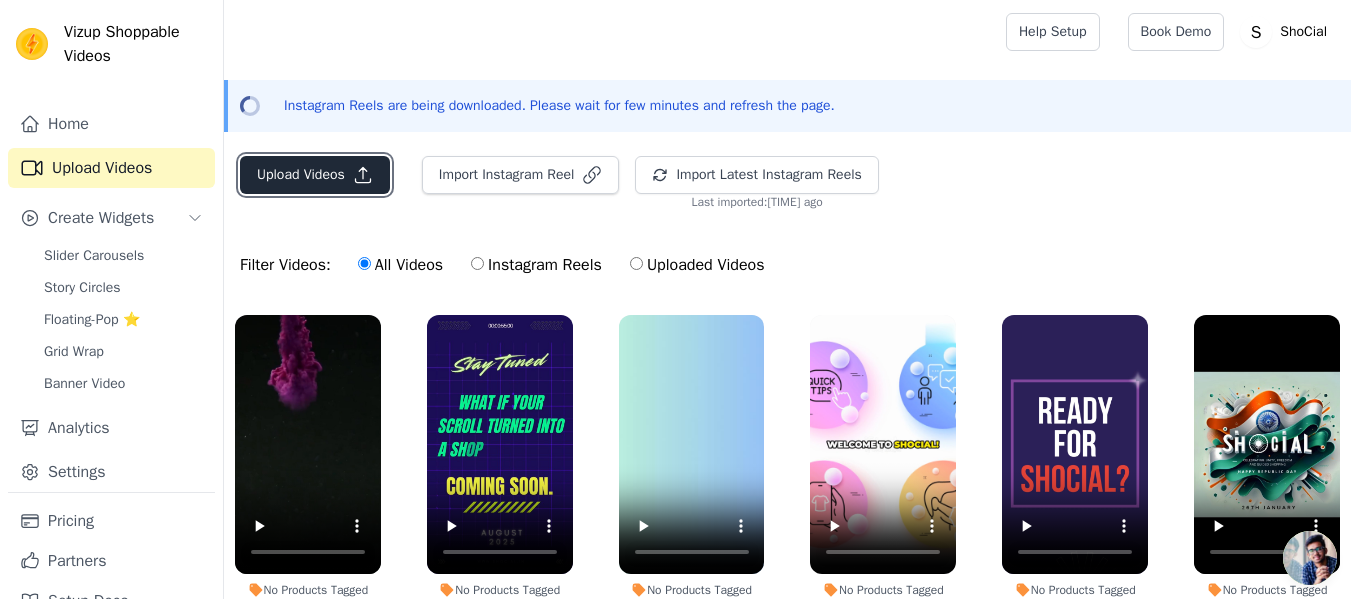 click on "Upload Videos" at bounding box center (315, 175) 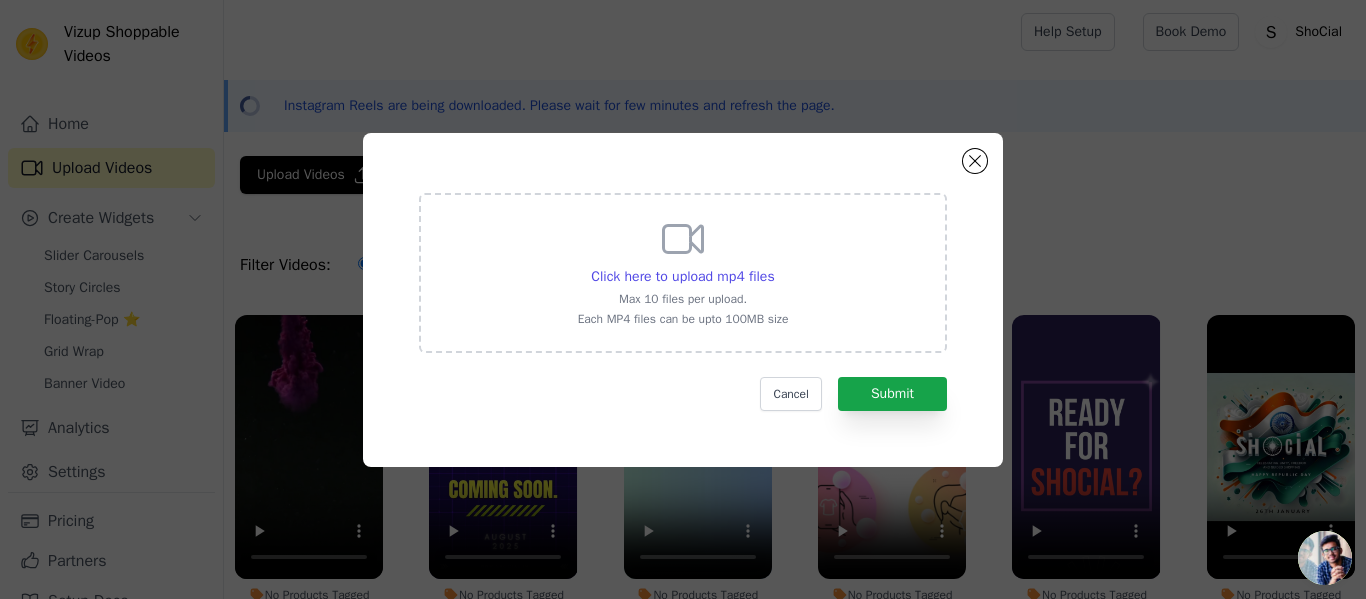 click on "Click here to upload mp4 files     Max 10 files per upload.   Each MP4 files can be upto 100MB size" at bounding box center (683, 271) 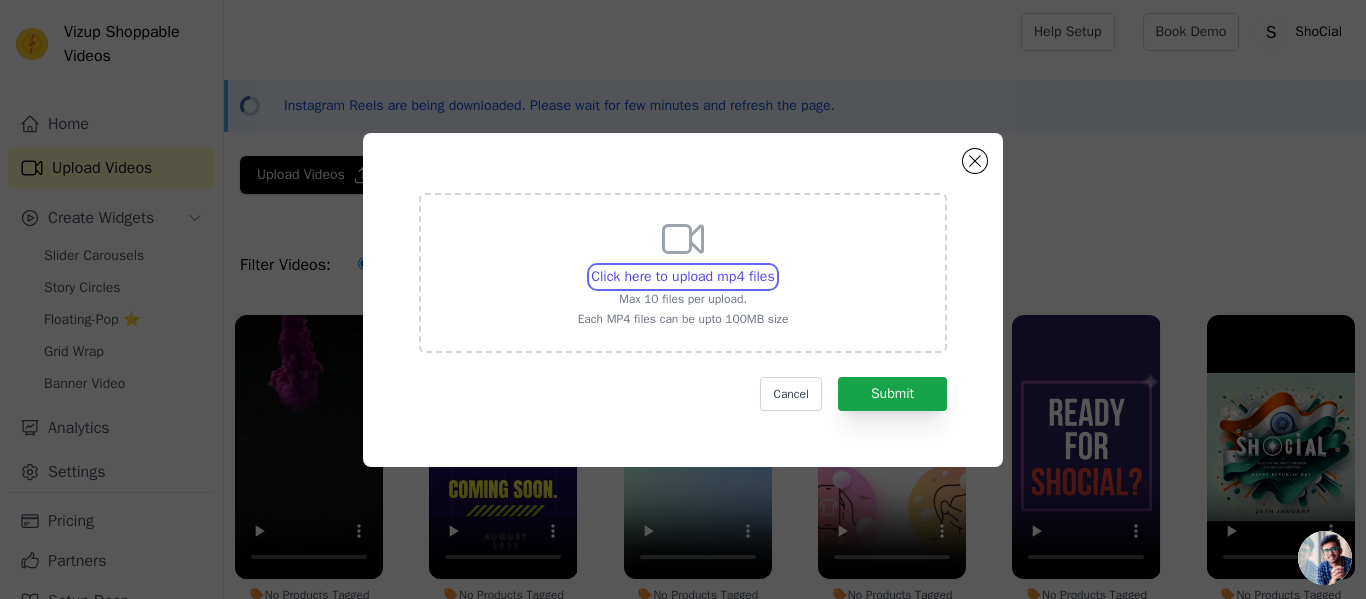 click on "Click here to upload mp4 files     Max 10 files per upload.   Each MP4 files can be upto 100MB size" at bounding box center (774, 266) 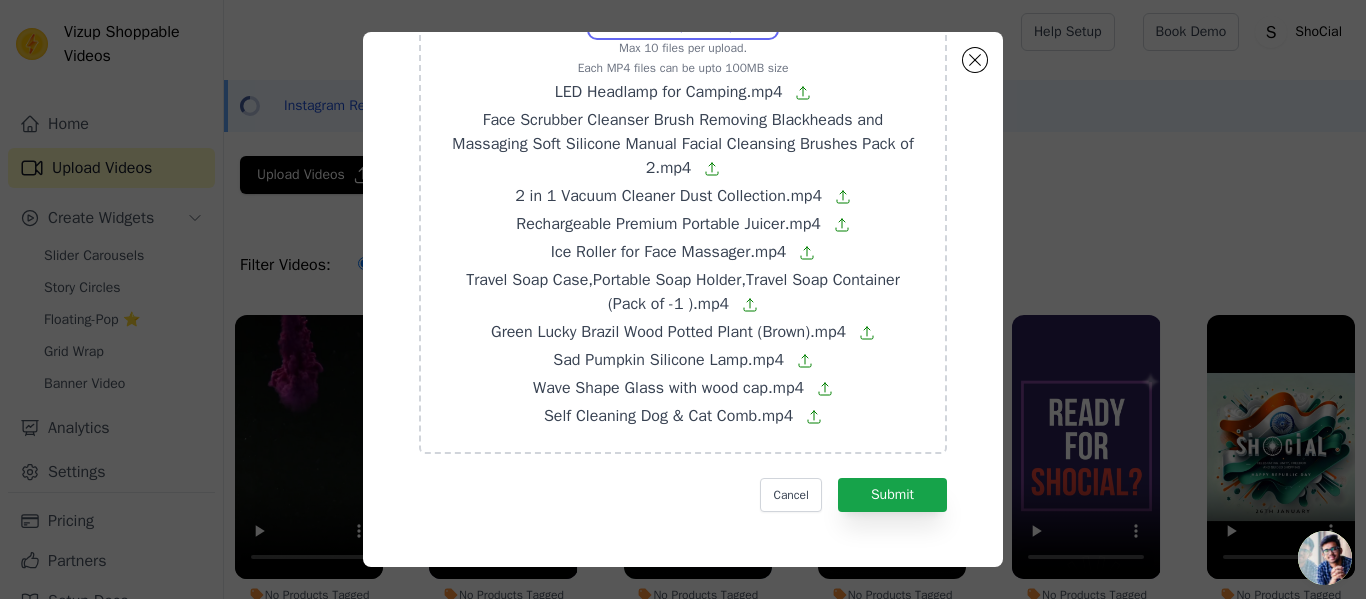 scroll, scrollTop: 151, scrollLeft: 0, axis: vertical 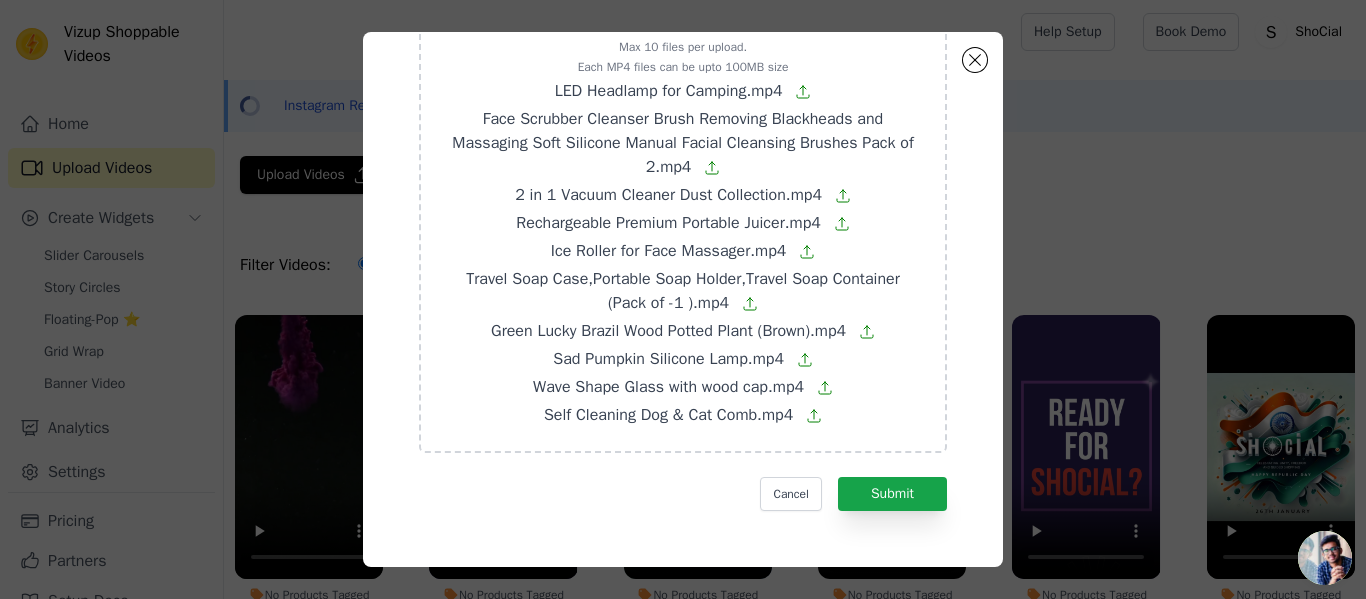 click on "Click here to upload mp4 files     Max 10 files per upload.   Each MP4 files can be upto 100MB size   LED Headlamp for Camping.mp4     Face Scrubber Cleanser Brush Removing Blackheads and Massaging Soft Silicone Manual Facial Cleansing Brushes Pack of 2.mp4     2 in 1 Vacuum Cleaner Dust Collection.mp4     Rechargeable Premium Portable Juicer.mp4     Ice Roller for Face Massager.mp4     Travel Soap Case,Portable Soap Holder,Travel Soap Container (Pack of -1 ).mp4     Green Lucky Brazil Wood Potted Plant (Brown).mp4     Sad Pumpkin Silicone Lamp.mp4     Wave Shape Glass with wood cap.mp4     Self Cleaning Dog & Cat Comb.mp4       Cancel   Submit" at bounding box center [683, 224] 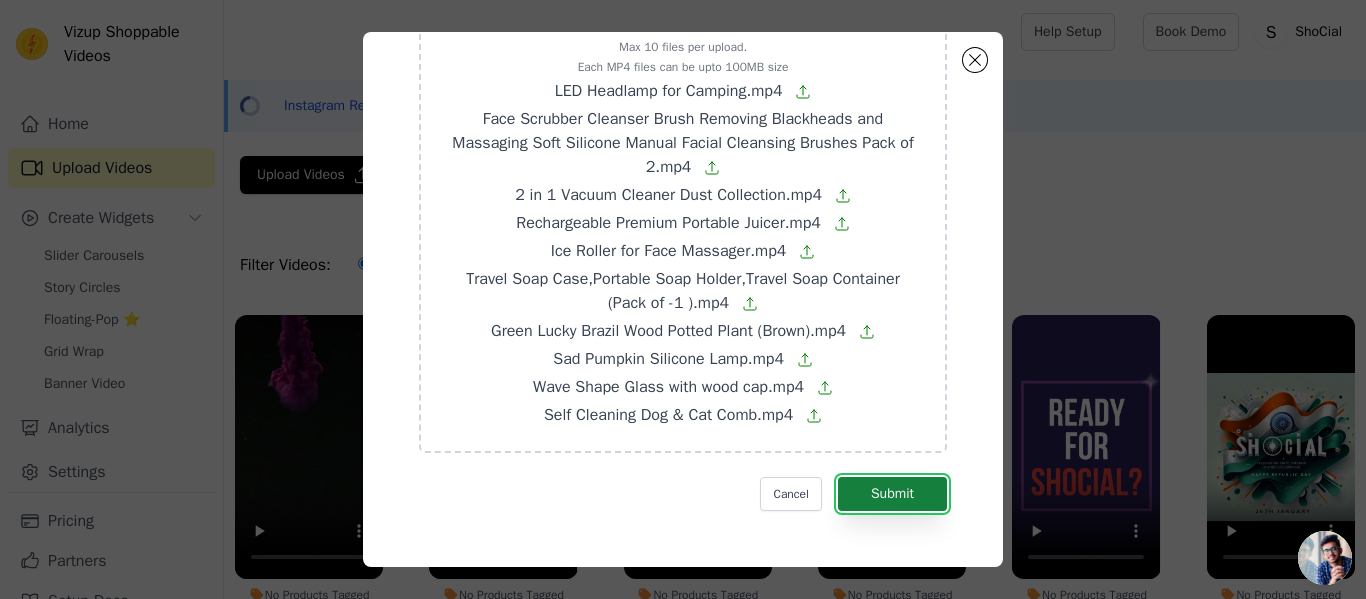 click on "Submit" at bounding box center [892, 494] 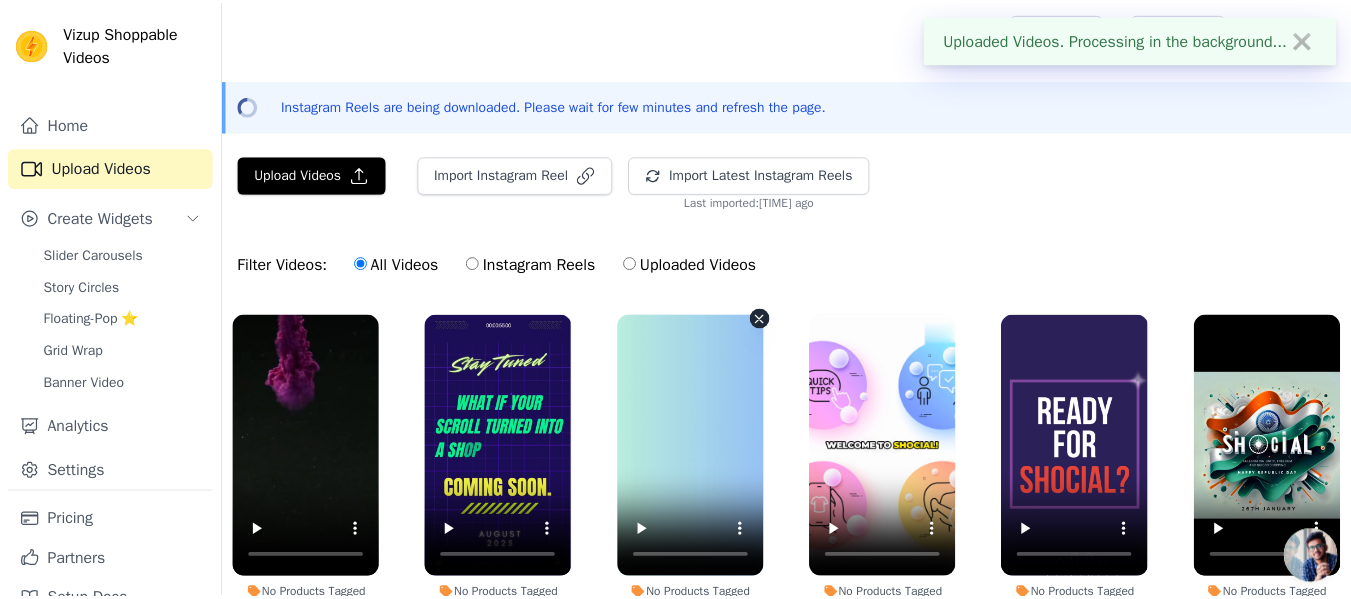 scroll, scrollTop: 151, scrollLeft: 0, axis: vertical 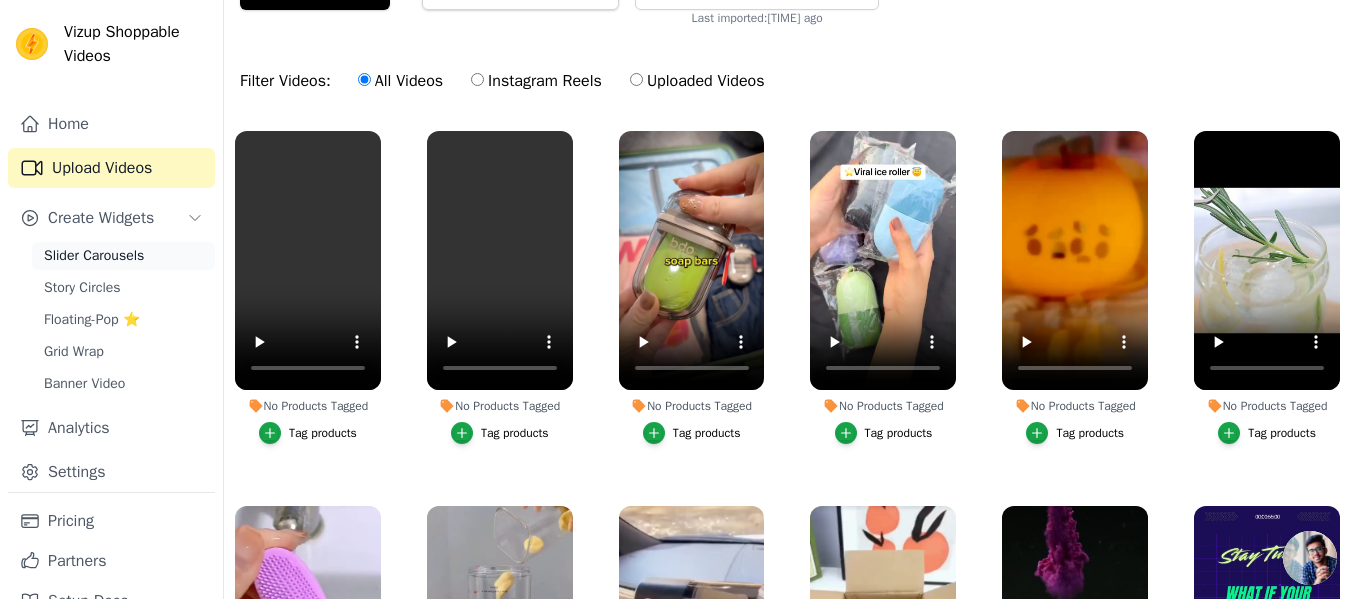 click on "Slider Carousels" at bounding box center [94, 256] 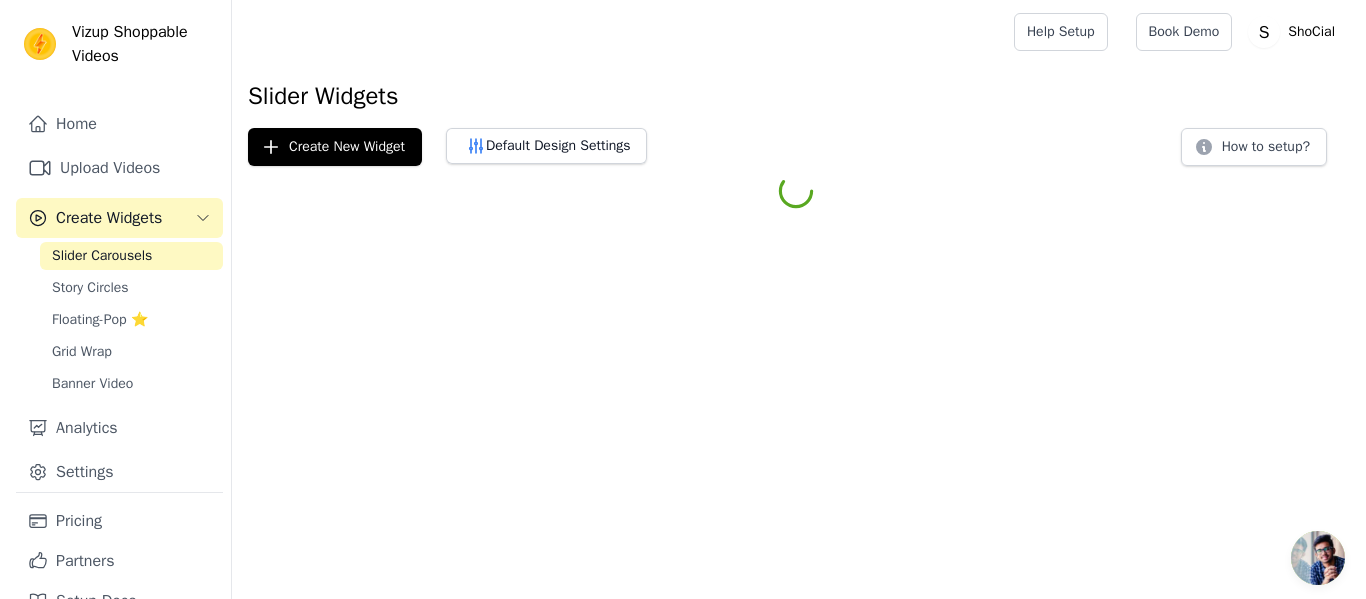 scroll, scrollTop: 0, scrollLeft: 0, axis: both 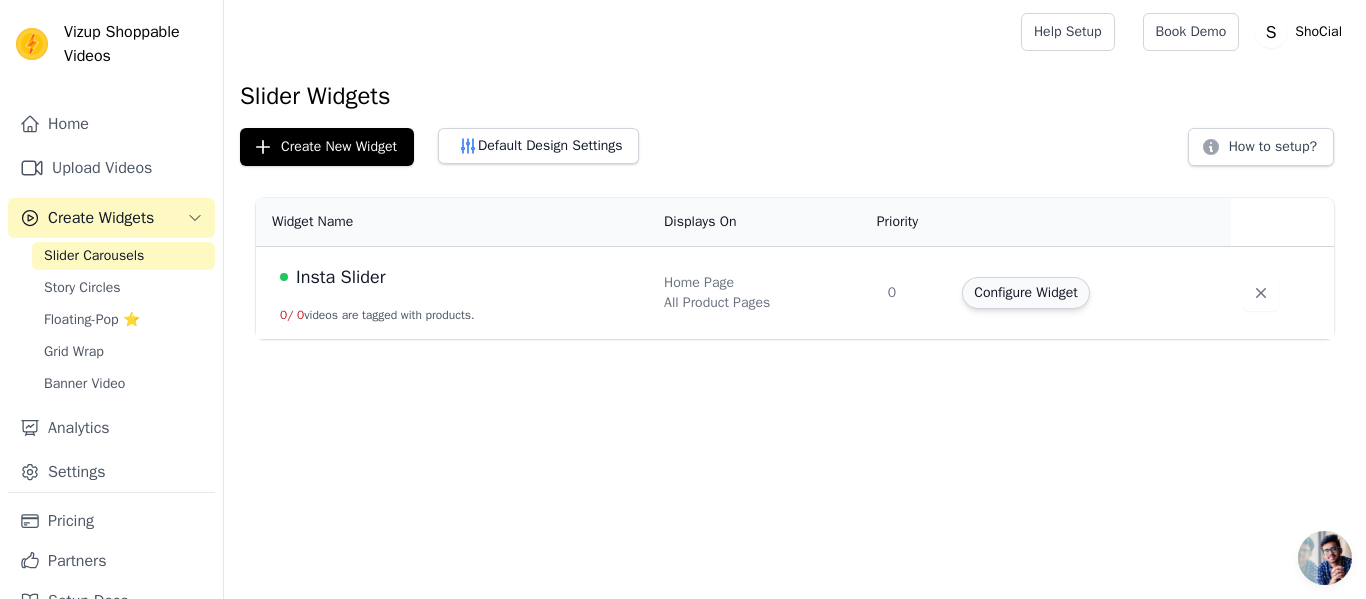 click on "Configure Widget" at bounding box center (1025, 293) 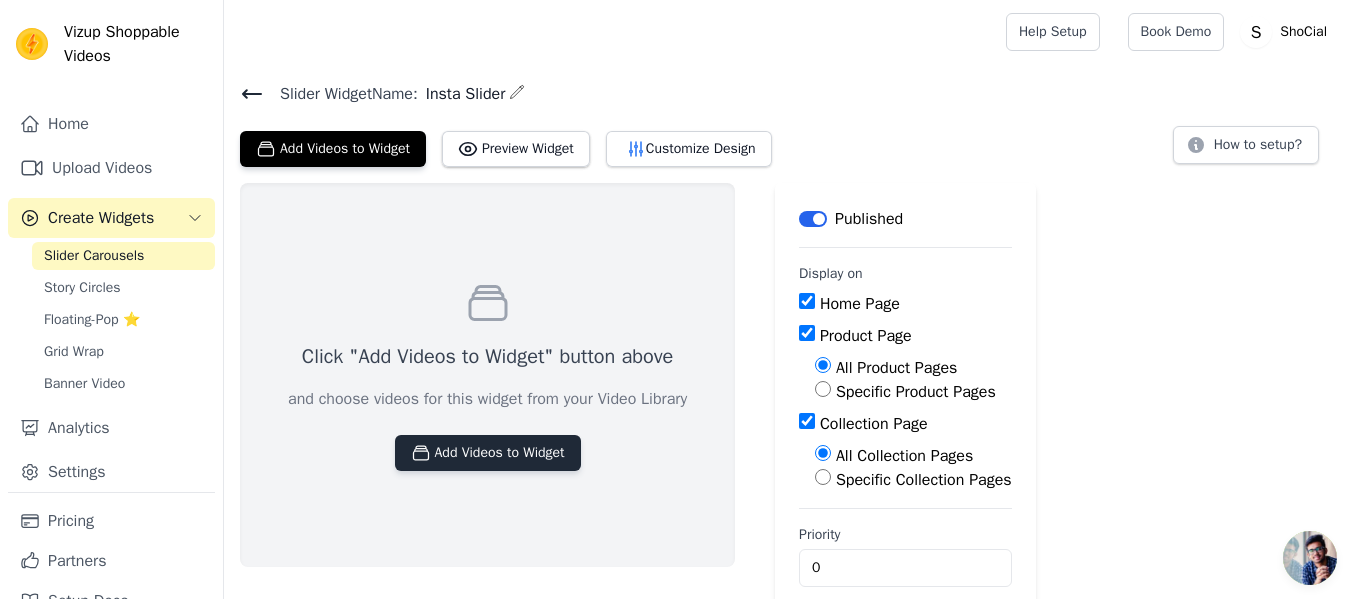 click on "Add Videos to Widget" at bounding box center [488, 453] 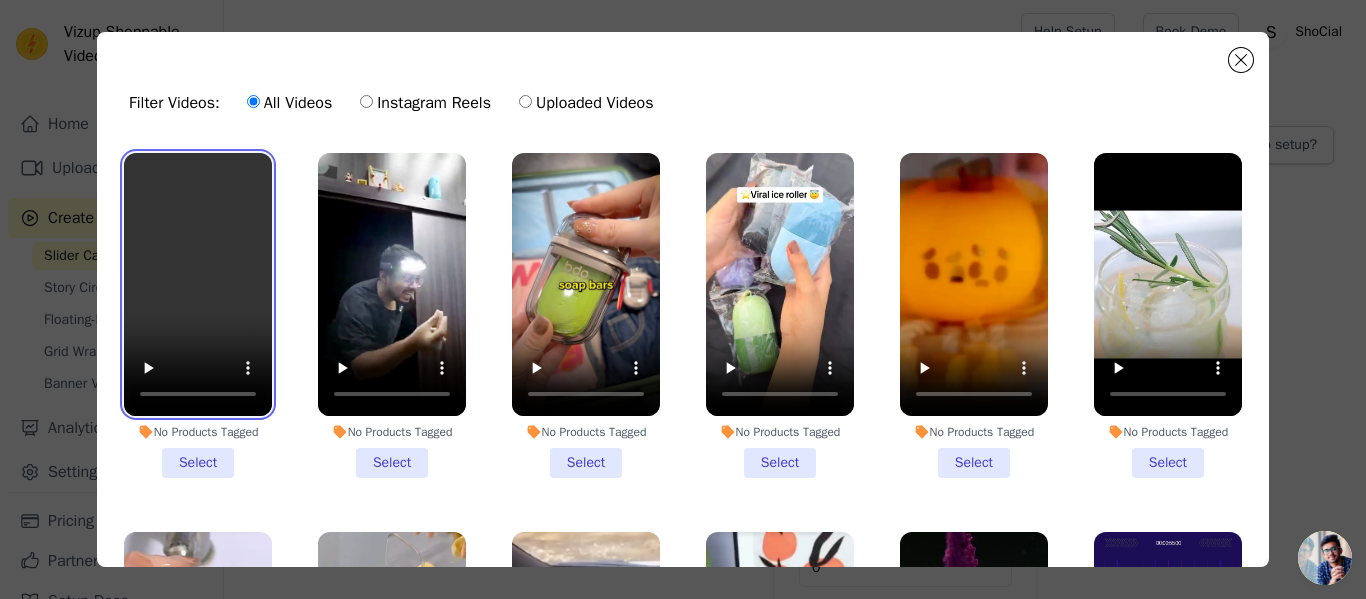 click at bounding box center (198, 284) 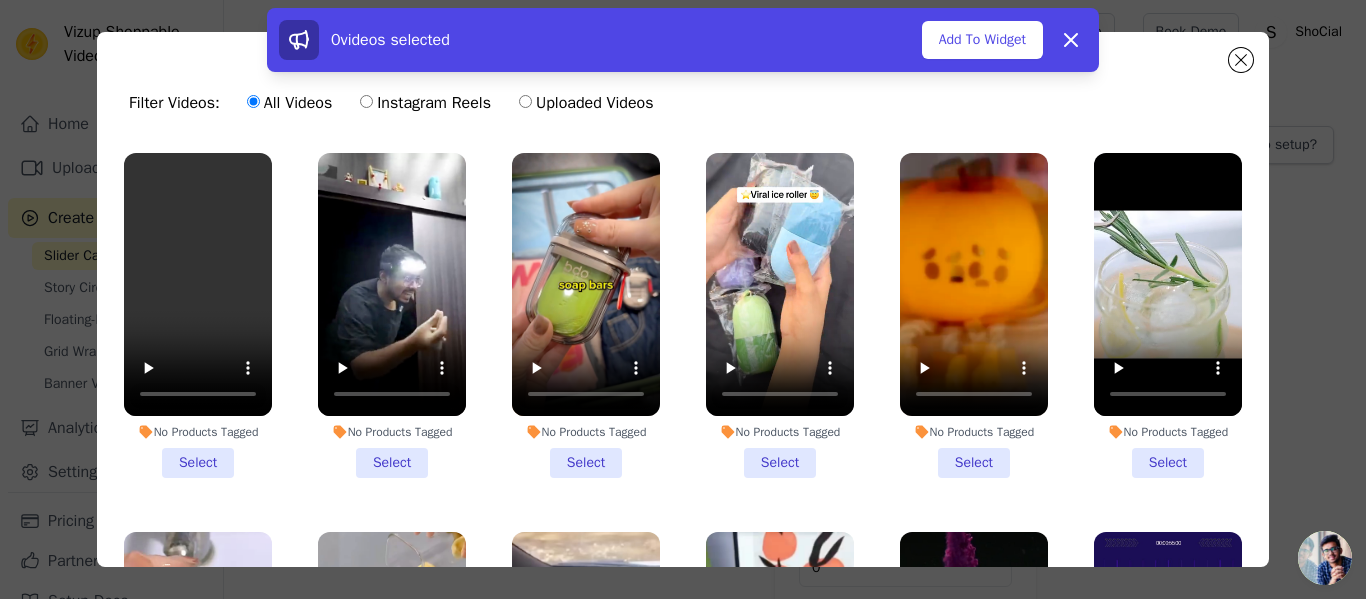 click on "No Products Tagged     Select" at bounding box center (198, 315) 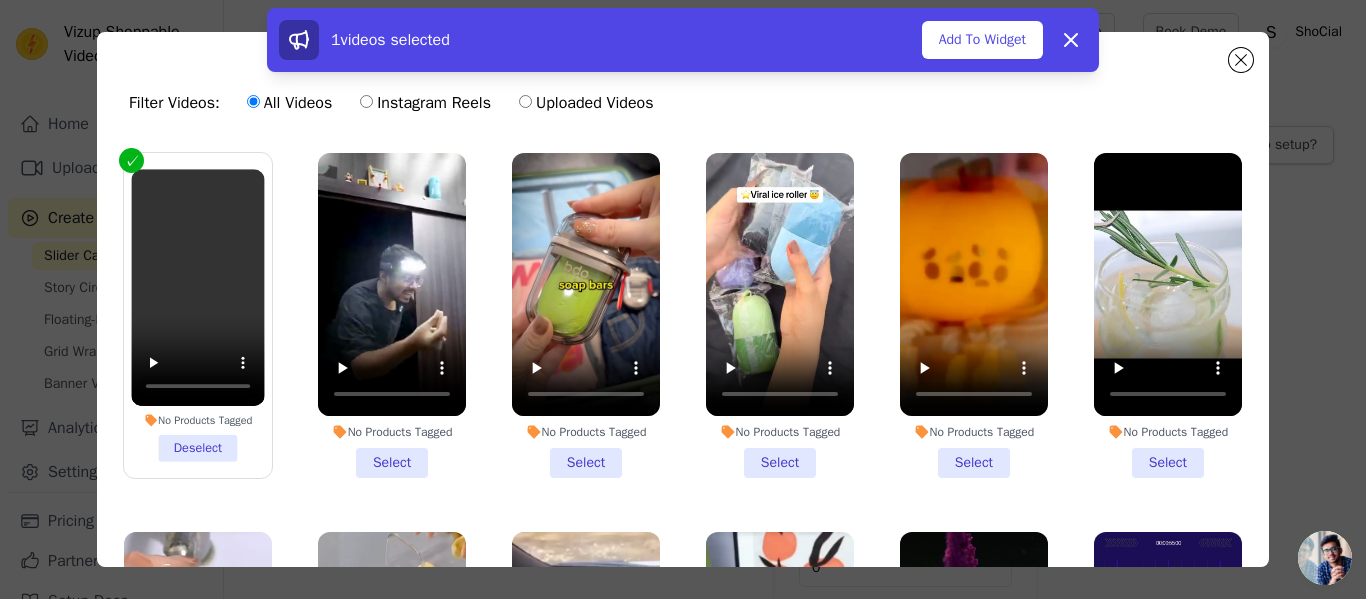 click on "No Products Tagged     Select" at bounding box center [392, 315] 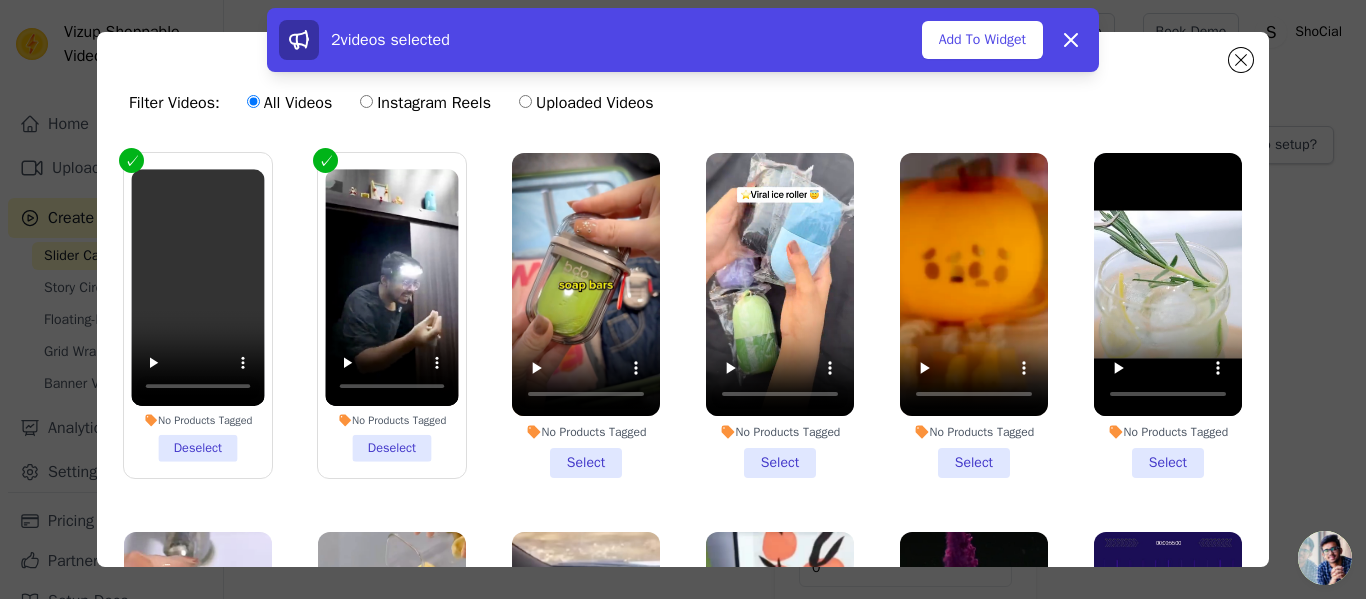 click on "No Products Tagged     Select" at bounding box center [586, 315] 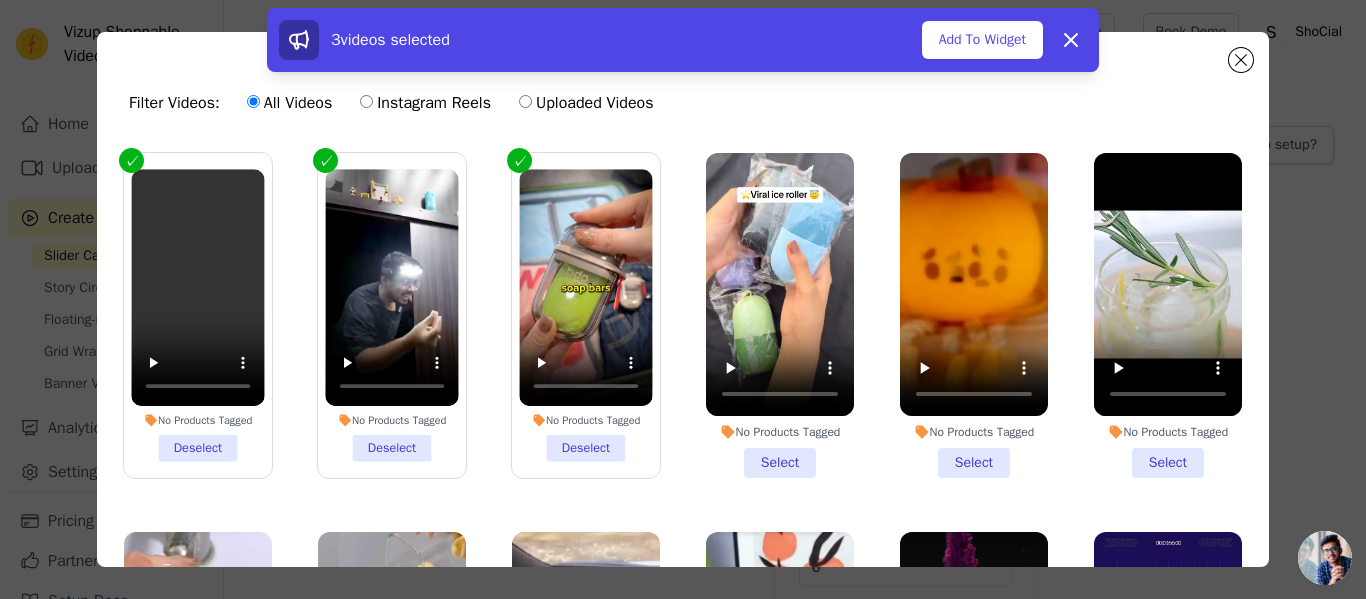 click on "No Products Tagged     Select" at bounding box center [780, 315] 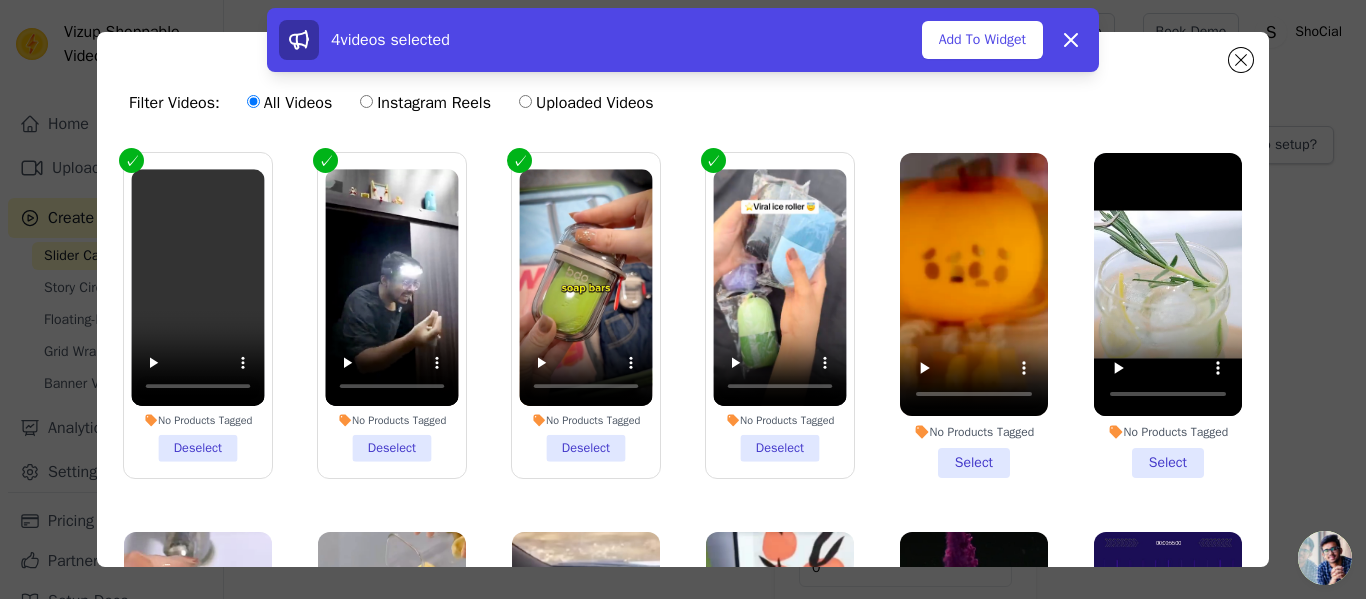 click on "No Products Tagged     Select" at bounding box center (974, 315) 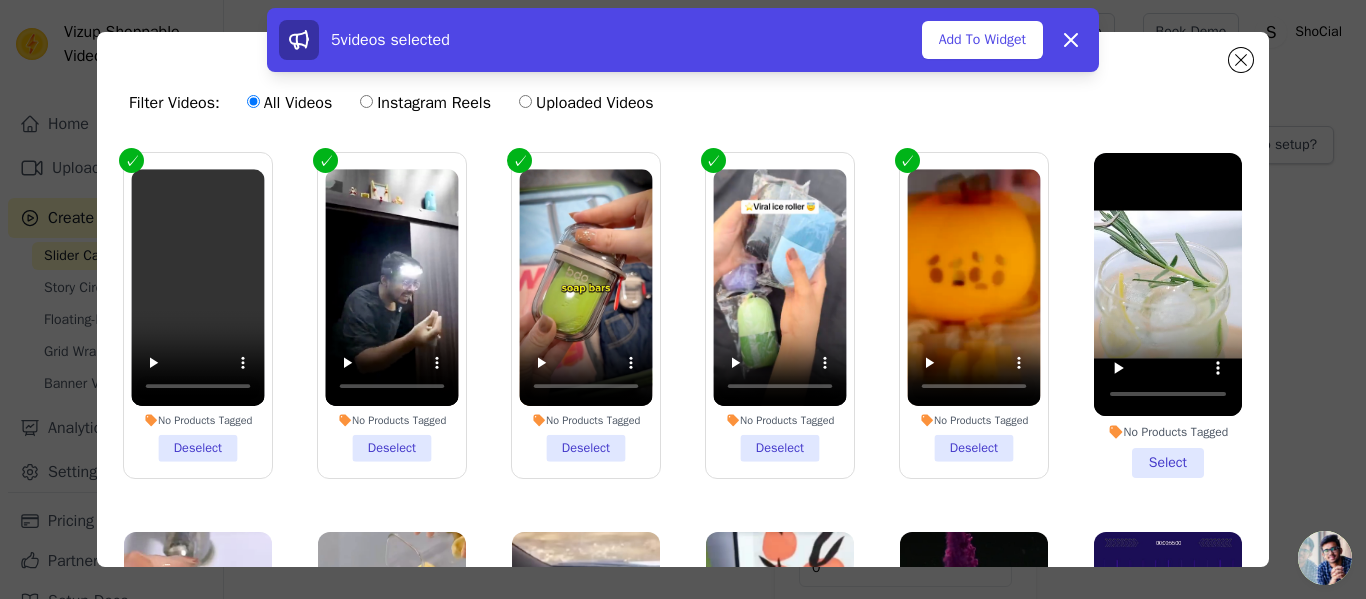 click on "No Products Tagged     Select" at bounding box center [1168, 315] 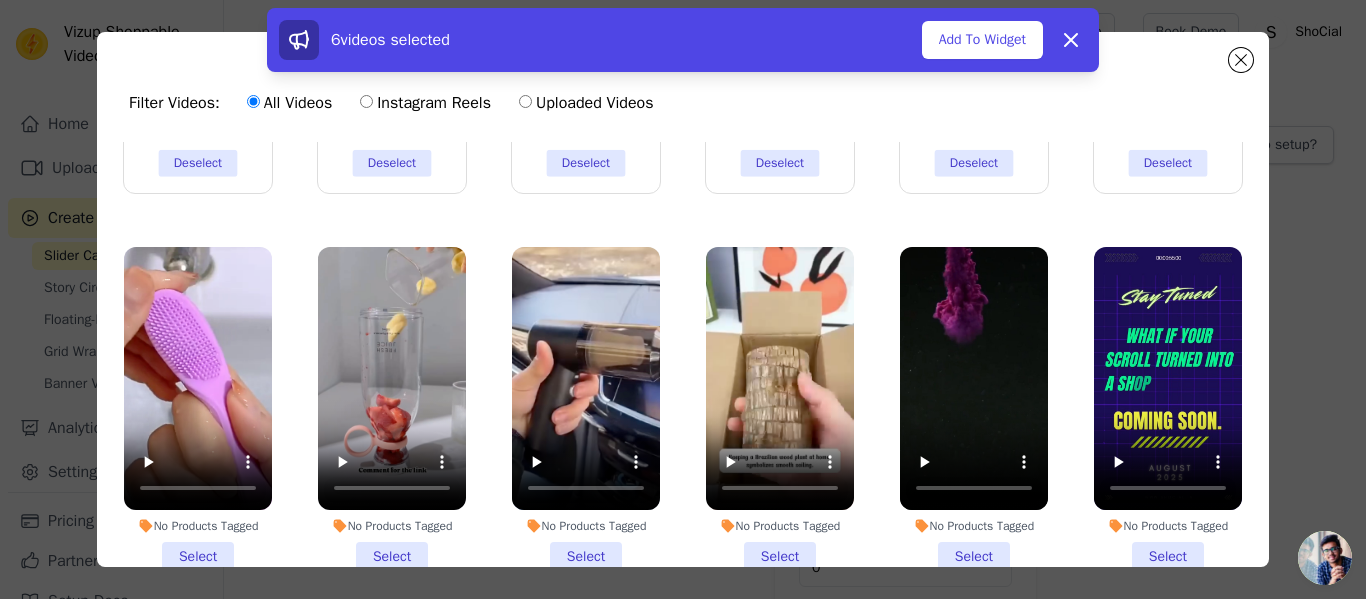 scroll, scrollTop: 400, scrollLeft: 0, axis: vertical 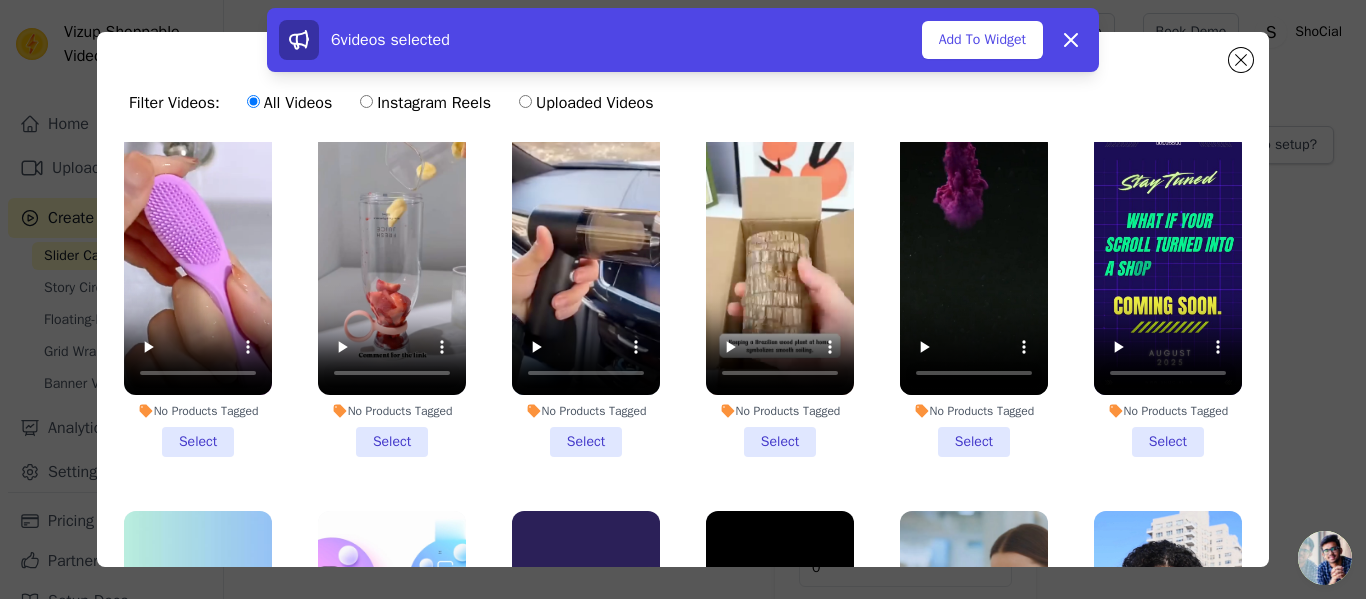 click on "No Products Tagged     Select" at bounding box center (198, 294) 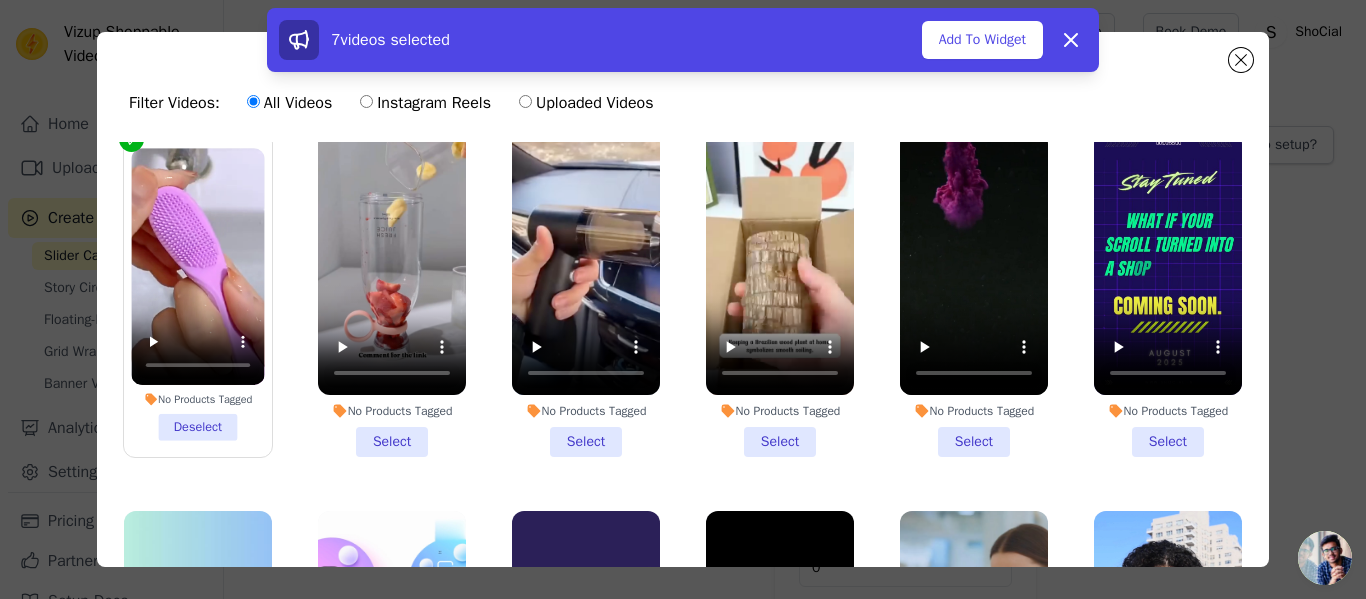 click on "No Products Tagged     Select" at bounding box center [392, 294] 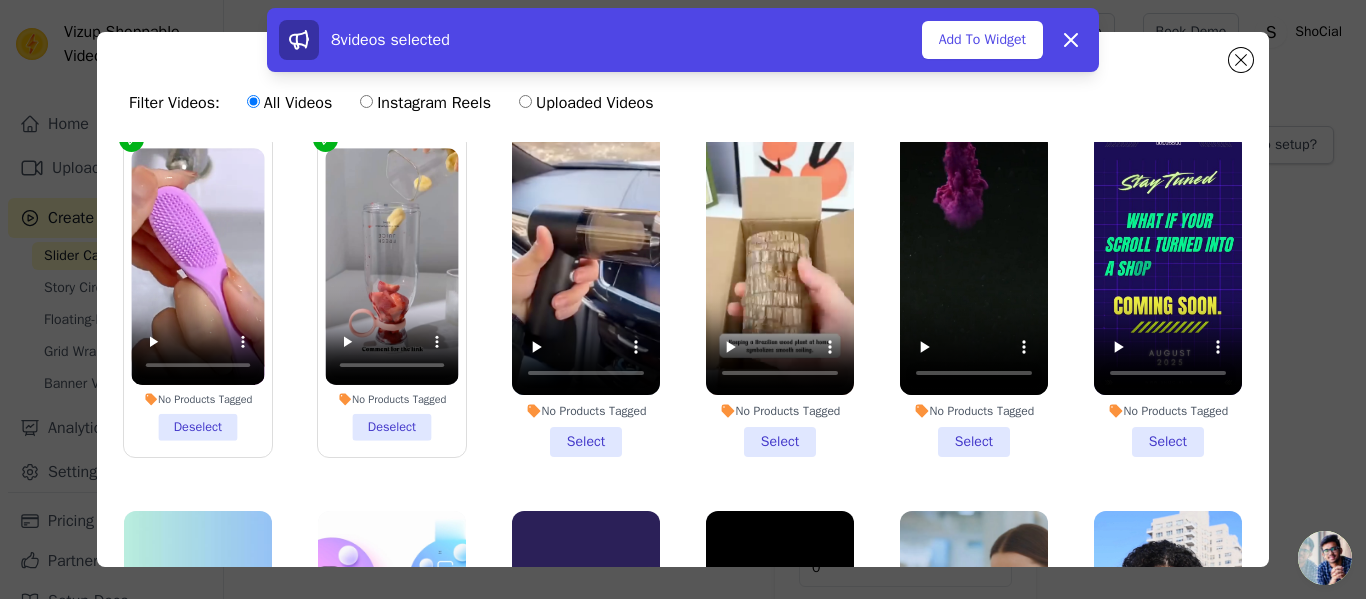 click on "No Products Tagged     Select" at bounding box center [586, 294] 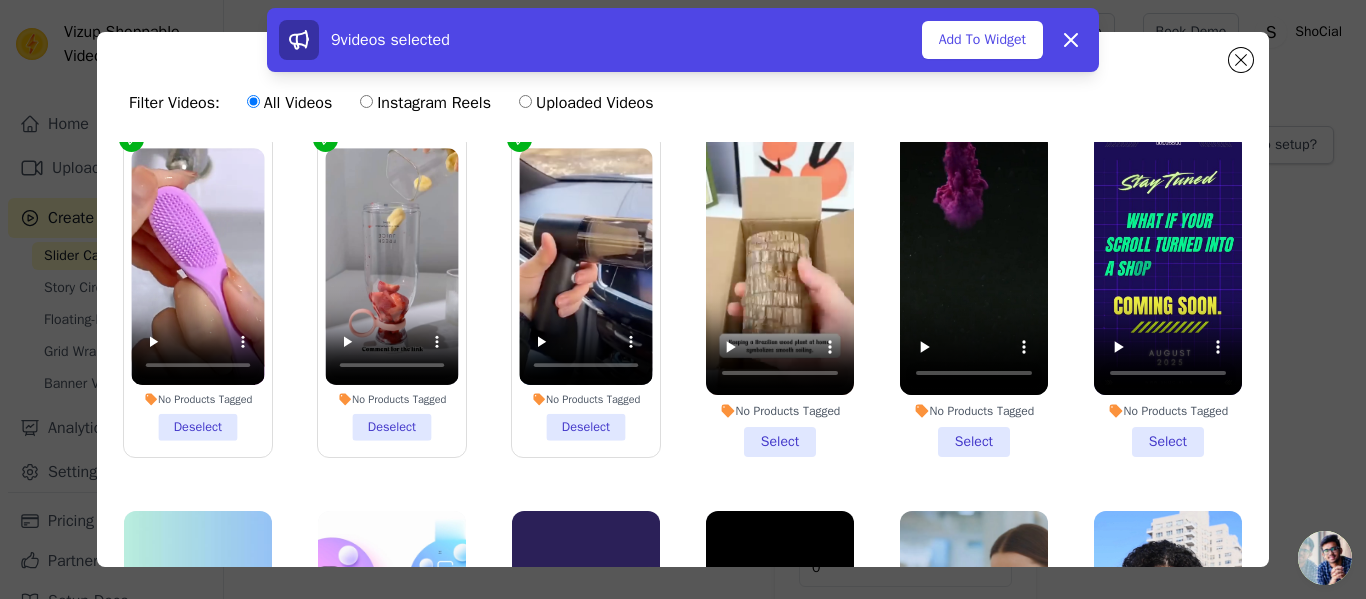click on "No Products Tagged     Select" at bounding box center [780, 294] 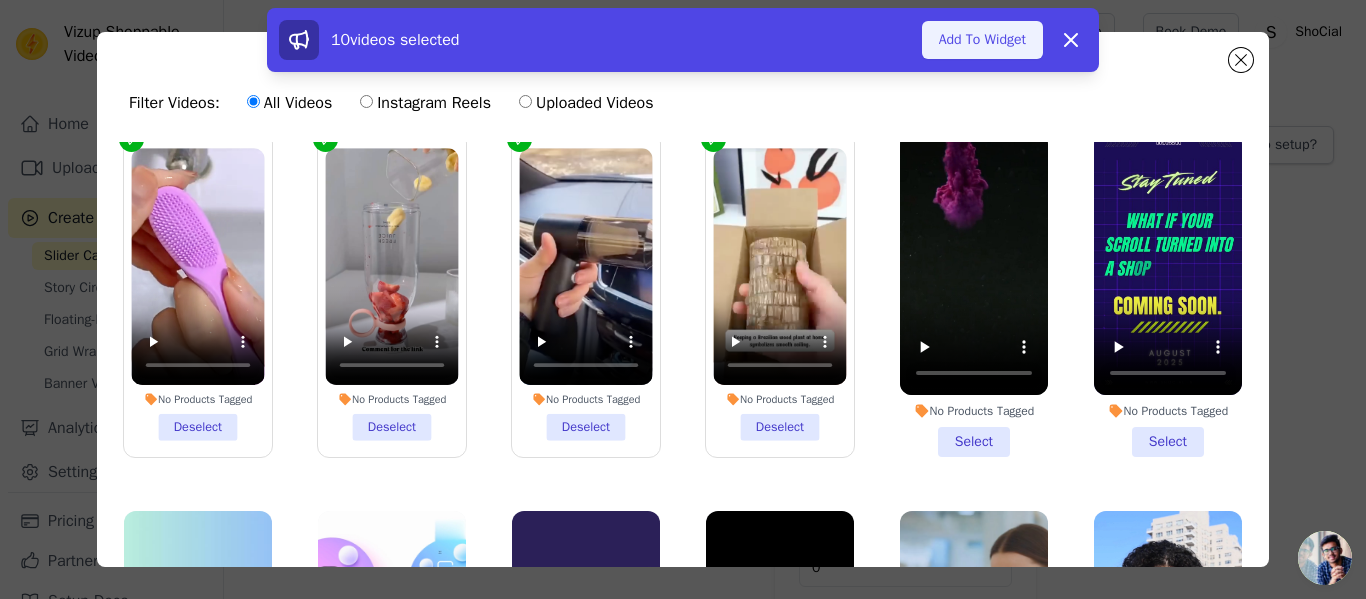 click on "Add To Widget" at bounding box center [982, 40] 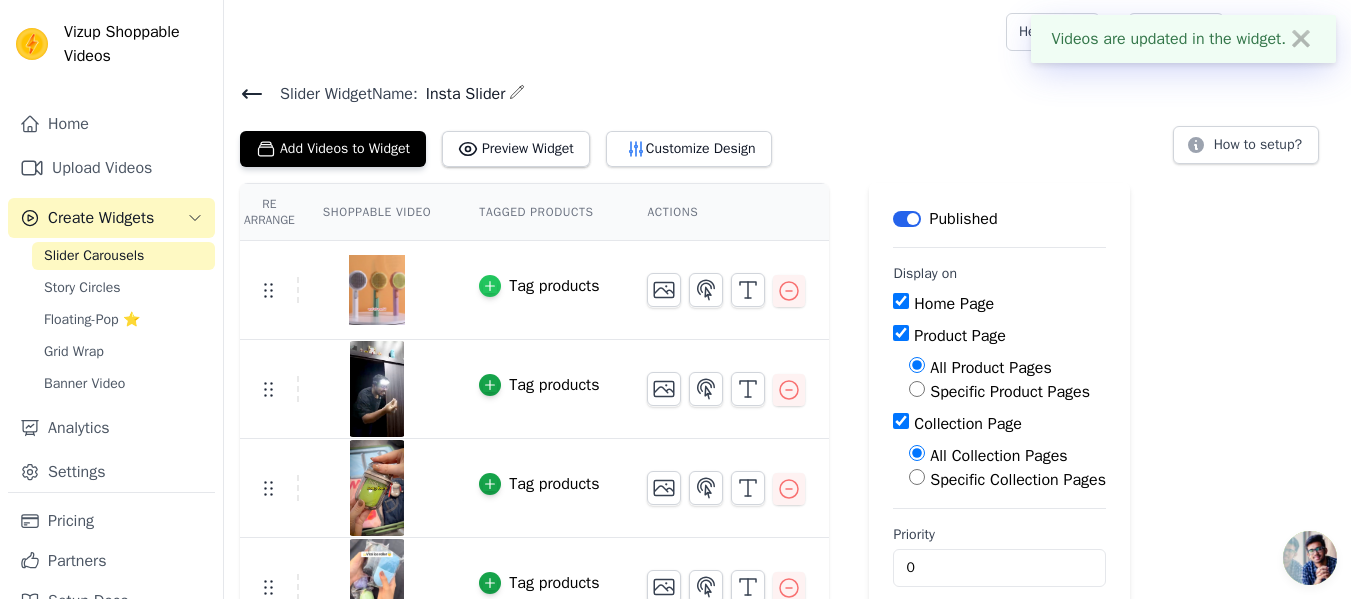 click 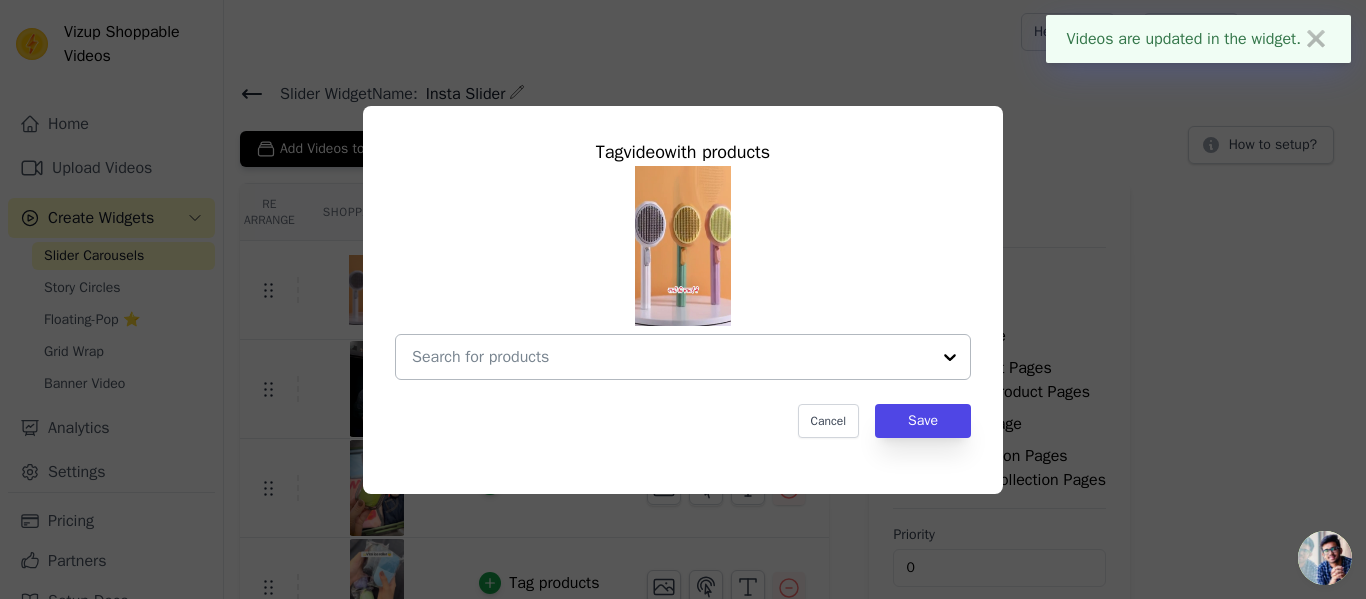 click at bounding box center [671, 357] 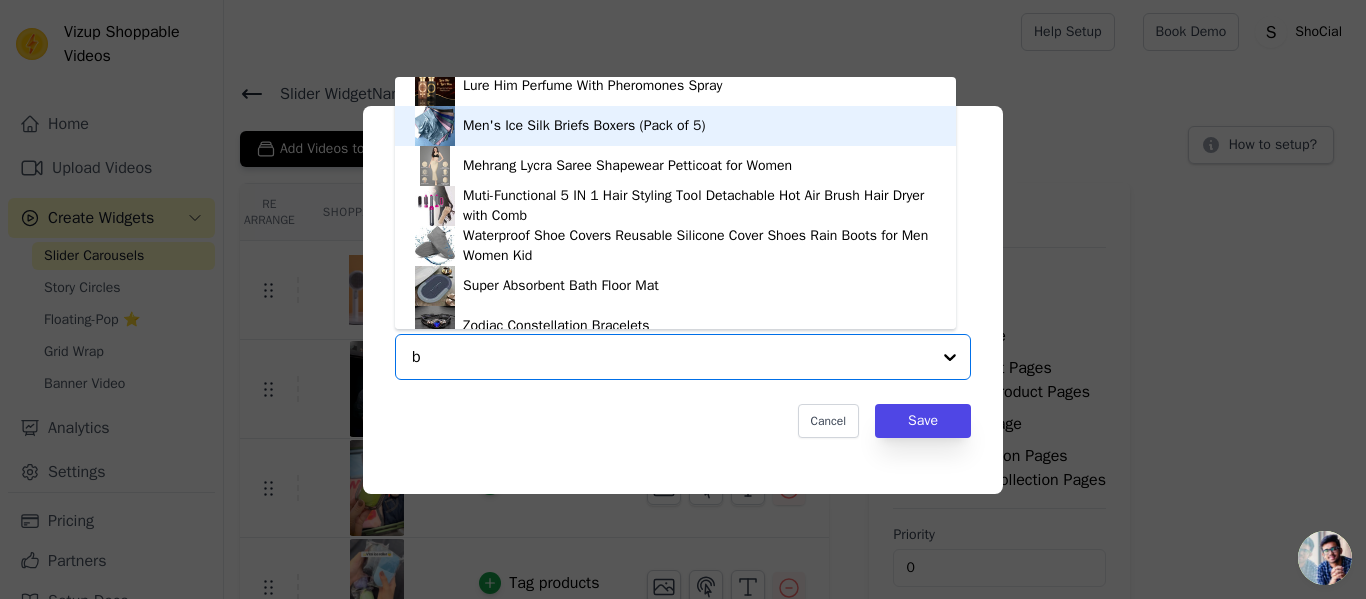 scroll, scrollTop: 0, scrollLeft: 0, axis: both 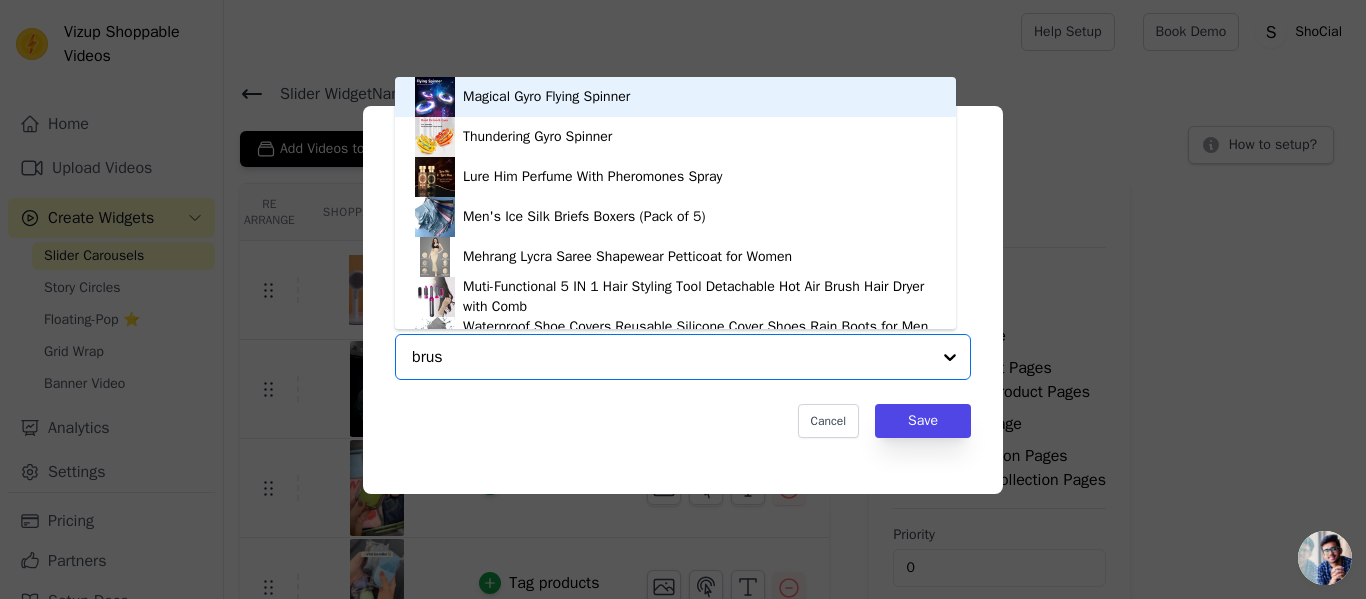type on "brush" 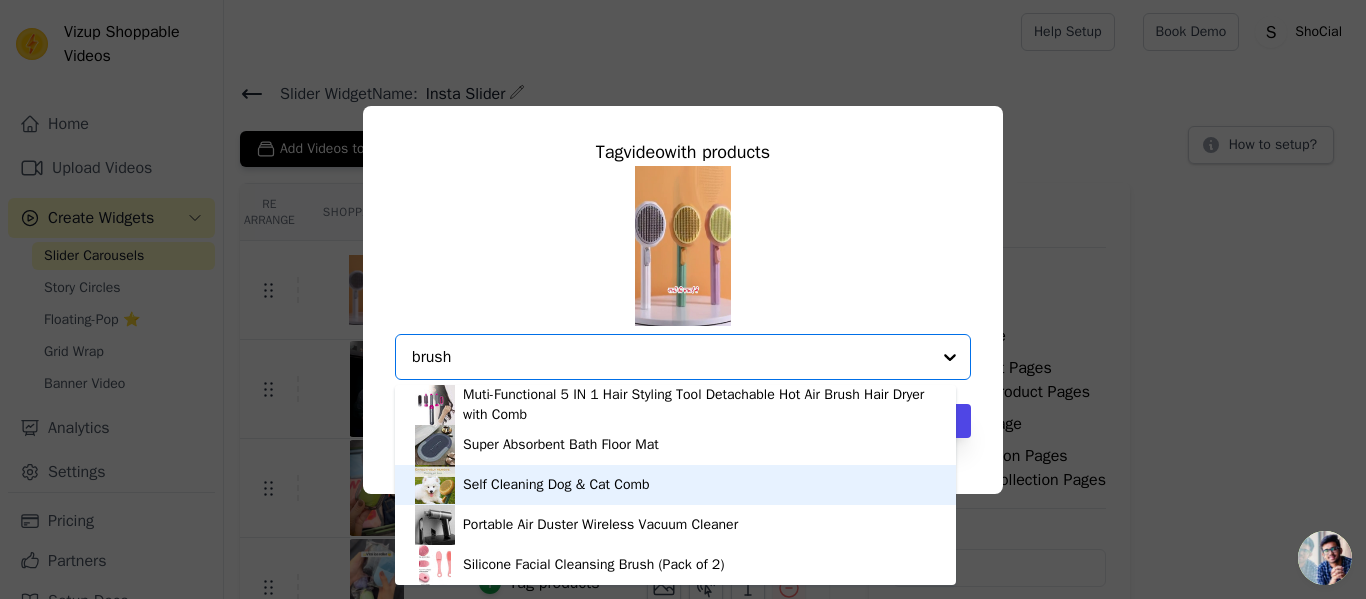 click on "Self Cleaning Dog & Cat Comb" at bounding box center (675, 485) 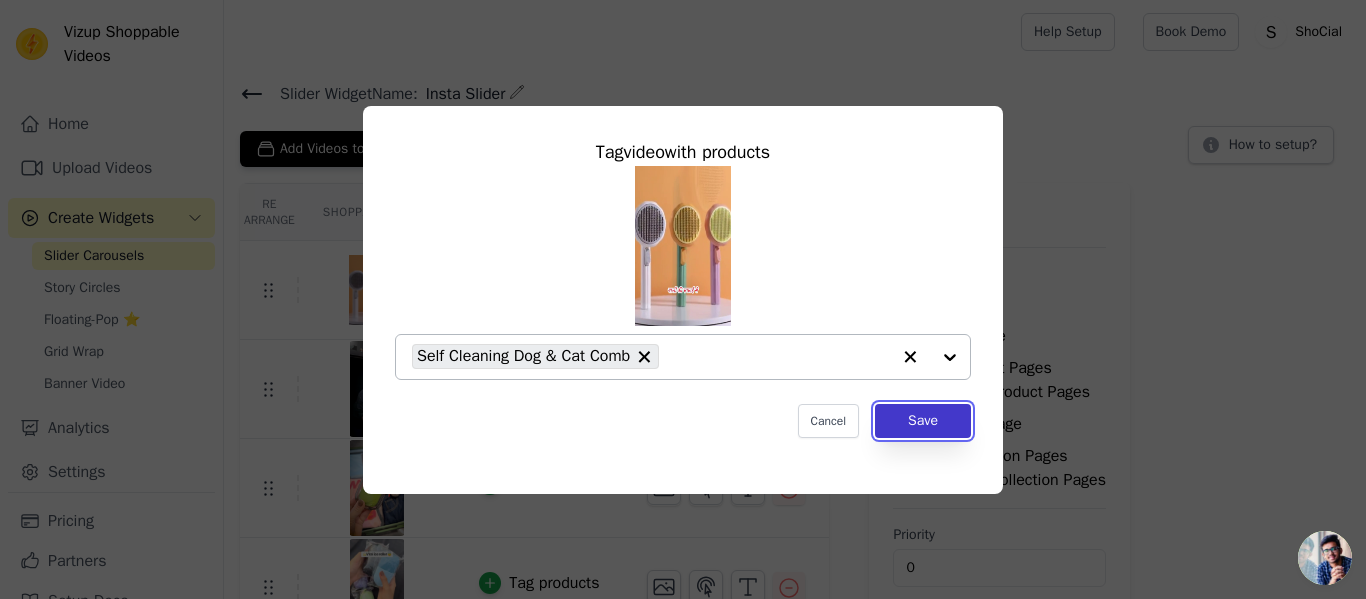 click on "Save" at bounding box center (923, 421) 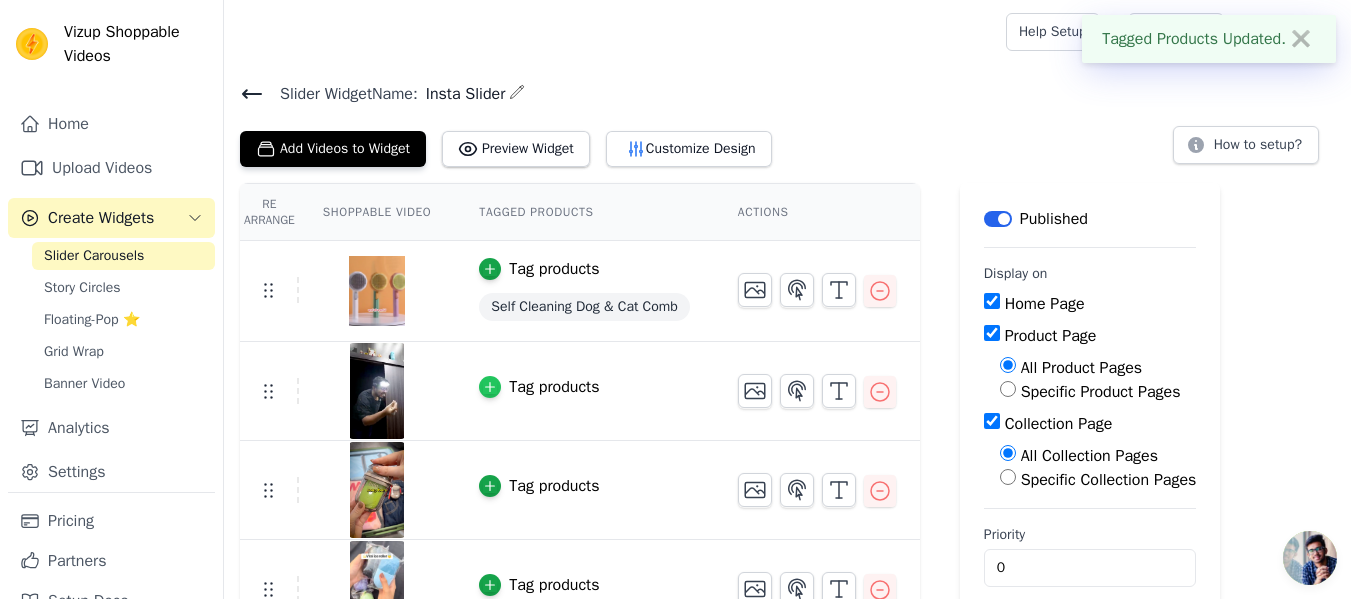 click 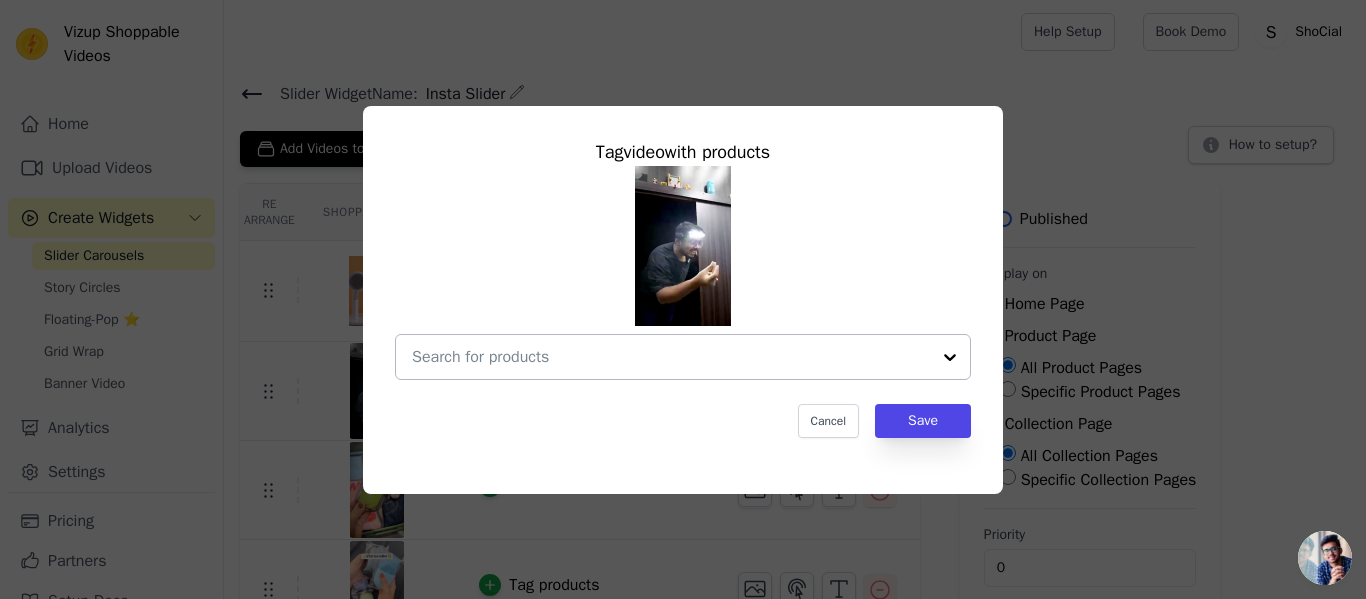 click at bounding box center (671, 357) 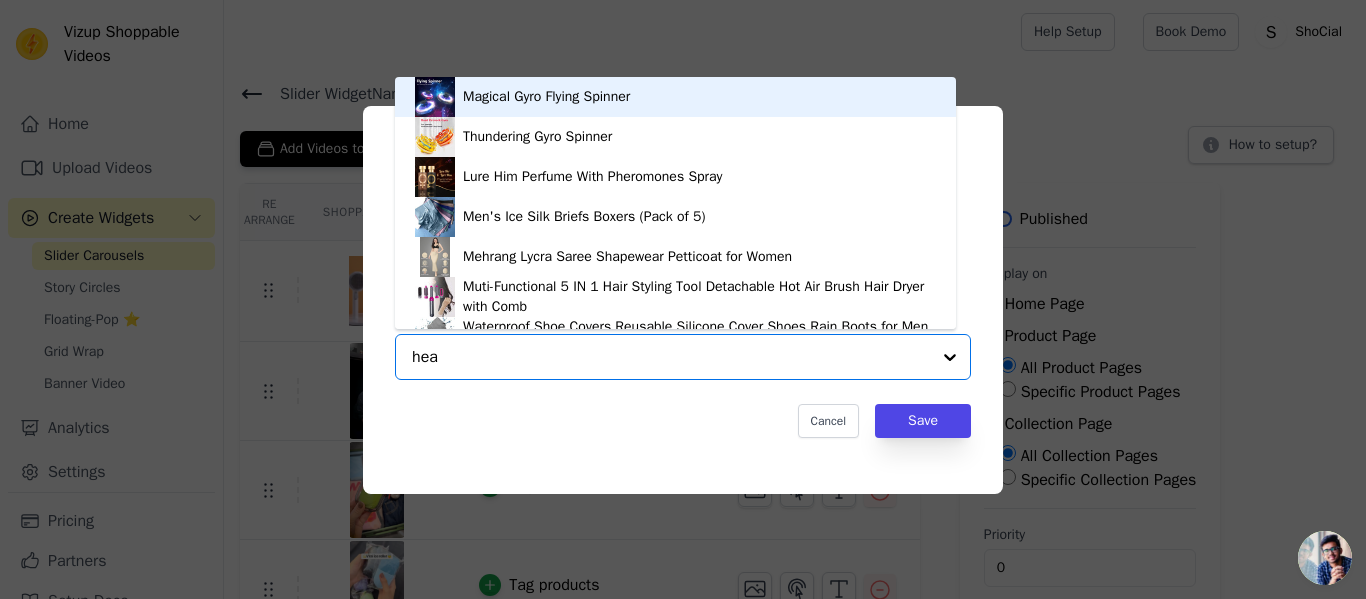 type on "head" 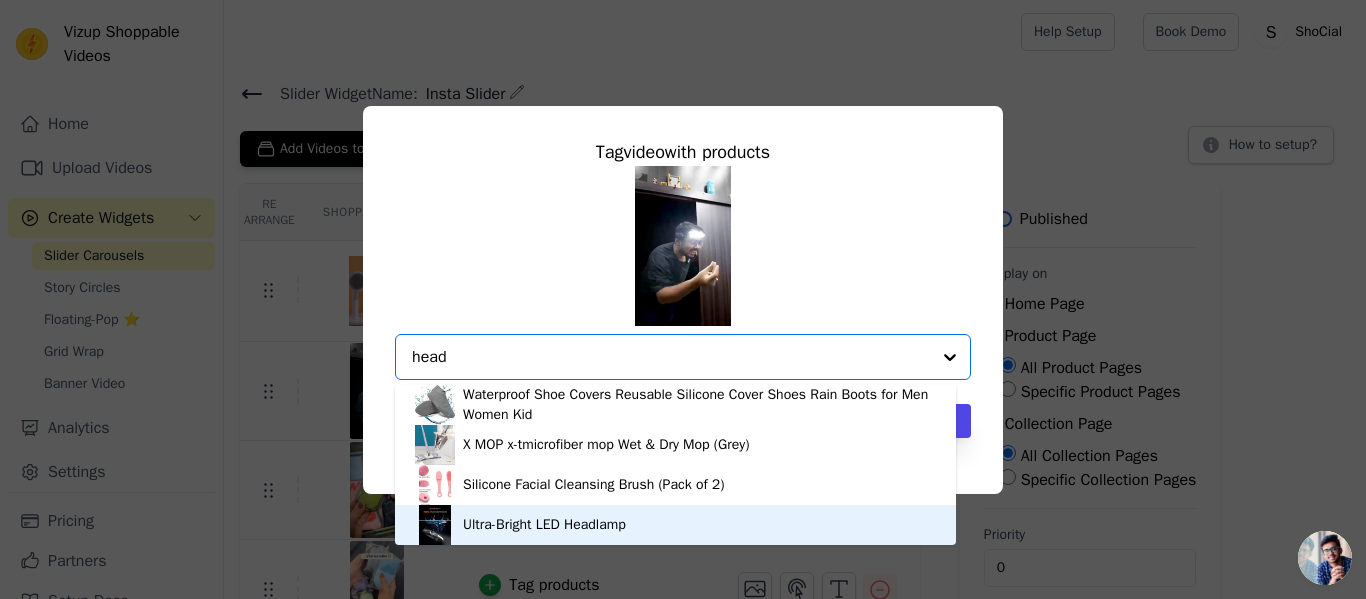 click on "Ultra-Bright LED Headlamp" at bounding box center (544, 525) 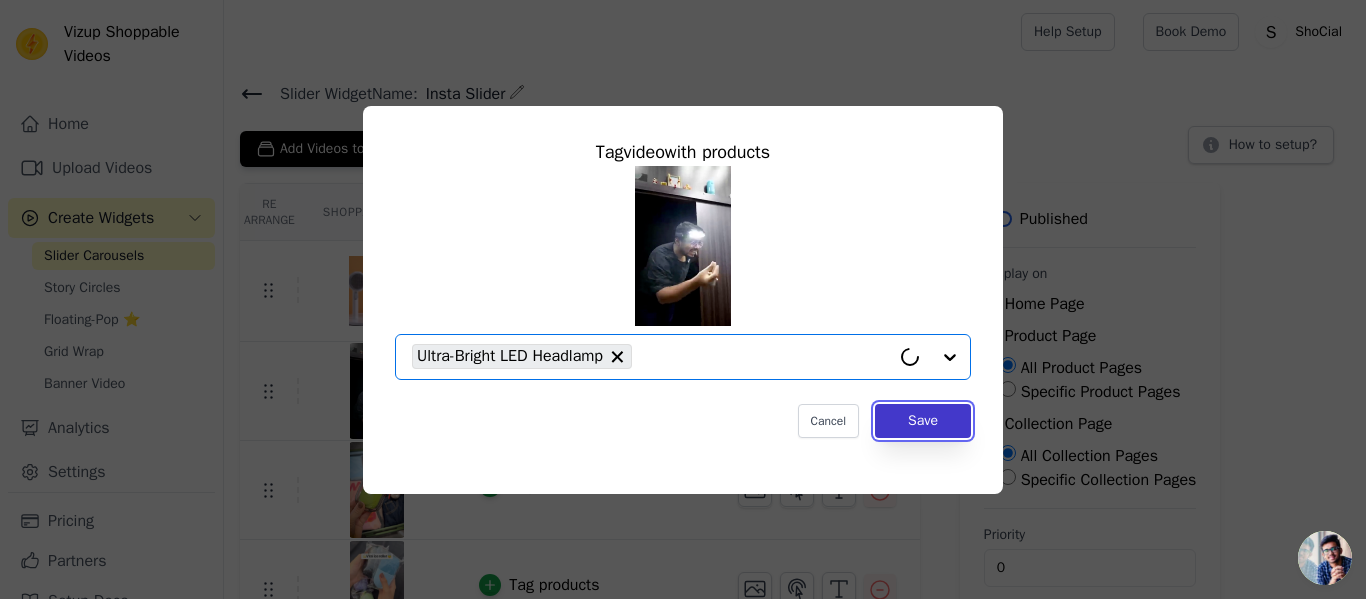 click on "Save" at bounding box center (923, 421) 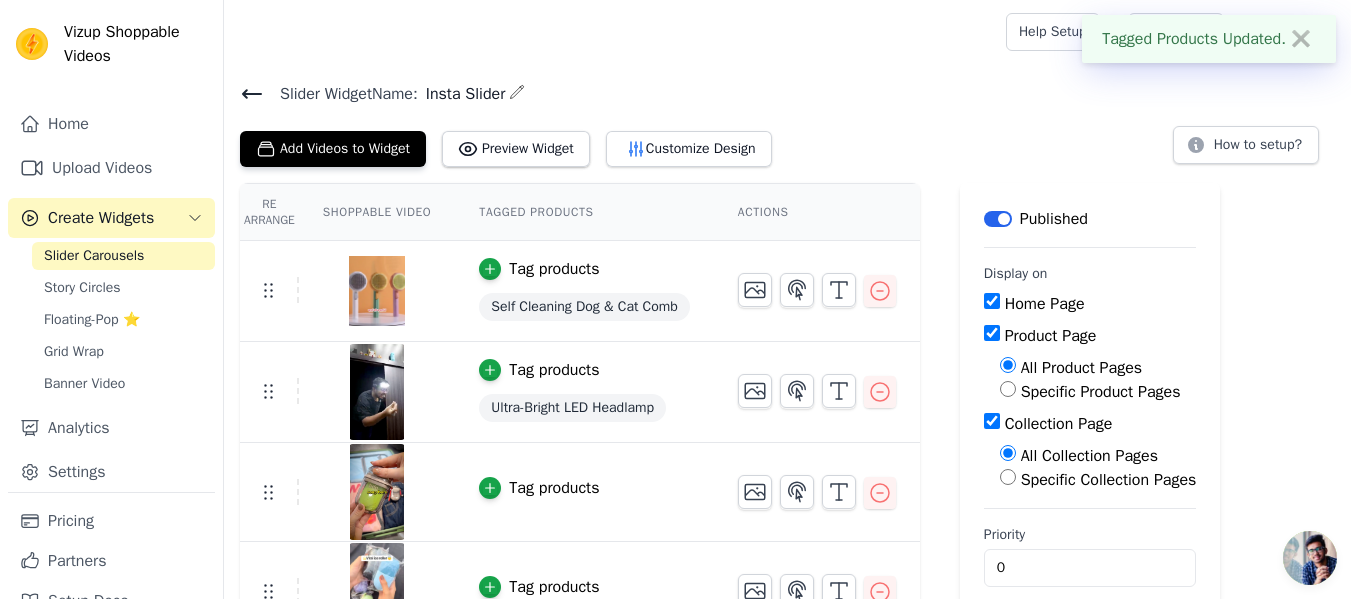 click on "Tag products" at bounding box center [554, 488] 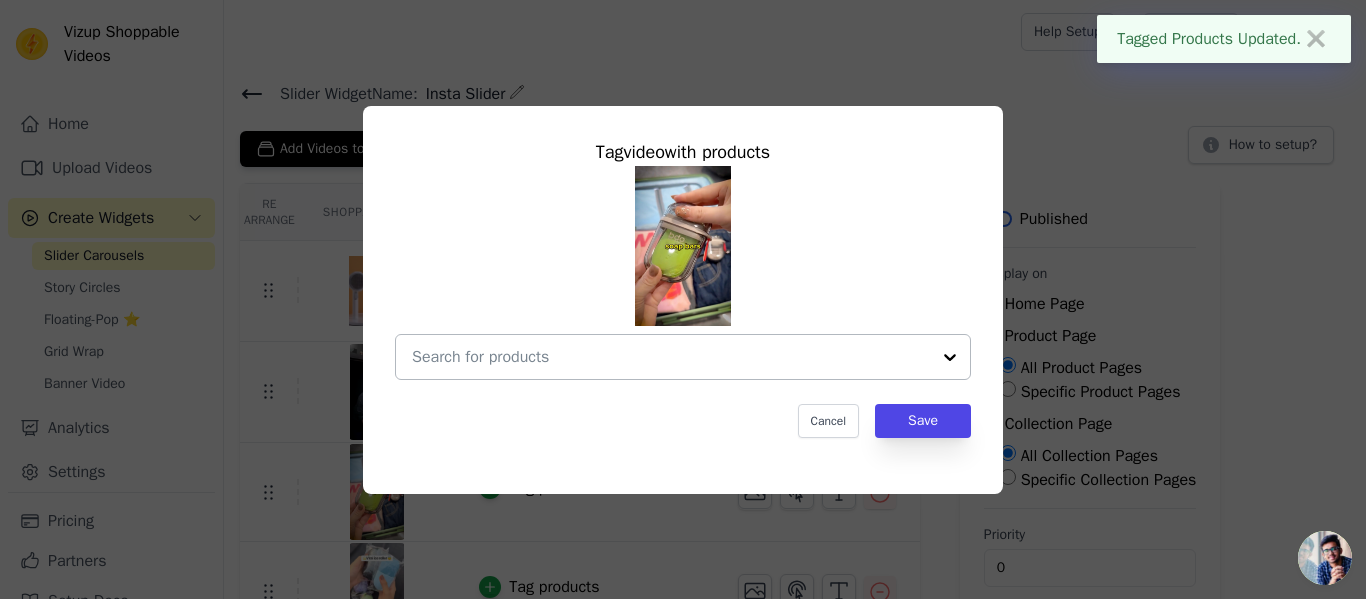 click at bounding box center (671, 357) 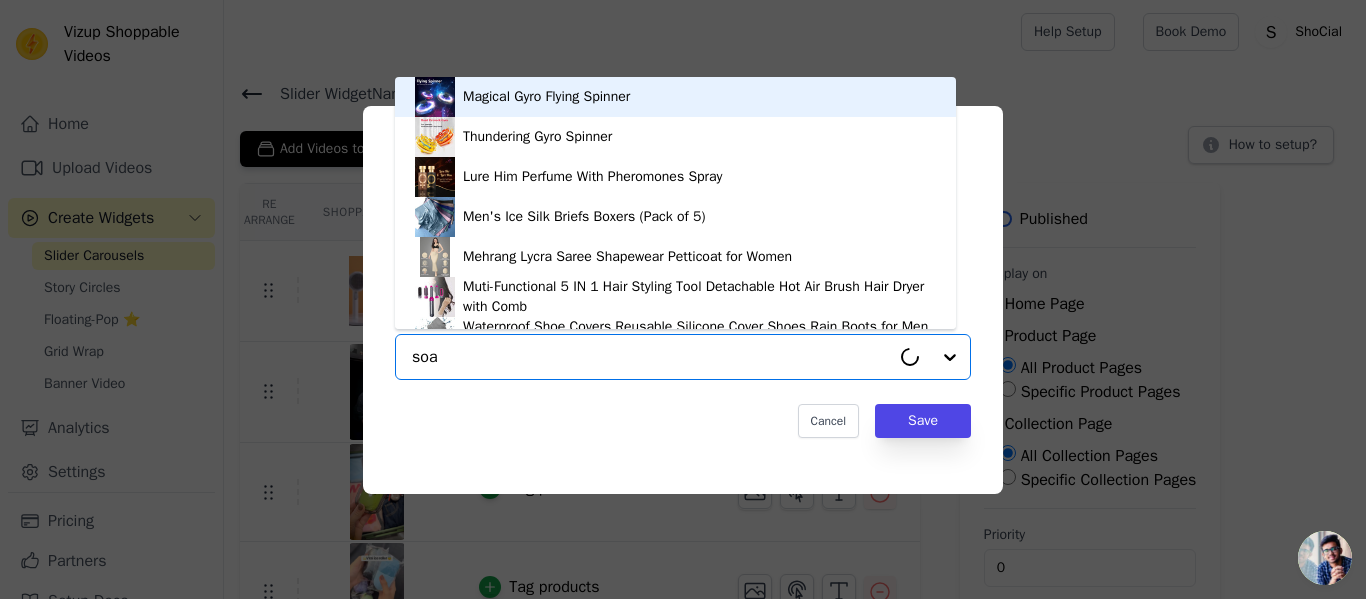 type on "soap" 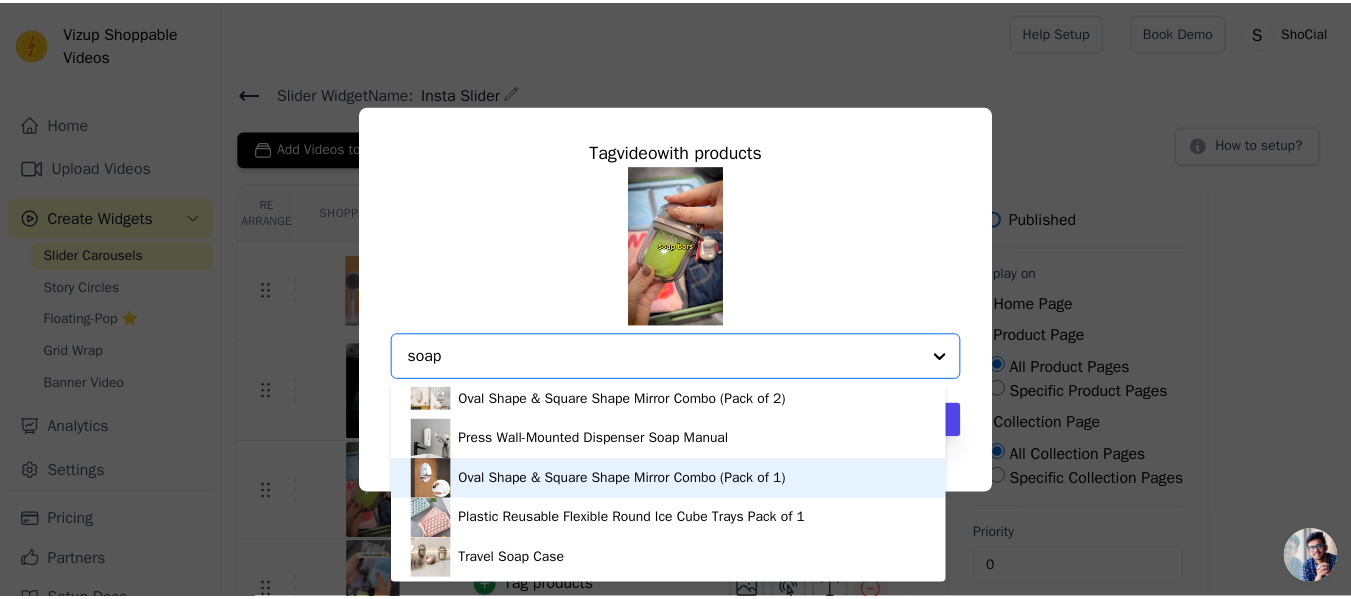 scroll, scrollTop: 6, scrollLeft: 0, axis: vertical 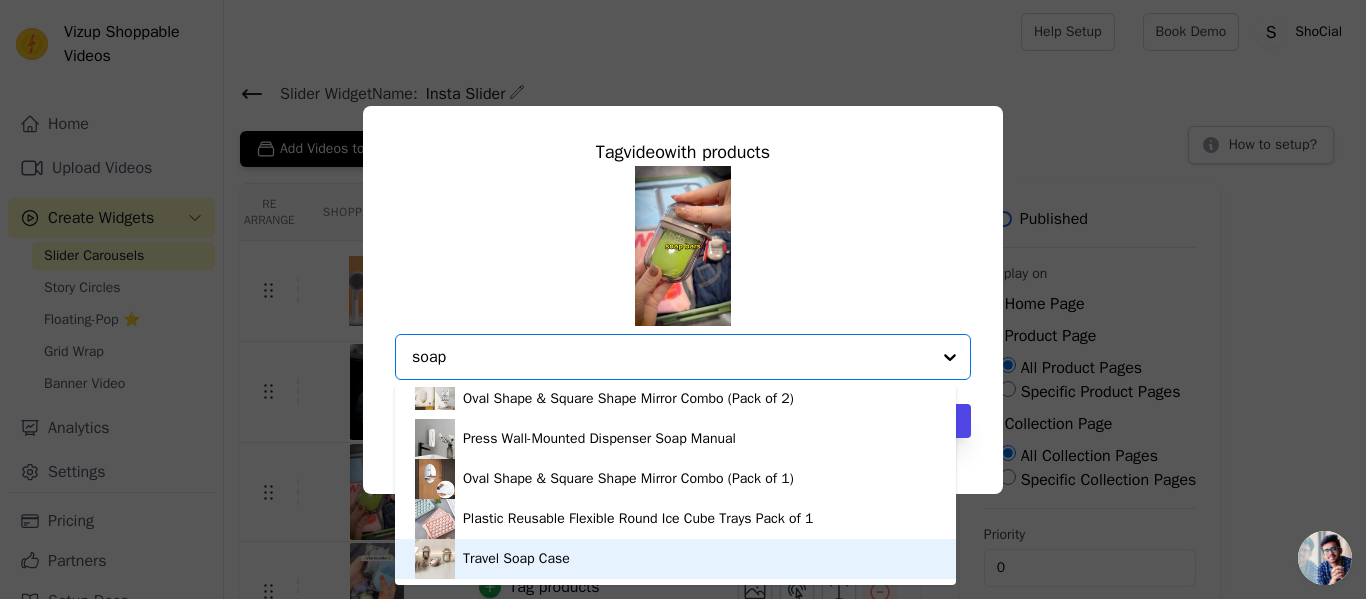 click on "Travel Soap Case" at bounding box center [516, 559] 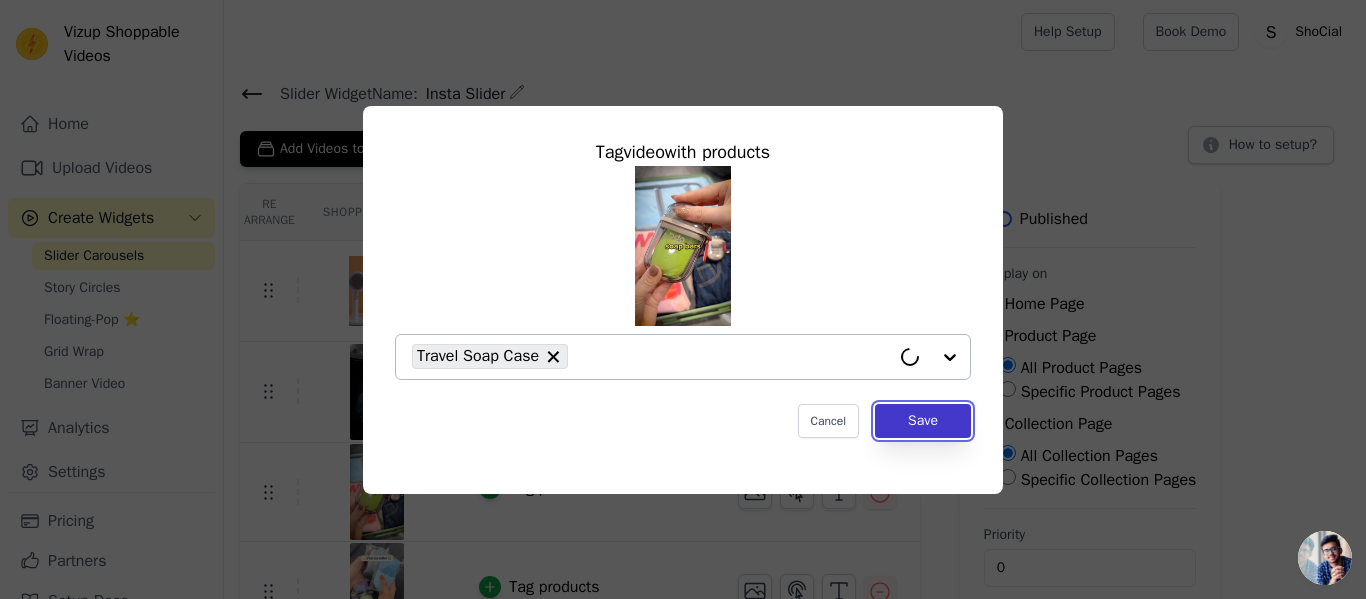 click on "Save" at bounding box center (923, 421) 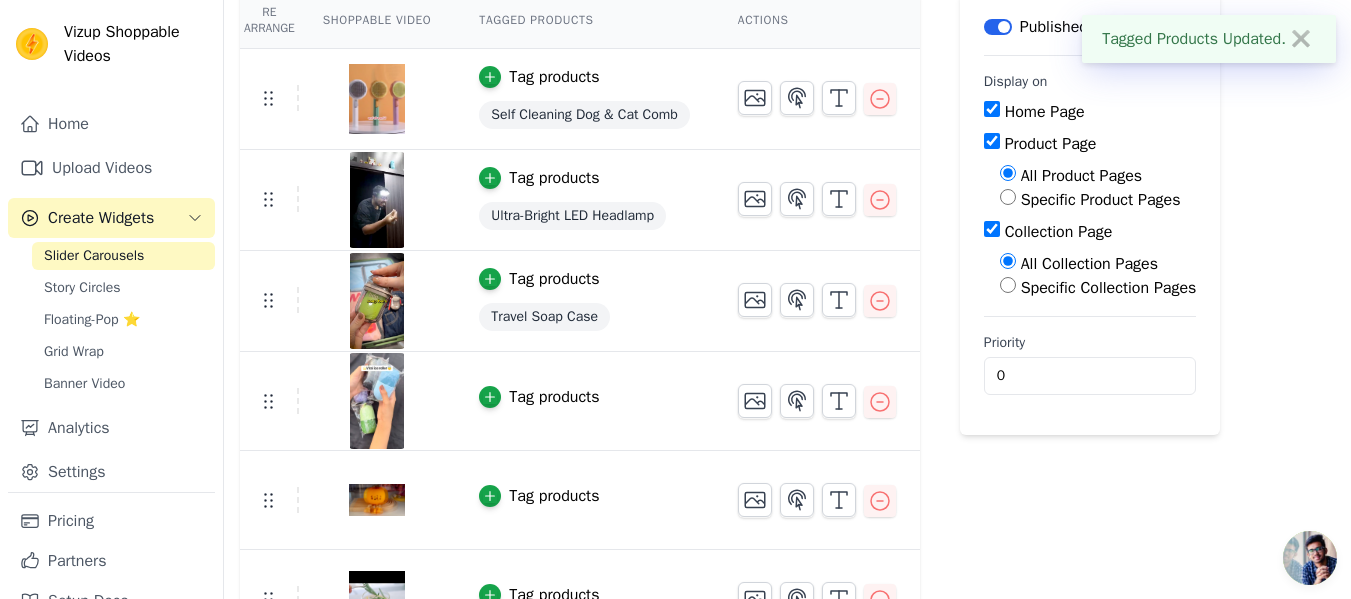 scroll, scrollTop: 200, scrollLeft: 0, axis: vertical 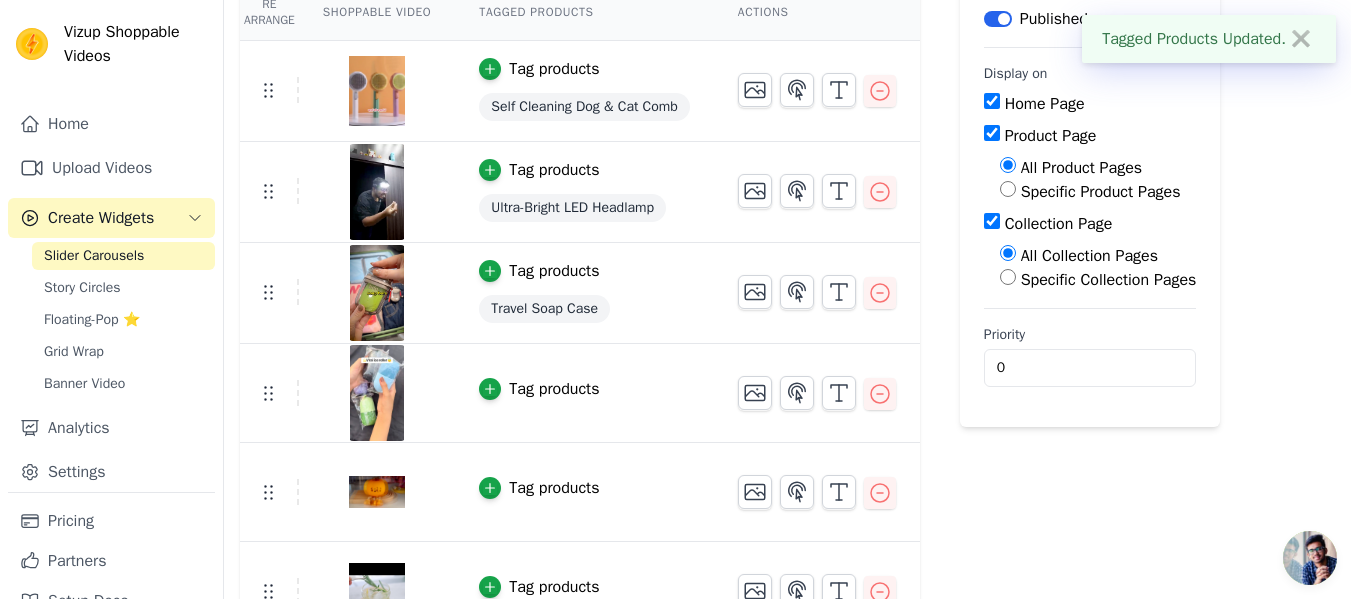 click on "Tag products" at bounding box center [554, 389] 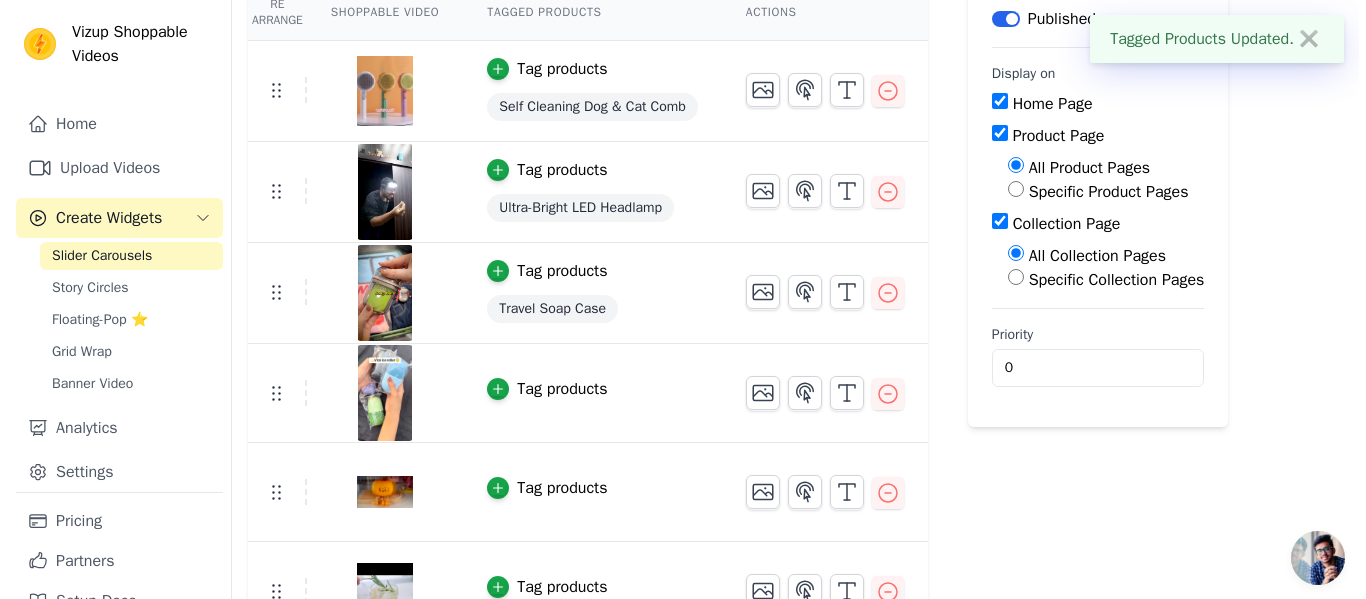 scroll, scrollTop: 0, scrollLeft: 0, axis: both 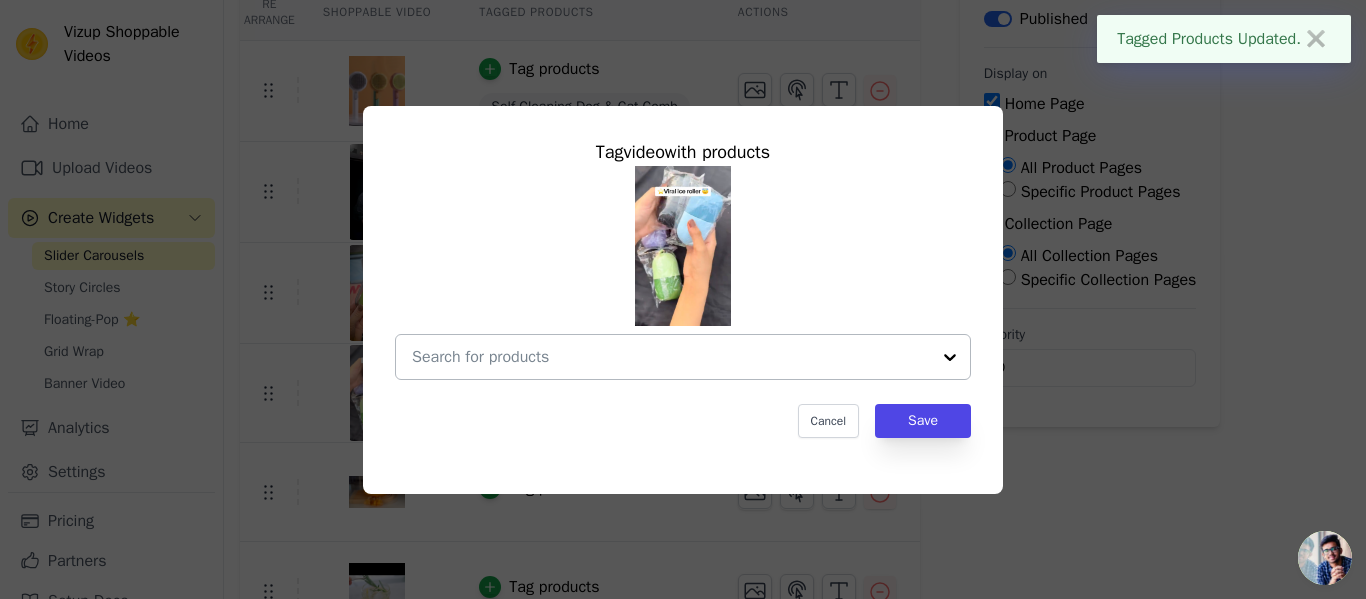 click at bounding box center [671, 357] 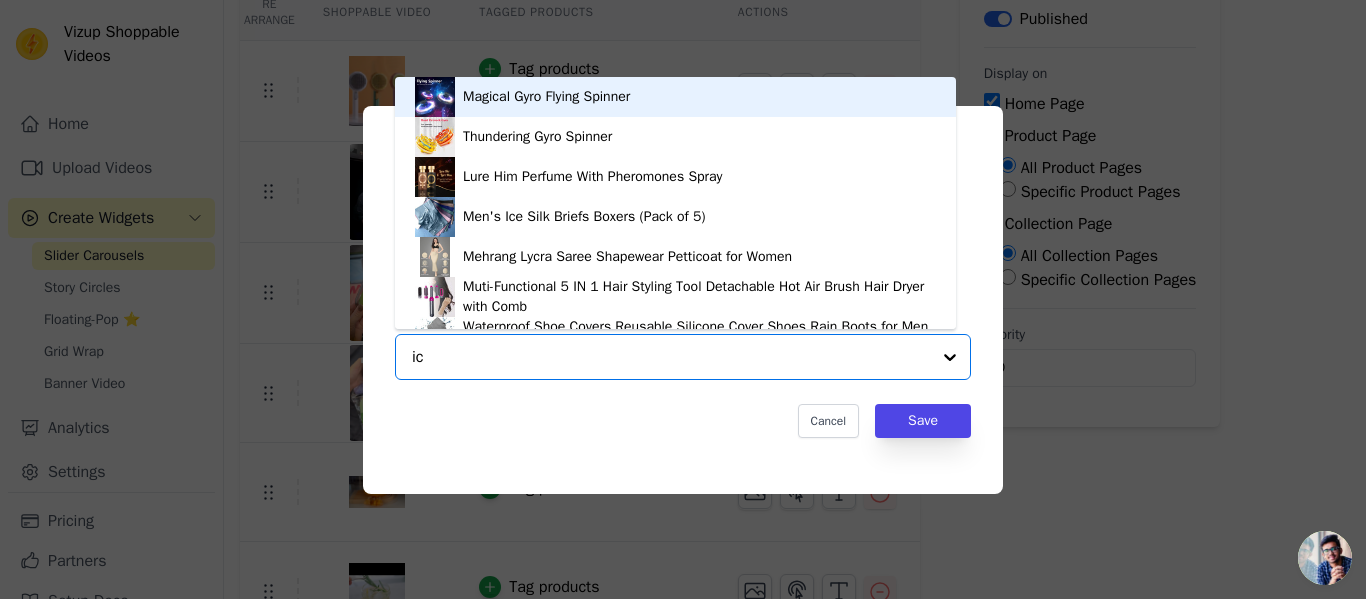 type on "ice" 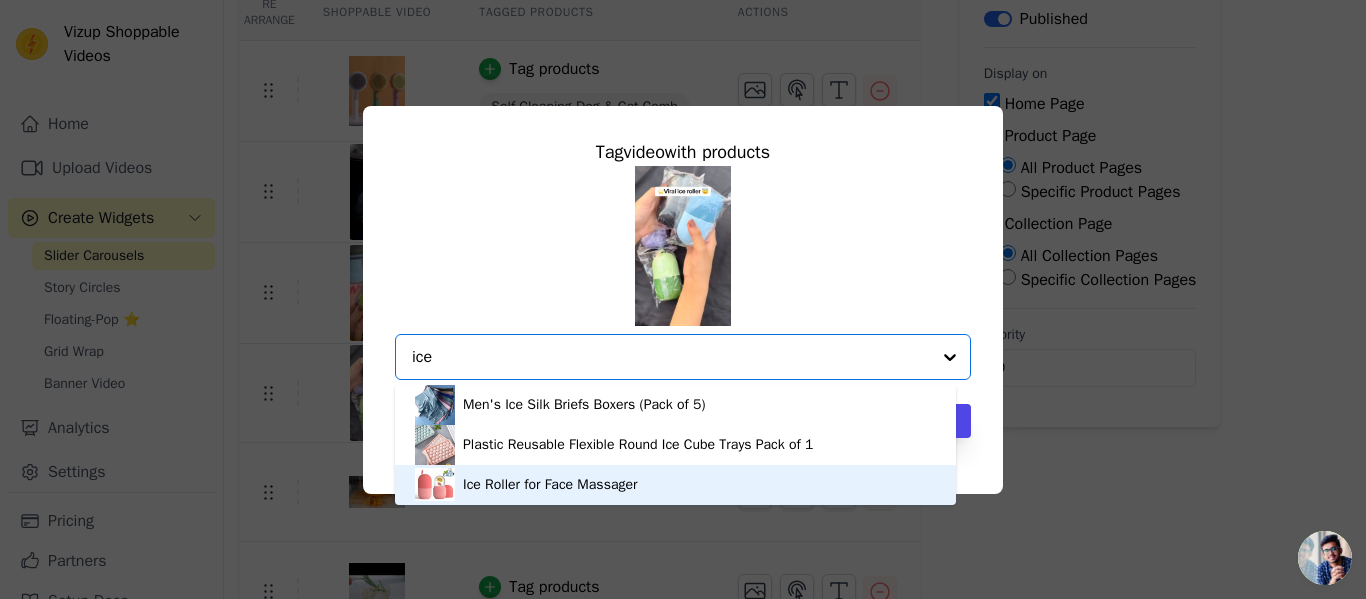 click on "Ice Roller for Face Massager" at bounding box center (550, 485) 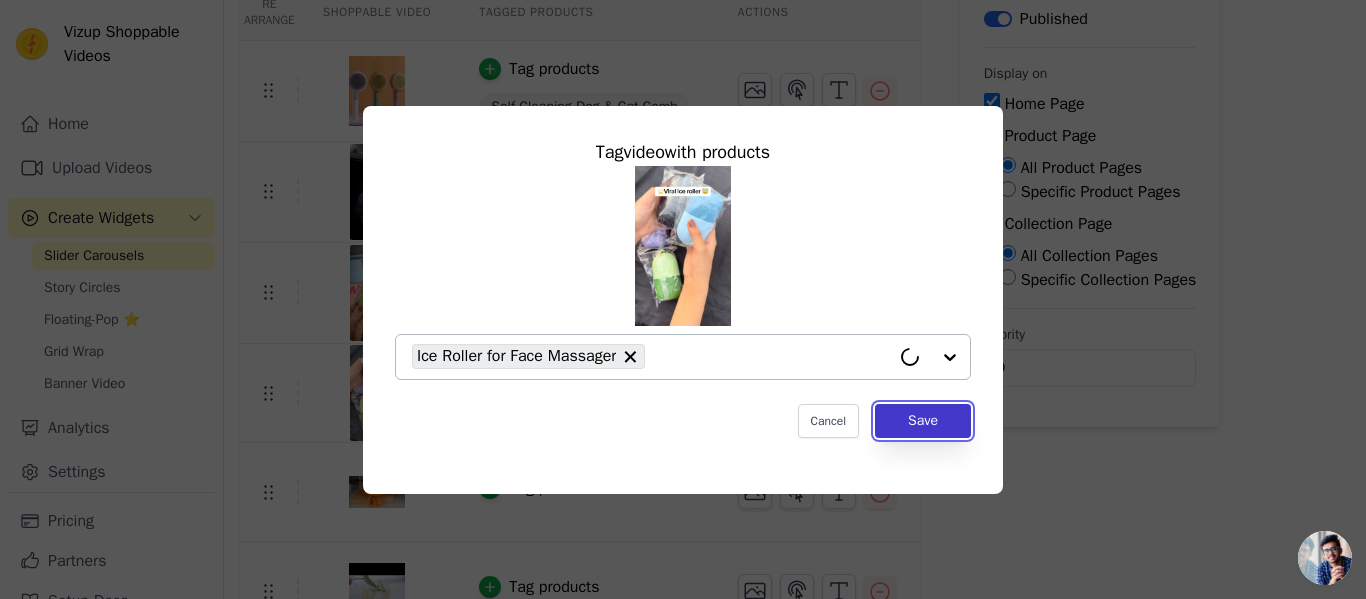 click on "Save" at bounding box center [923, 421] 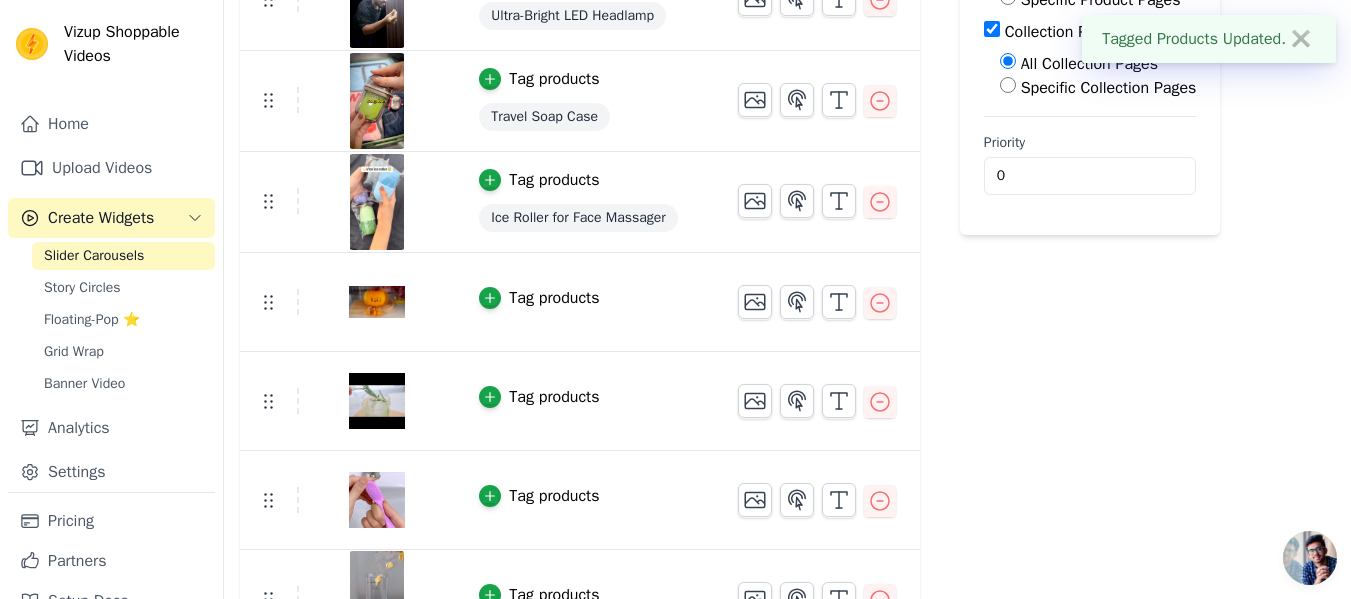 scroll, scrollTop: 400, scrollLeft: 0, axis: vertical 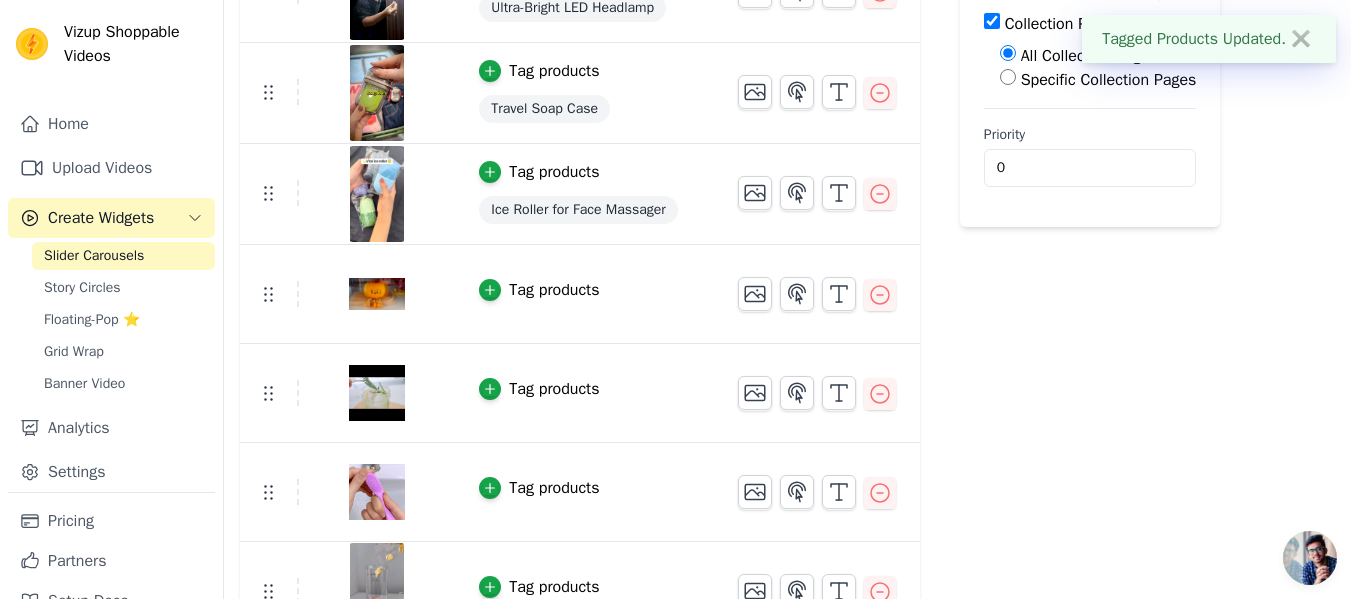 click on "Tag products" at bounding box center (554, 290) 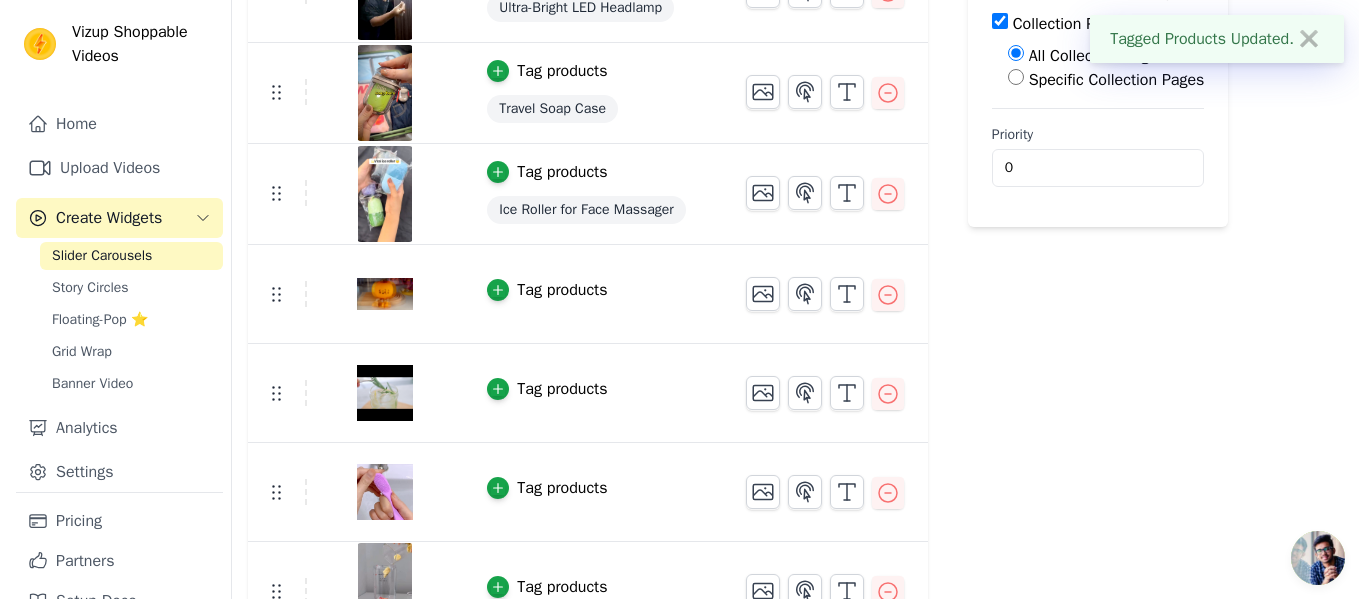 scroll, scrollTop: 0, scrollLeft: 0, axis: both 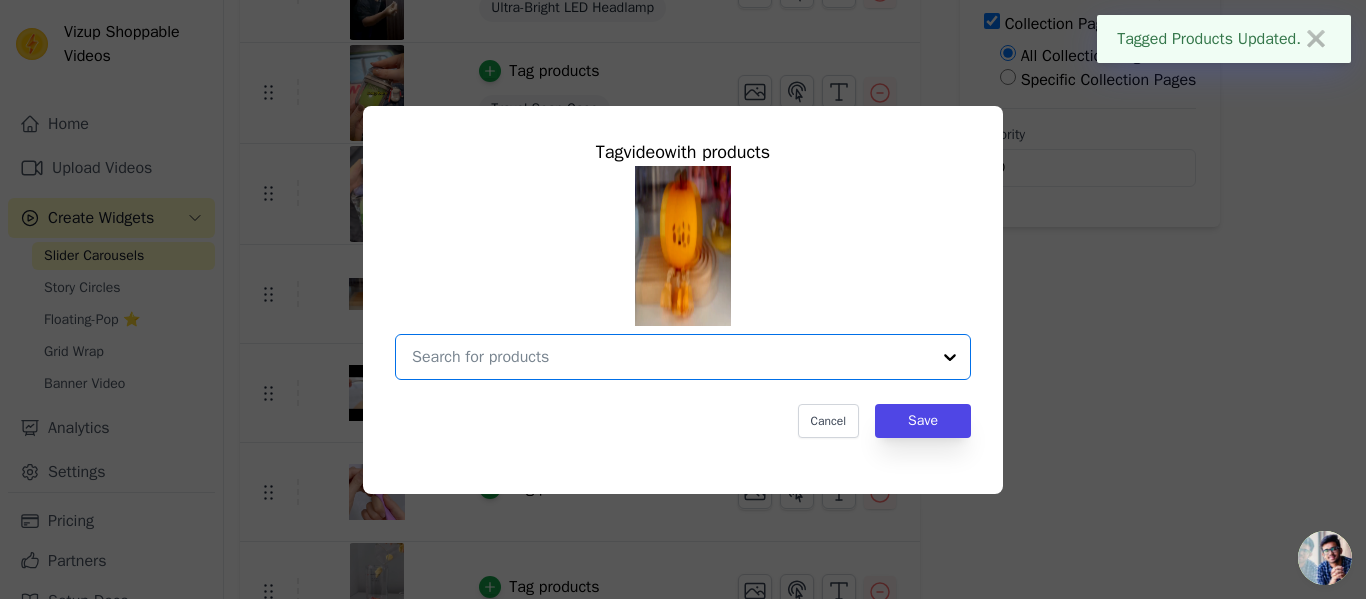 click at bounding box center (671, 357) 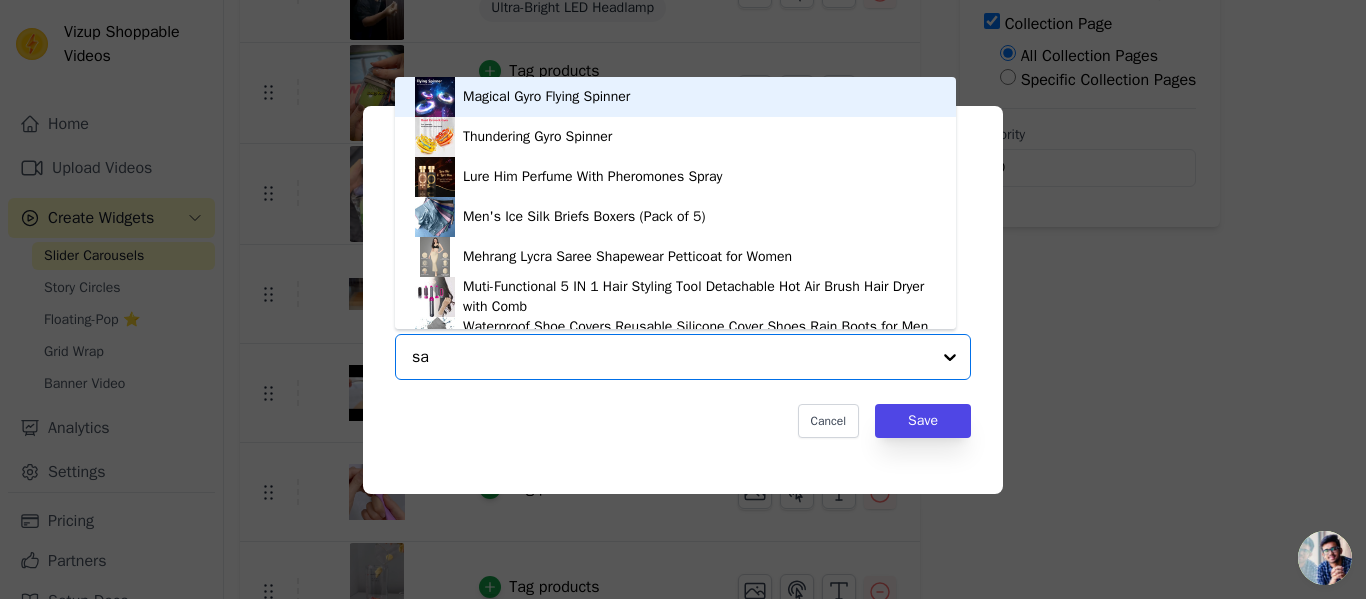 type on "sad" 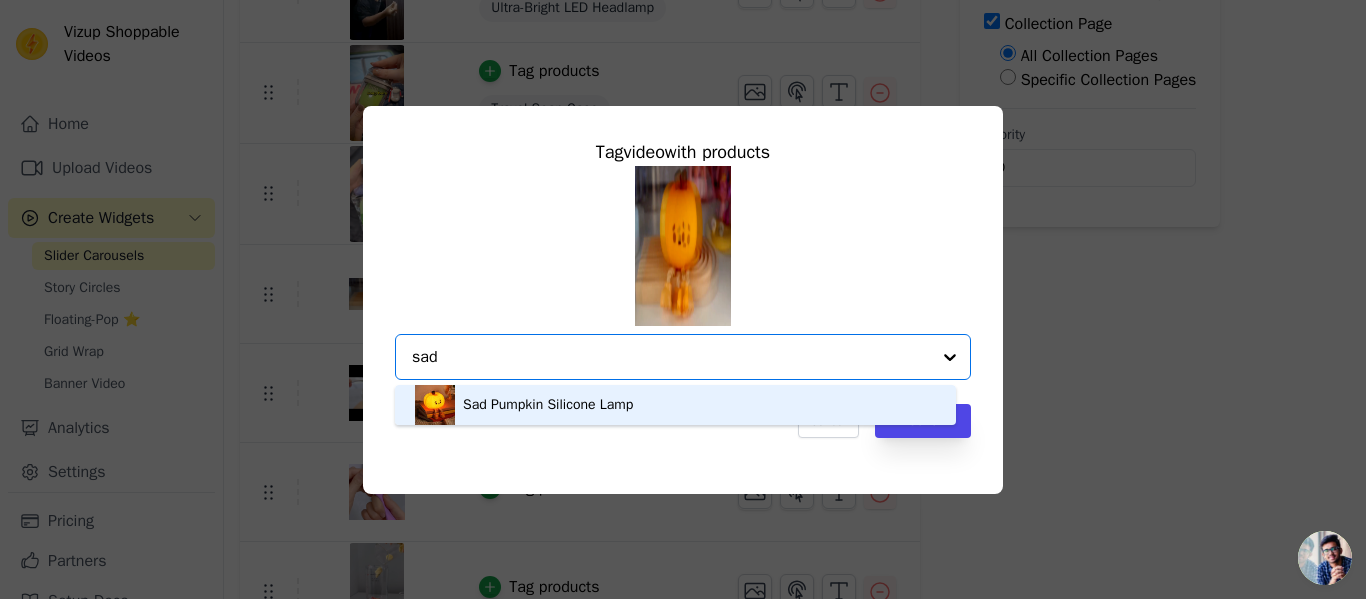 click on "Sad Pumpkin Silicone Lamp" at bounding box center (675, 405) 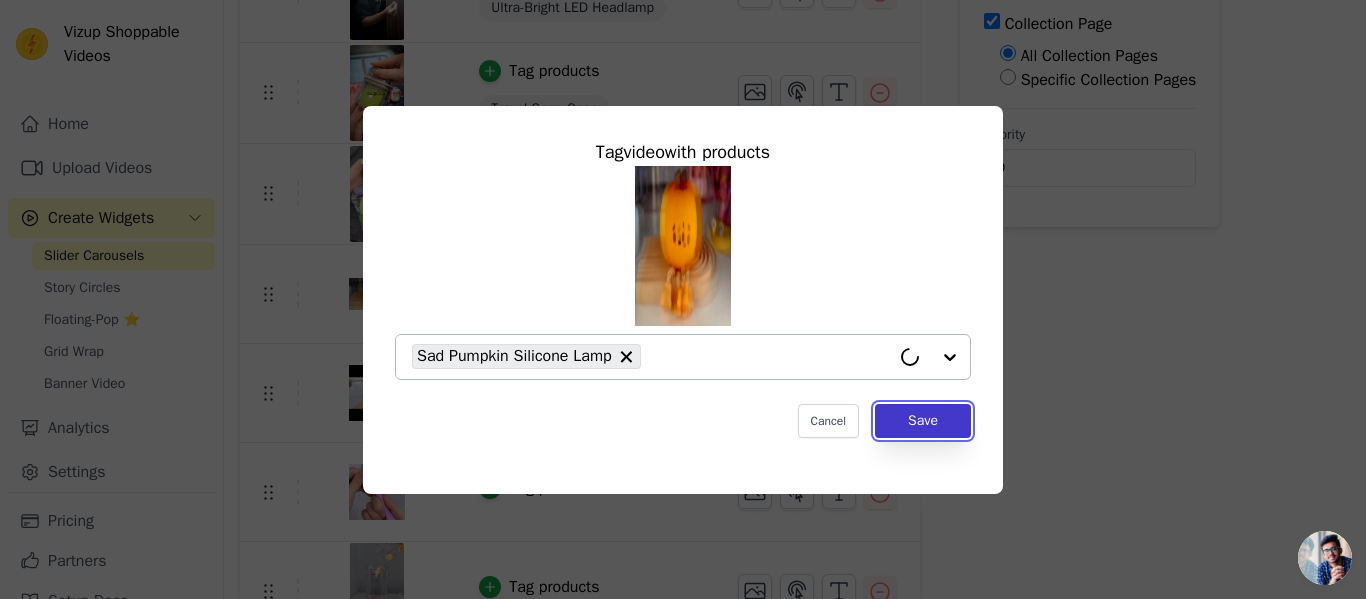 click on "Save" at bounding box center (923, 421) 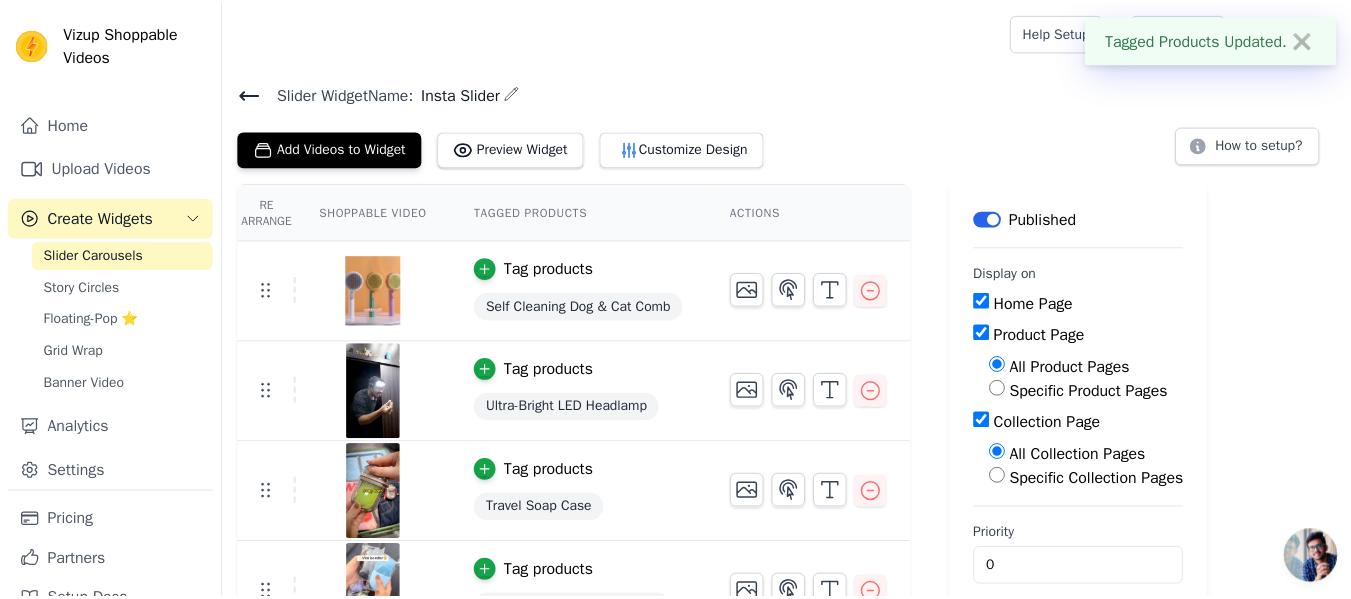 scroll, scrollTop: 400, scrollLeft: 0, axis: vertical 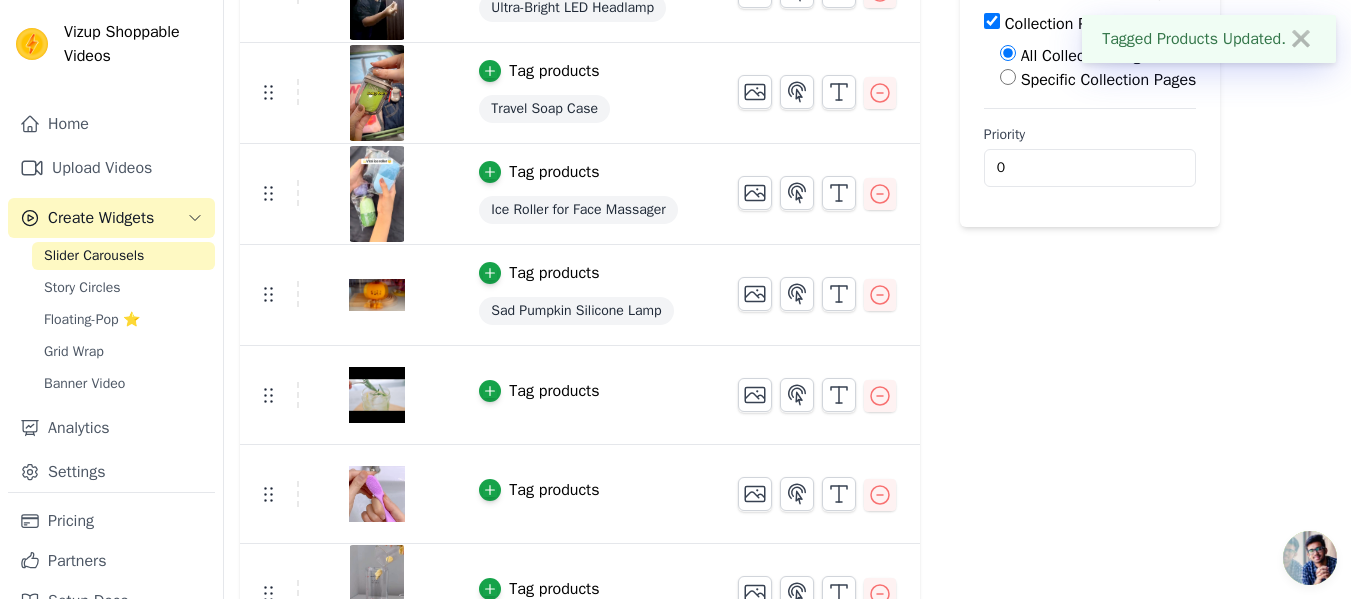 click on "Tag products" at bounding box center [584, 395] 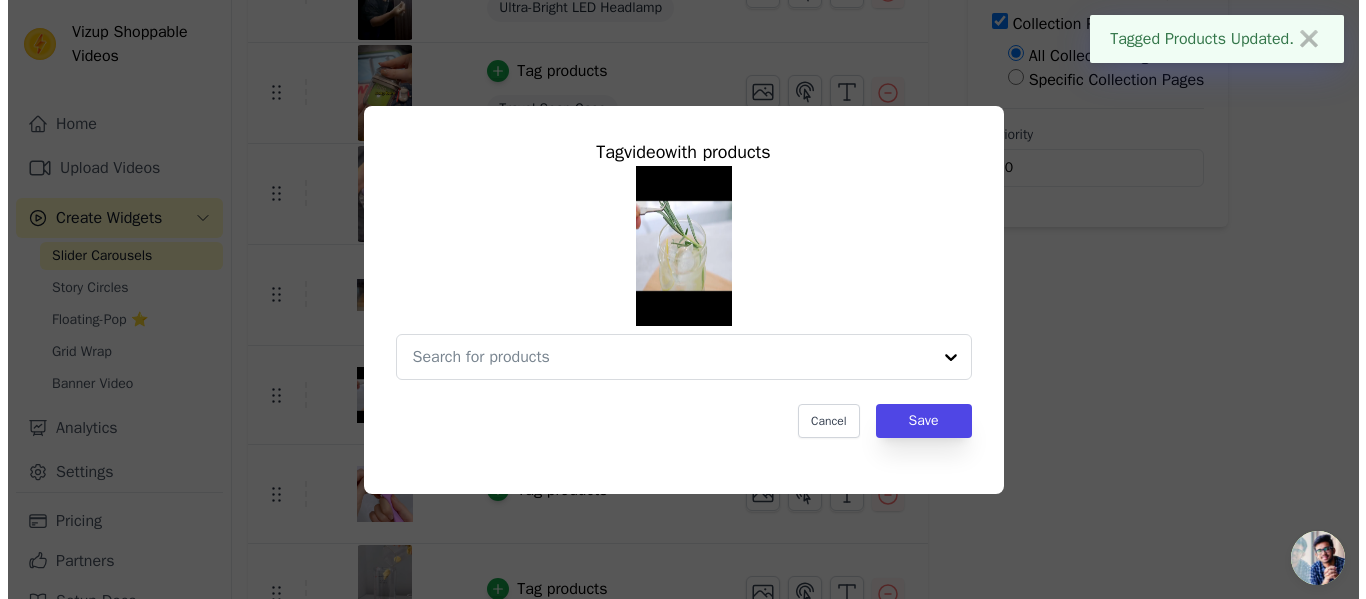 scroll, scrollTop: 0, scrollLeft: 0, axis: both 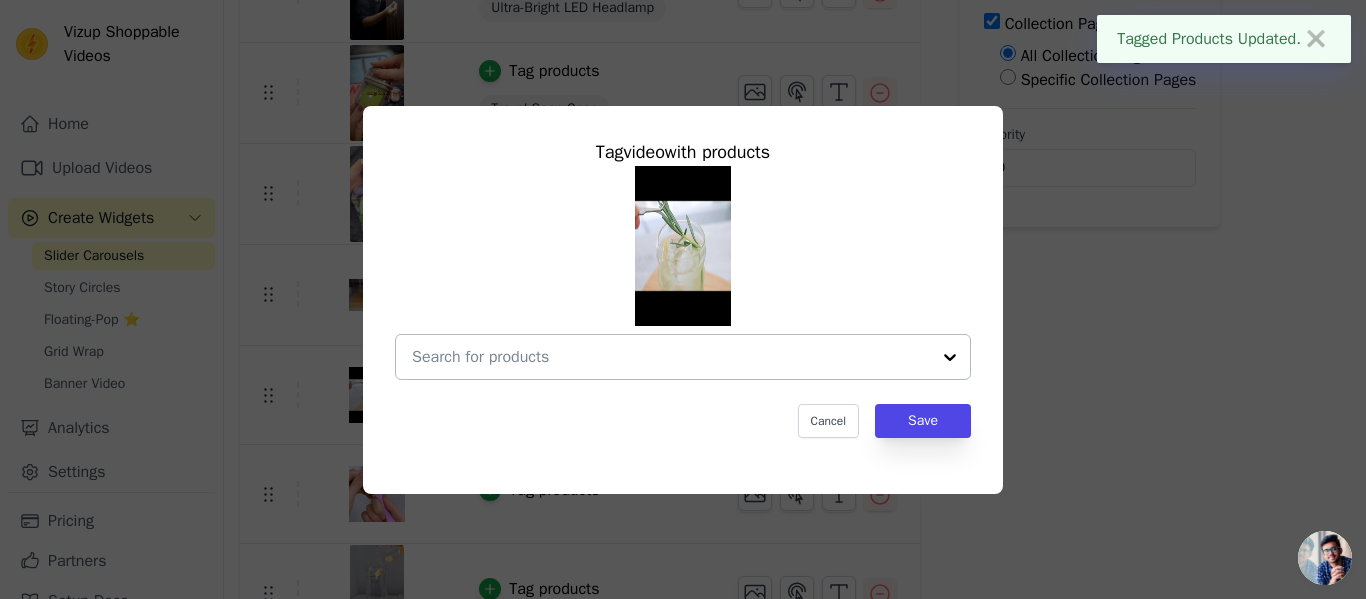 click at bounding box center (671, 357) 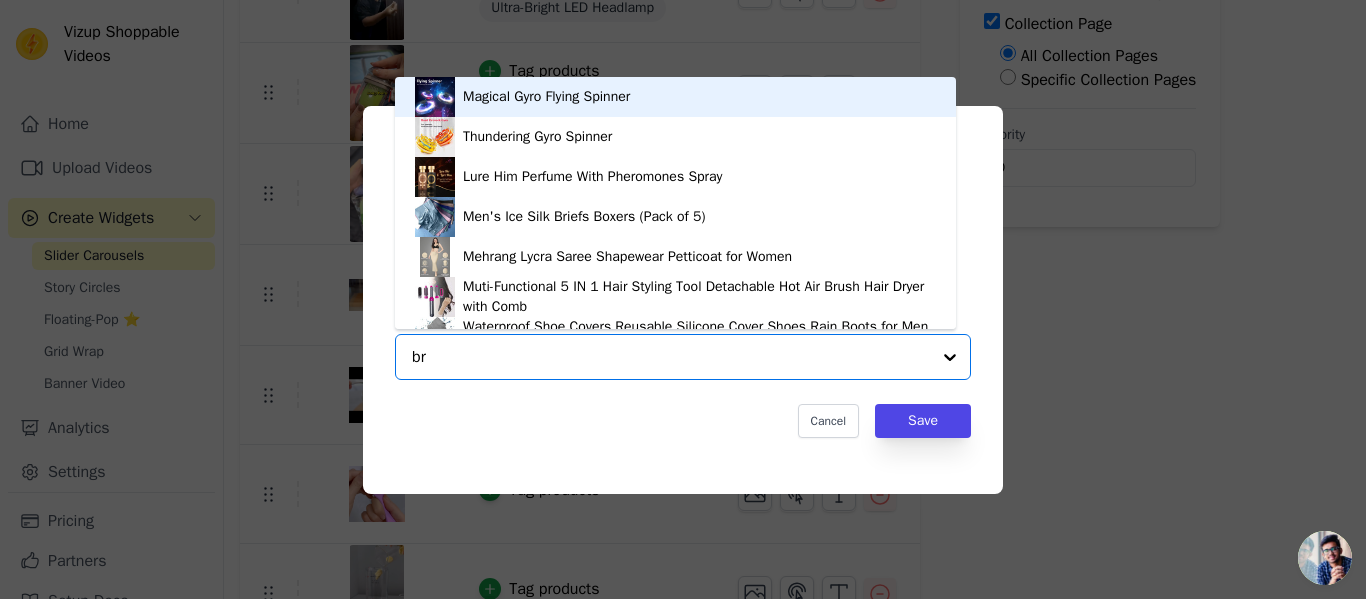 type on "bra" 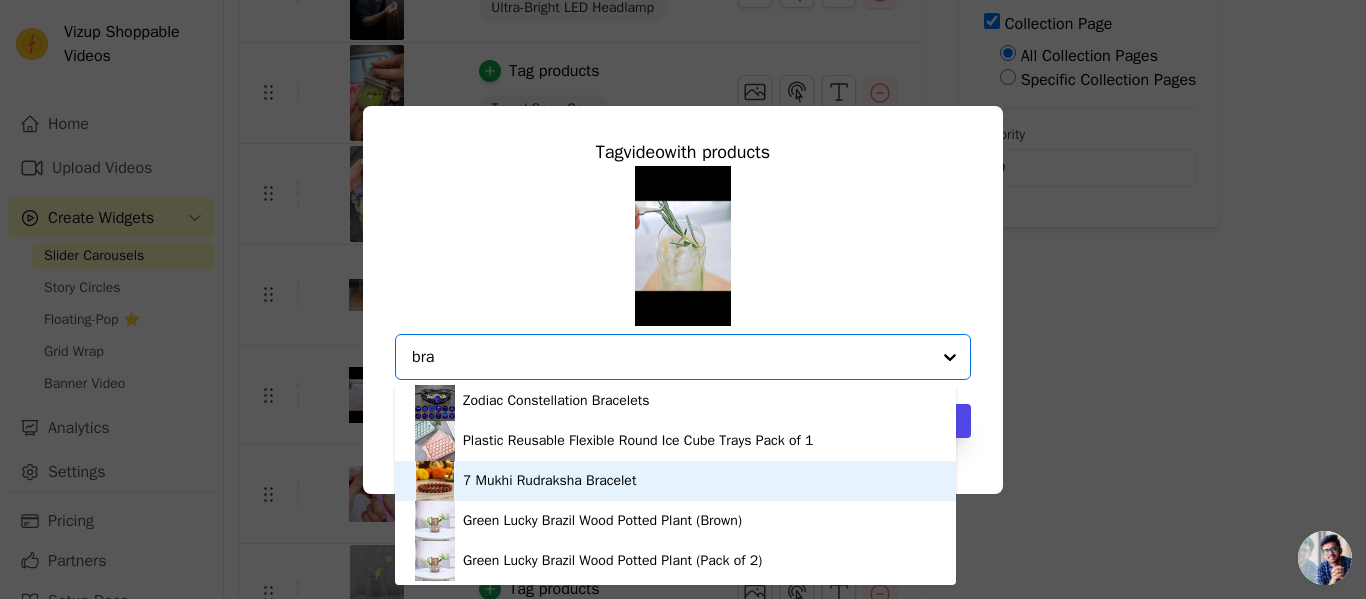 scroll, scrollTop: 6, scrollLeft: 0, axis: vertical 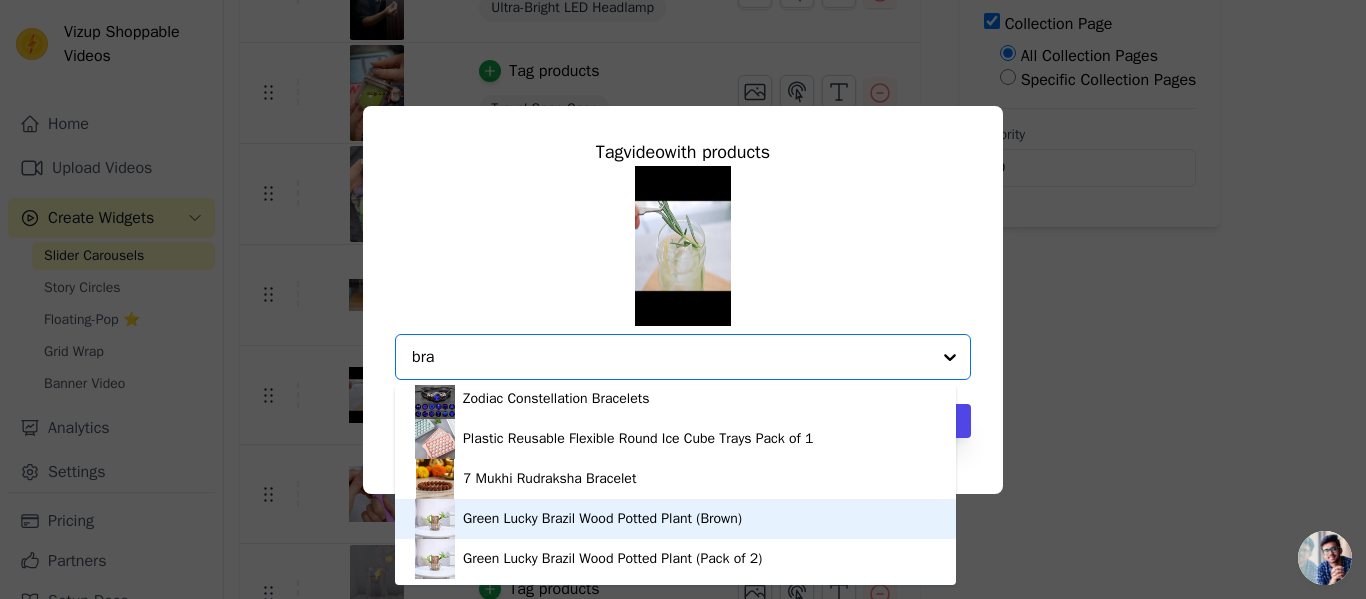 click on "Green Lucky Brazil Wood Potted Plant (Brown)" at bounding box center (675, 519) 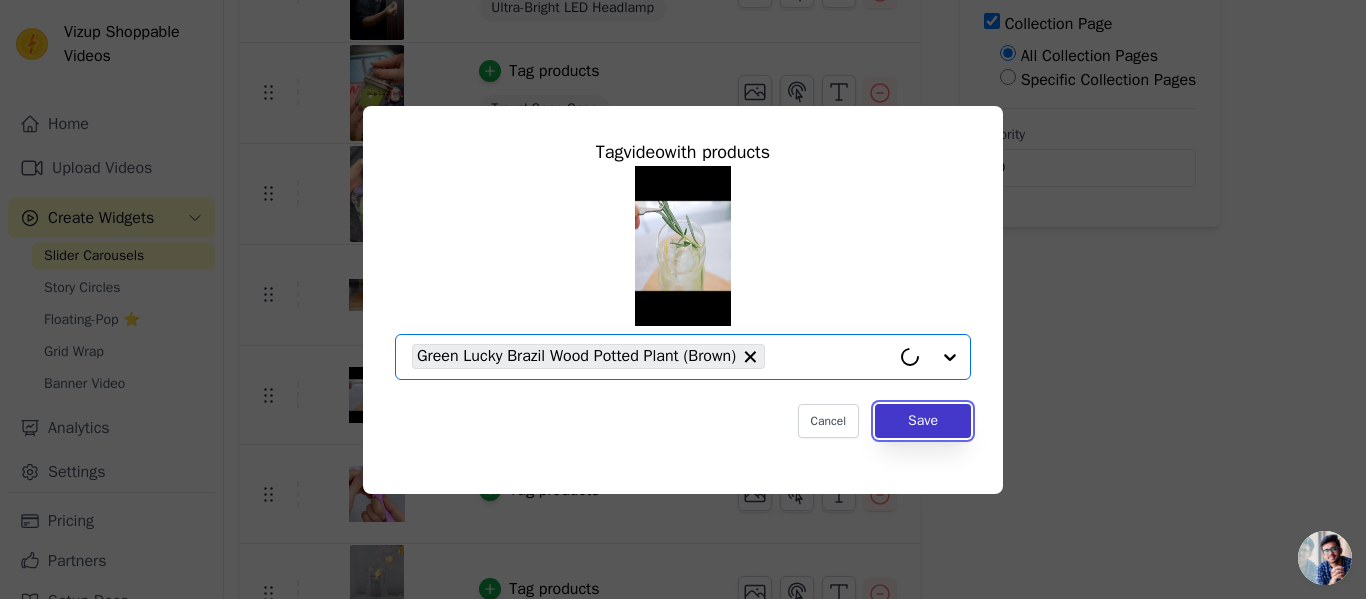 click on "Save" at bounding box center (923, 421) 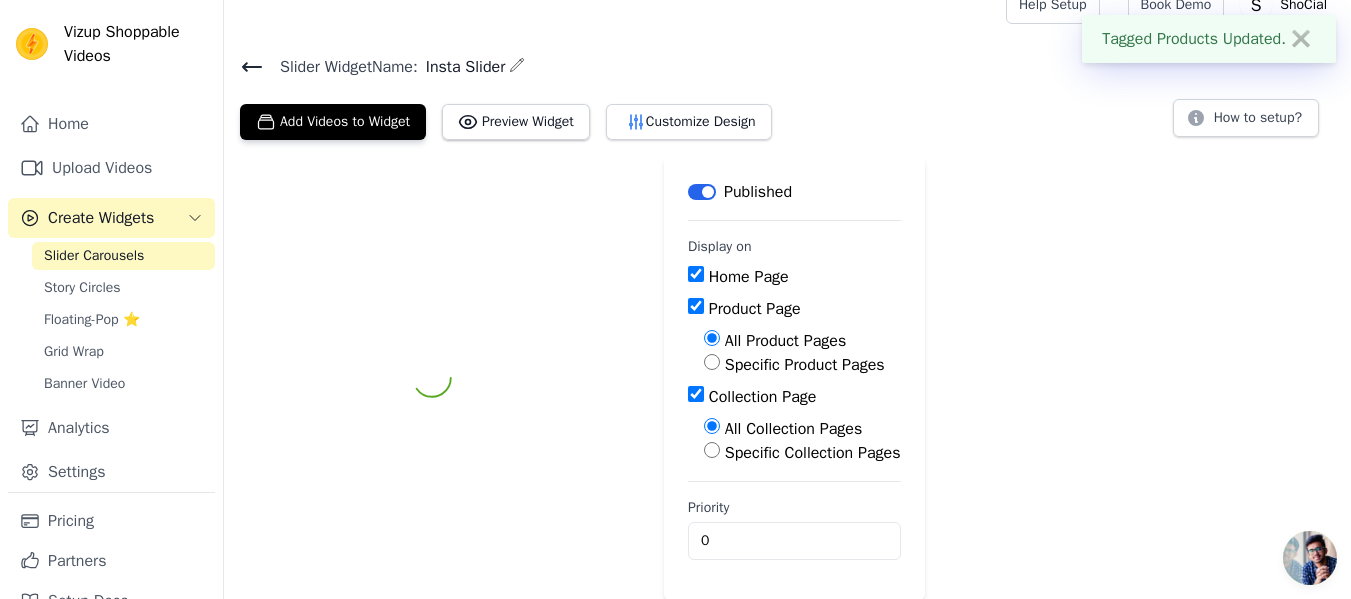 scroll, scrollTop: 400, scrollLeft: 0, axis: vertical 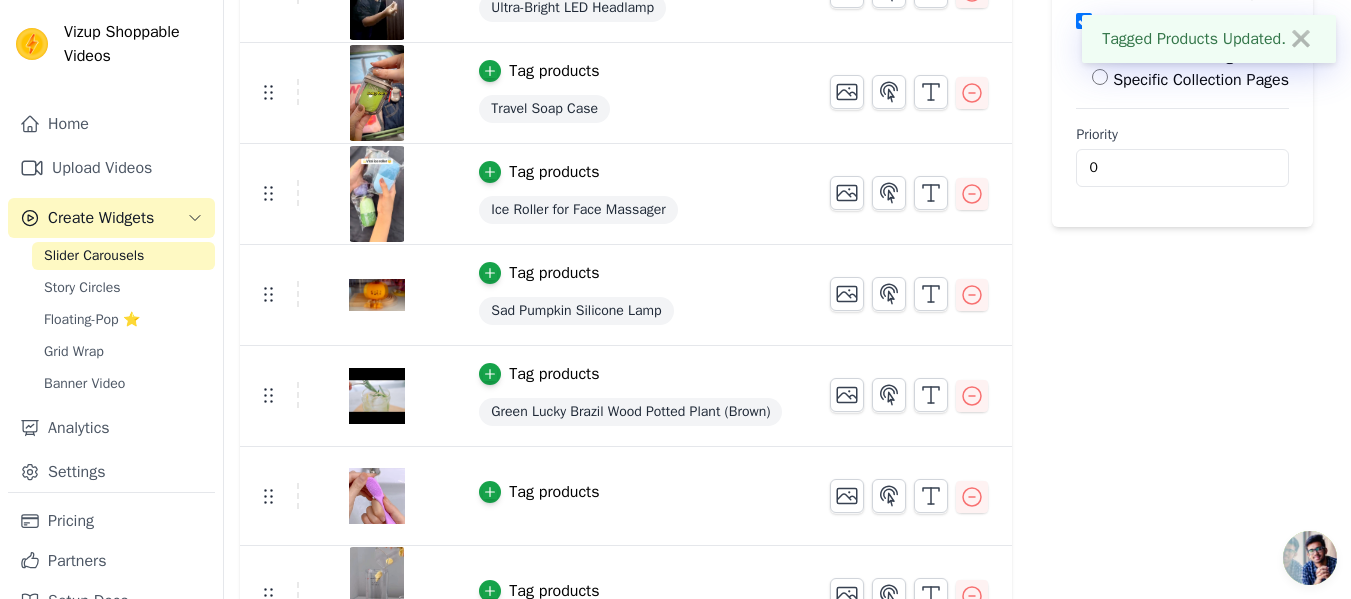click on "Green Lucky Brazil Wood Potted Plant (Brown)" at bounding box center [630, 412] 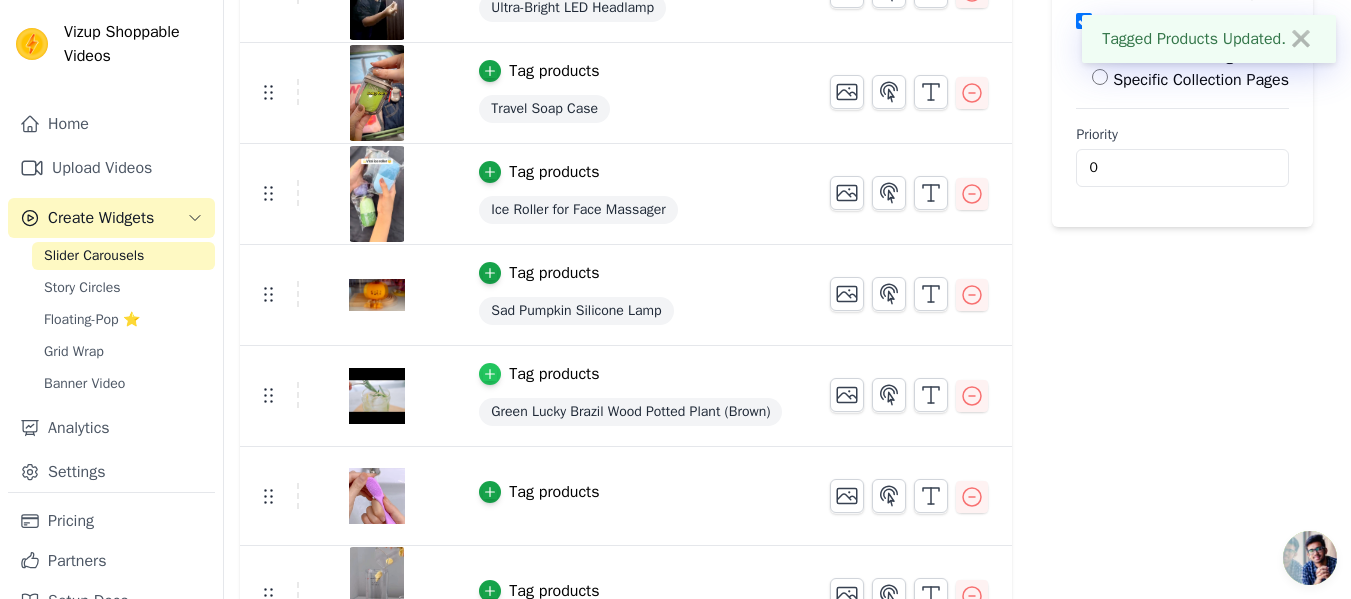 click 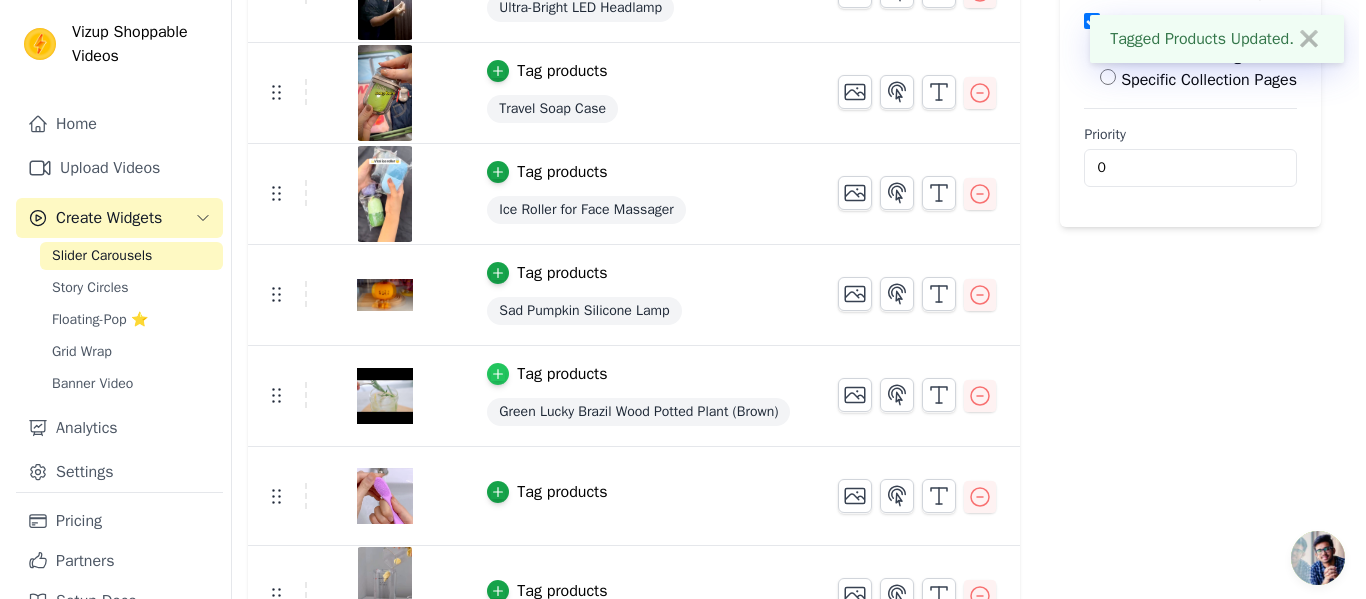 scroll, scrollTop: 0, scrollLeft: 0, axis: both 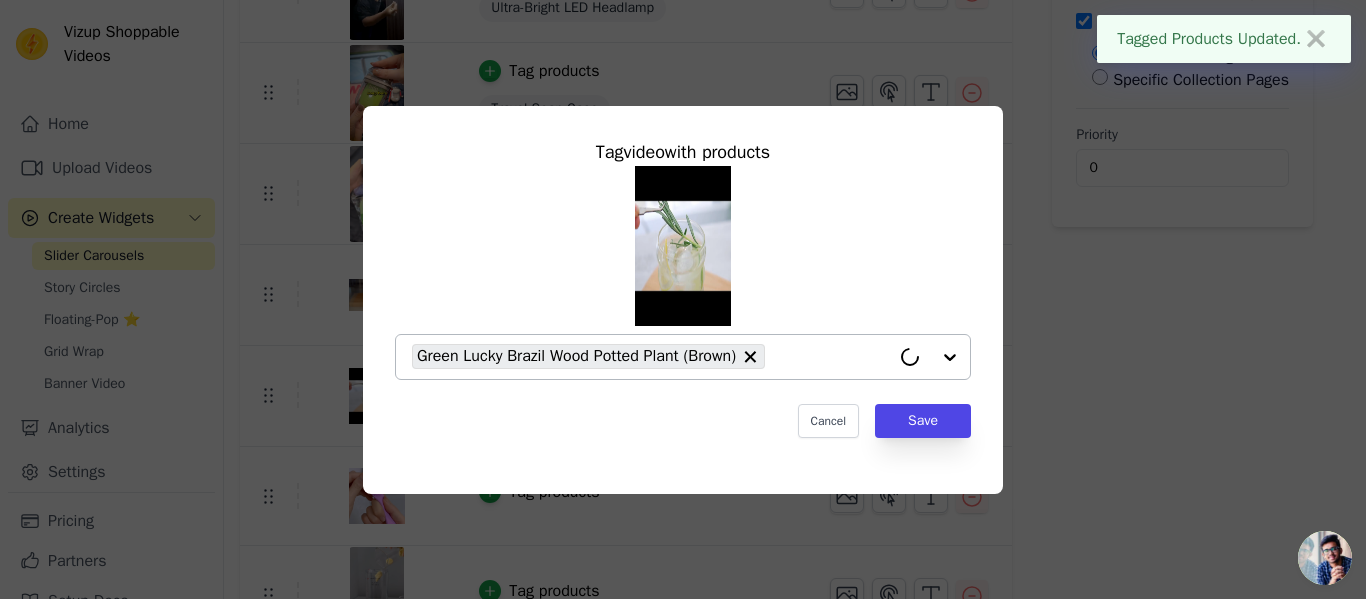 click 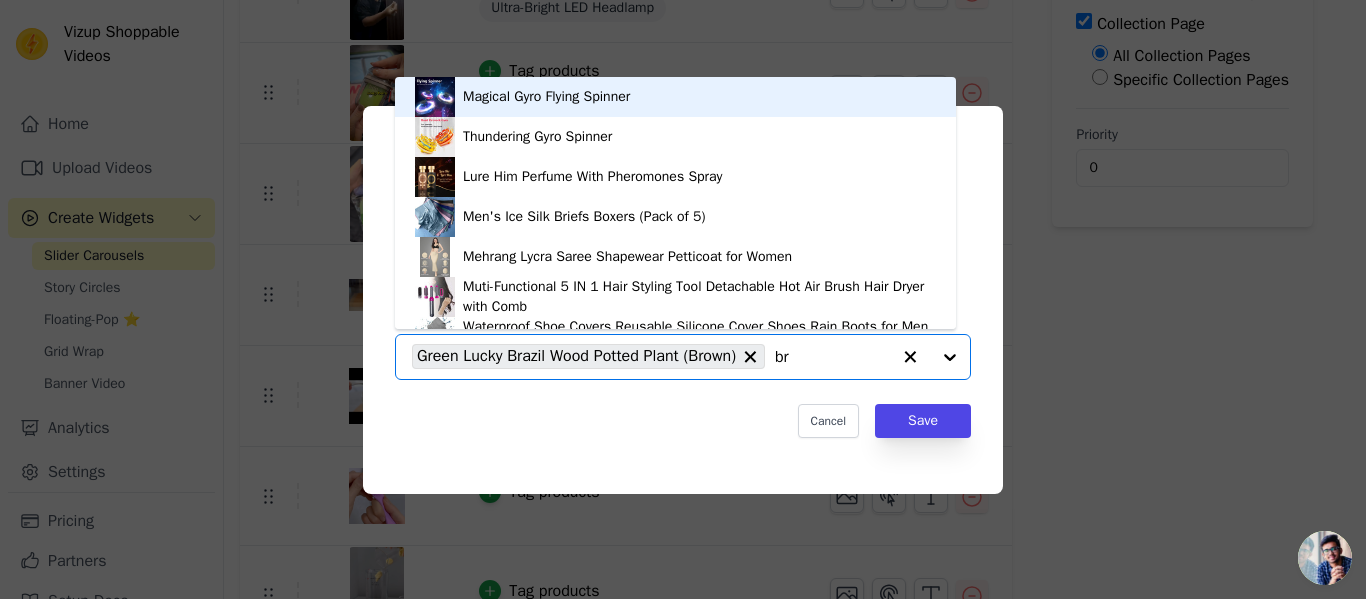 type on "bra" 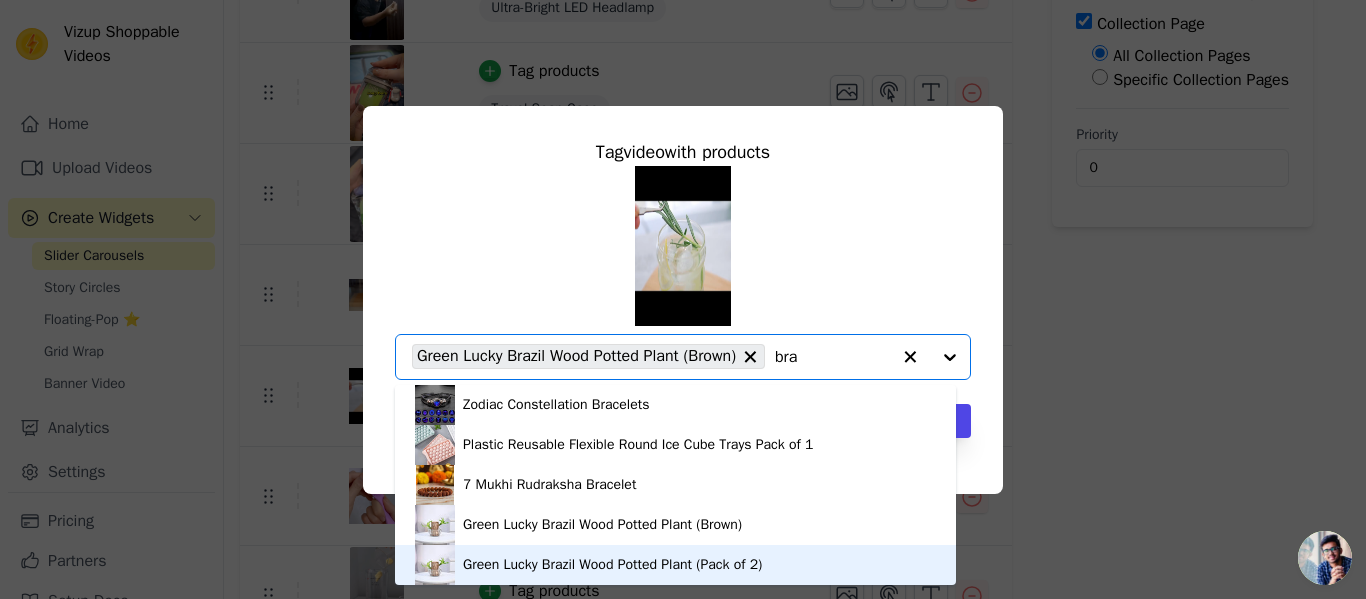 click on "Green Lucky Brazil Wood Potted Plant (Pack of 2)" at bounding box center (612, 565) 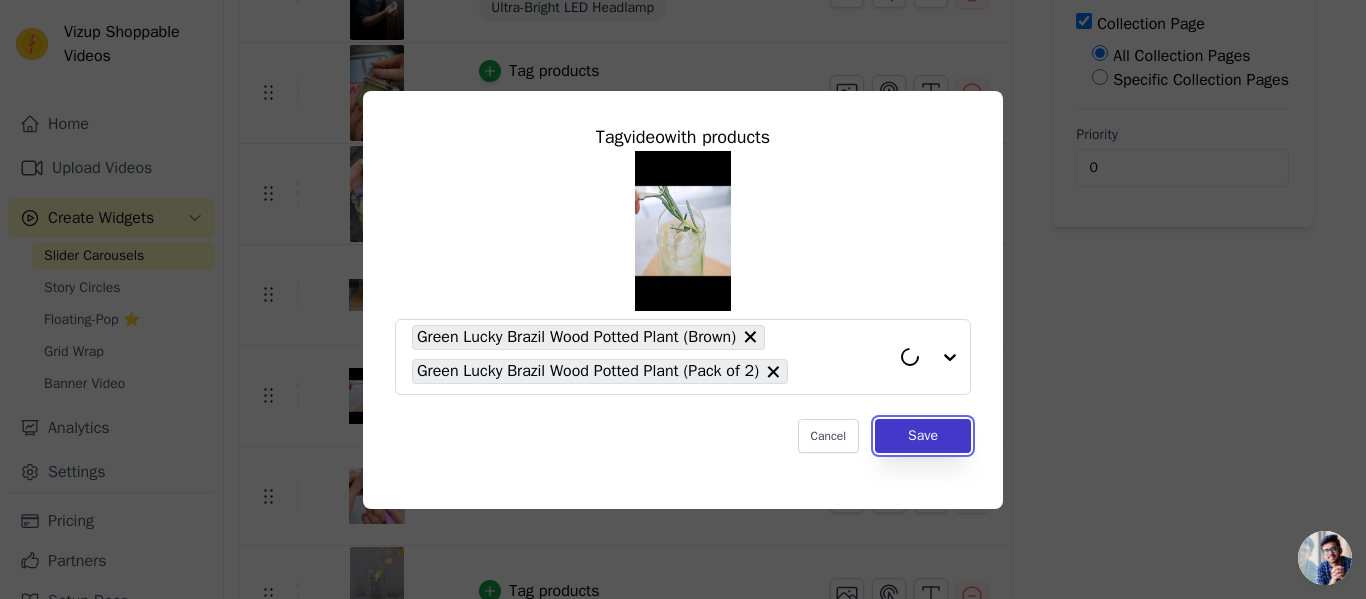 click on "Save" at bounding box center [923, 436] 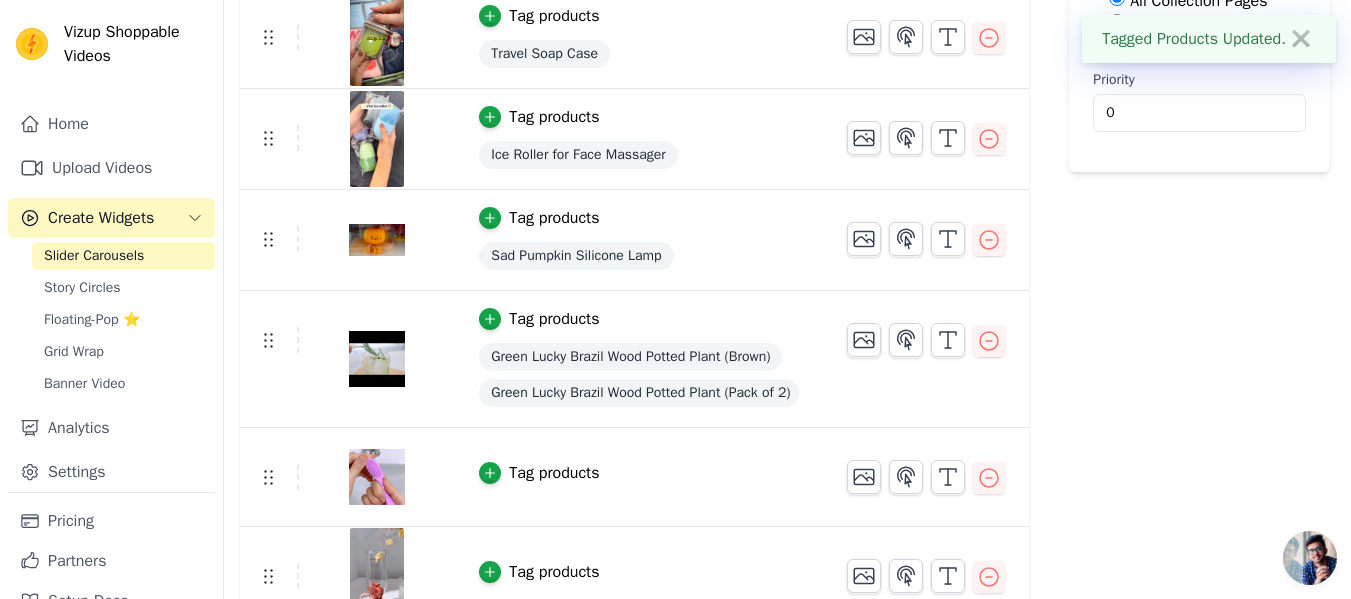scroll, scrollTop: 500, scrollLeft: 0, axis: vertical 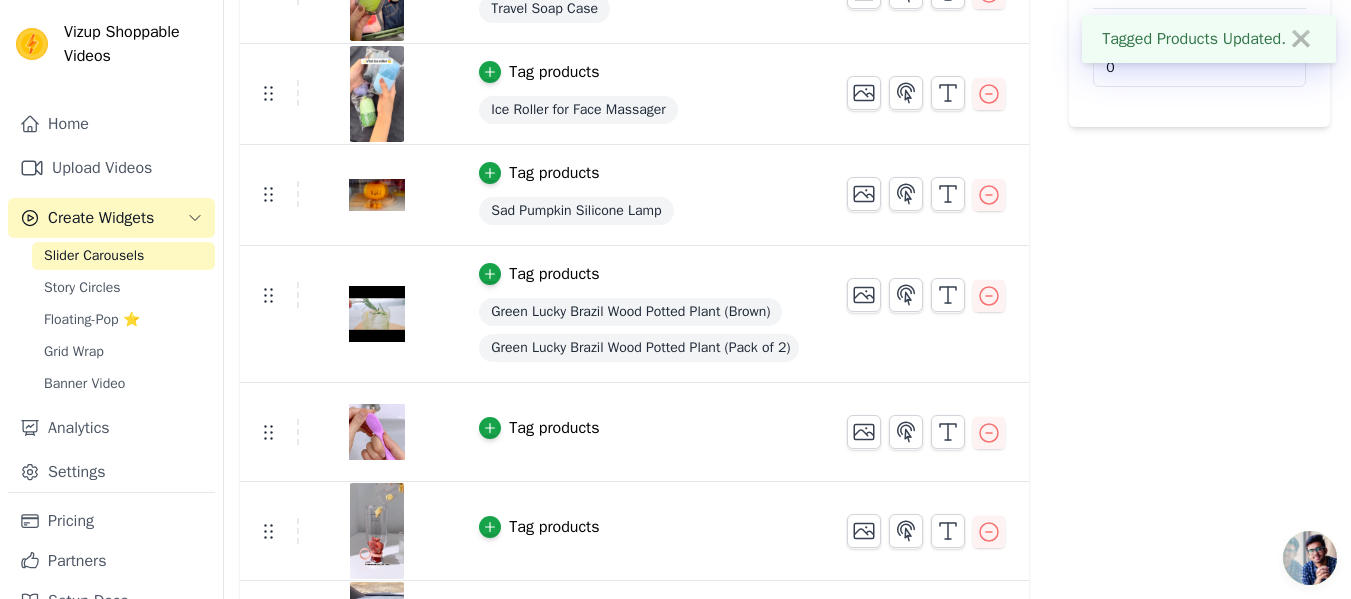 click on "Tag products" at bounding box center (554, 428) 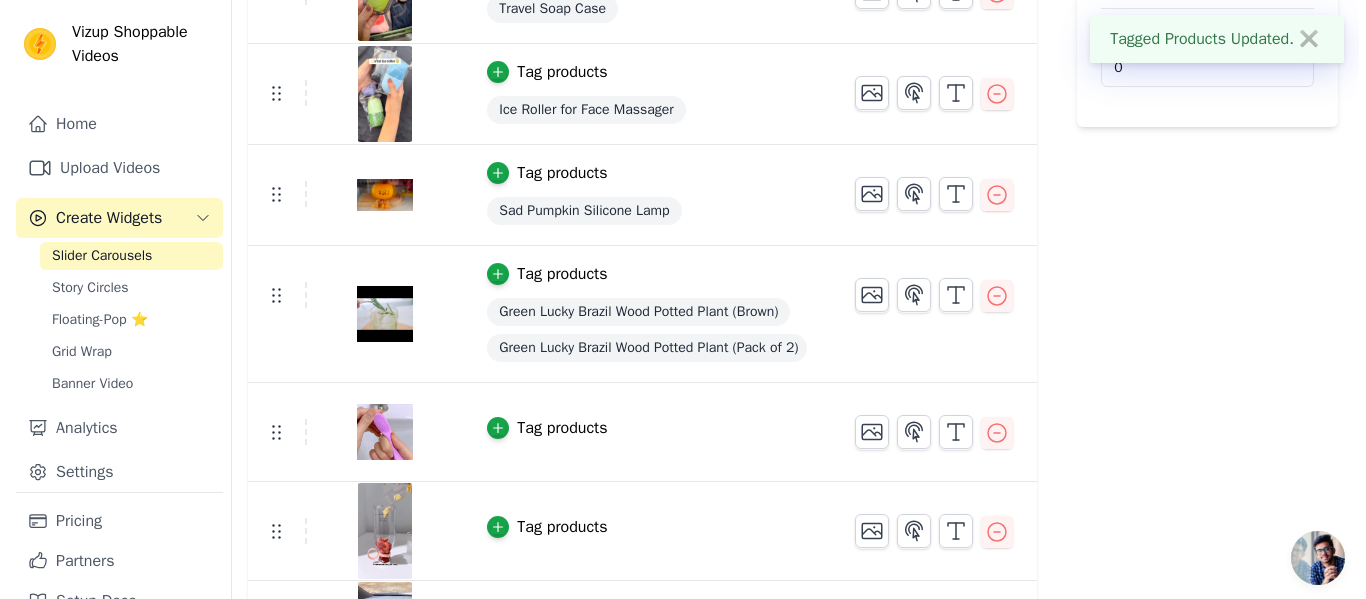 scroll, scrollTop: 0, scrollLeft: 0, axis: both 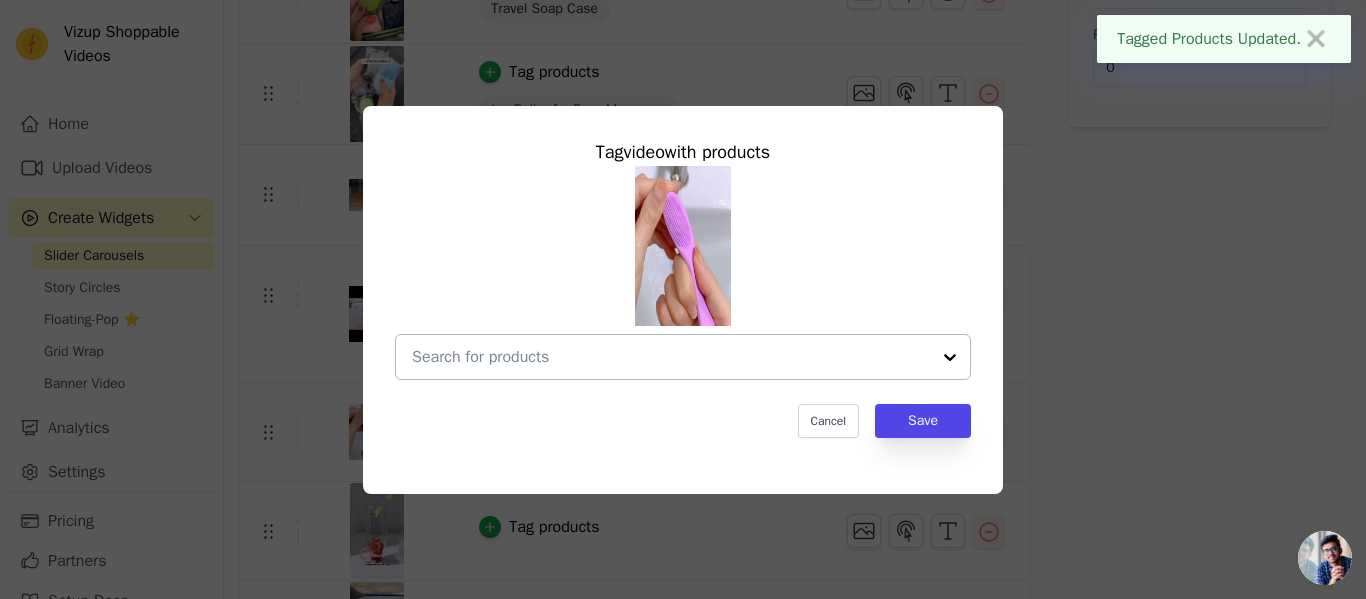 click at bounding box center [671, 357] 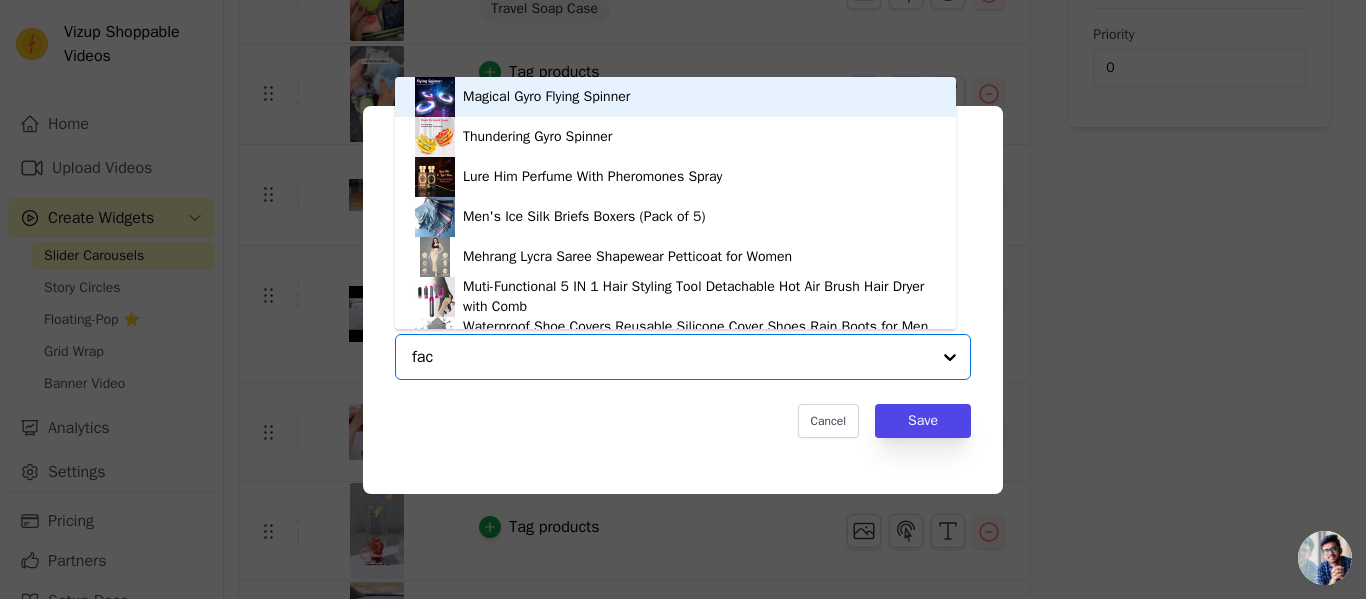 type on "face" 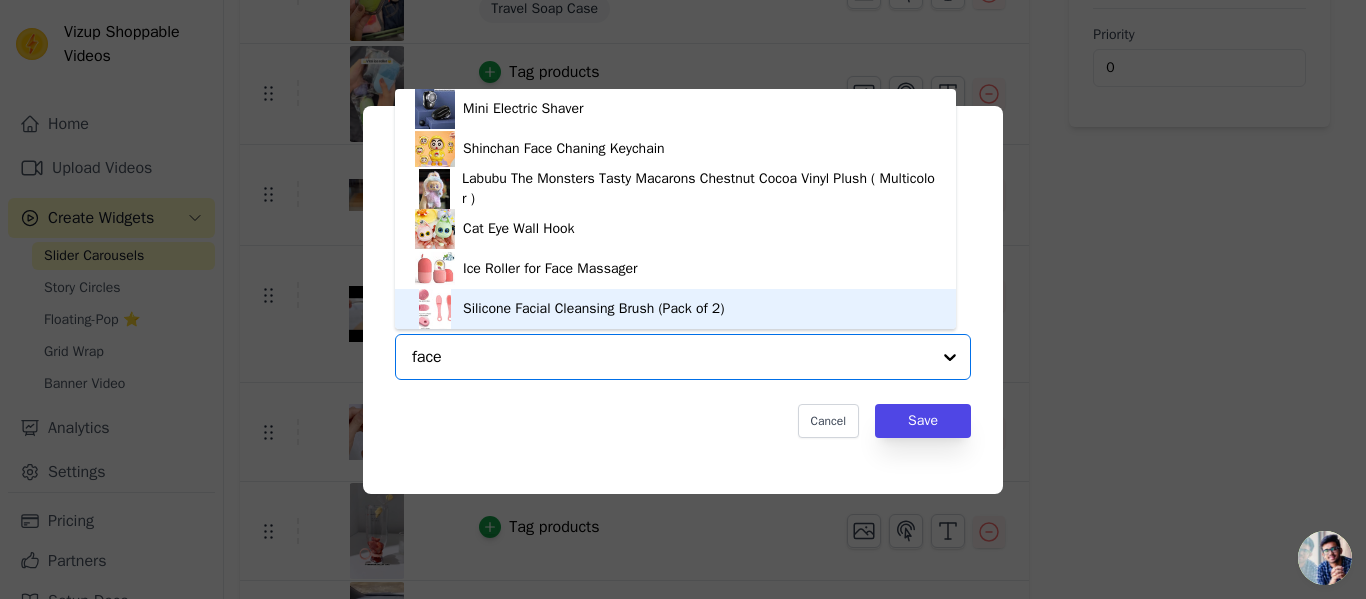 click on "Silicone Facial Cleansing Brush (Pack of 2)" at bounding box center (675, 309) 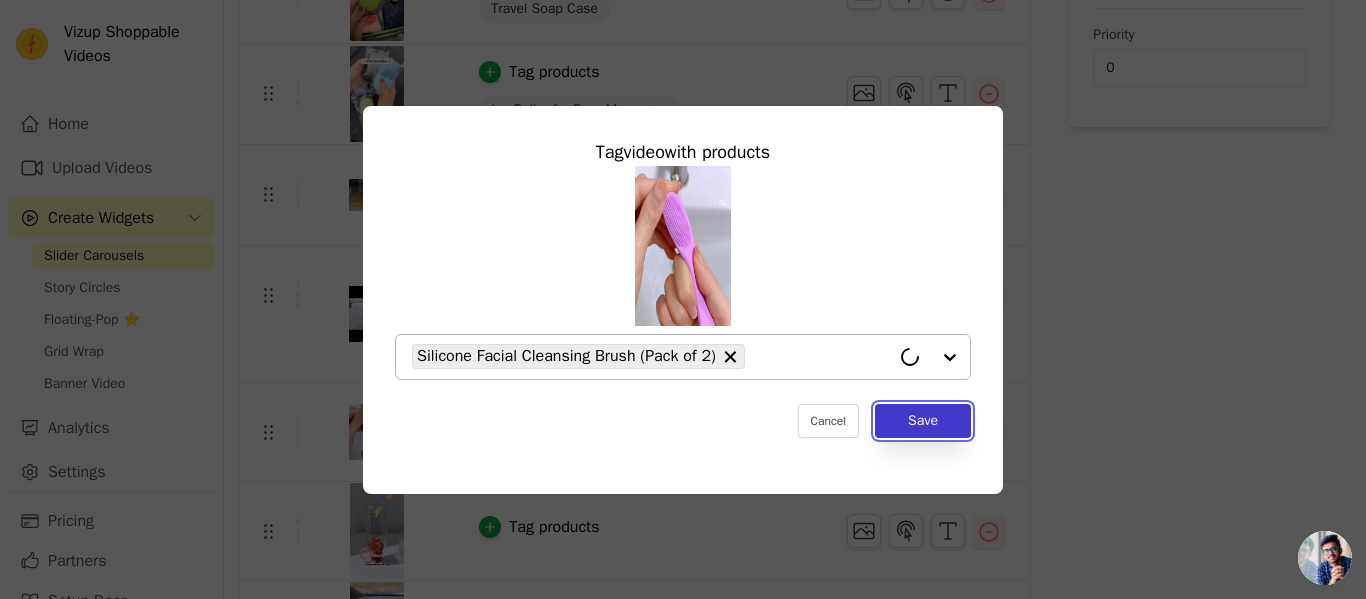 click on "Save" at bounding box center [923, 421] 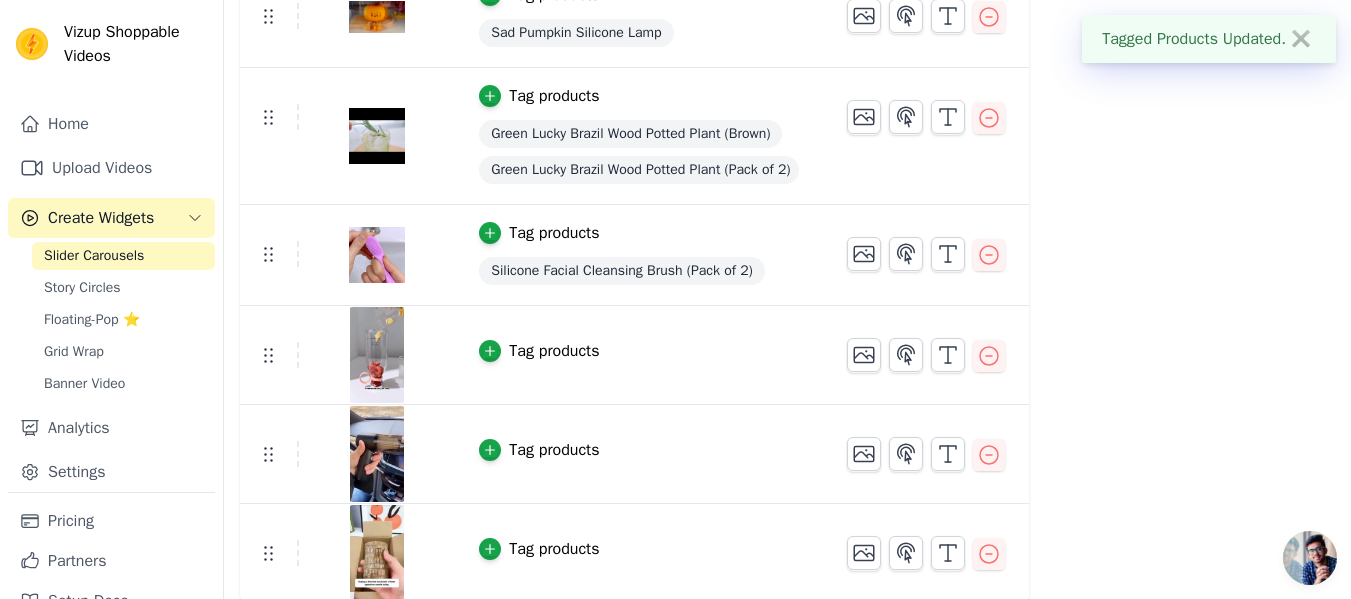 scroll, scrollTop: 681, scrollLeft: 0, axis: vertical 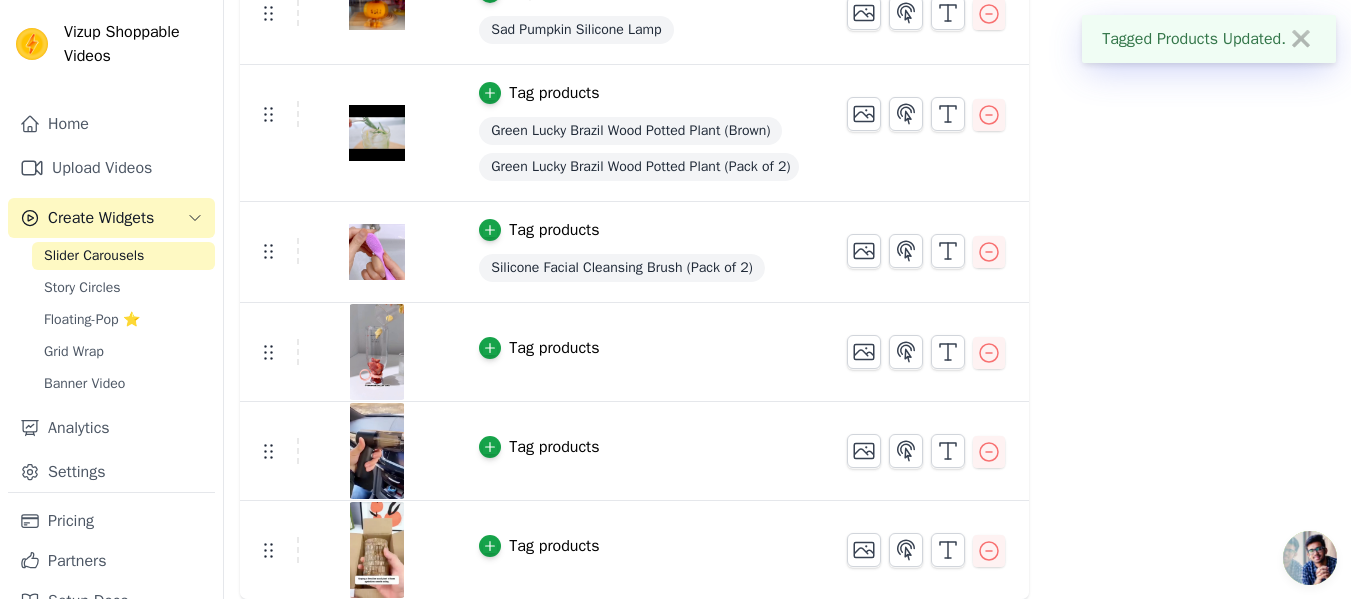 click on "Tag products" at bounding box center [639, 348] 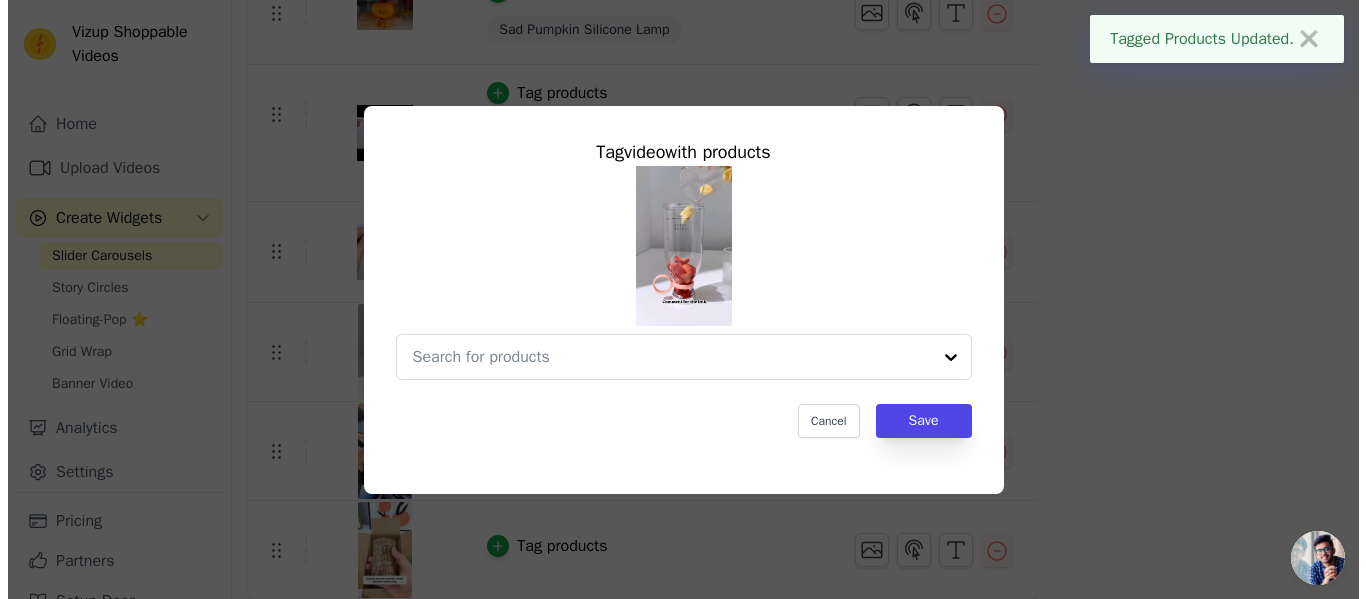 scroll, scrollTop: 0, scrollLeft: 0, axis: both 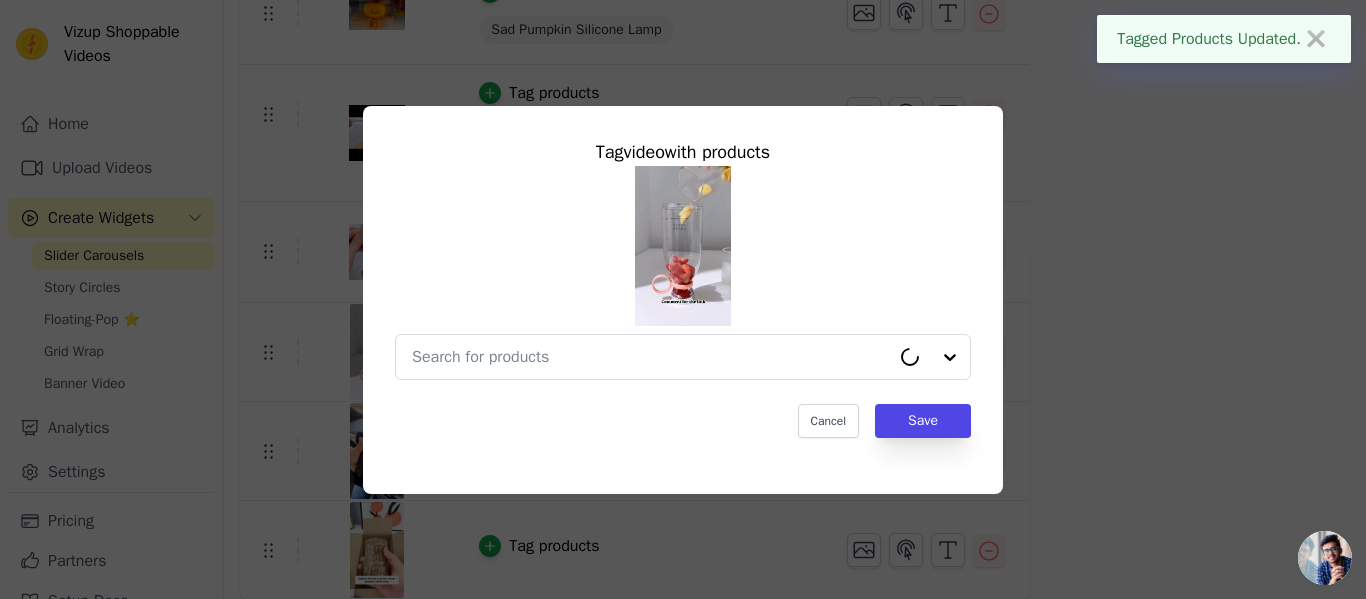 click at bounding box center [651, 357] 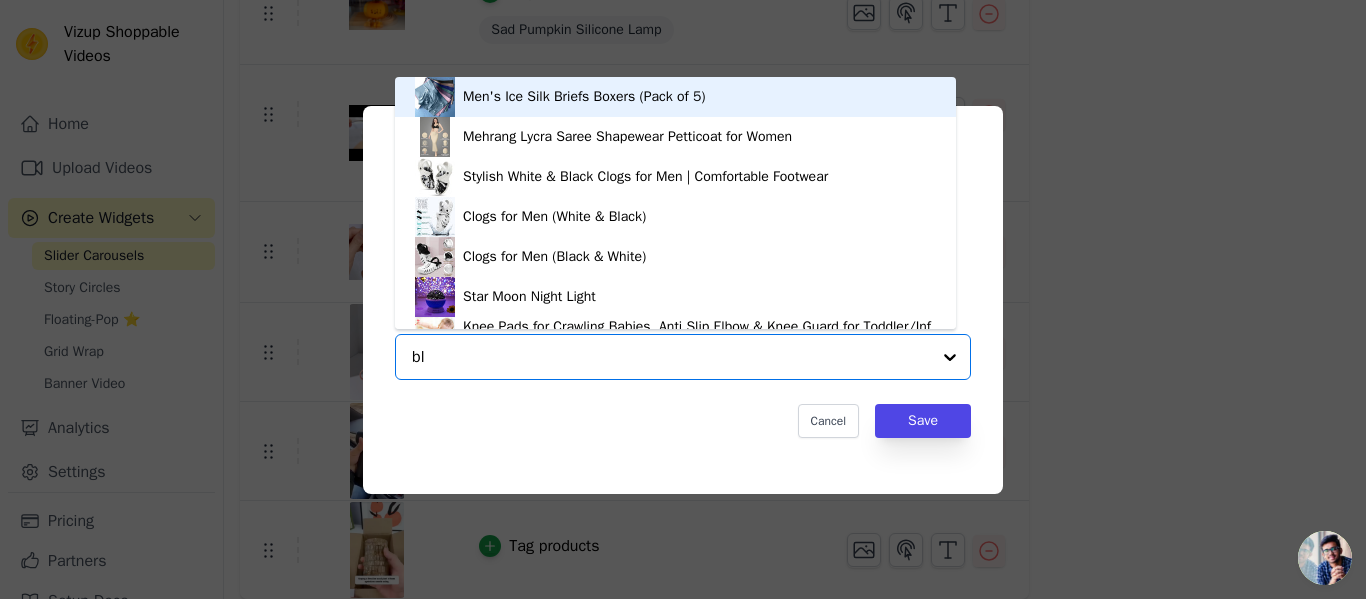 type on "ble" 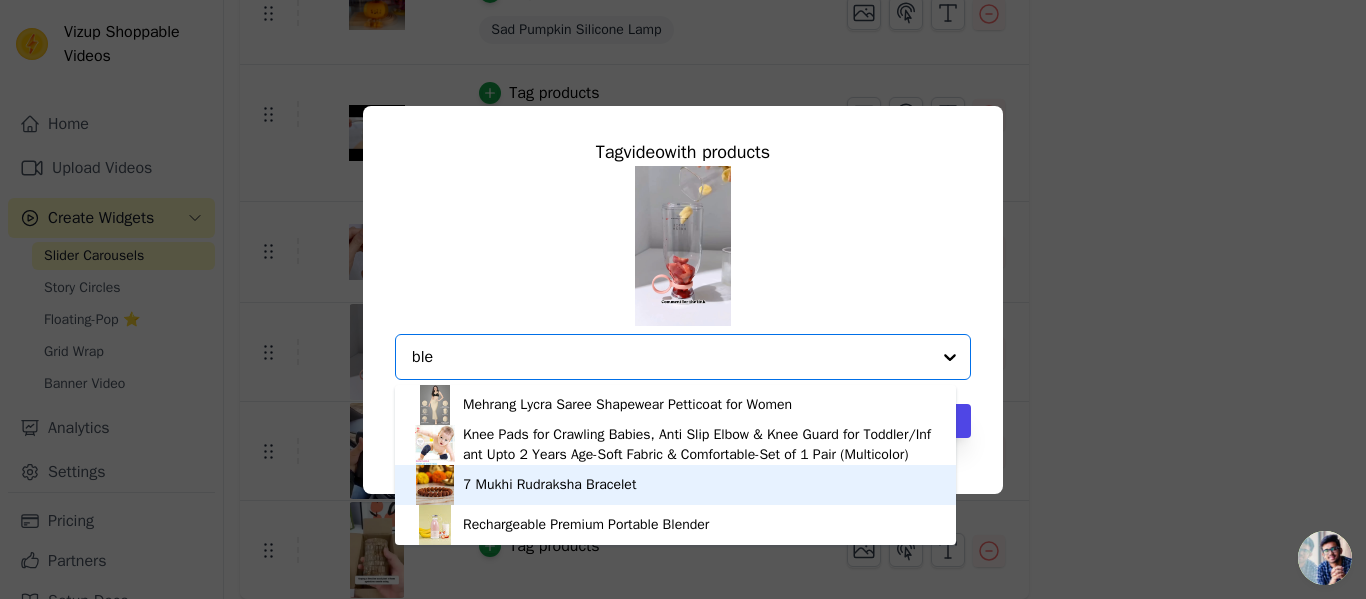scroll, scrollTop: 6, scrollLeft: 0, axis: vertical 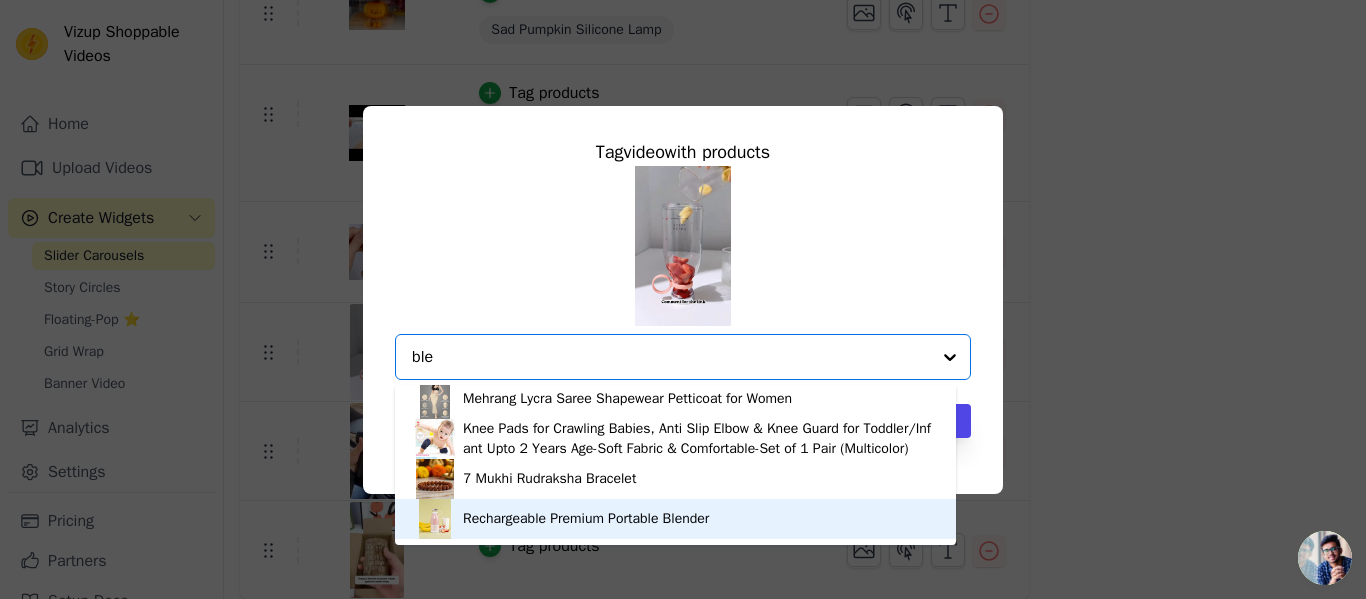 click on "Rechargeable Premium Portable Blender" at bounding box center (586, 519) 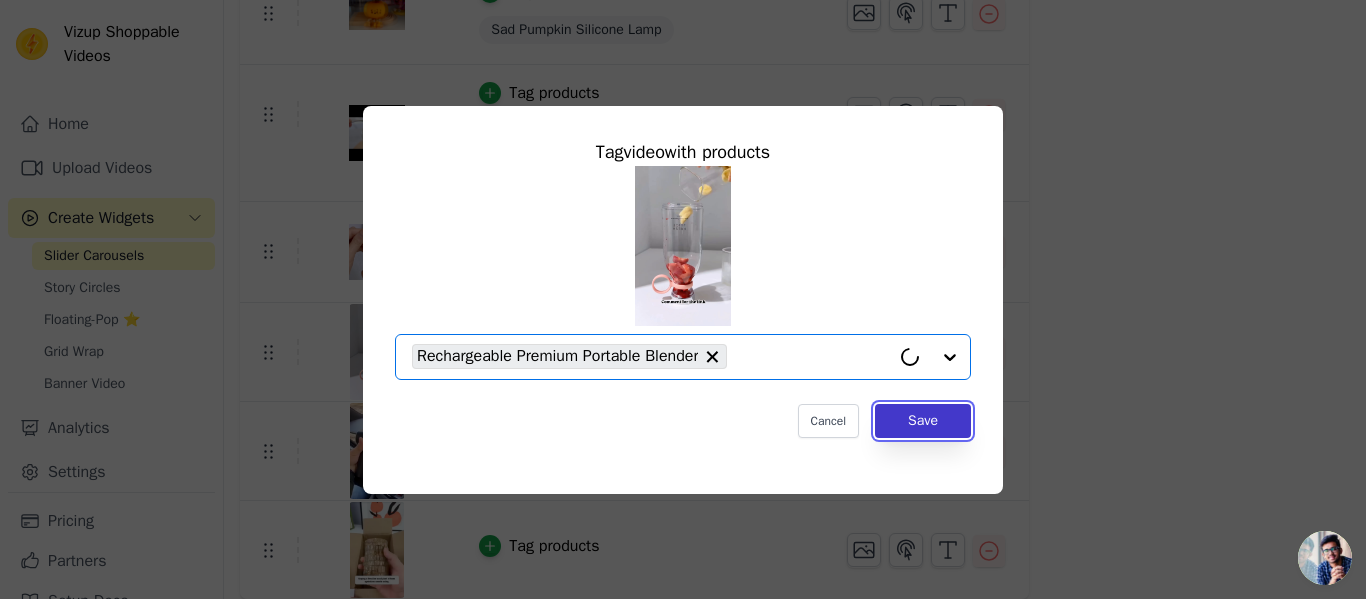 click on "Save" at bounding box center (923, 421) 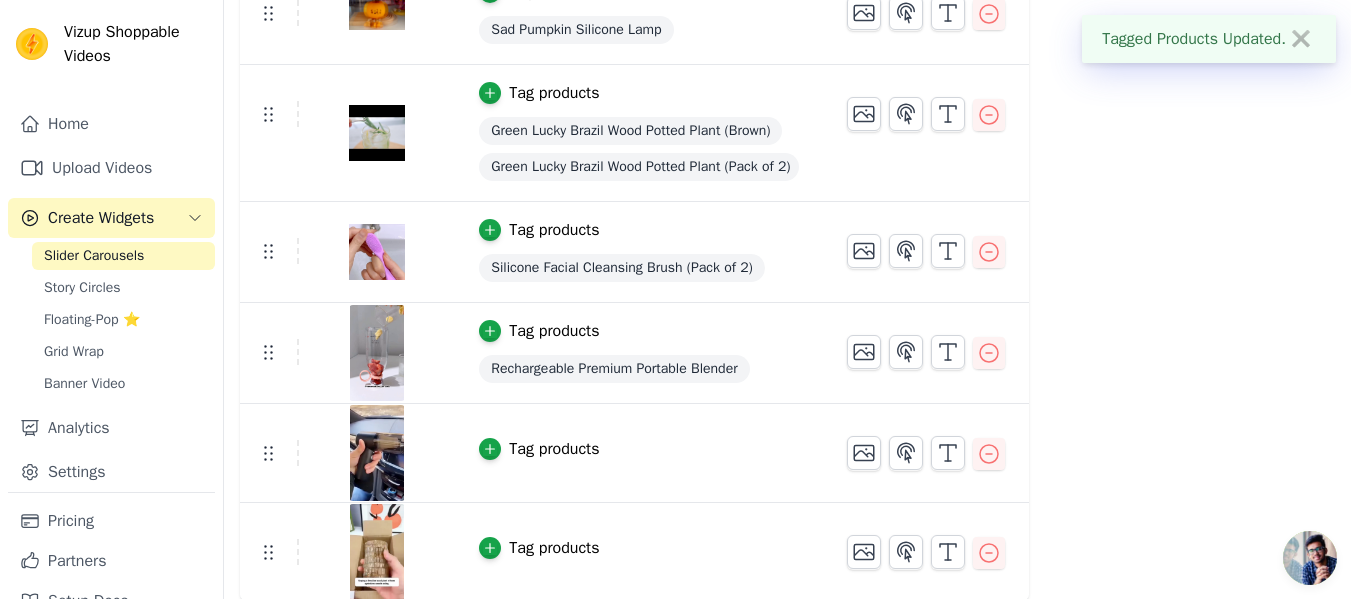 scroll, scrollTop: 683, scrollLeft: 0, axis: vertical 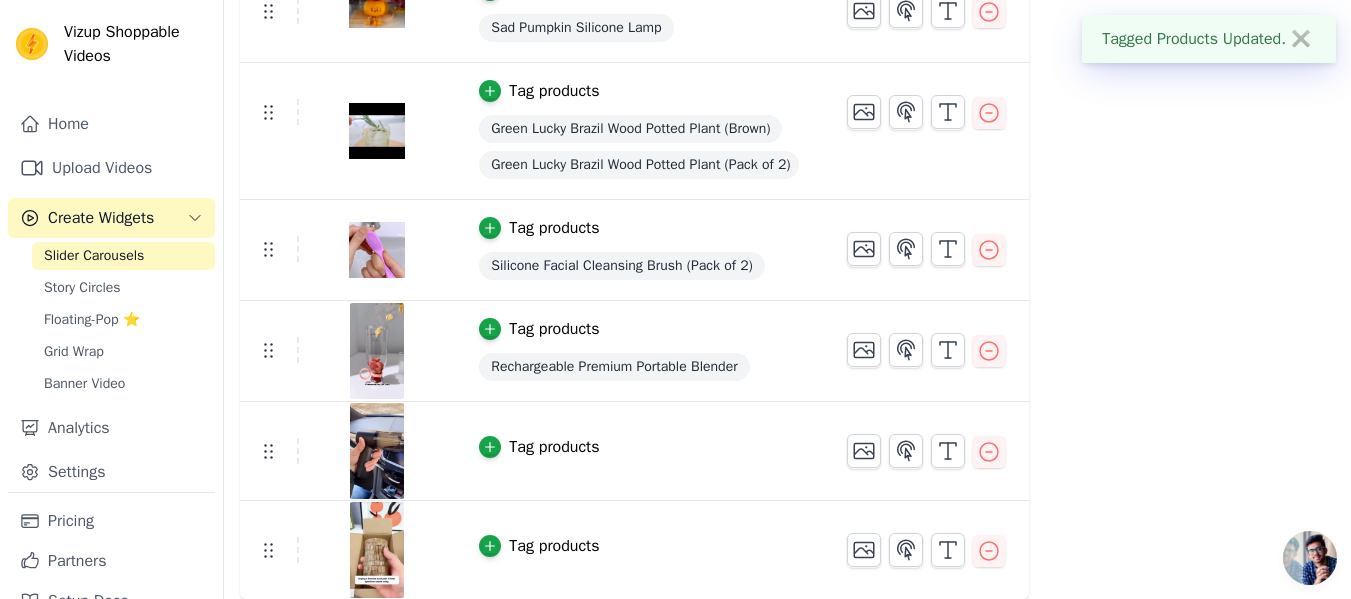 click on "Tag products" at bounding box center (554, 447) 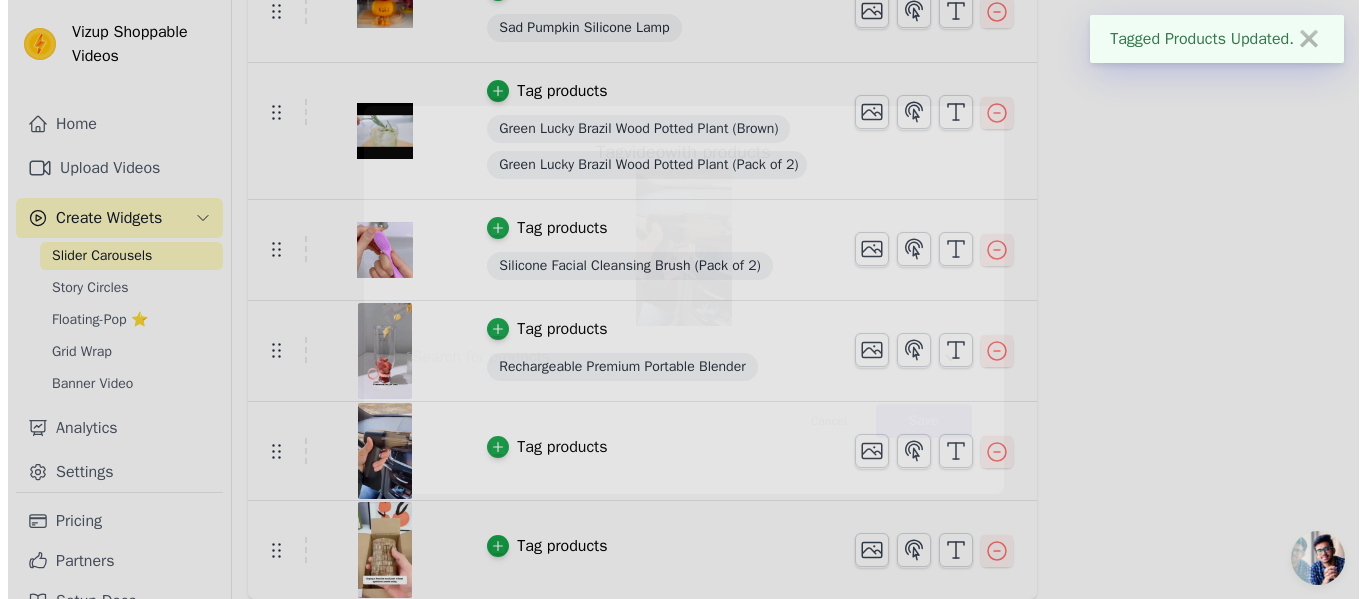 scroll, scrollTop: 0, scrollLeft: 0, axis: both 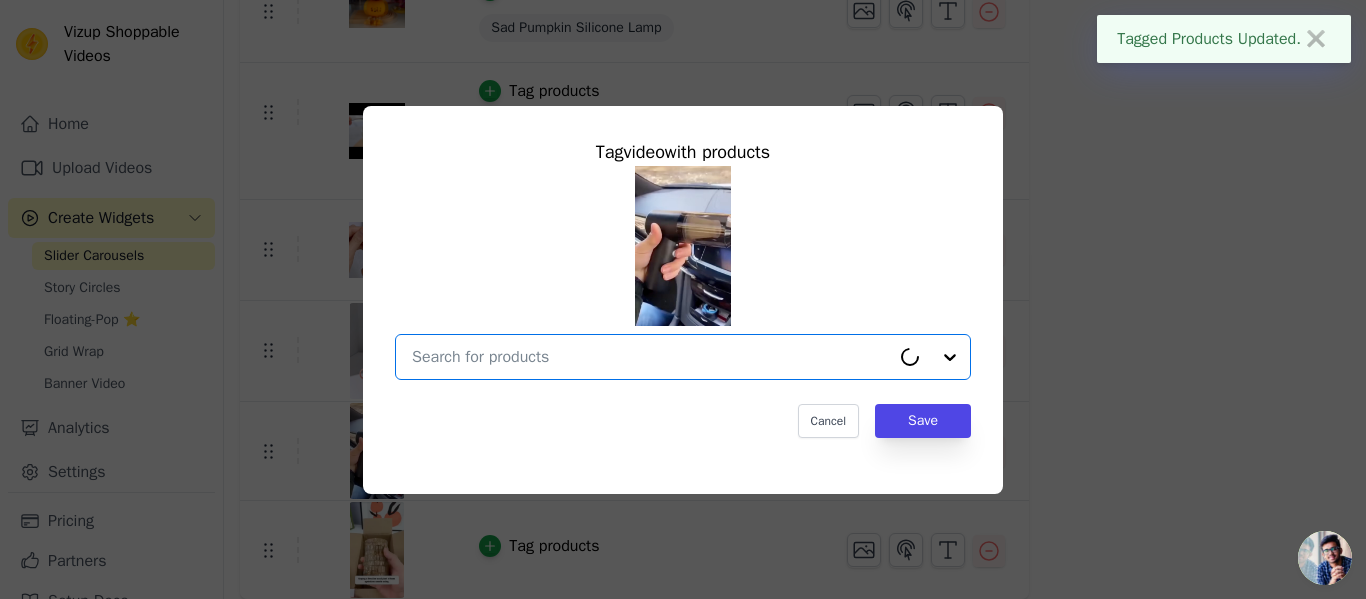 click at bounding box center [651, 357] 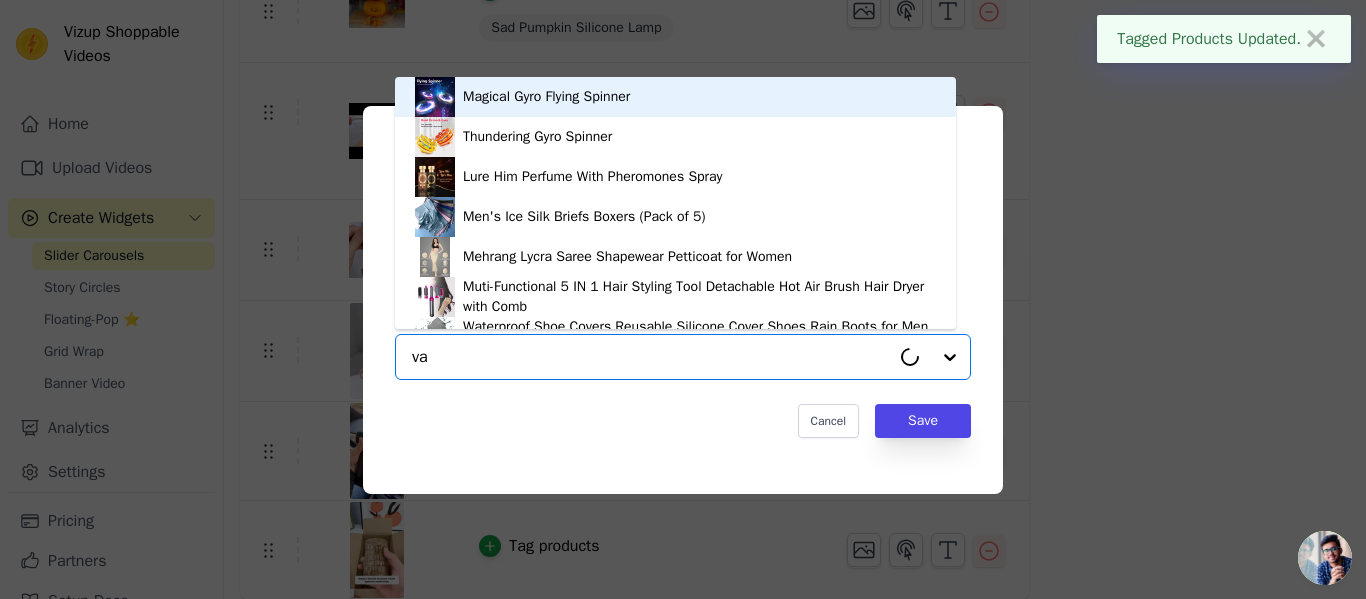 type on "vac" 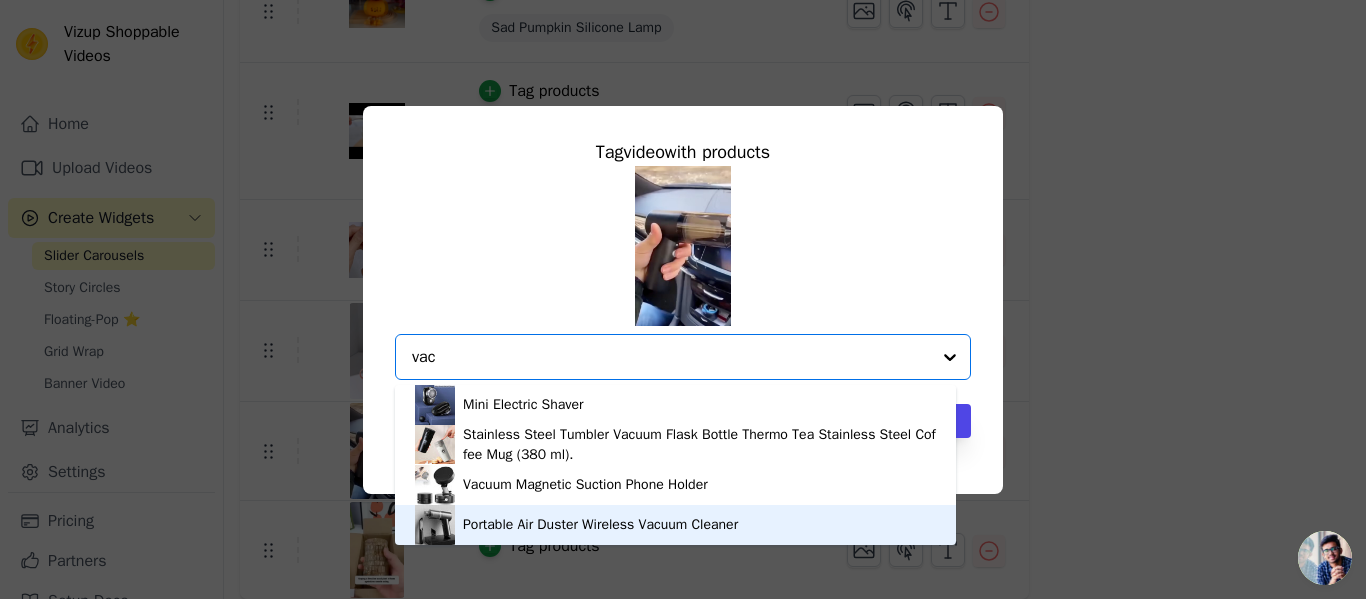 click on "Portable Air Duster Wireless Vacuum Cleaner" at bounding box center (600, 525) 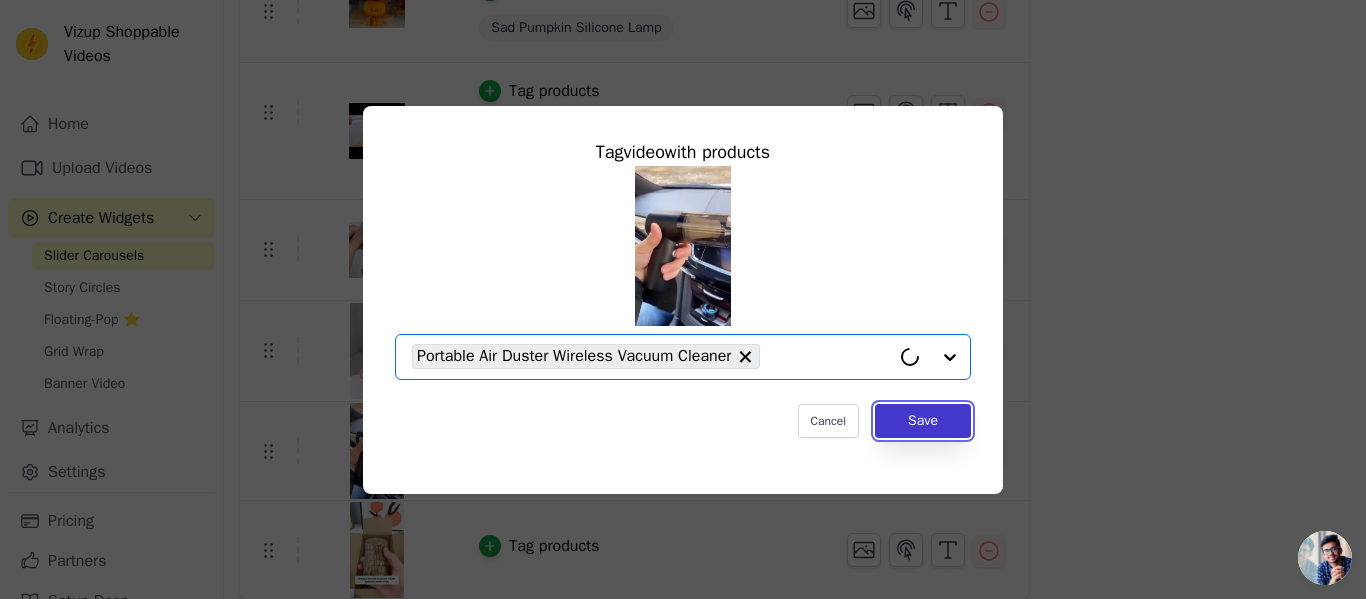 click on "Save" at bounding box center (923, 421) 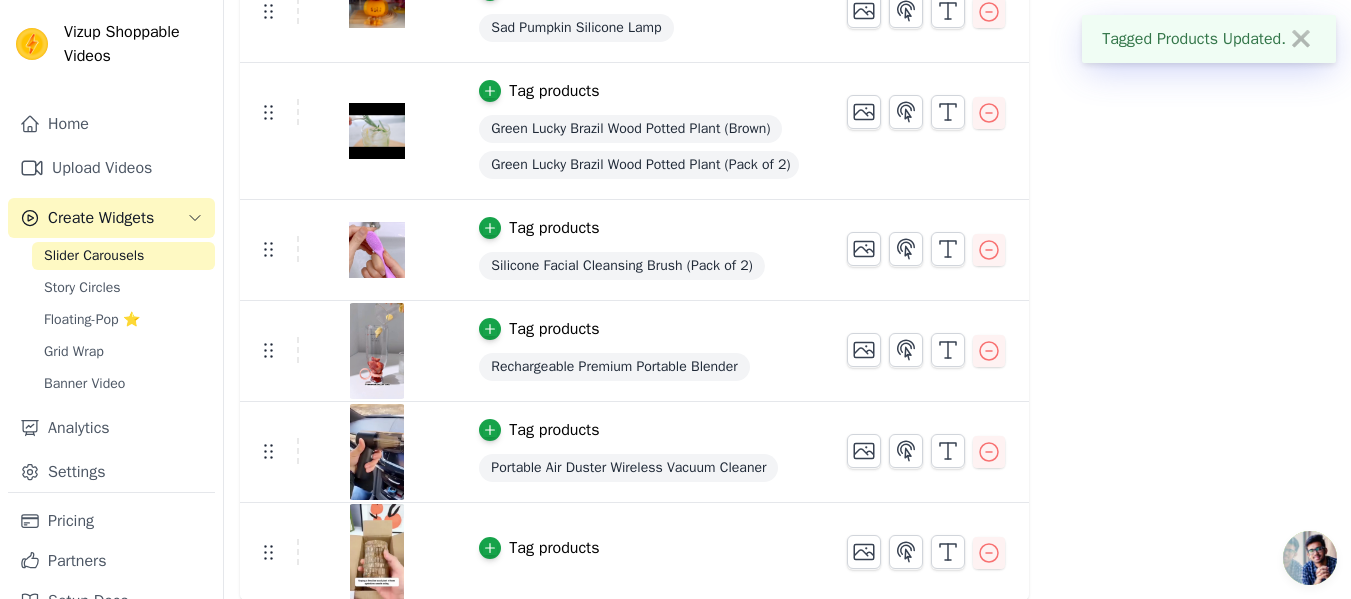 scroll, scrollTop: 685, scrollLeft: 0, axis: vertical 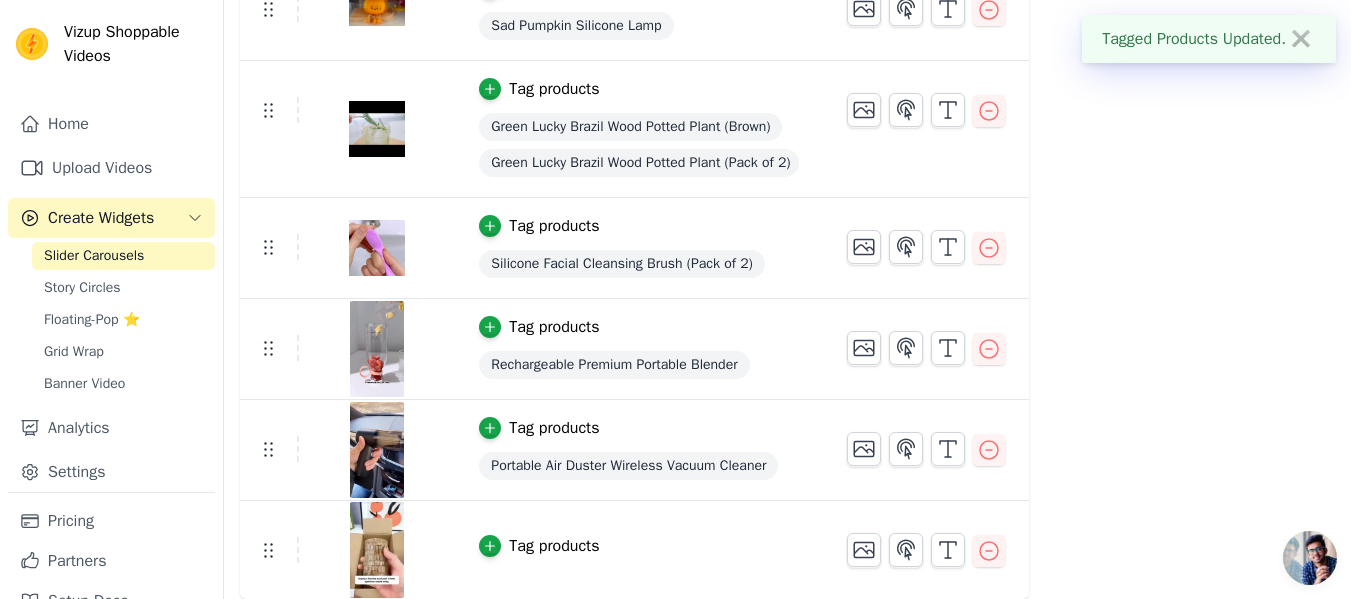 click on "Tag products" at bounding box center [554, 546] 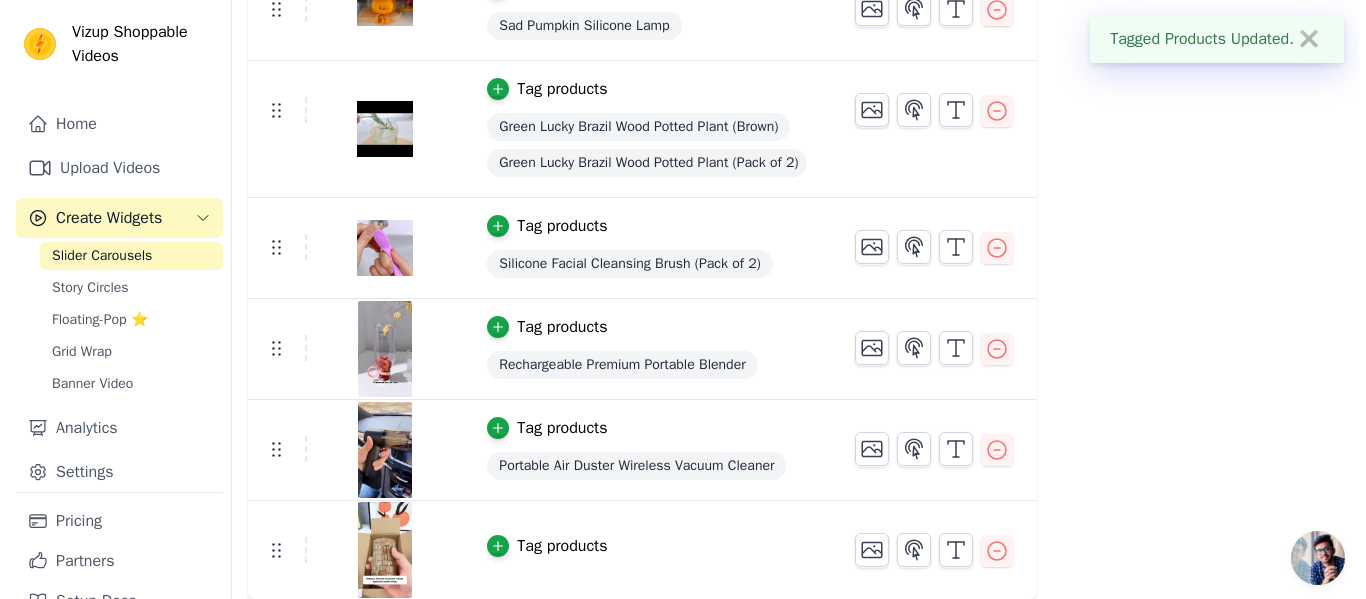 scroll, scrollTop: 0, scrollLeft: 0, axis: both 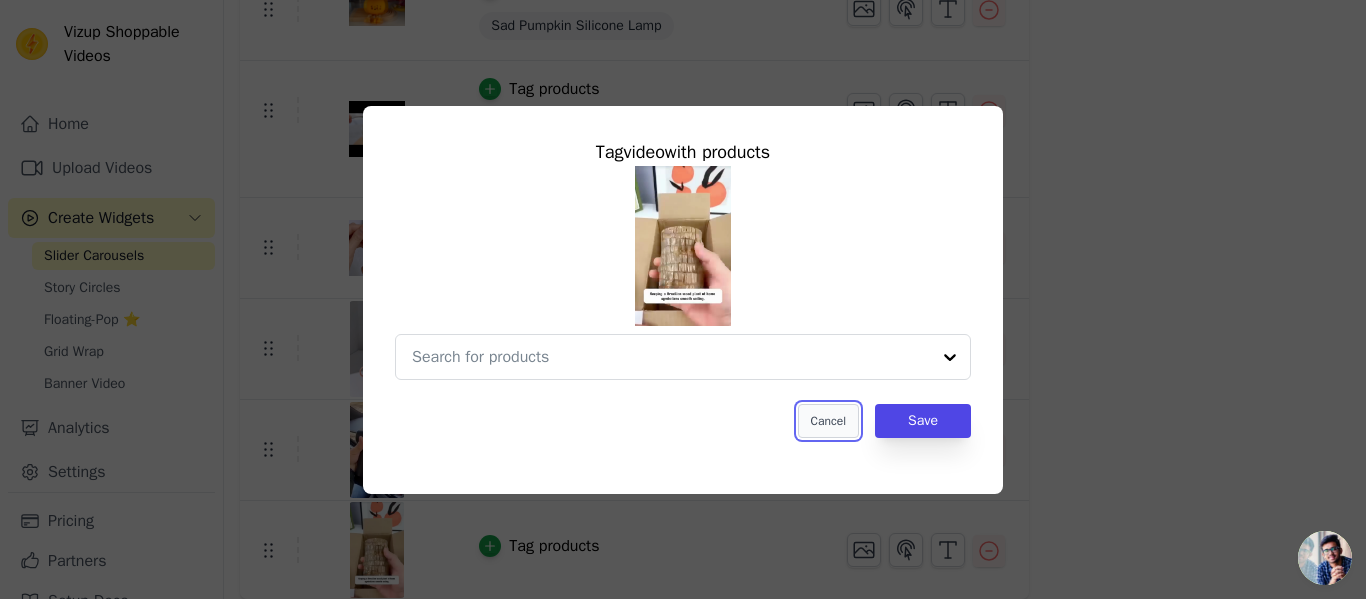 click on "Cancel" at bounding box center (828, 421) 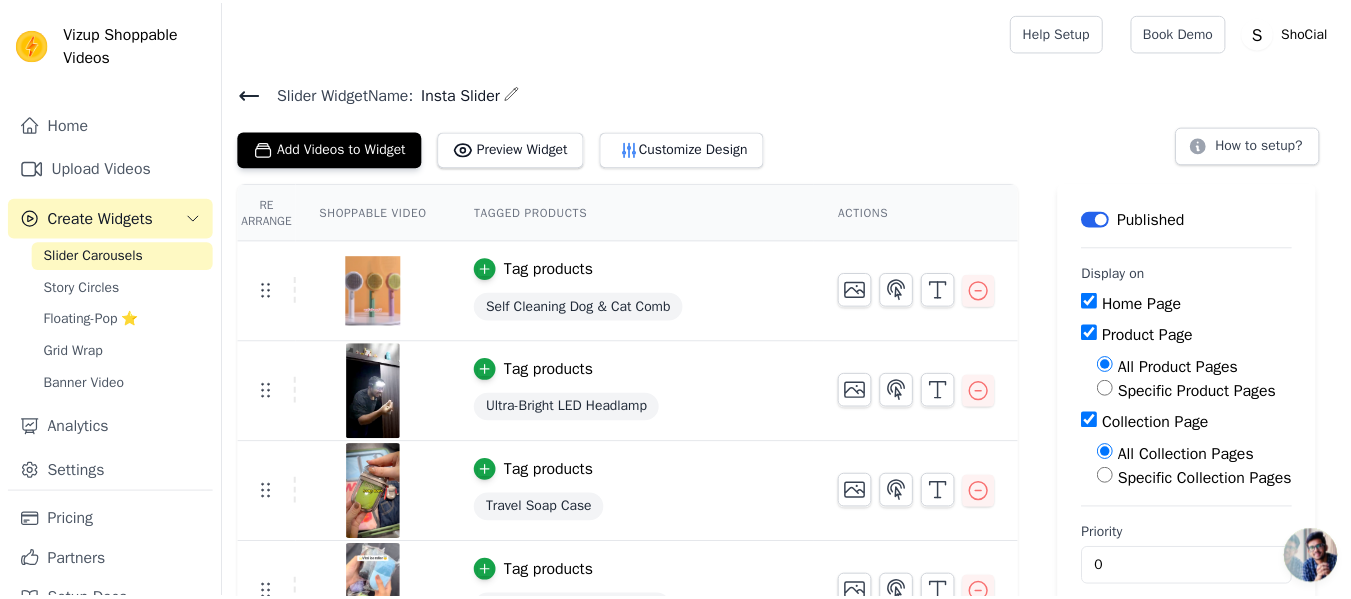 scroll, scrollTop: 685, scrollLeft: 0, axis: vertical 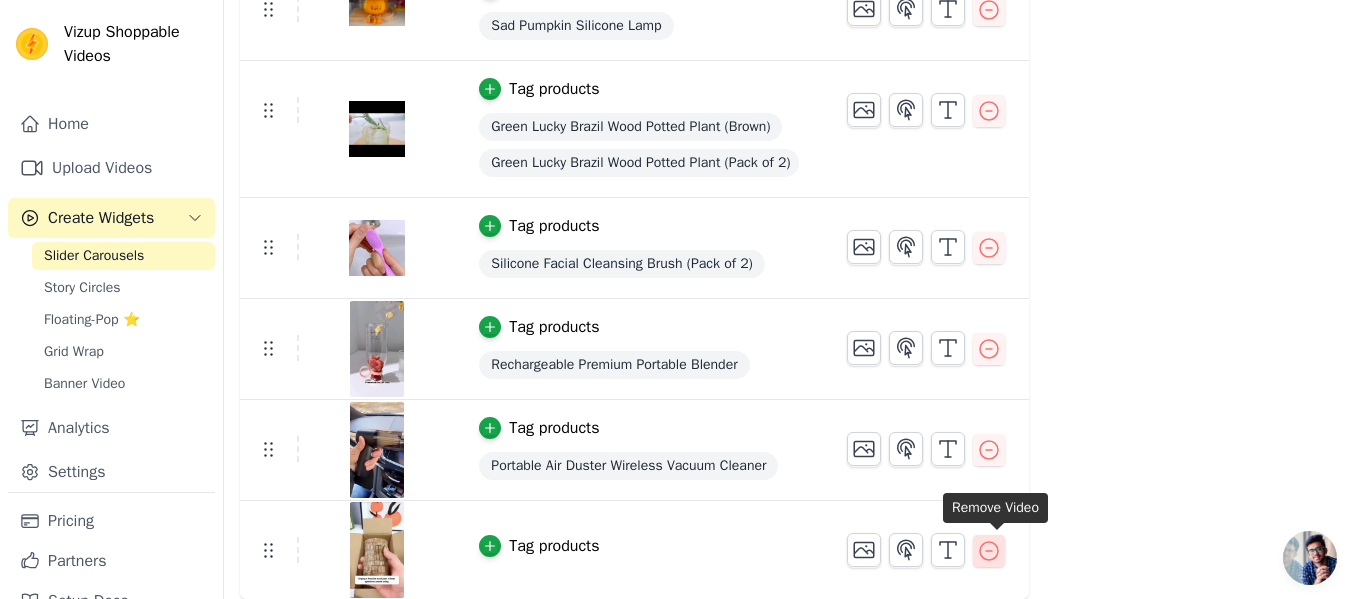 click 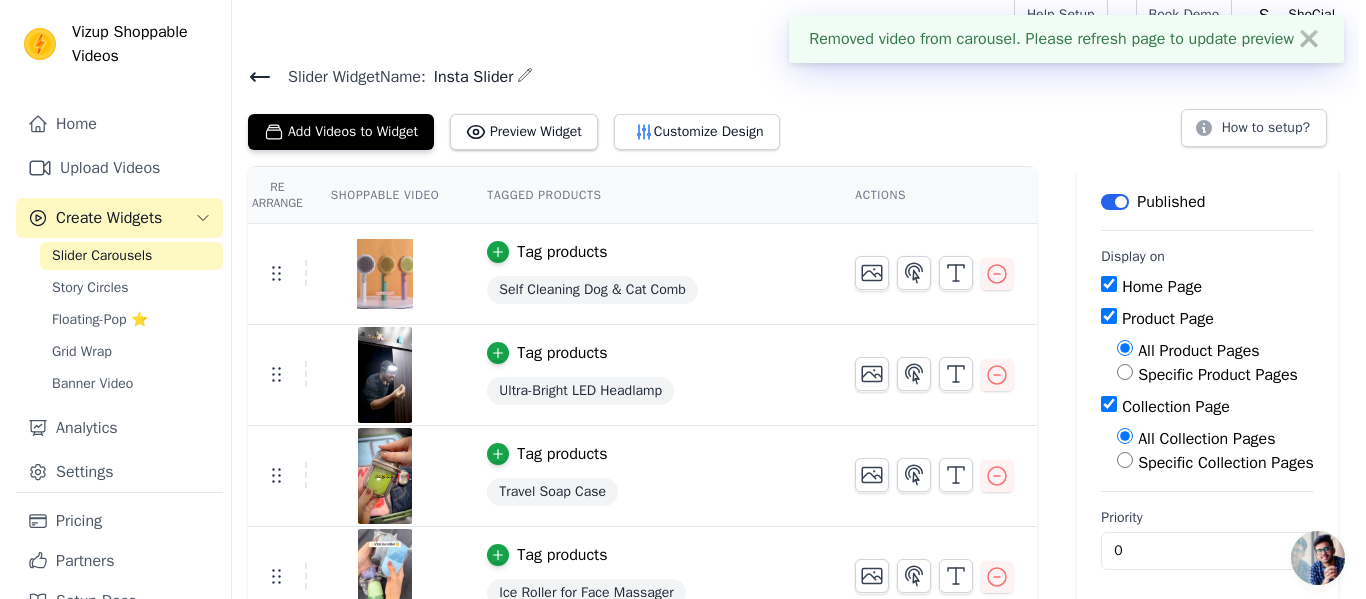 scroll, scrollTop: 0, scrollLeft: 0, axis: both 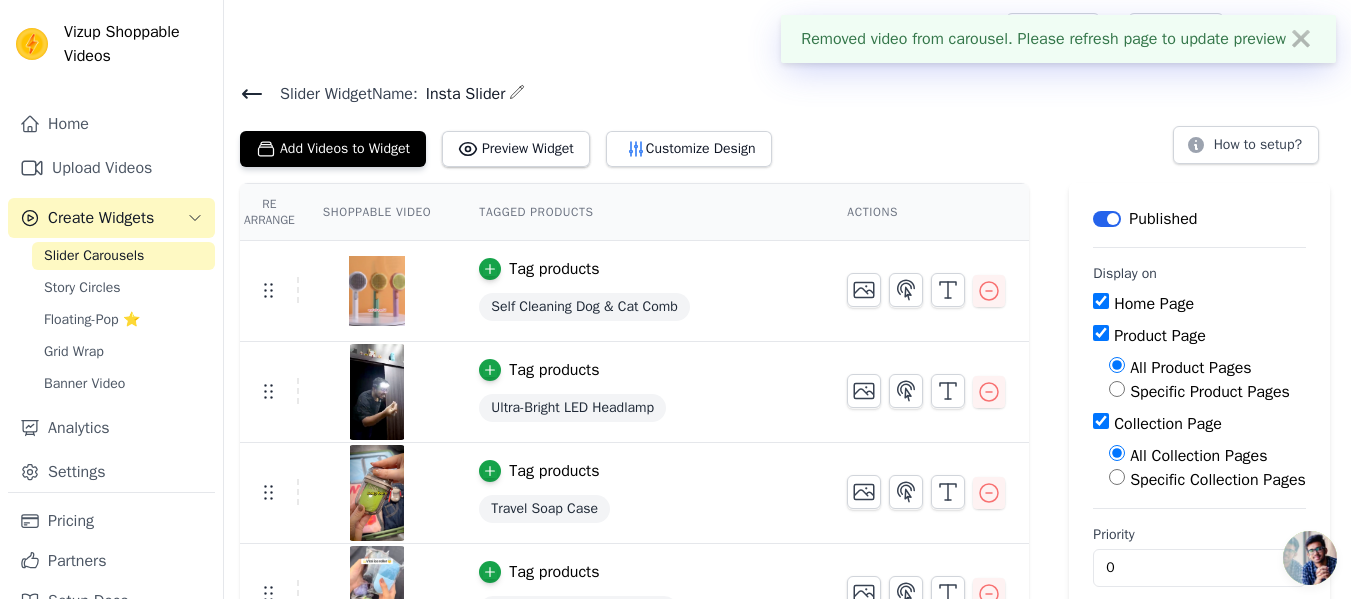 click on "Slider Widget  Name:   Insta Slider" at bounding box center [787, 93] 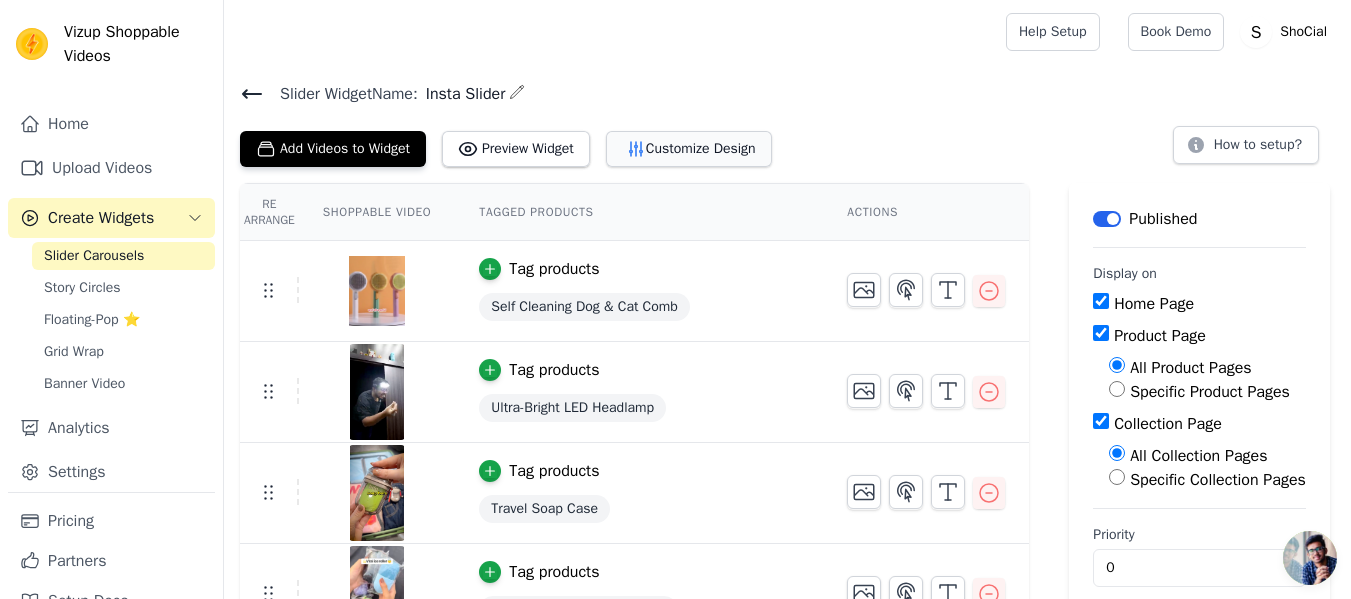 click on "Customize Design" at bounding box center (689, 149) 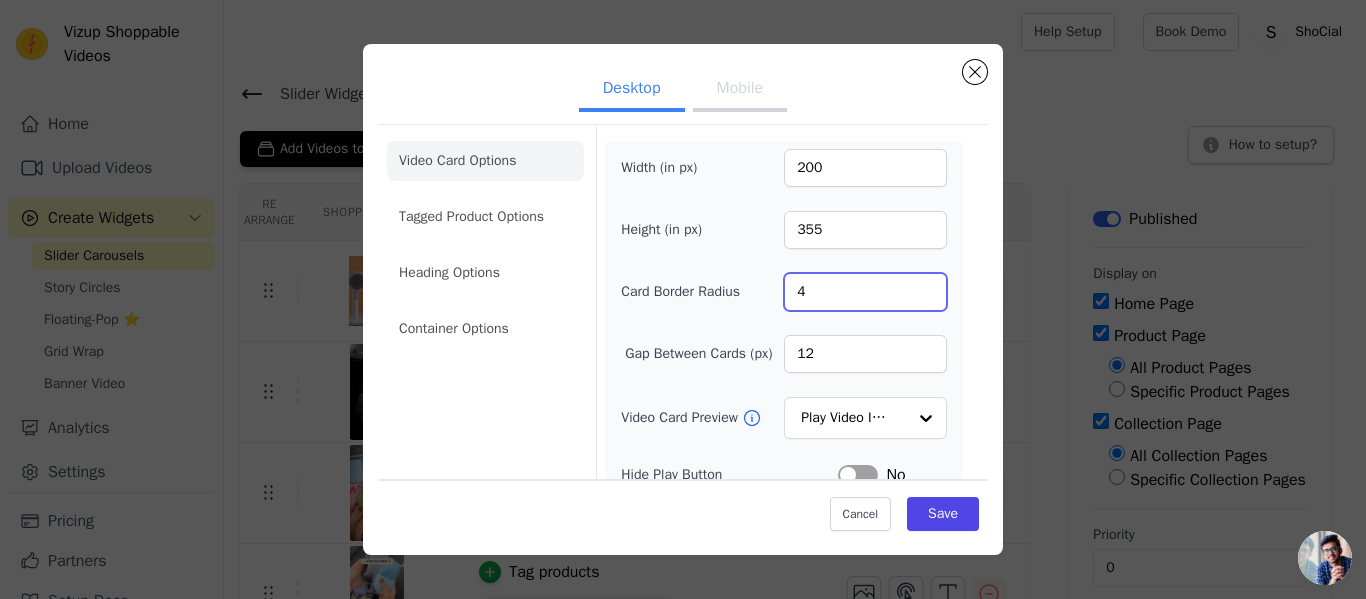 click on "4" at bounding box center (865, 292) 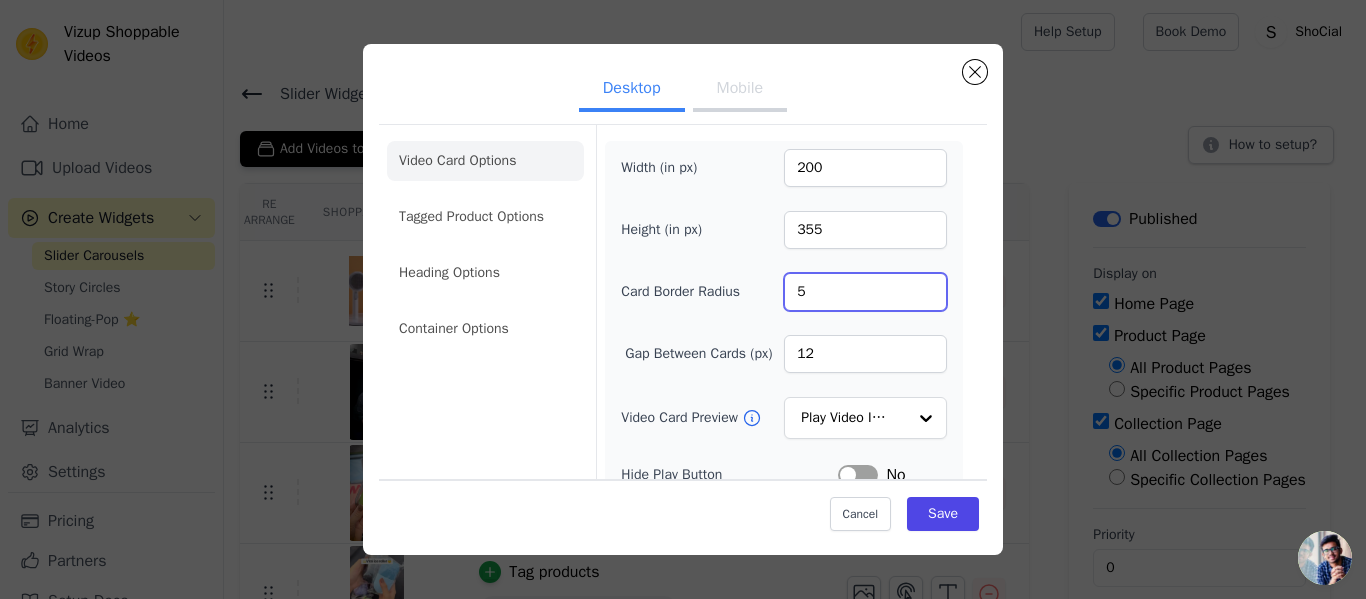 click on "5" at bounding box center (865, 292) 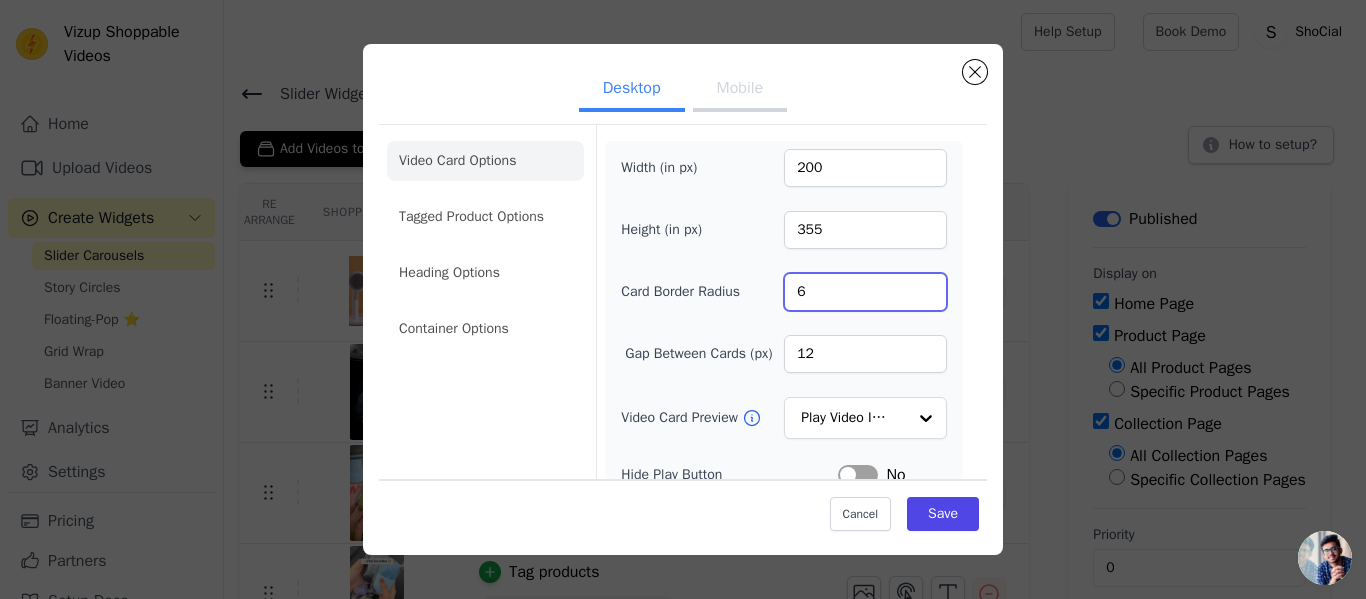 click on "6" at bounding box center [865, 292] 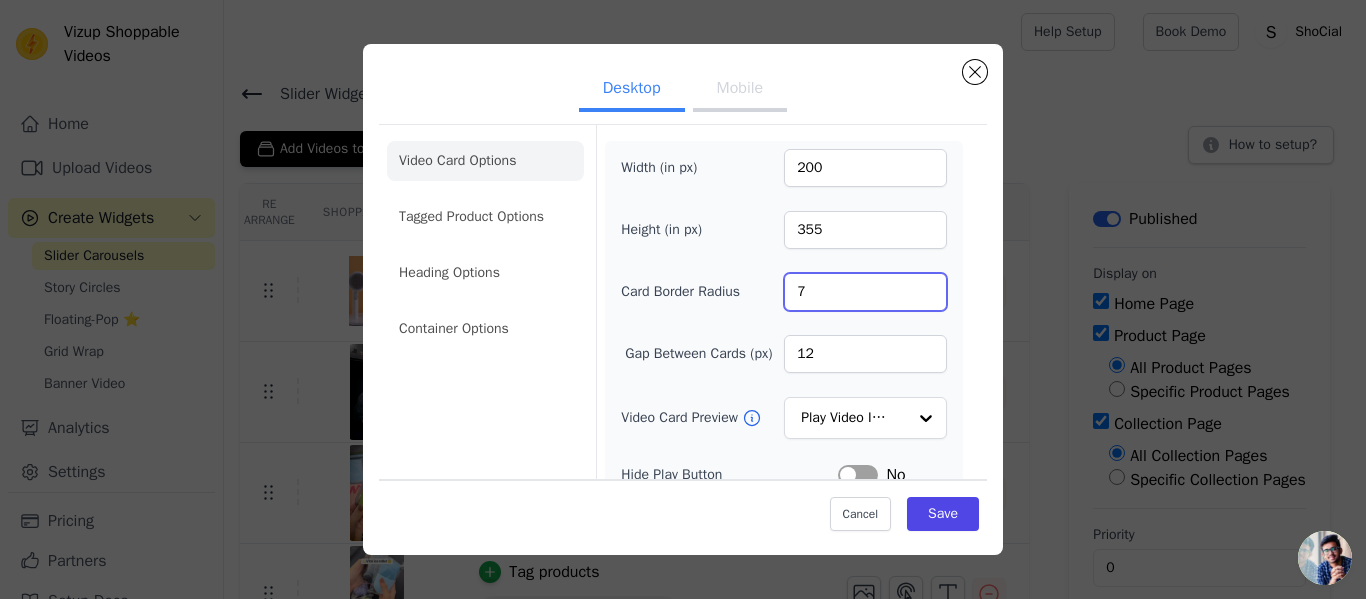 click on "7" at bounding box center (865, 292) 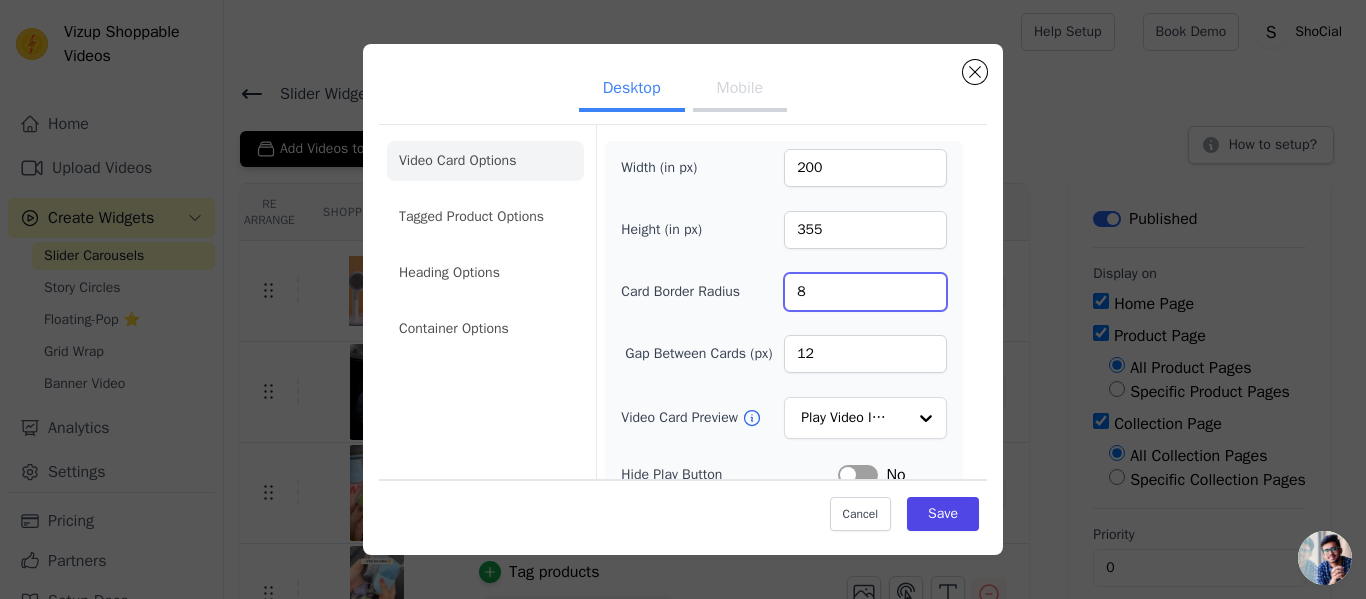 click on "8" at bounding box center [865, 292] 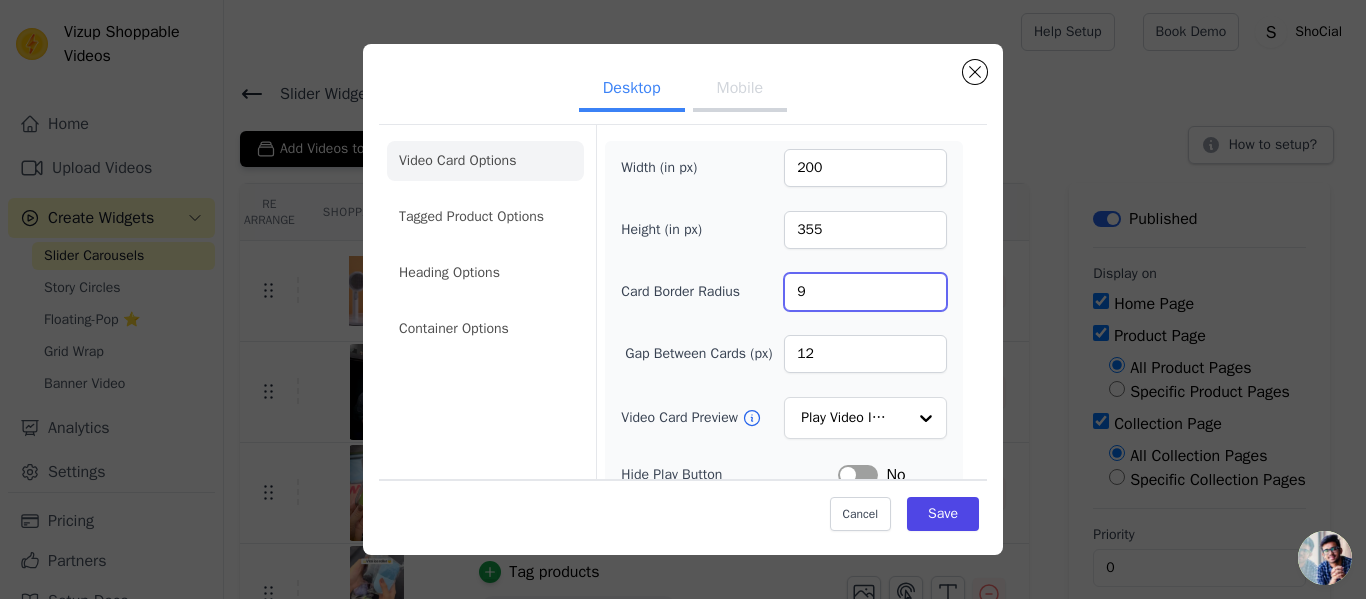 click on "9" at bounding box center (865, 292) 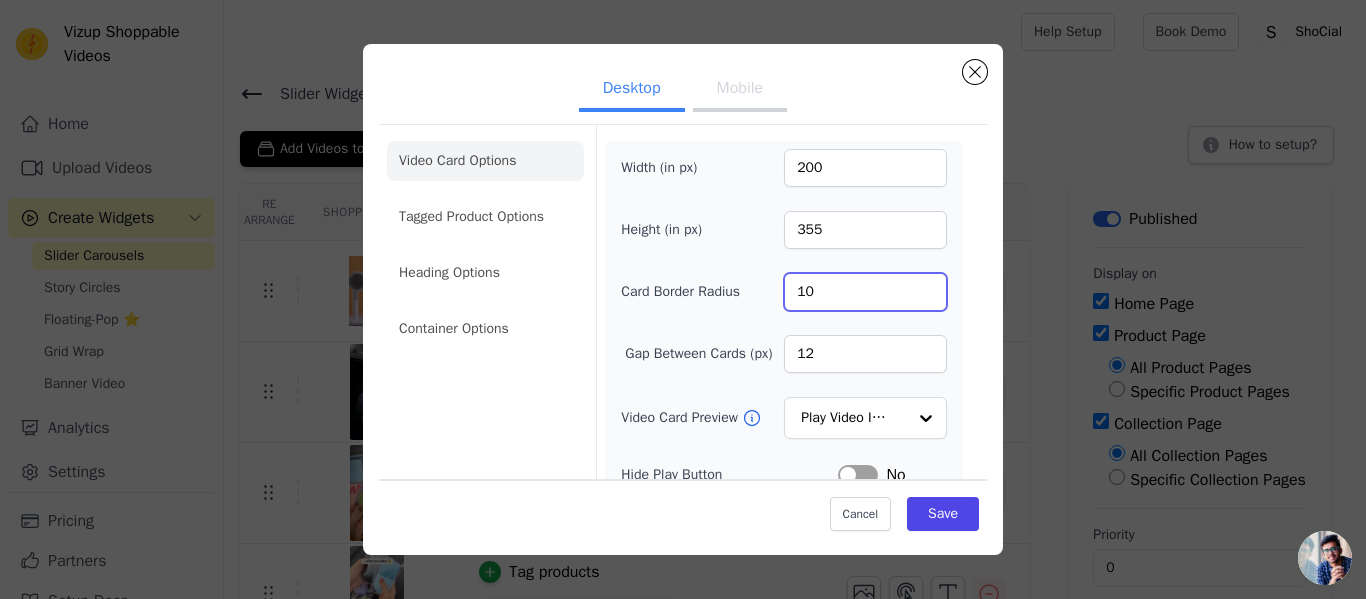 click on "10" at bounding box center (865, 292) 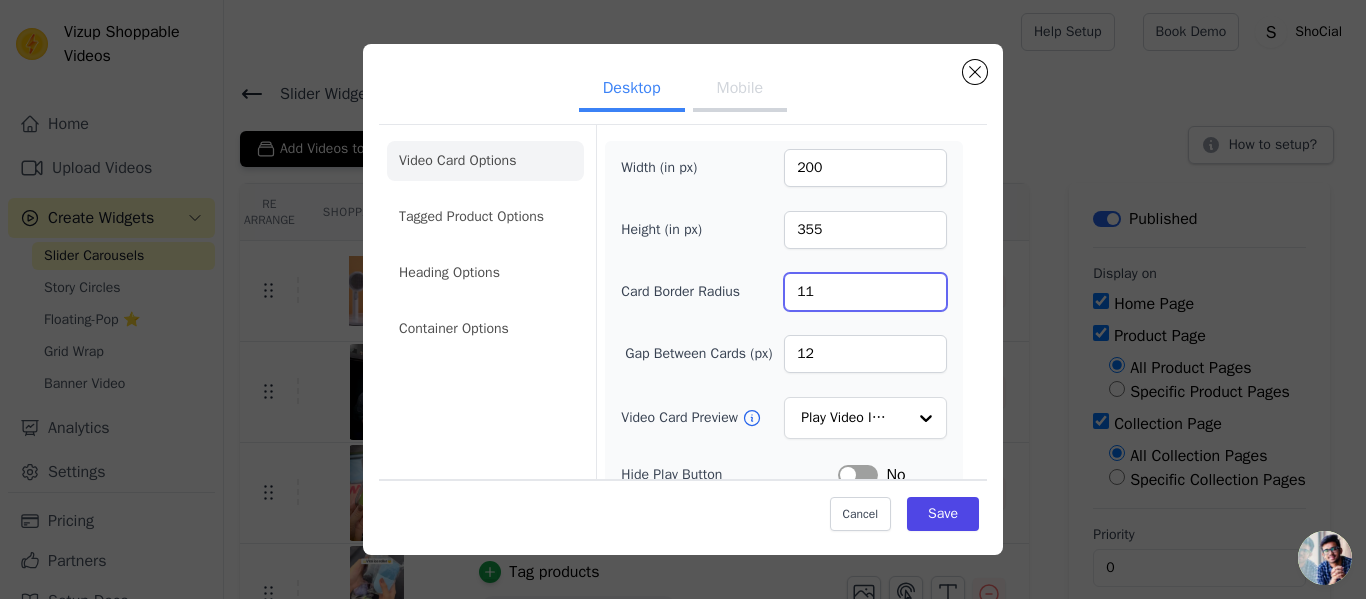 click on "11" at bounding box center [865, 292] 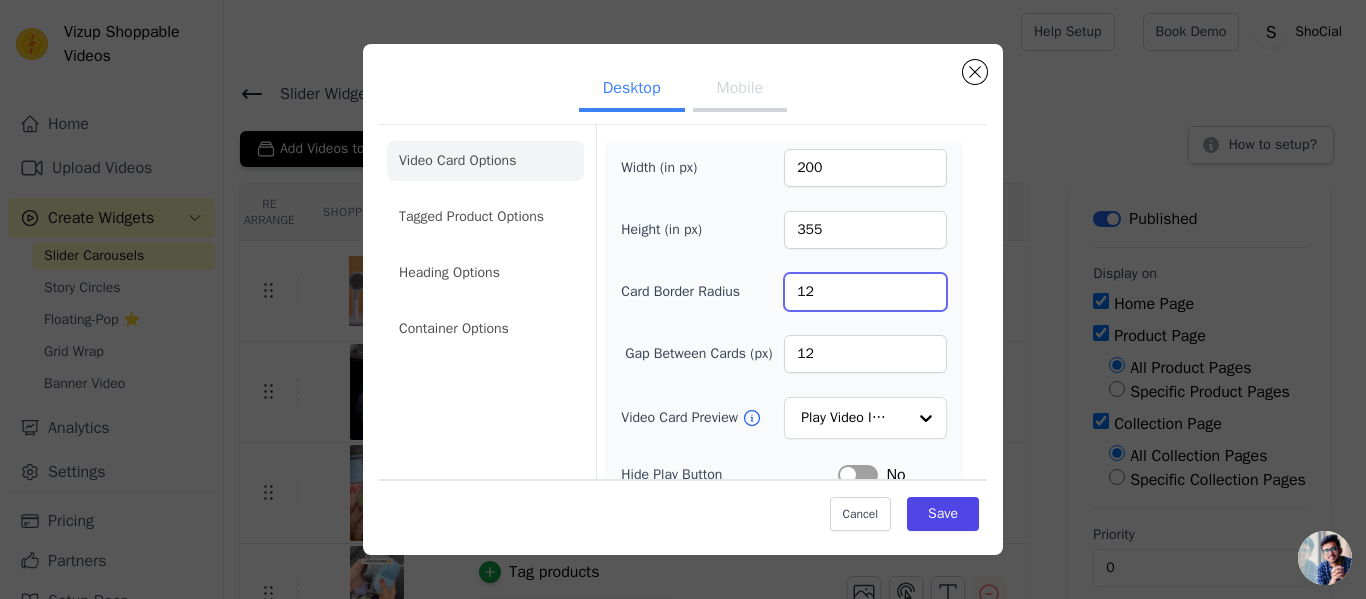 type on "12" 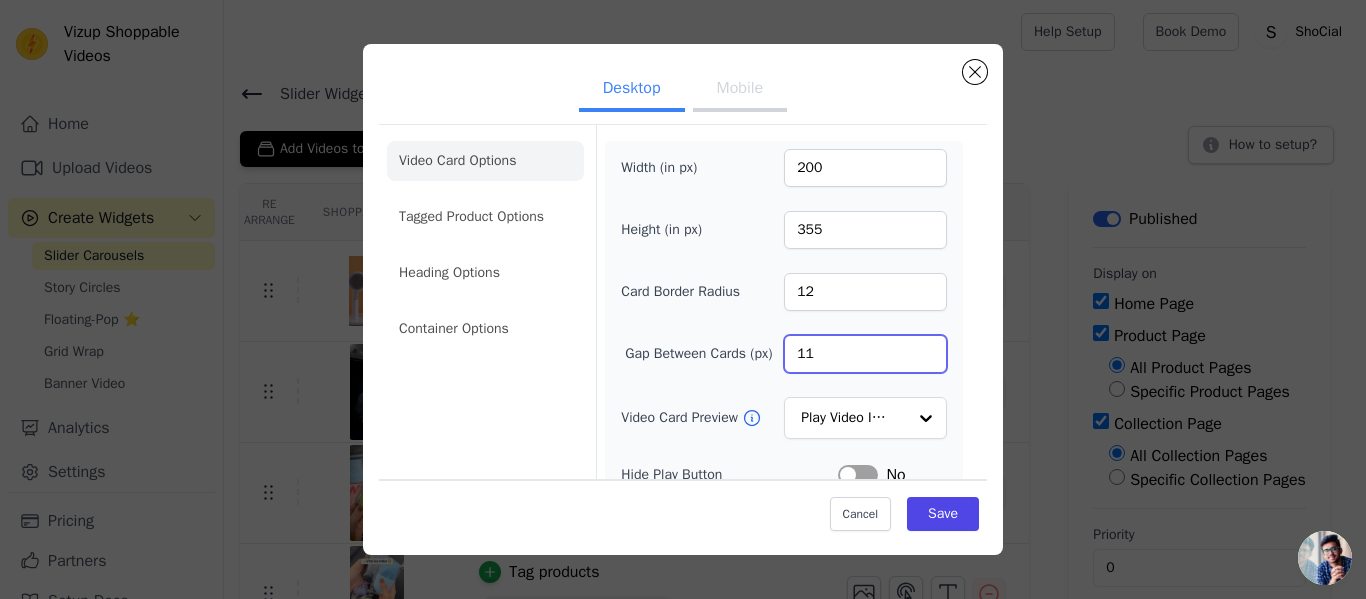 click on "11" at bounding box center [865, 354] 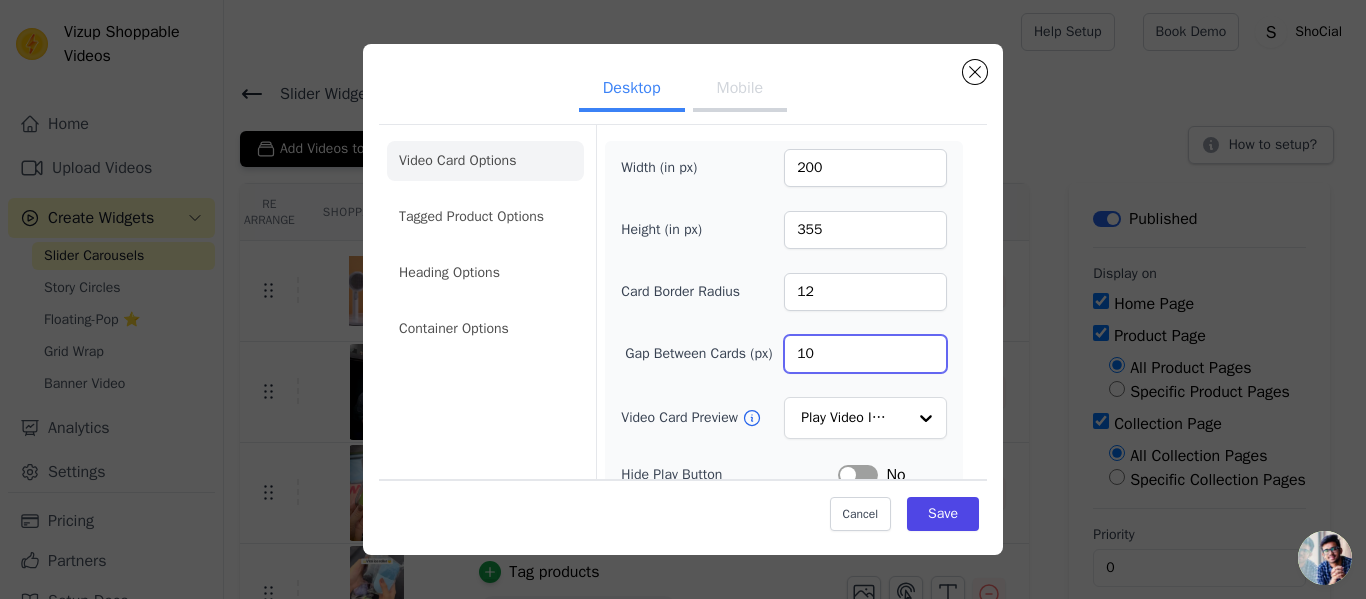 click on "10" at bounding box center (865, 354) 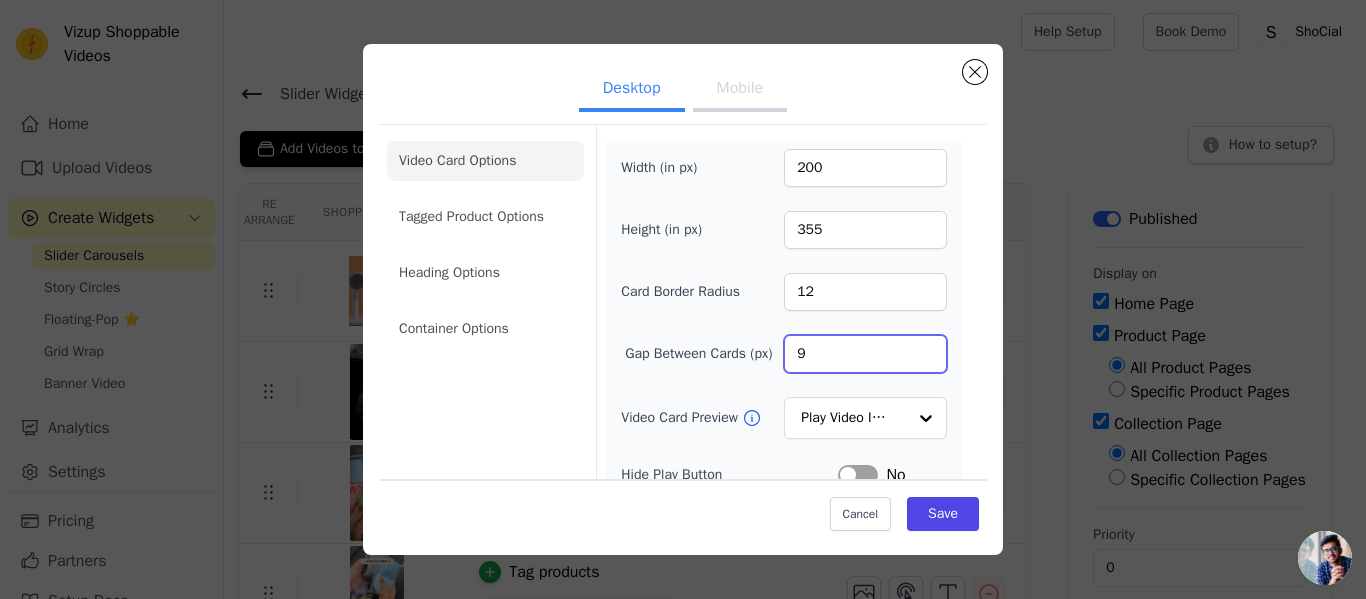 click on "9" at bounding box center [865, 354] 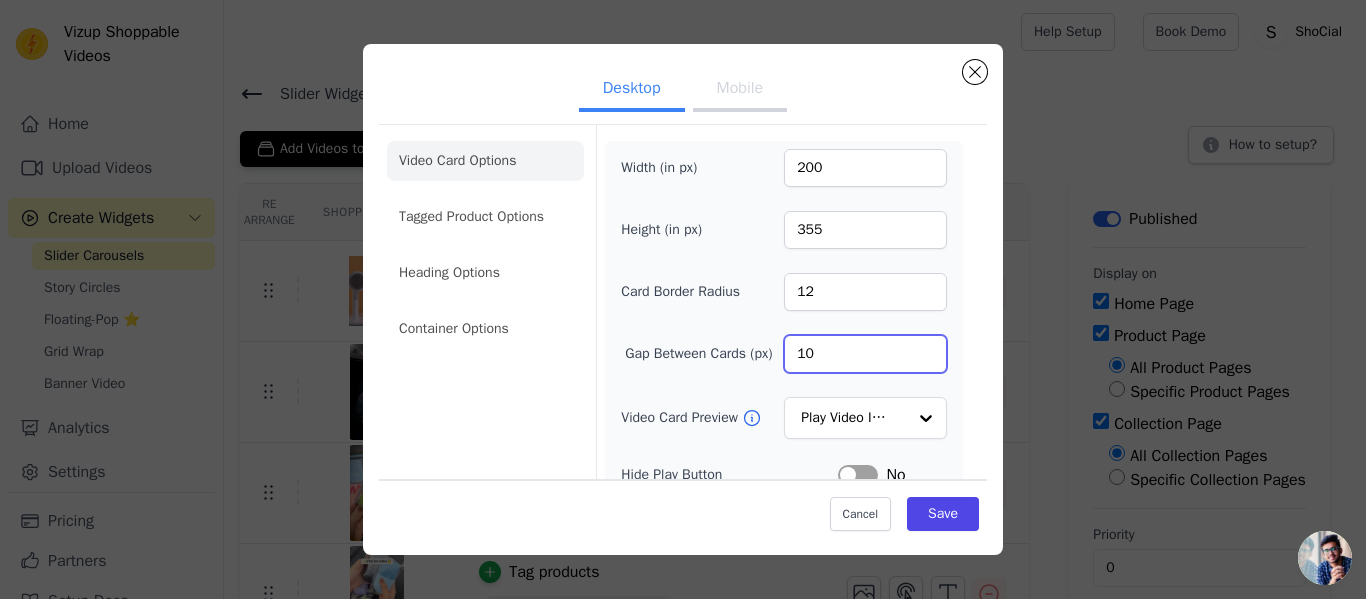 type on "10" 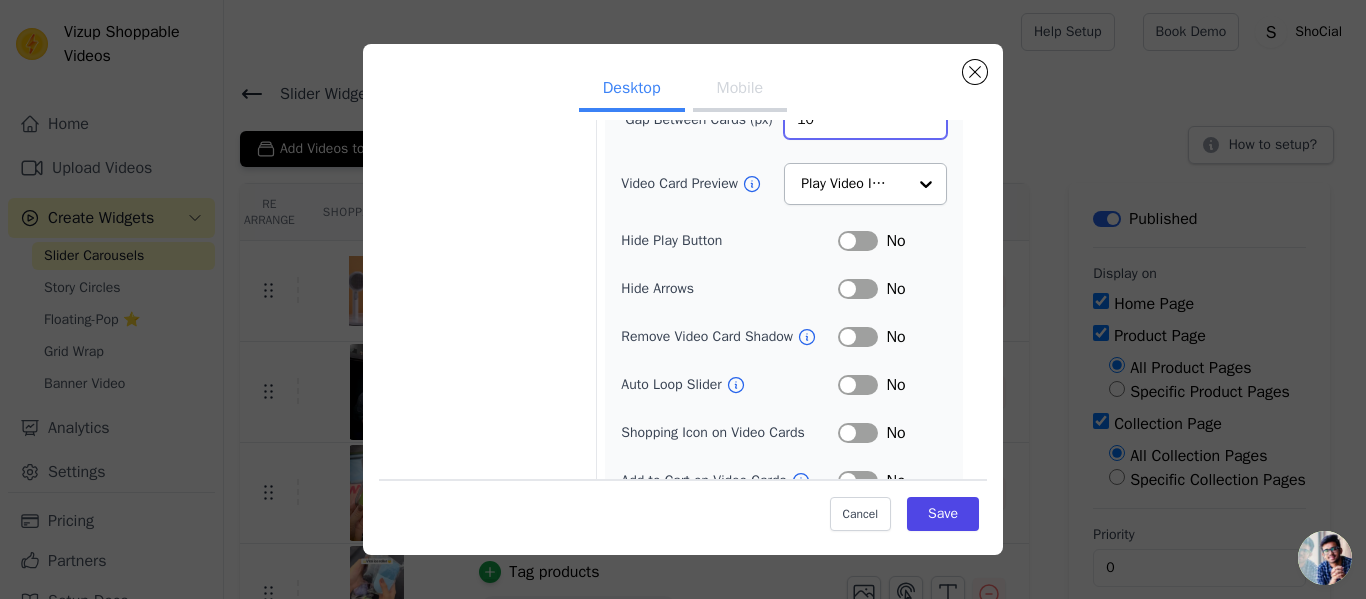 scroll, scrollTop: 264, scrollLeft: 0, axis: vertical 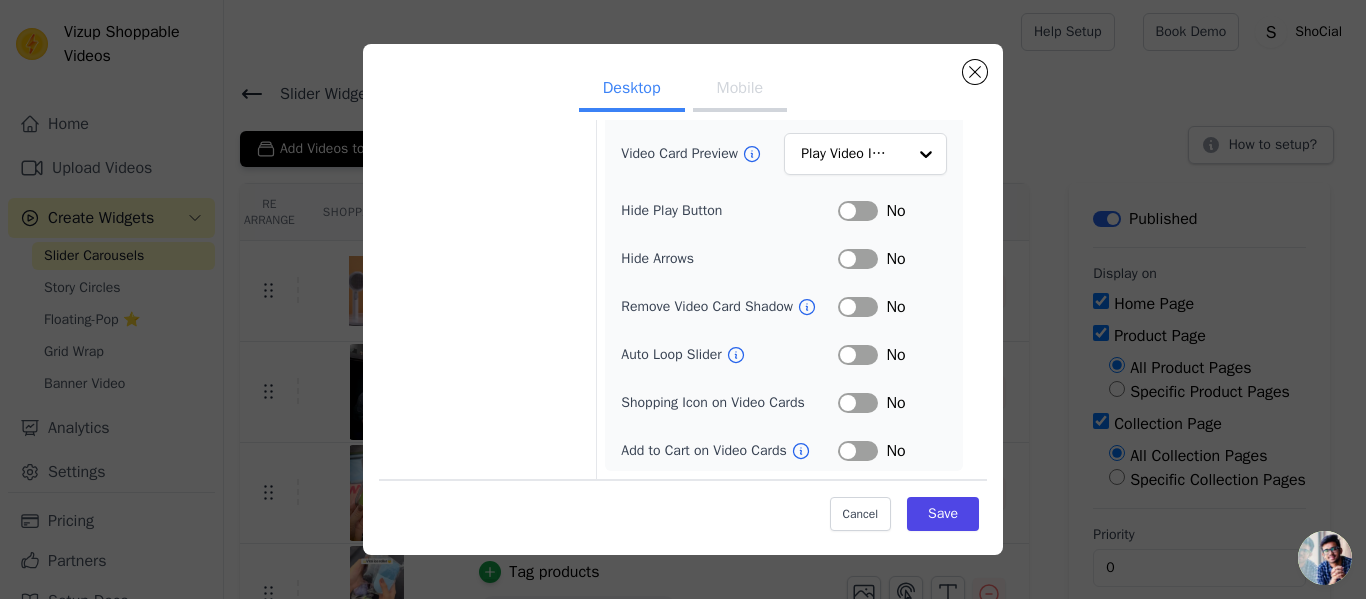 click on "Label" at bounding box center [858, 211] 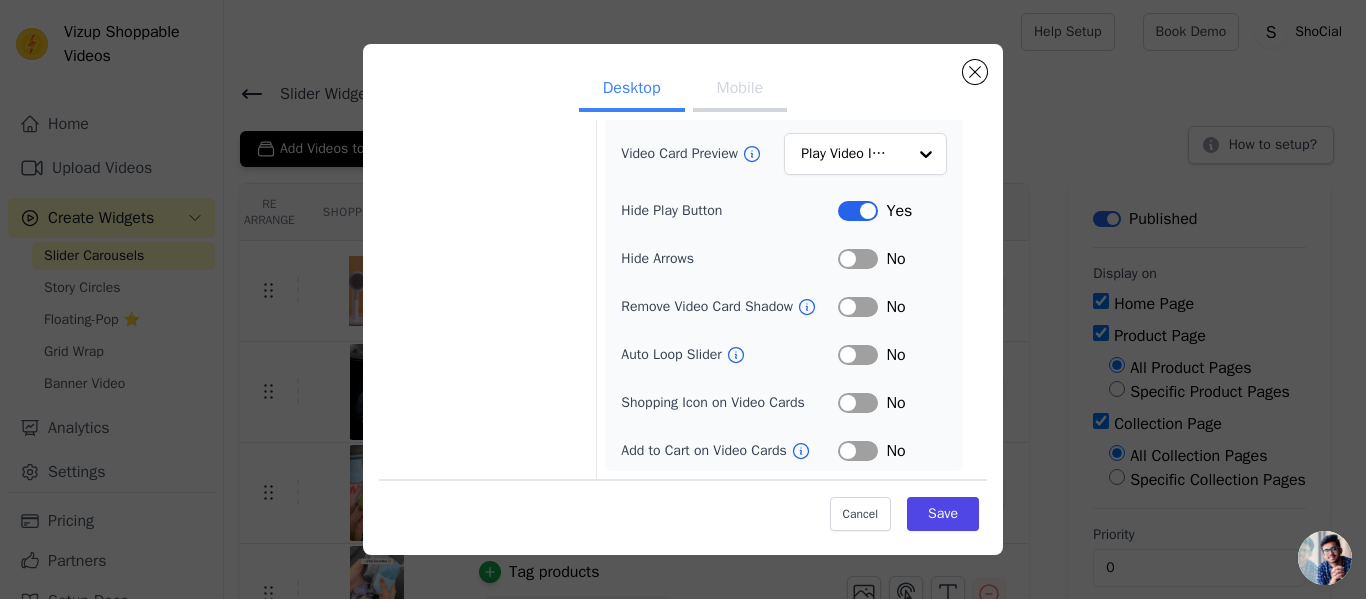 click on "Label" at bounding box center (858, 211) 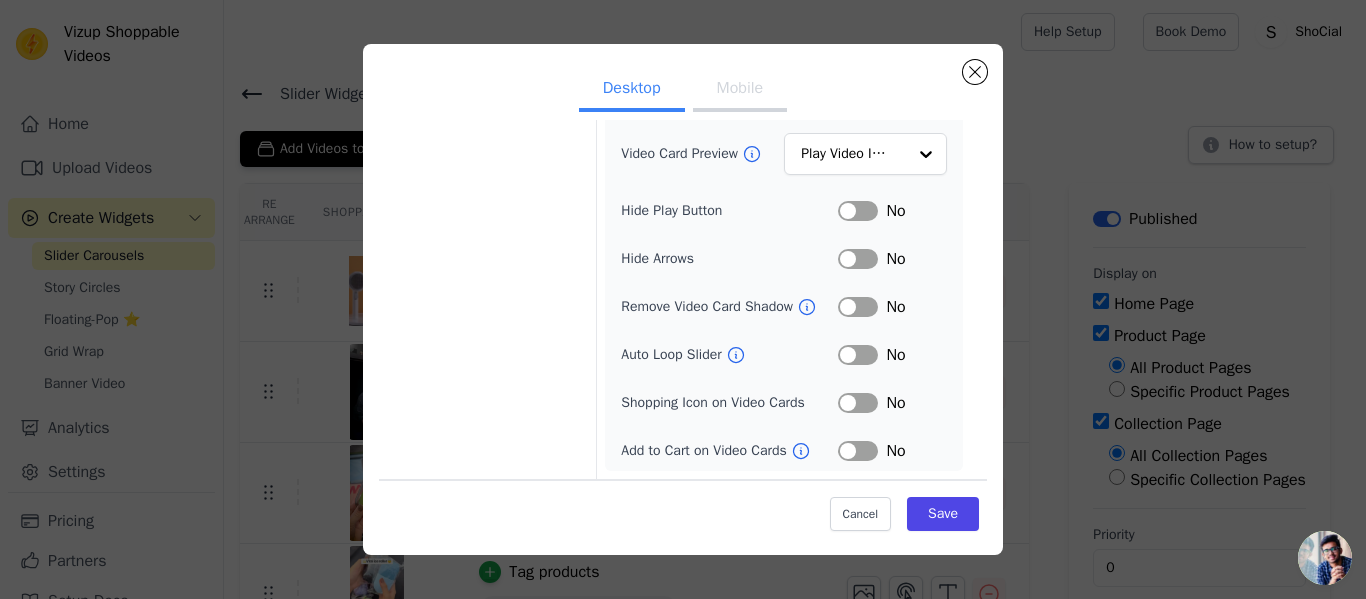 click 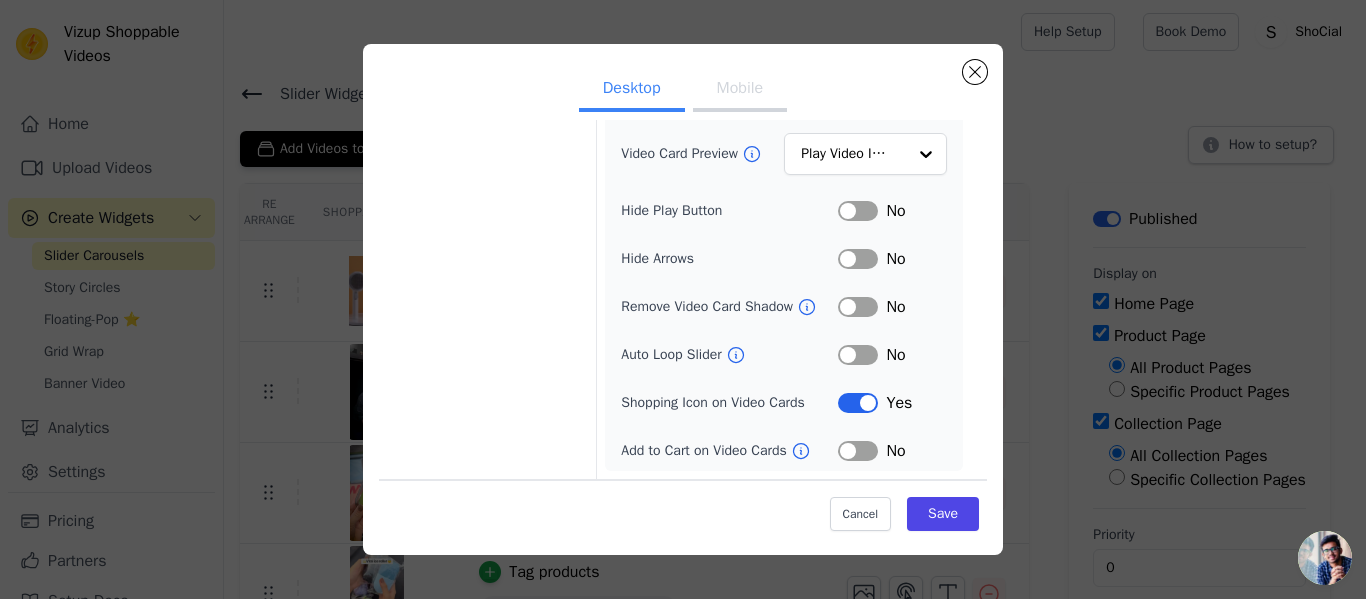 click on "Label" at bounding box center [858, 451] 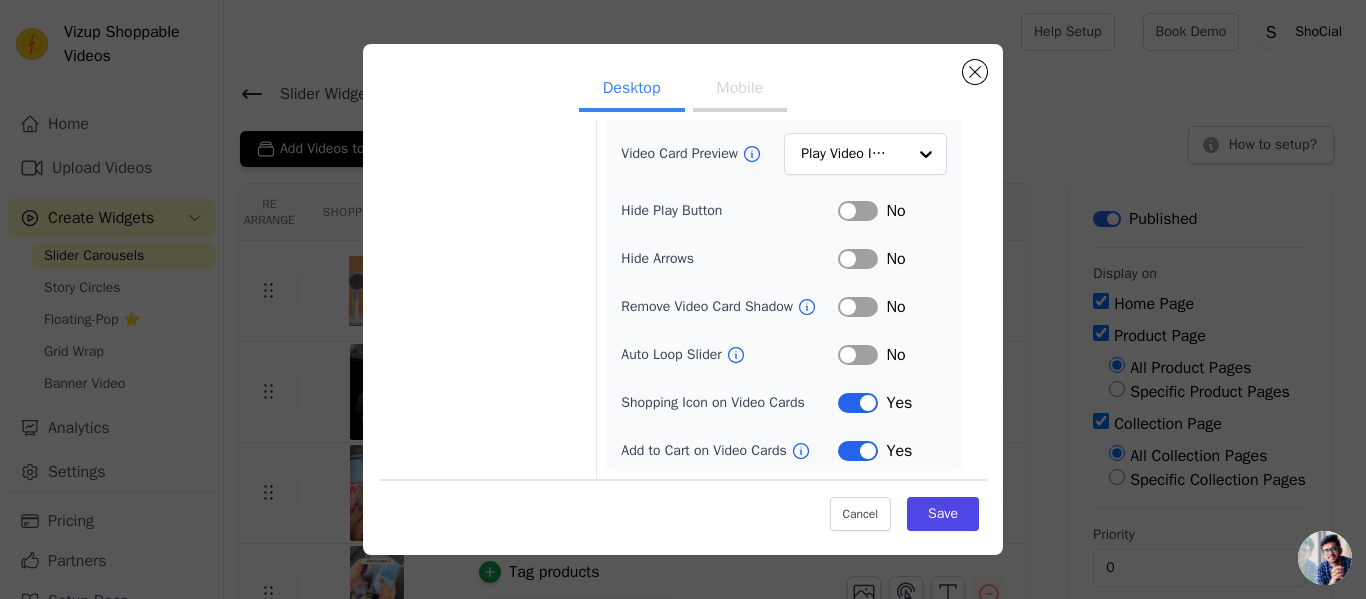 click on "Label" at bounding box center [858, 355] 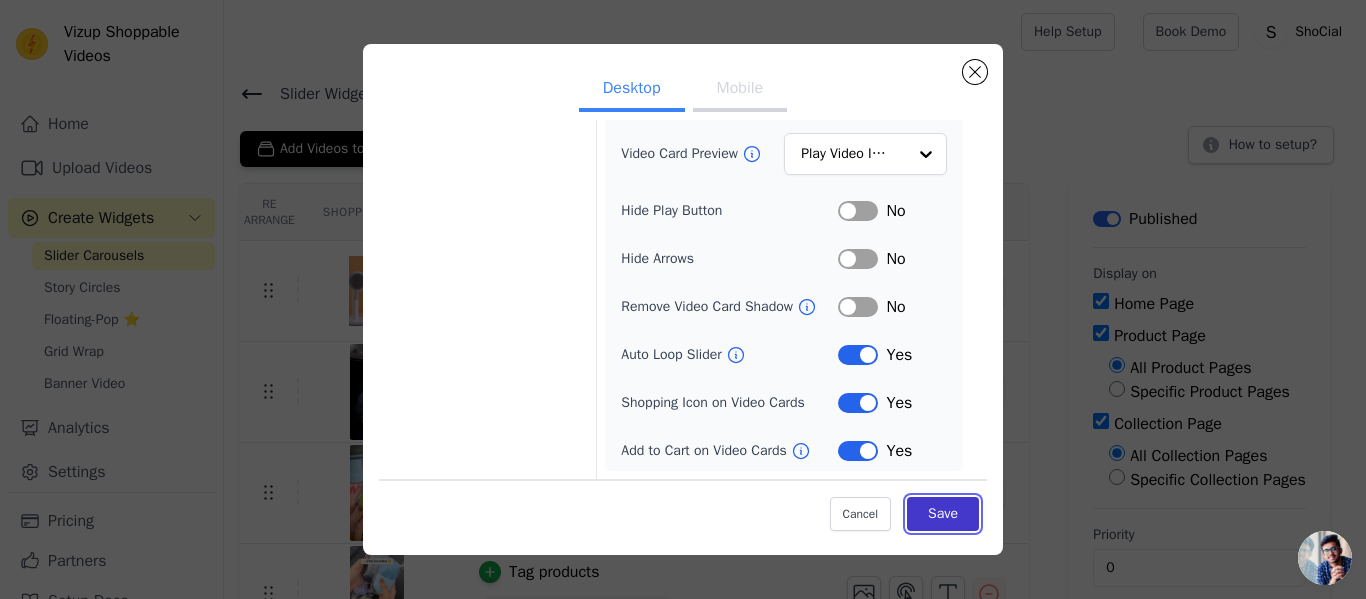 click on "Save" at bounding box center (943, 514) 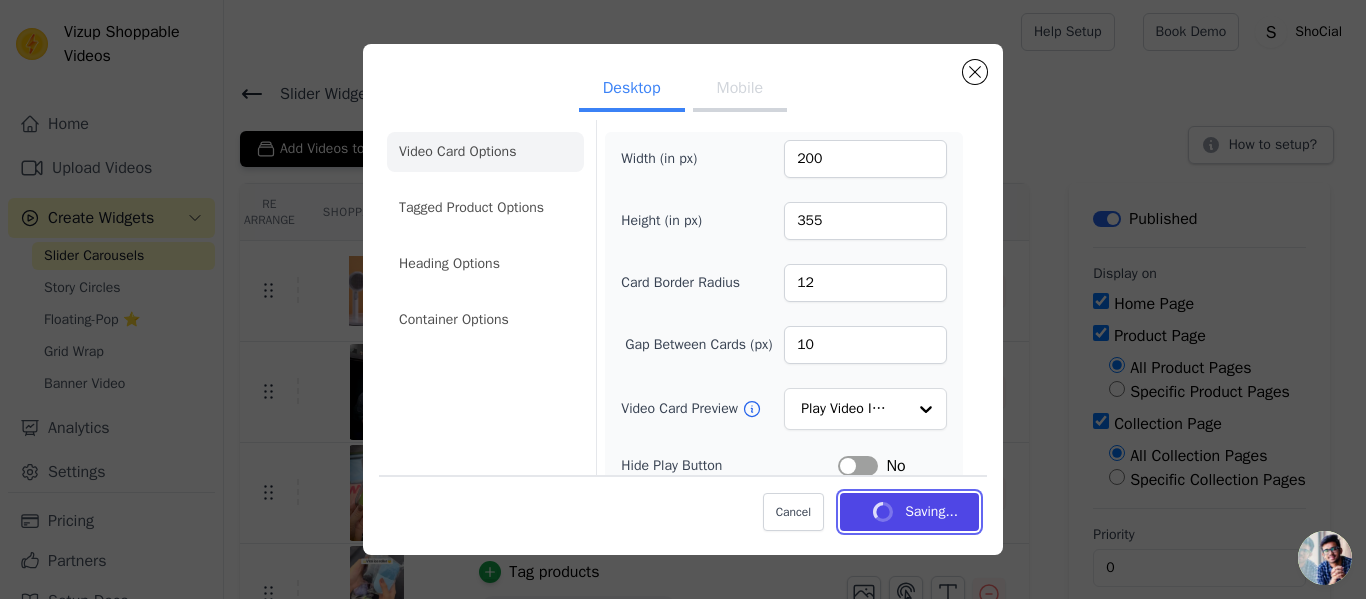scroll, scrollTop: 0, scrollLeft: 0, axis: both 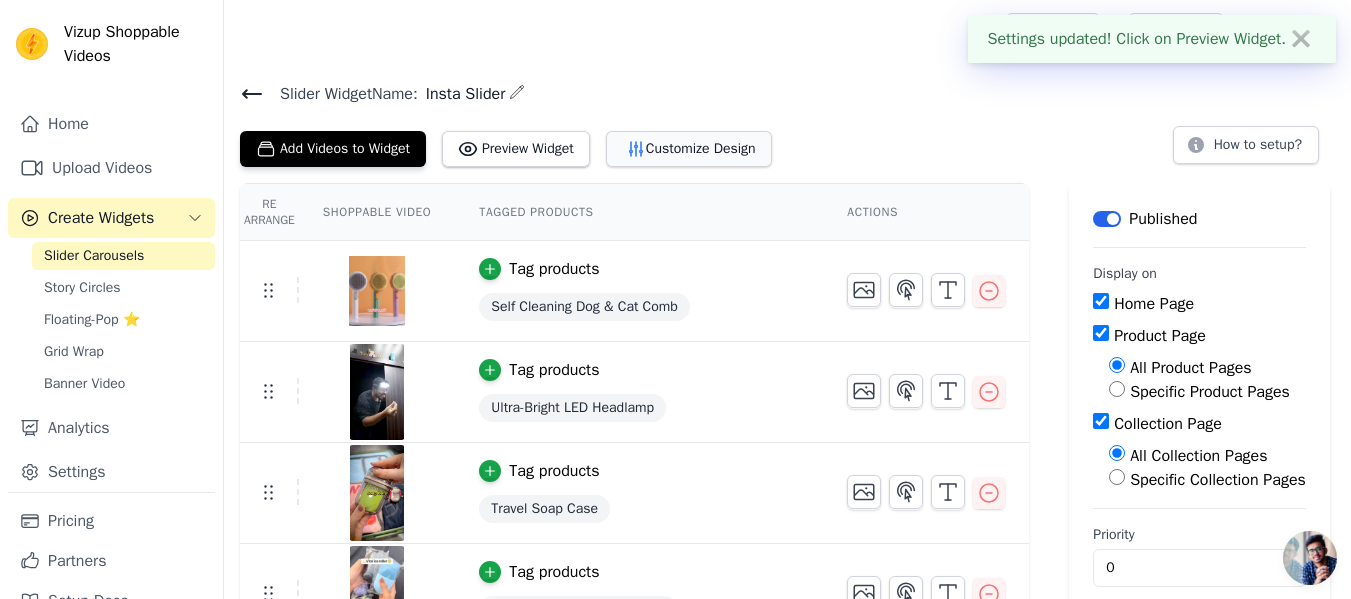 click on "Customize Design" at bounding box center (689, 149) 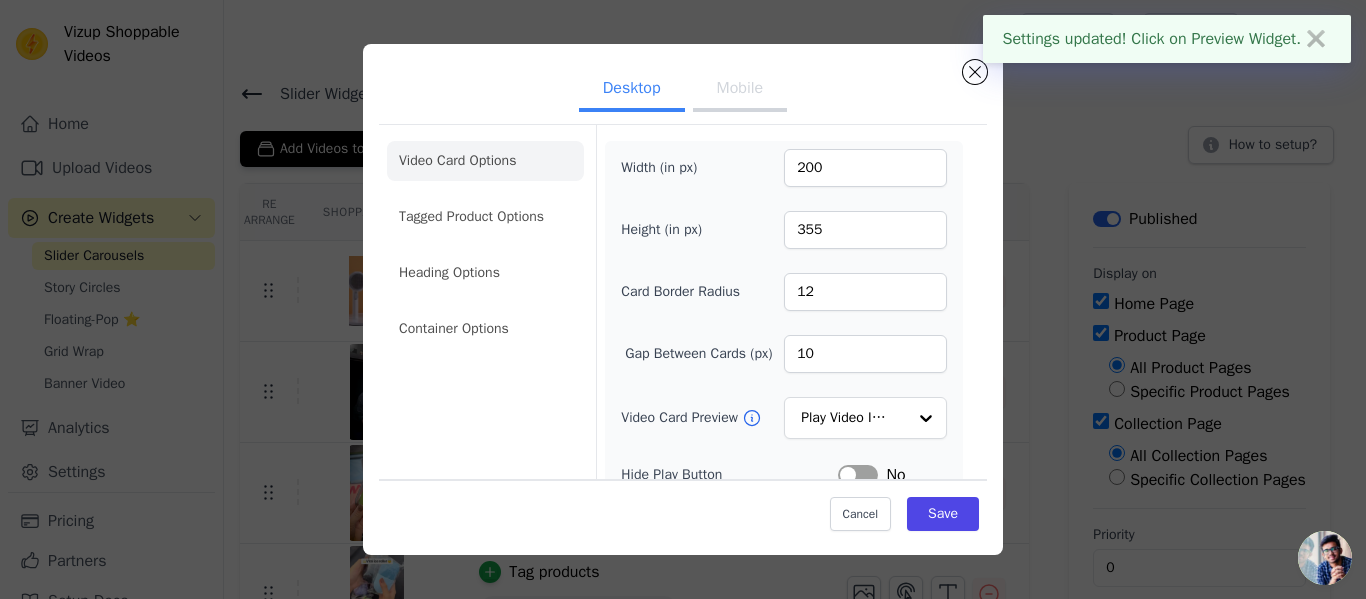 click on "Mobile" at bounding box center [740, 90] 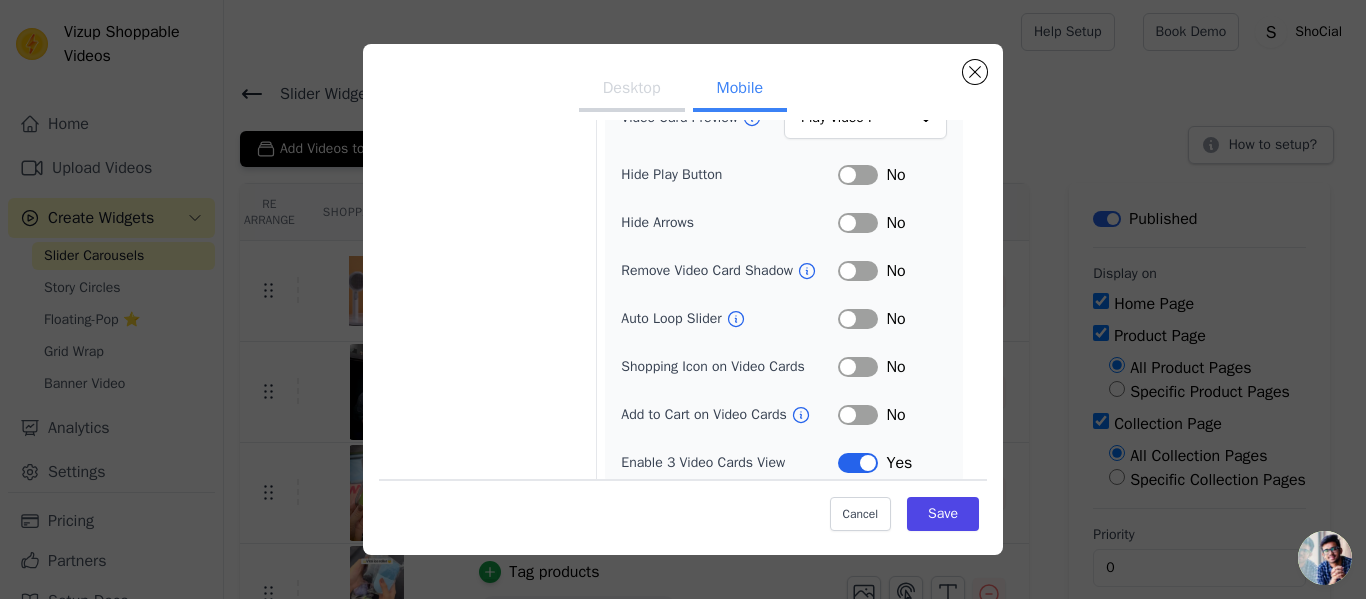 scroll, scrollTop: 312, scrollLeft: 0, axis: vertical 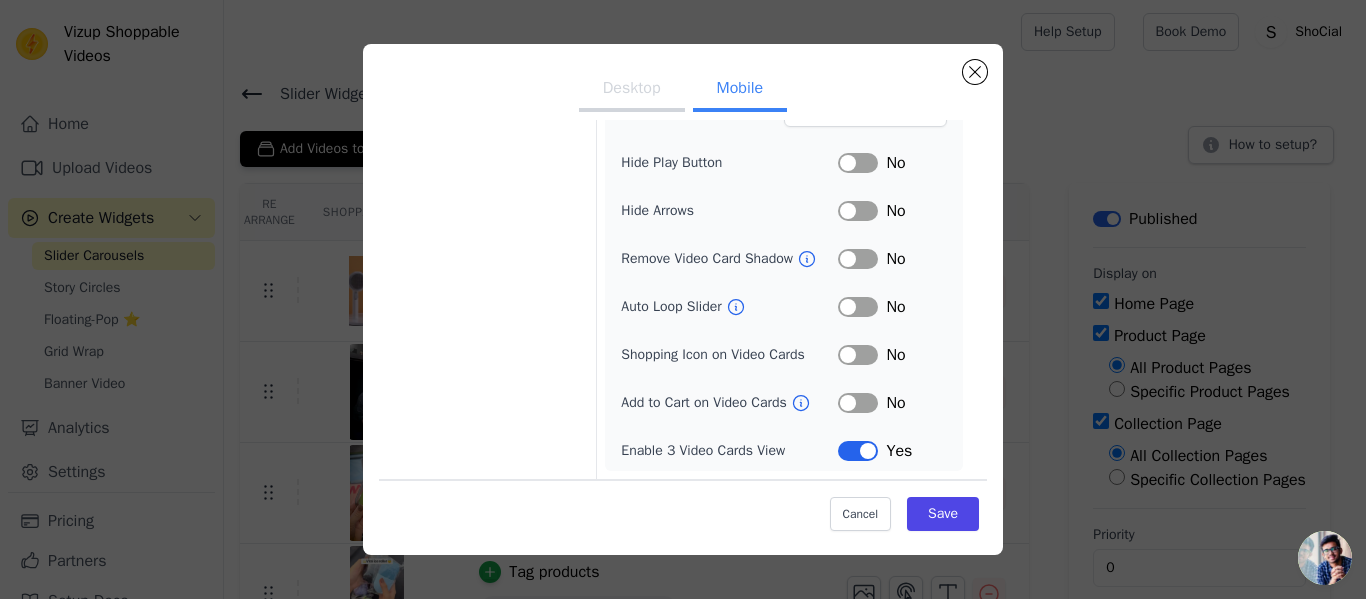 click on "Label" at bounding box center (858, 307) 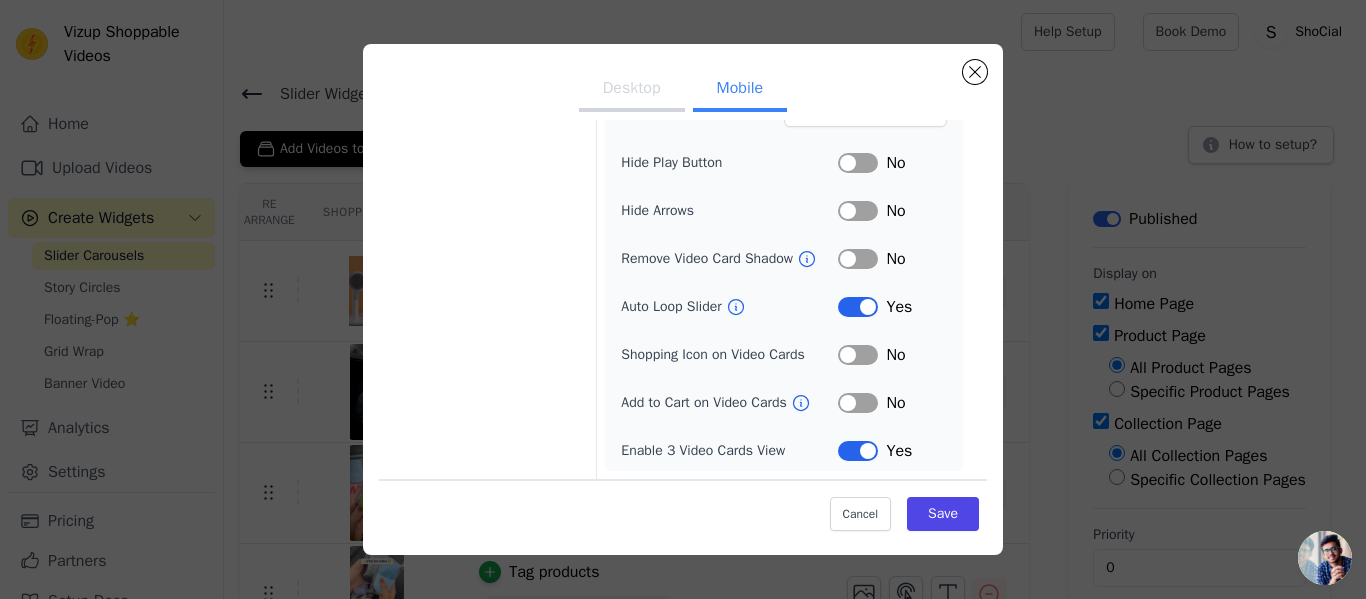 click on "Label" at bounding box center [858, 355] 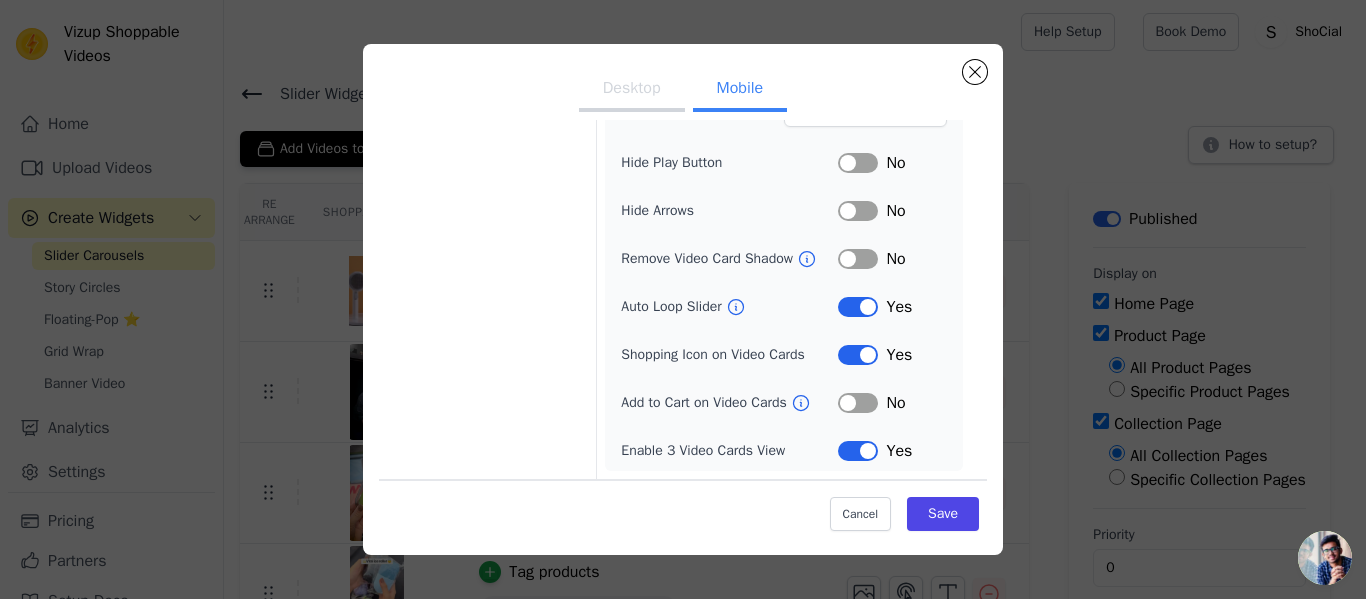 click on "Label" at bounding box center (858, 403) 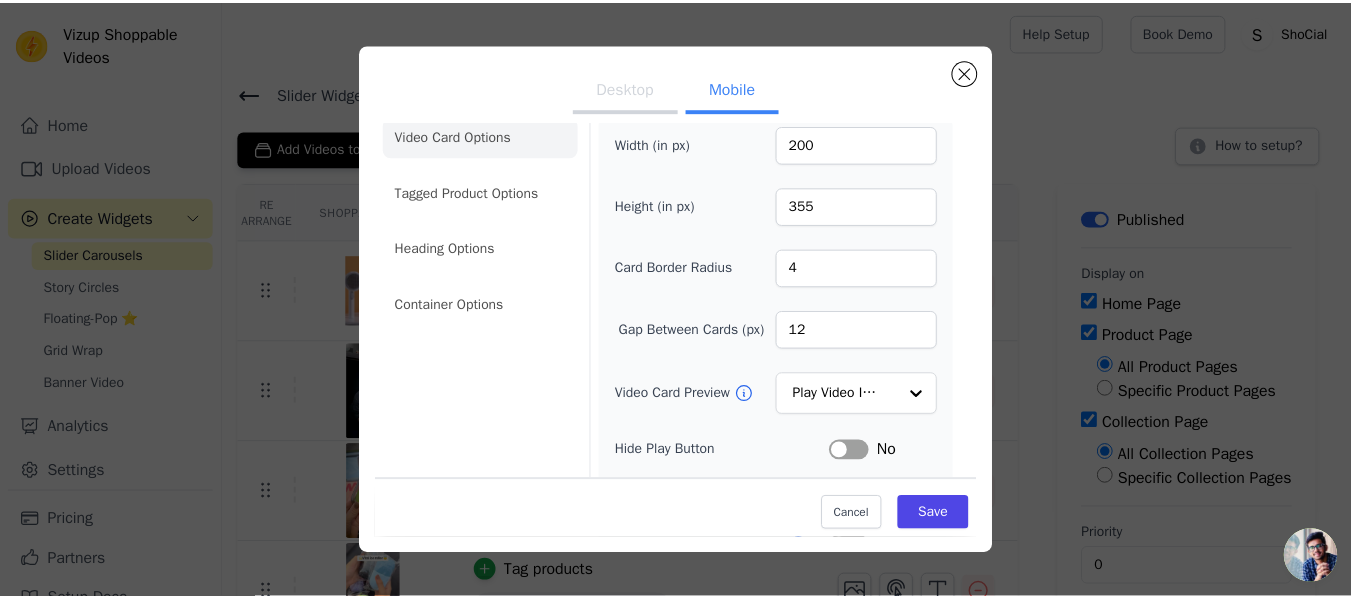 scroll, scrollTop: 0, scrollLeft: 0, axis: both 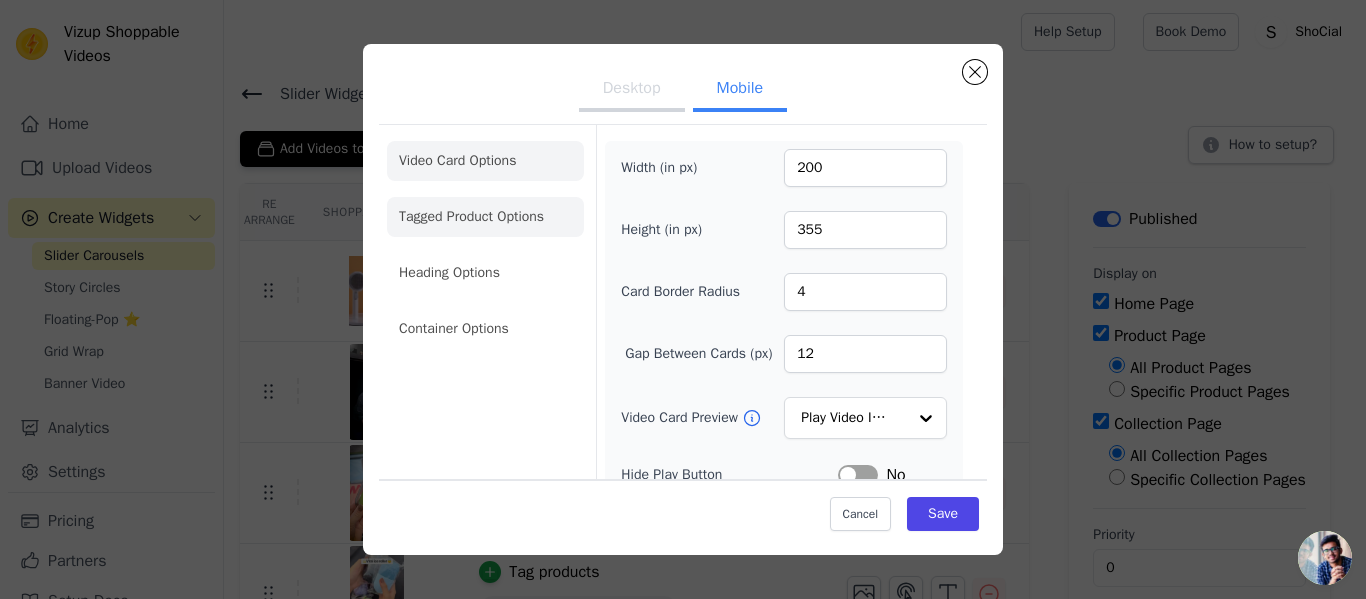 click on "Tagged Product Options" 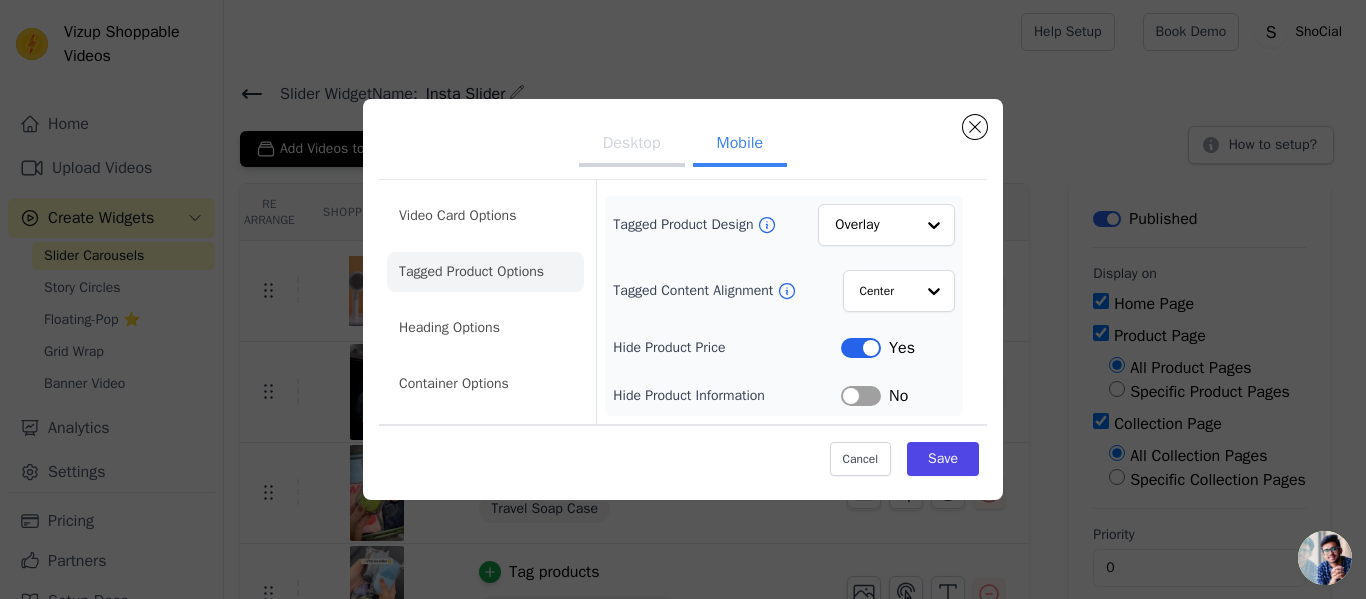 click on "Label" at bounding box center (861, 348) 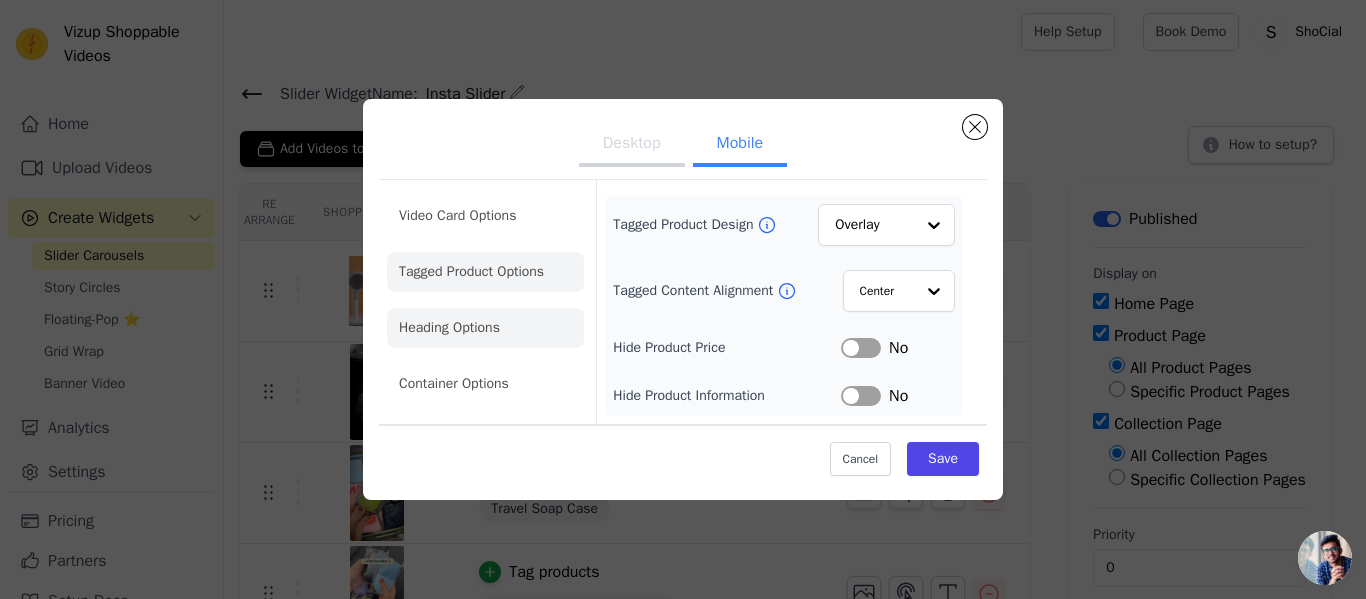 click on "Heading Options" 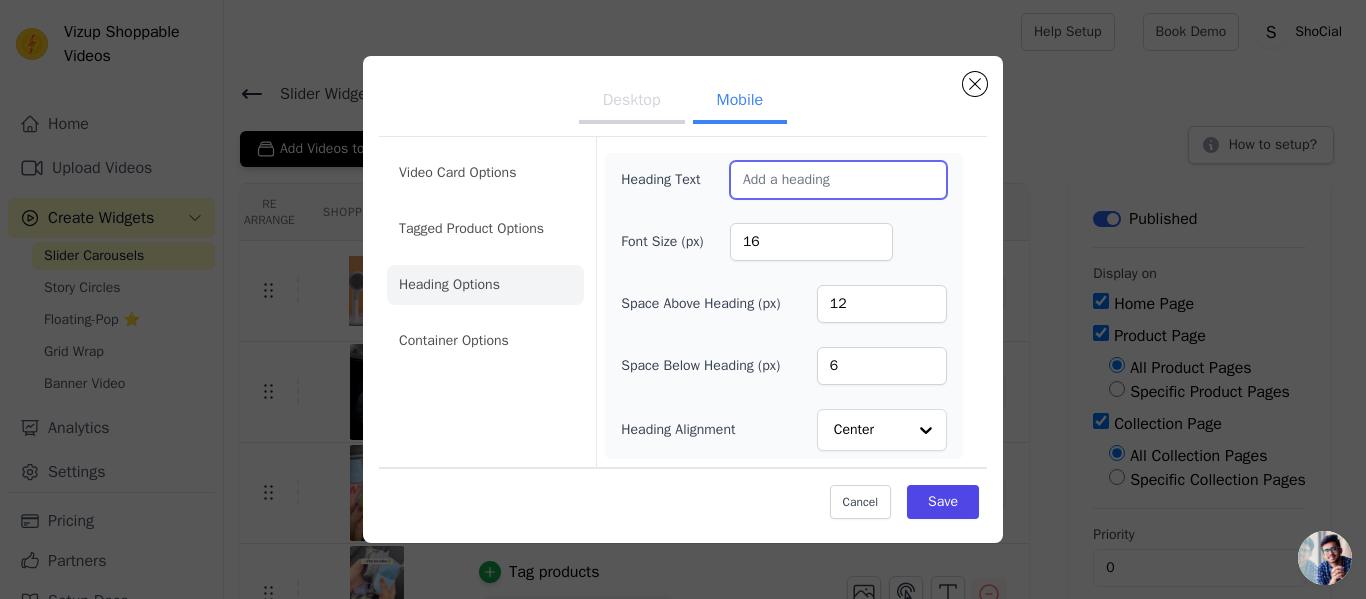 click on "Heading Text" at bounding box center [838, 180] 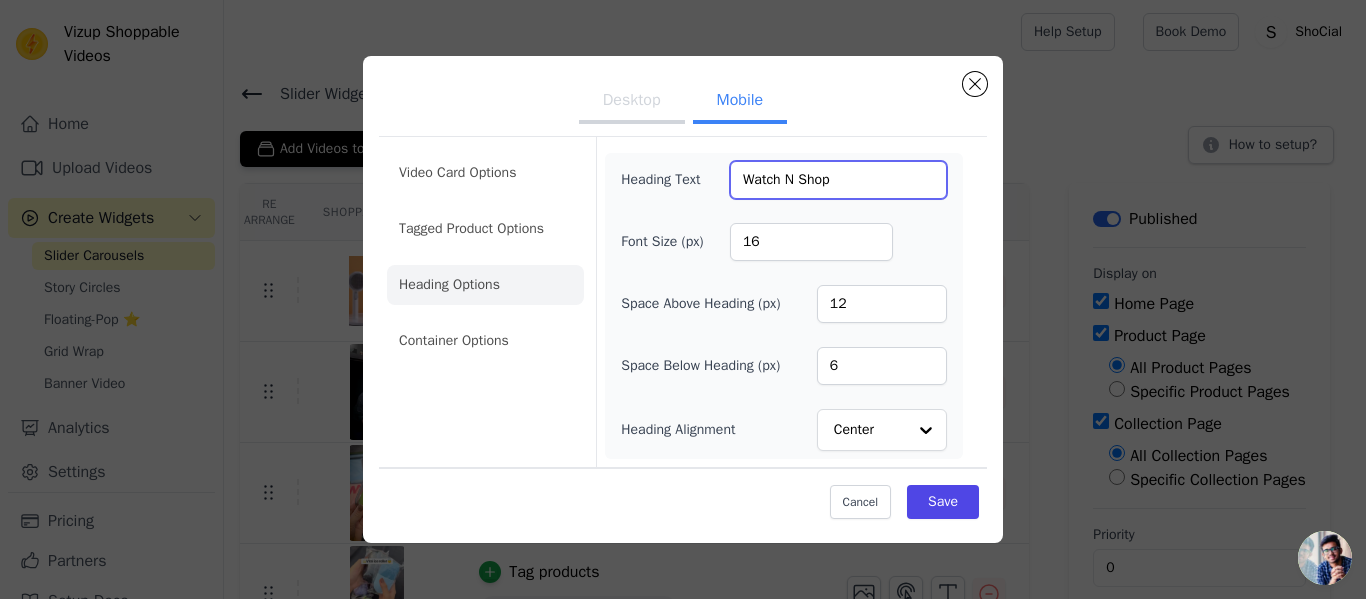 click on "Watch N Shop" at bounding box center [838, 180] 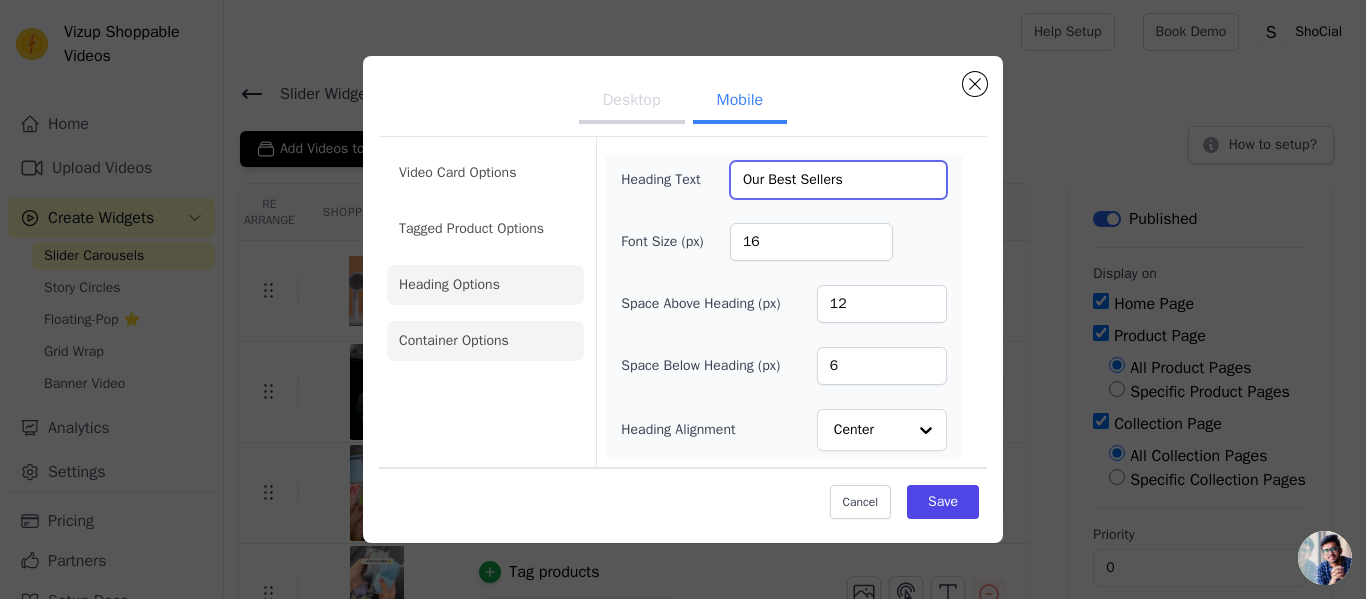 type on "Our Best Sellers" 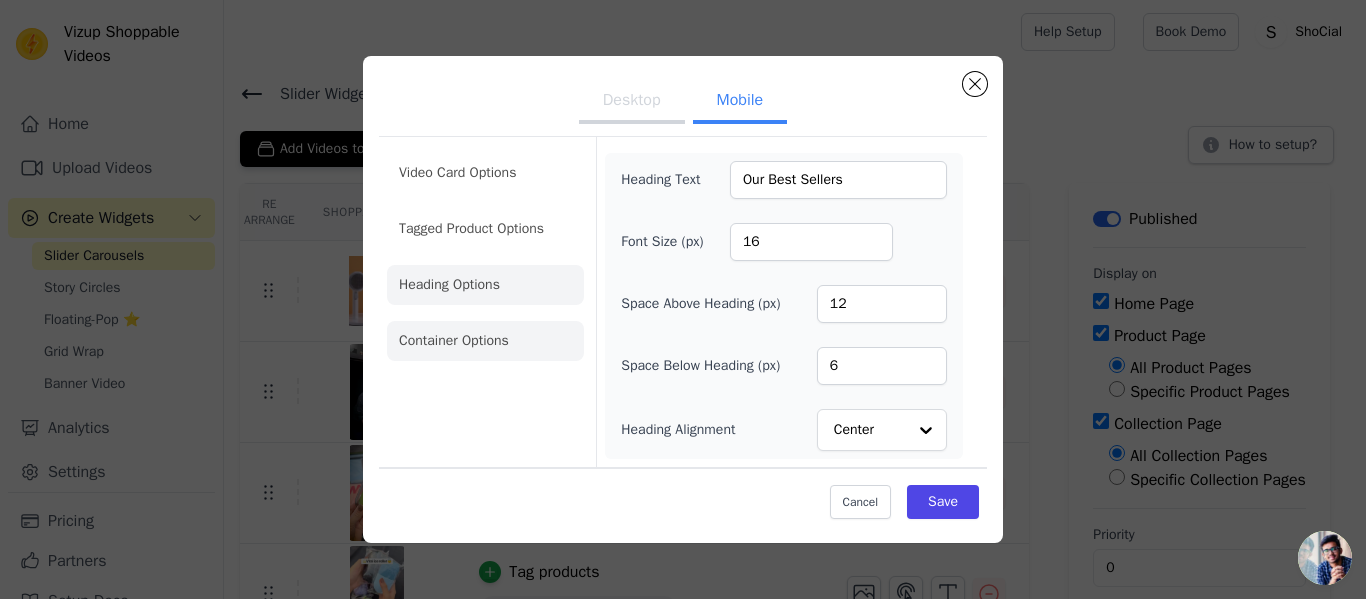 click on "Container Options" 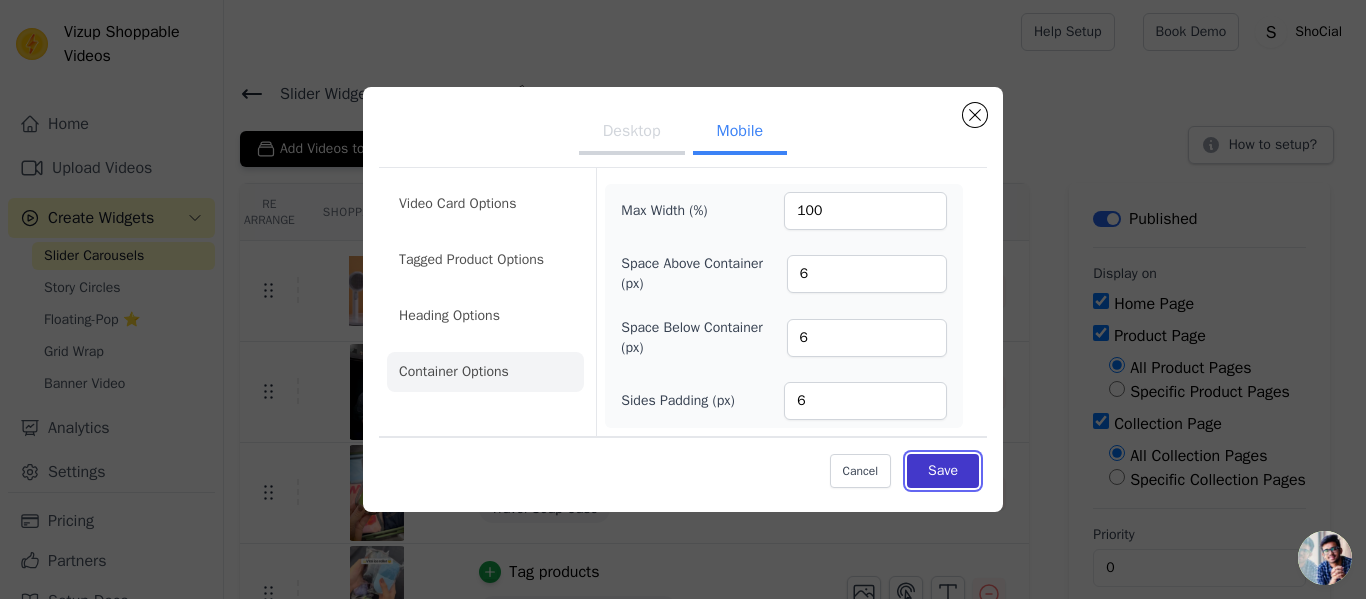 click on "Save" at bounding box center [943, 471] 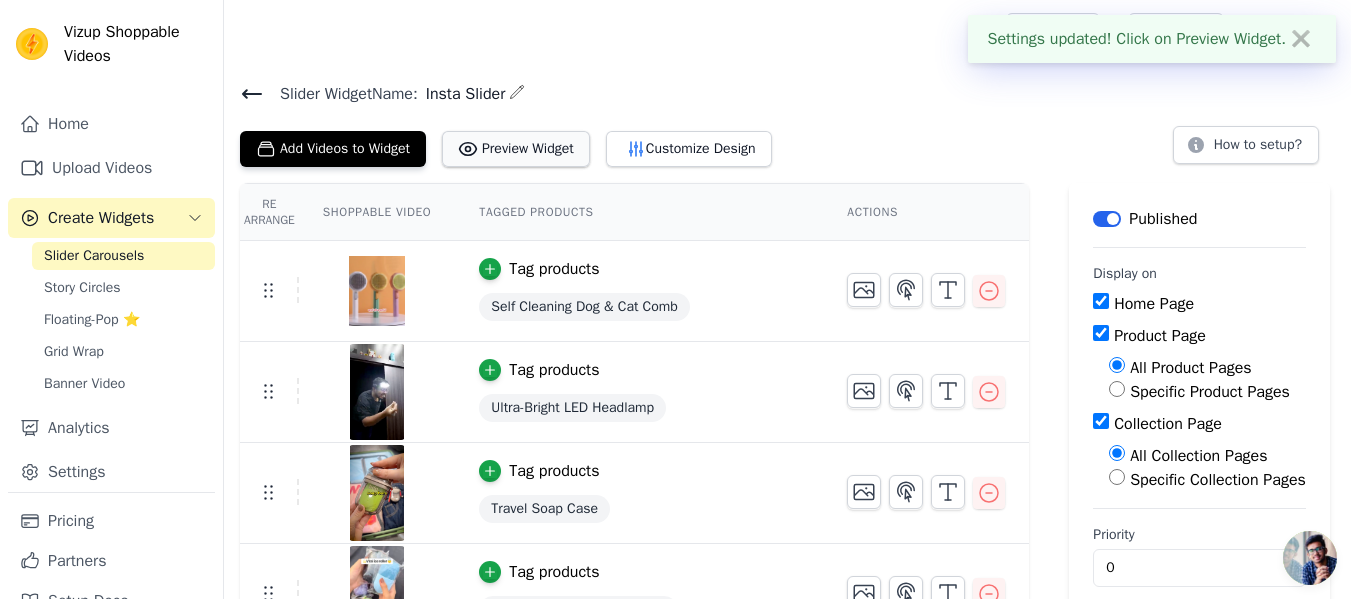 click on "Preview Widget" at bounding box center (516, 149) 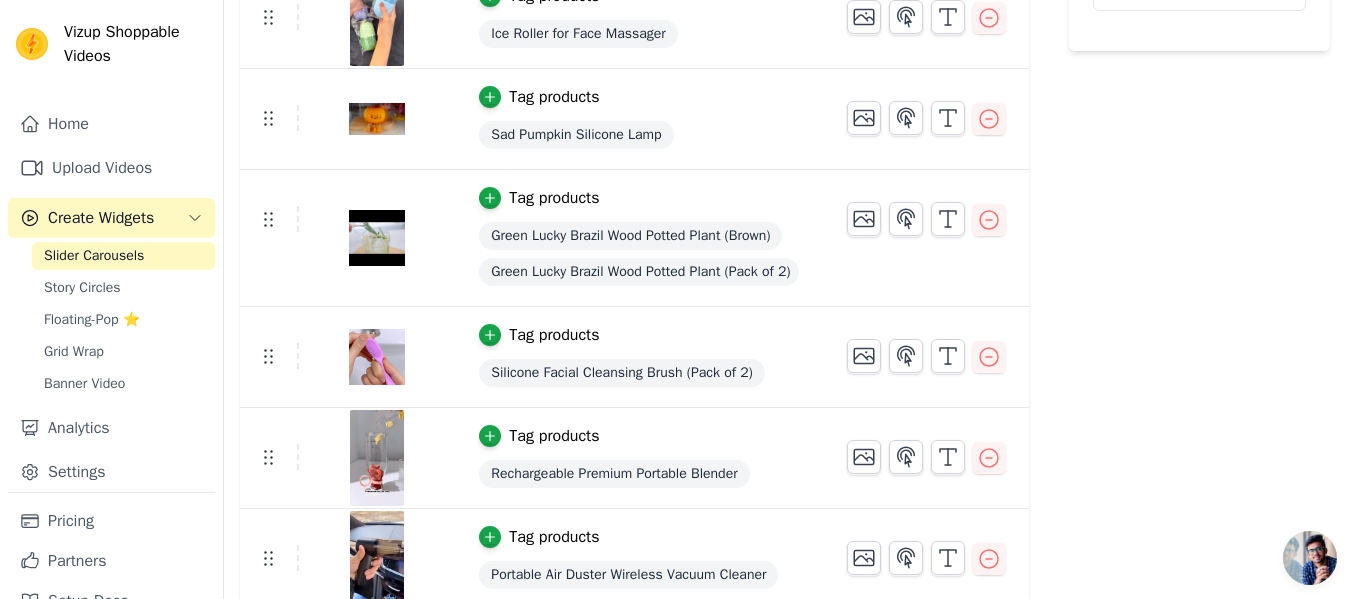 scroll, scrollTop: 586, scrollLeft: 0, axis: vertical 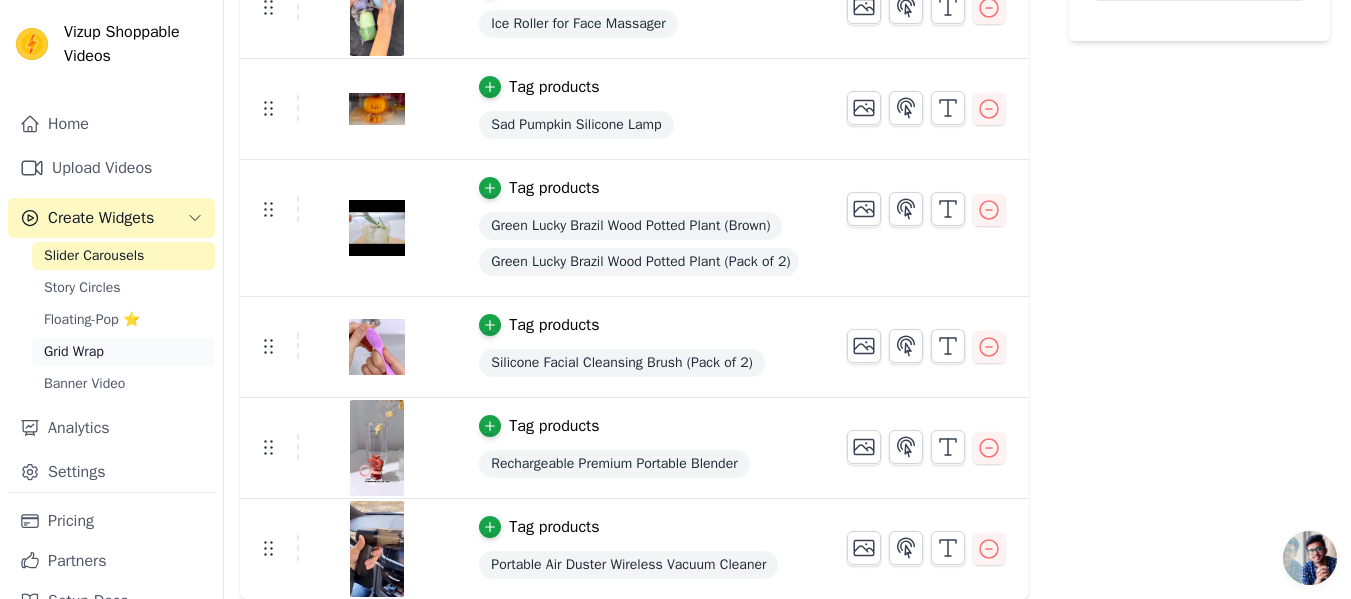 click on "Grid Wrap" at bounding box center (74, 352) 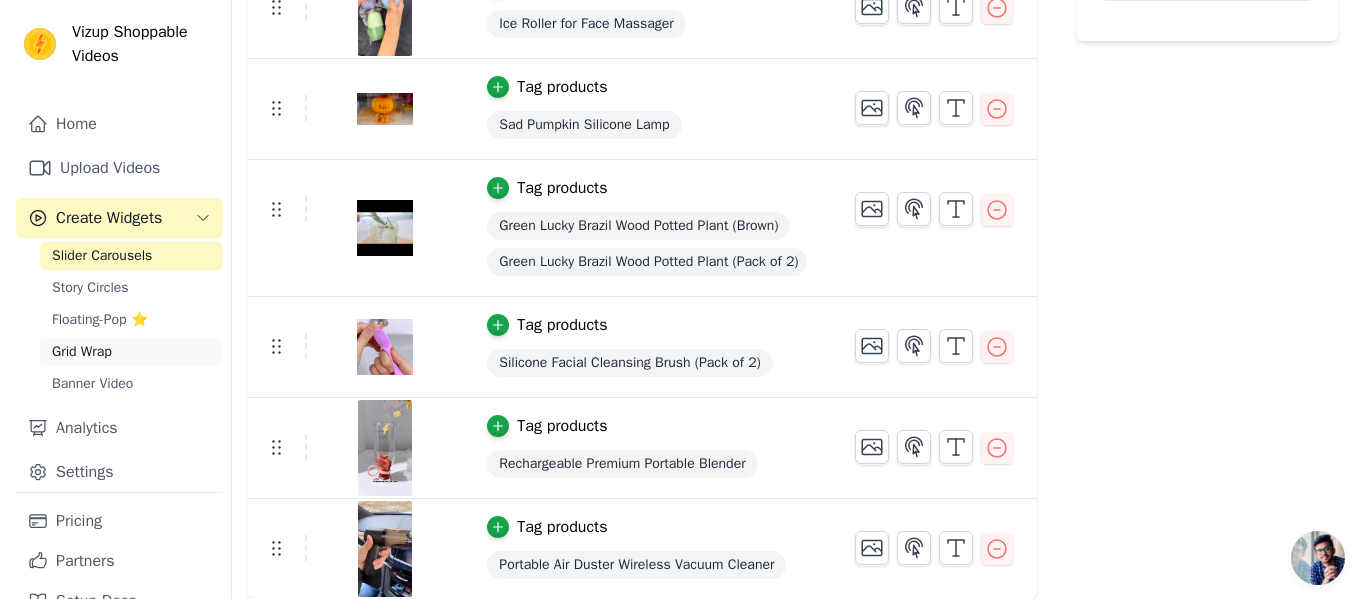 scroll, scrollTop: 0, scrollLeft: 0, axis: both 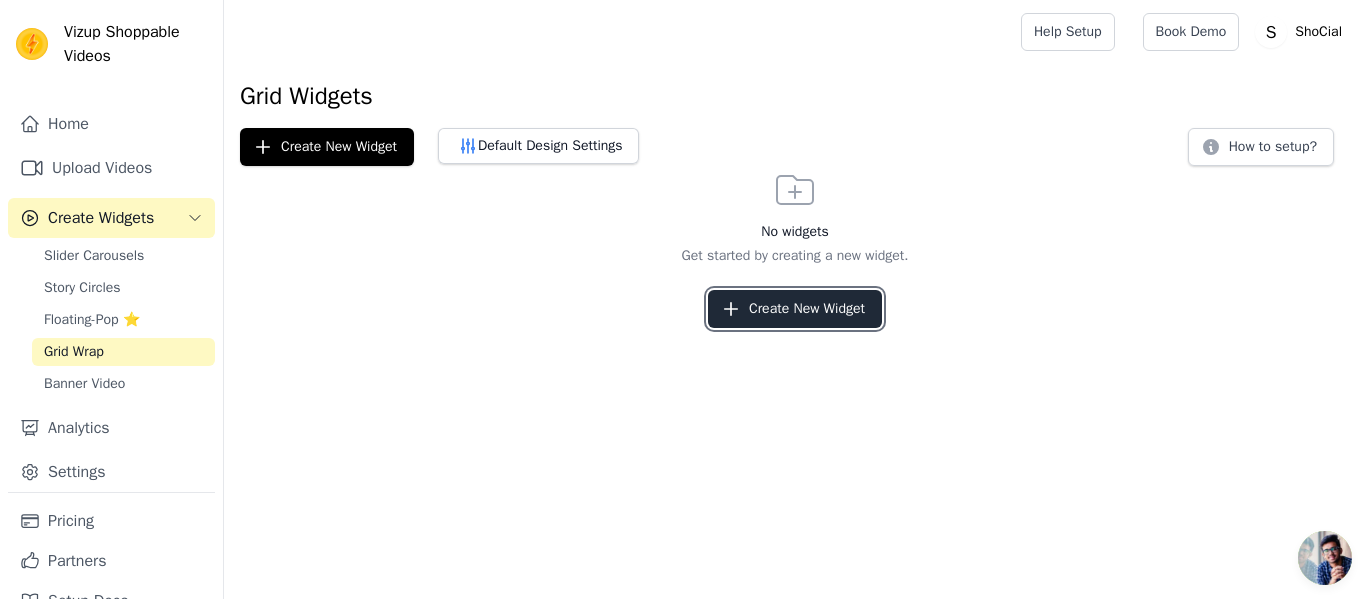 click 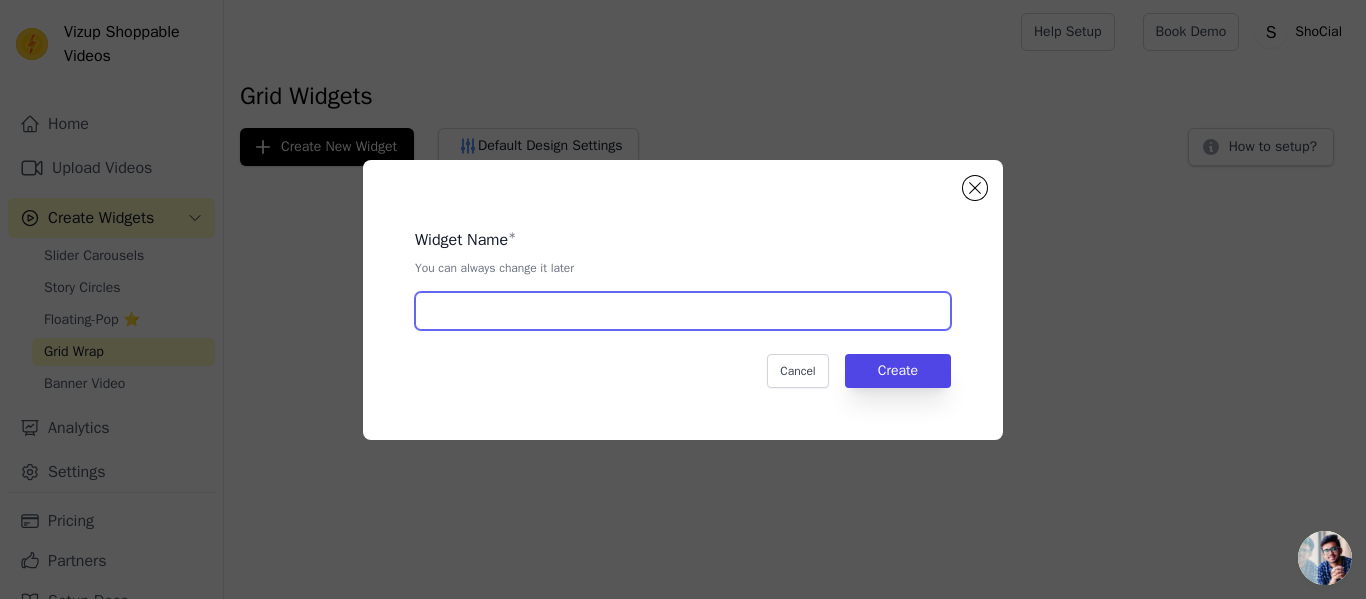 click at bounding box center (683, 311) 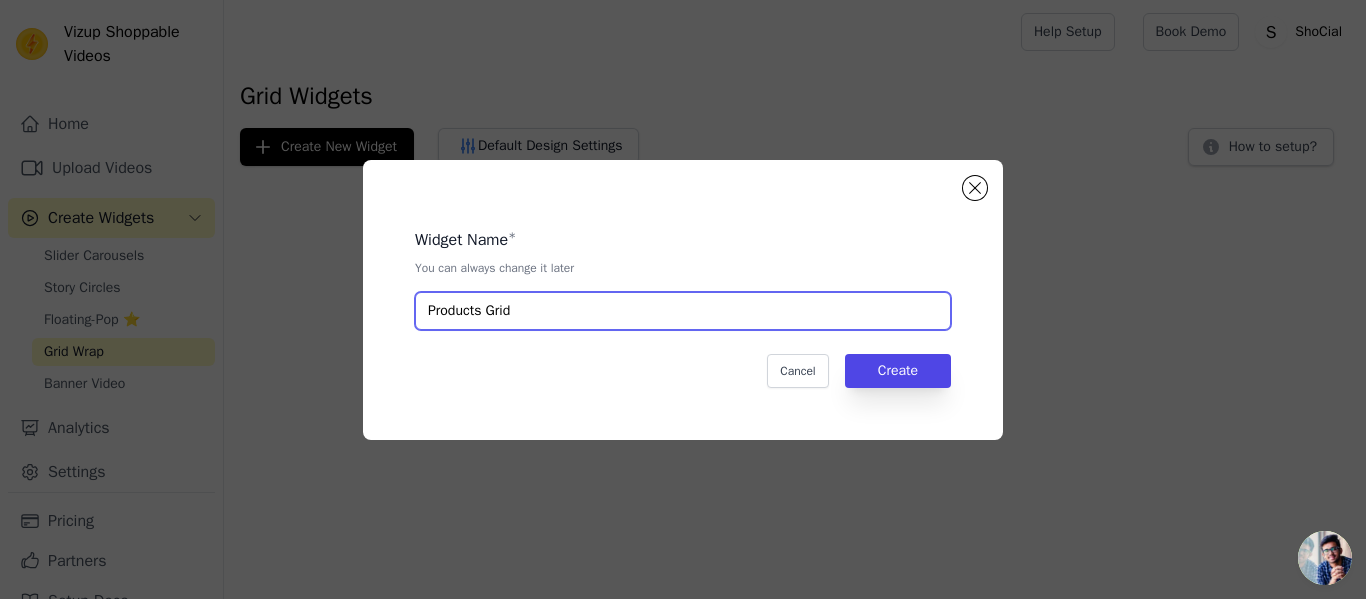 type on "Products Grid" 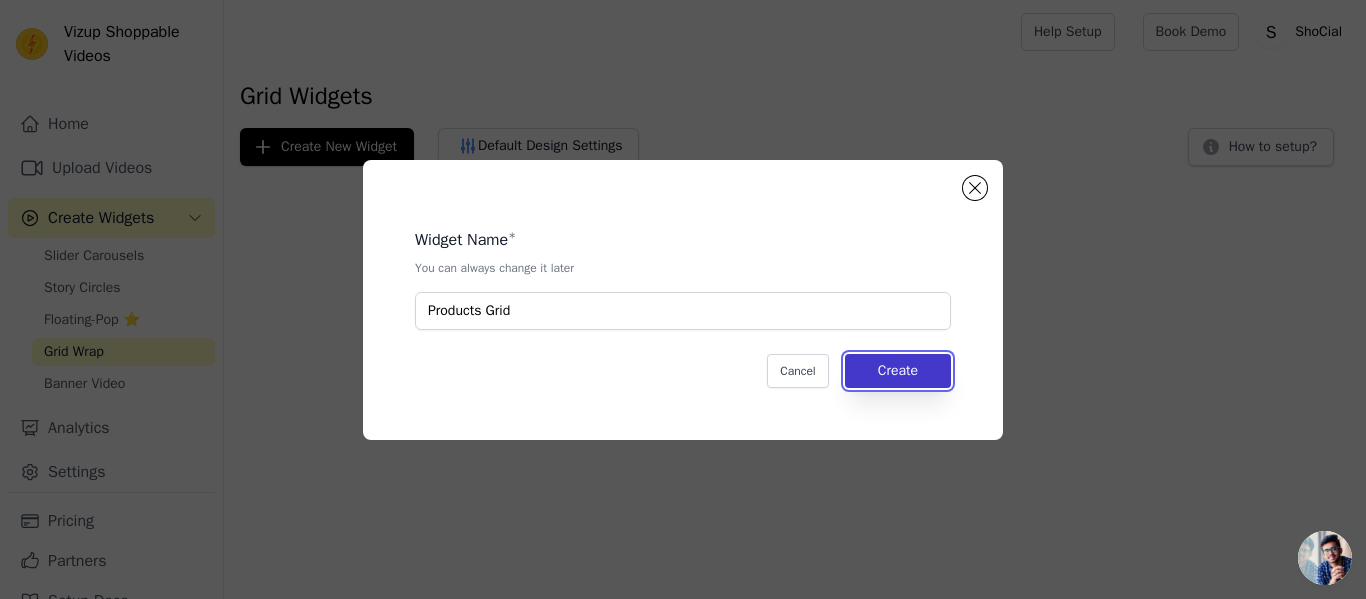 click on "Create" at bounding box center (898, 371) 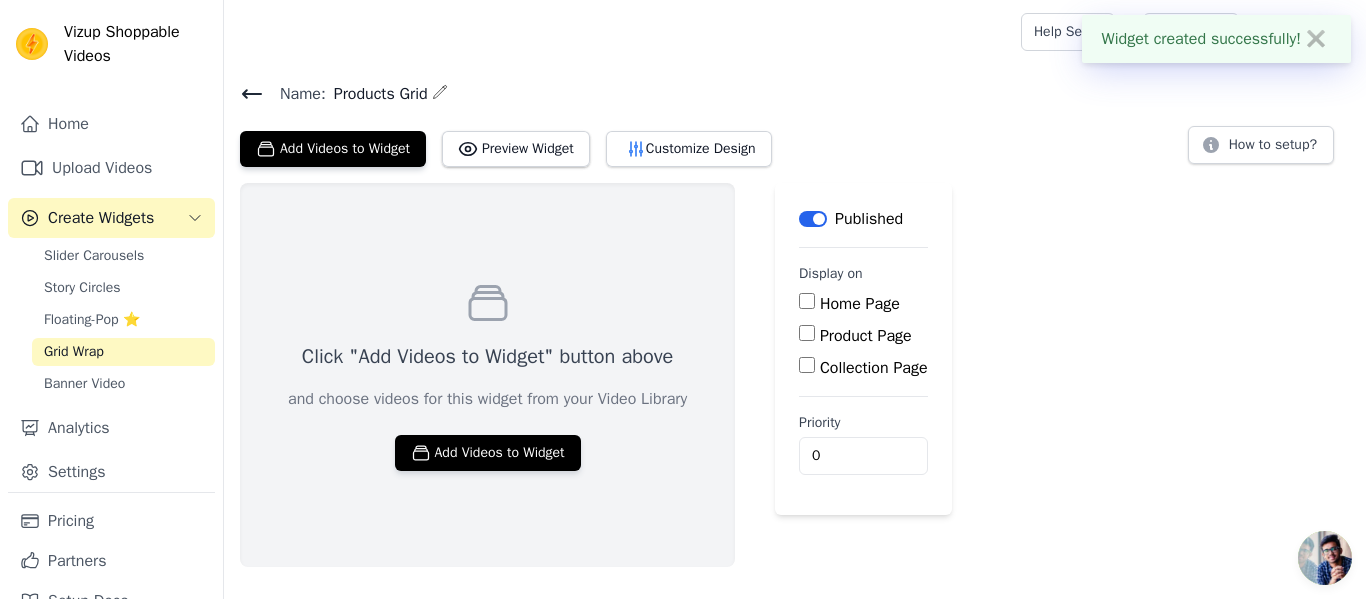 click on "Home Page" at bounding box center (807, 301) 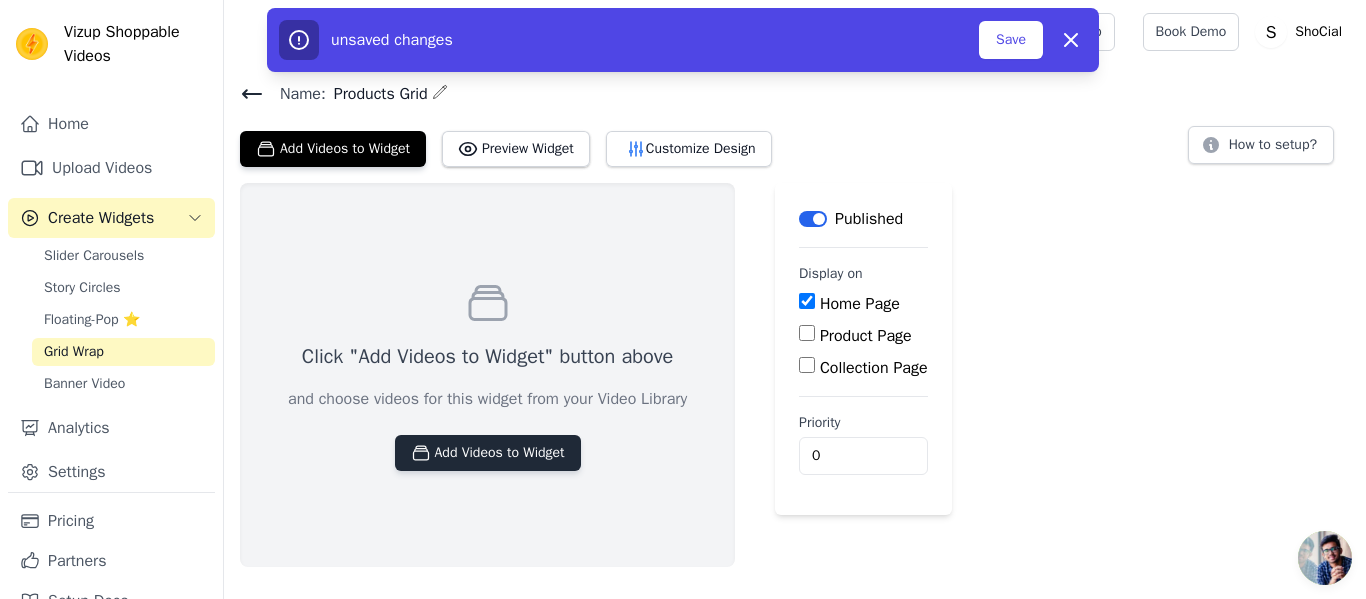 click on "Add Videos to Widget" at bounding box center [488, 453] 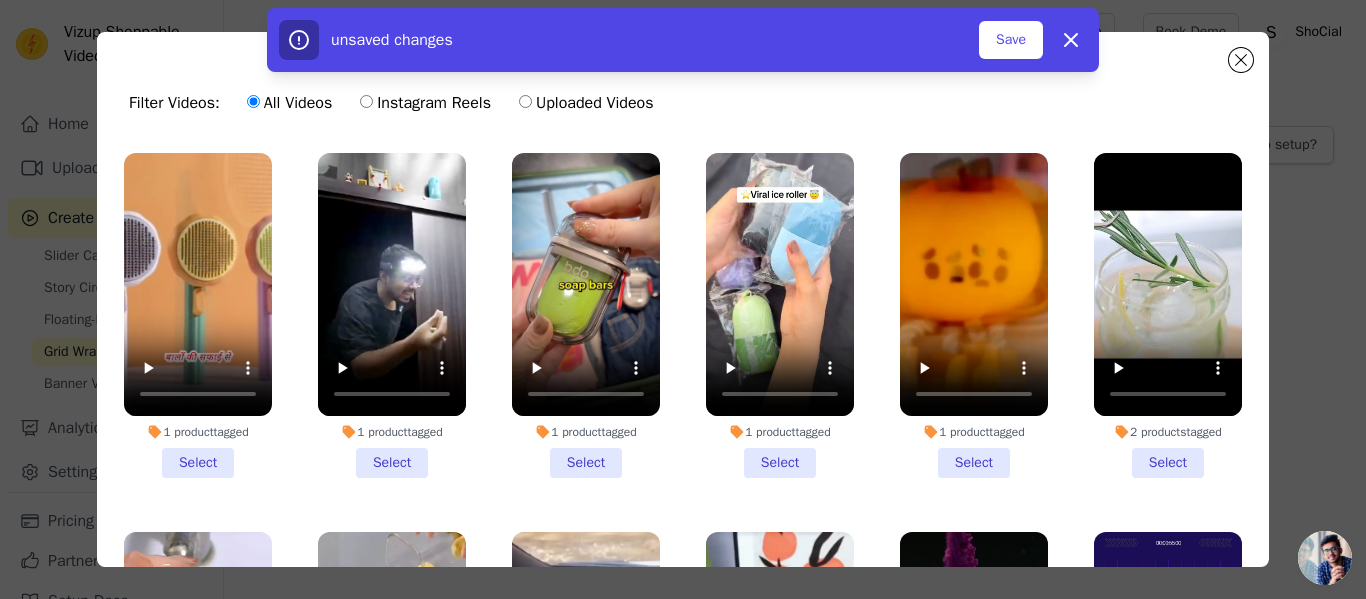 click on "1   product  tagged     Select" at bounding box center [198, 315] 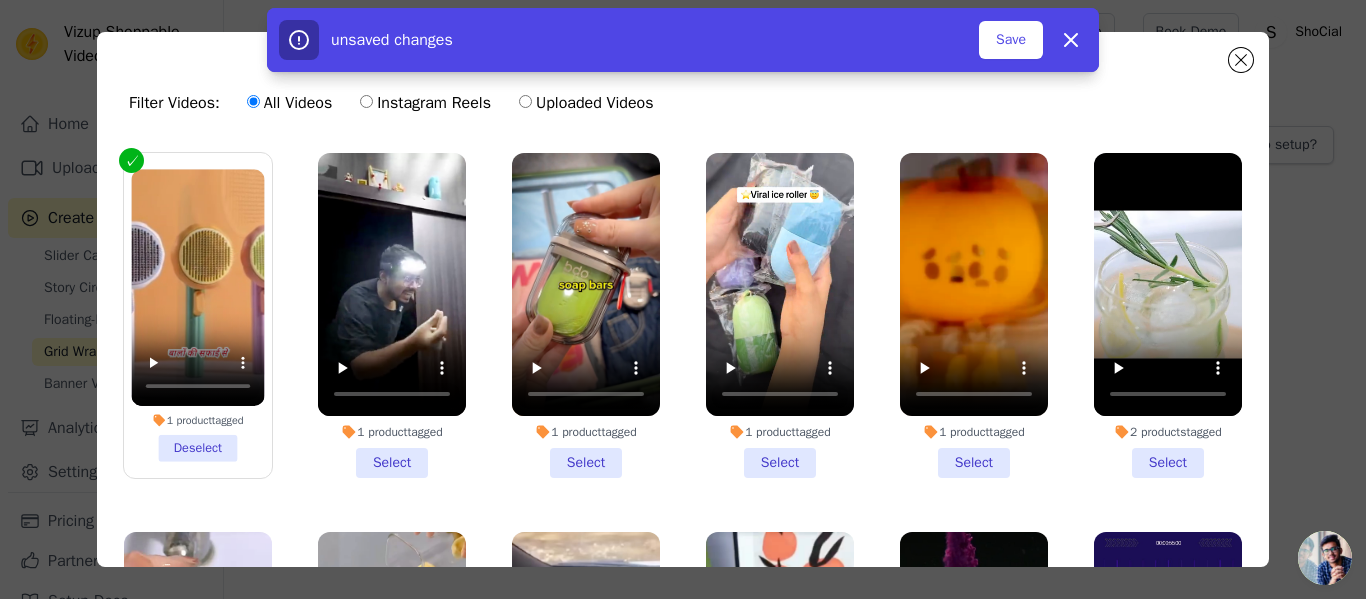 click on "1   product  tagged     Select" at bounding box center [392, 315] 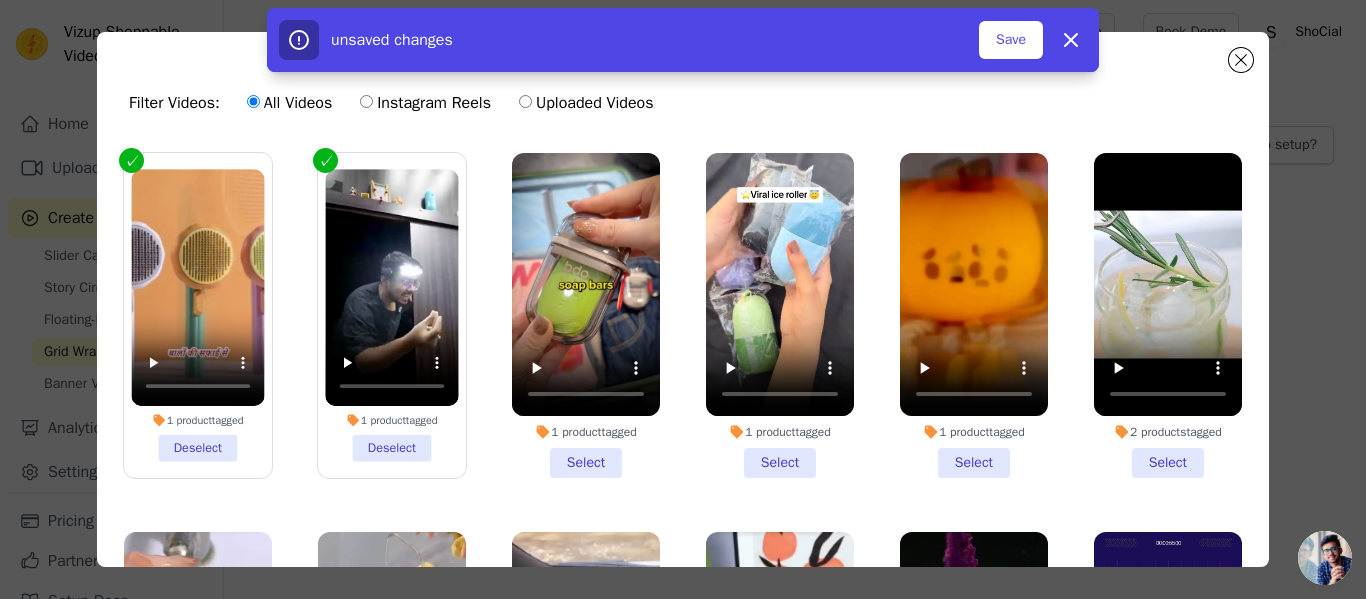click on "1   product  tagged     Select" at bounding box center (586, 315) 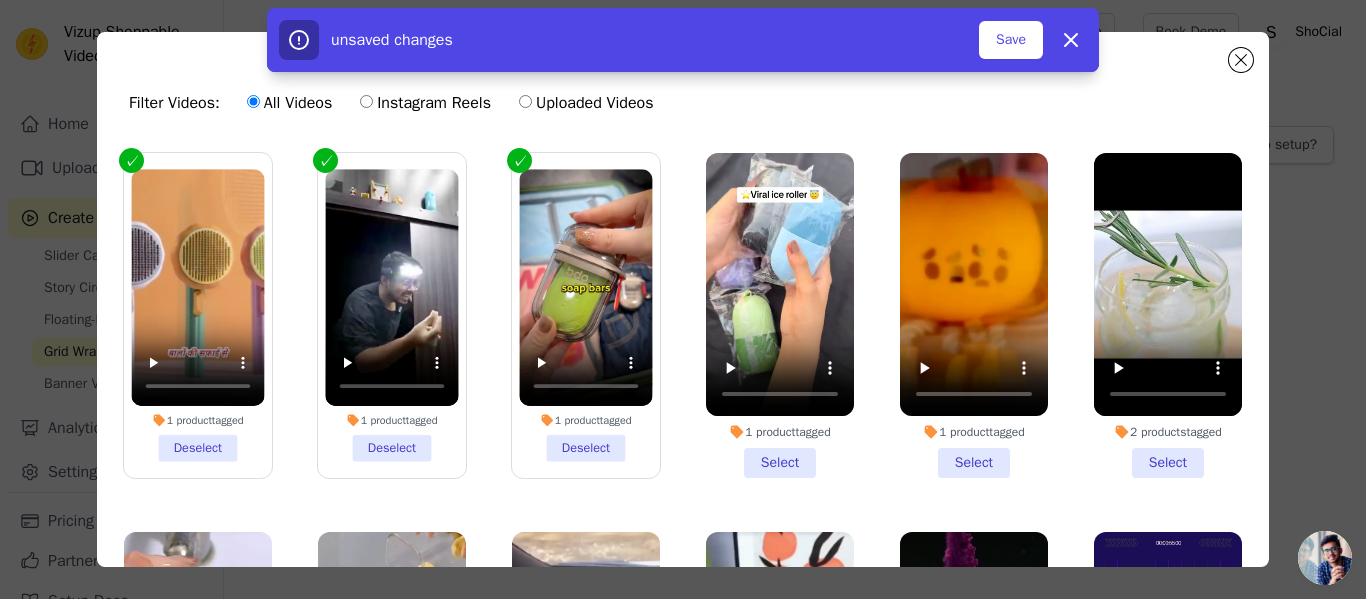click on "1   product  tagged     Select" at bounding box center (780, 315) 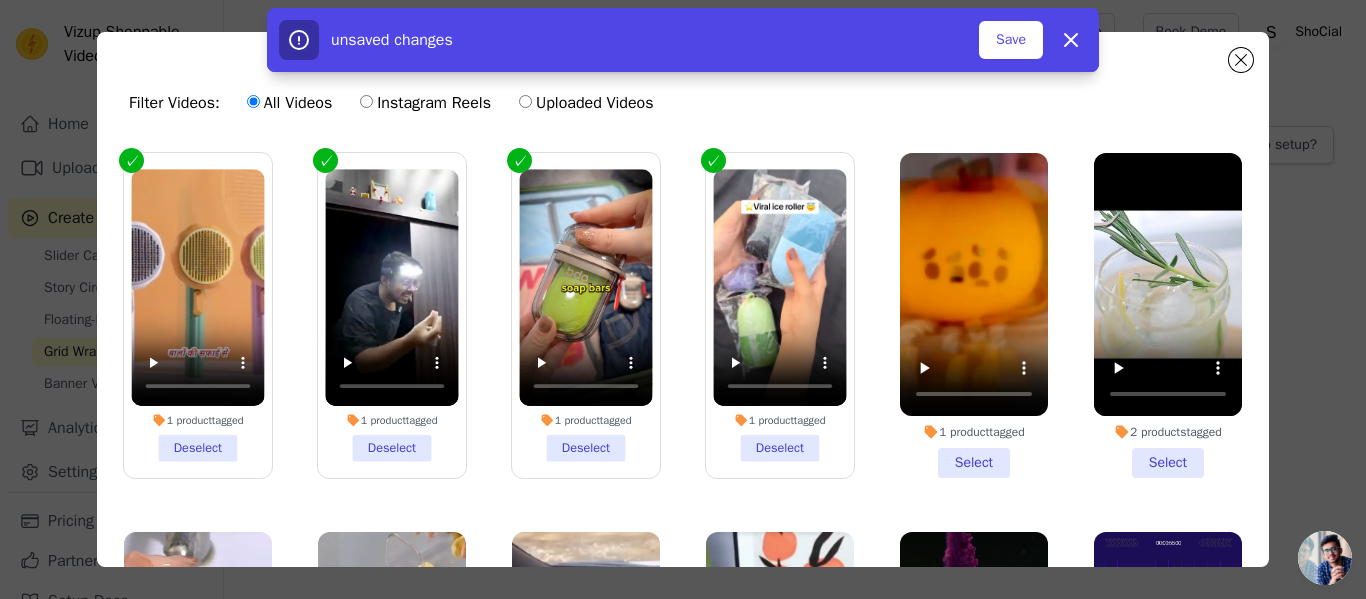drag, startPoint x: 963, startPoint y: 440, endPoint x: 1135, endPoint y: 454, distance: 172.56883 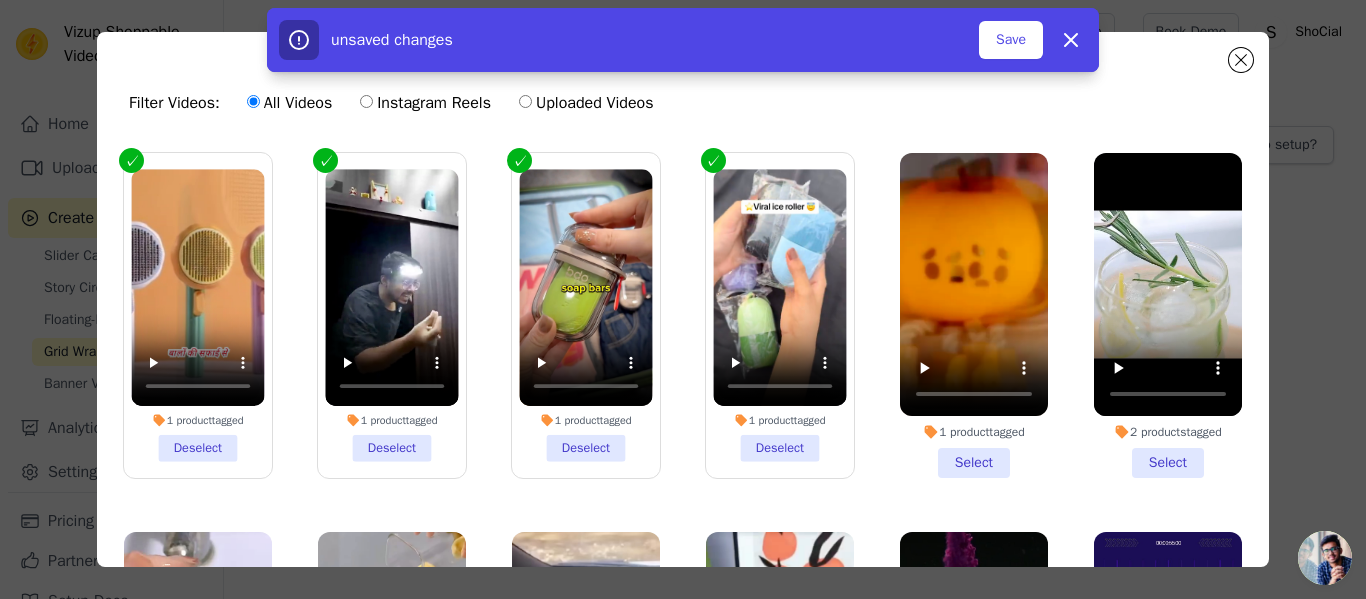 click on "1   product  tagged     Select" at bounding box center [974, 315] 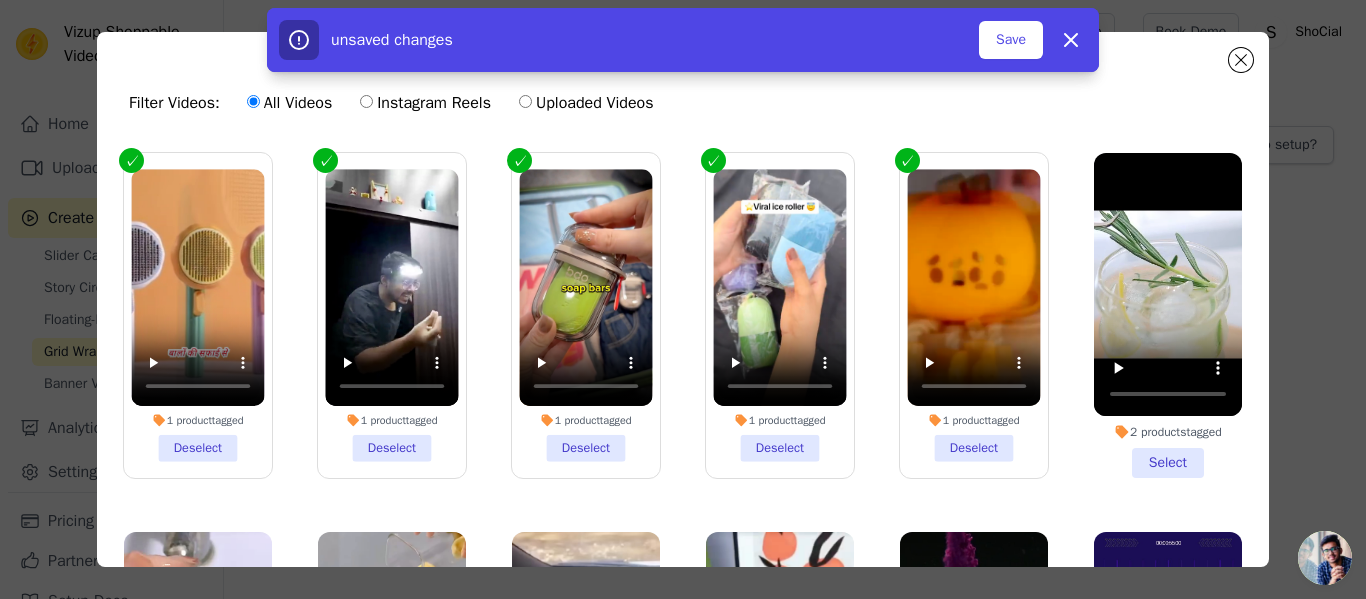 click on "2   products  tagged     Select" at bounding box center [1168, 315] 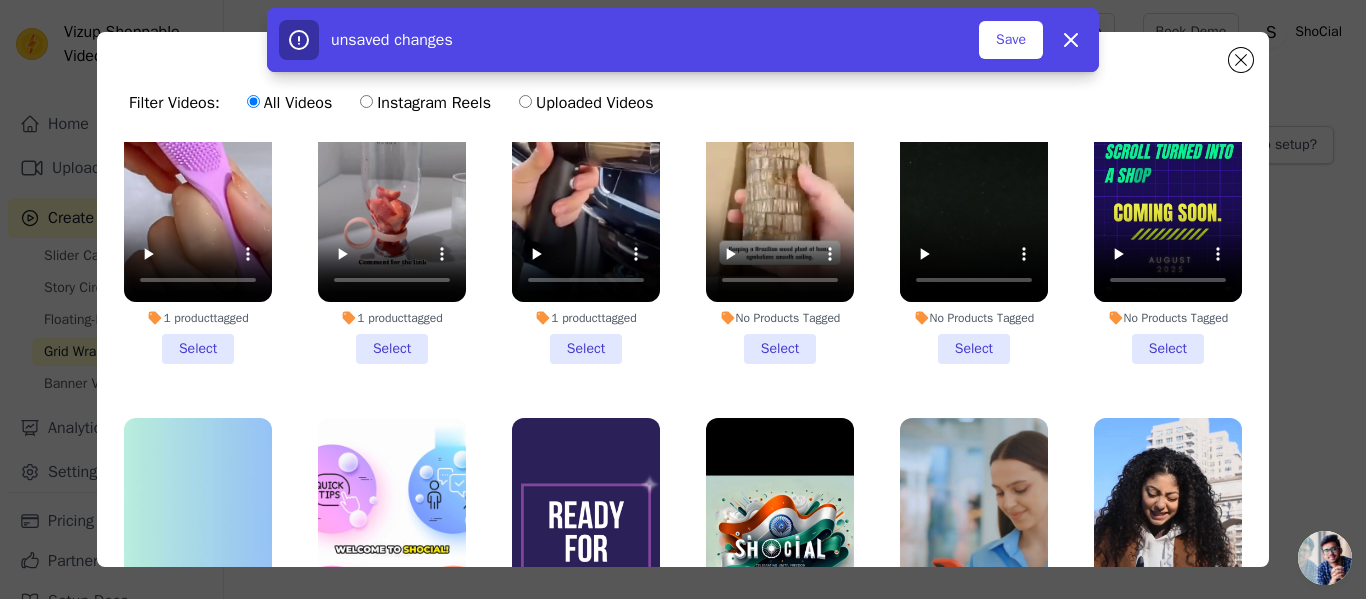 scroll, scrollTop: 500, scrollLeft: 0, axis: vertical 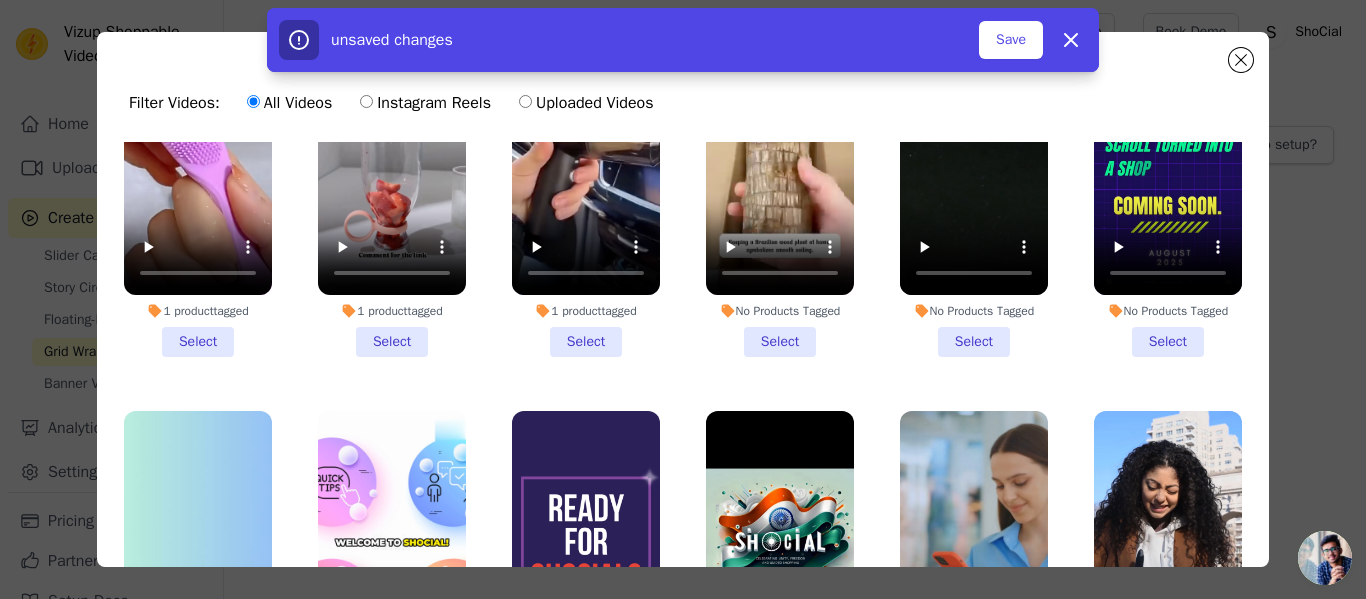 click on "1   product  tagged     Select" at bounding box center [198, 194] 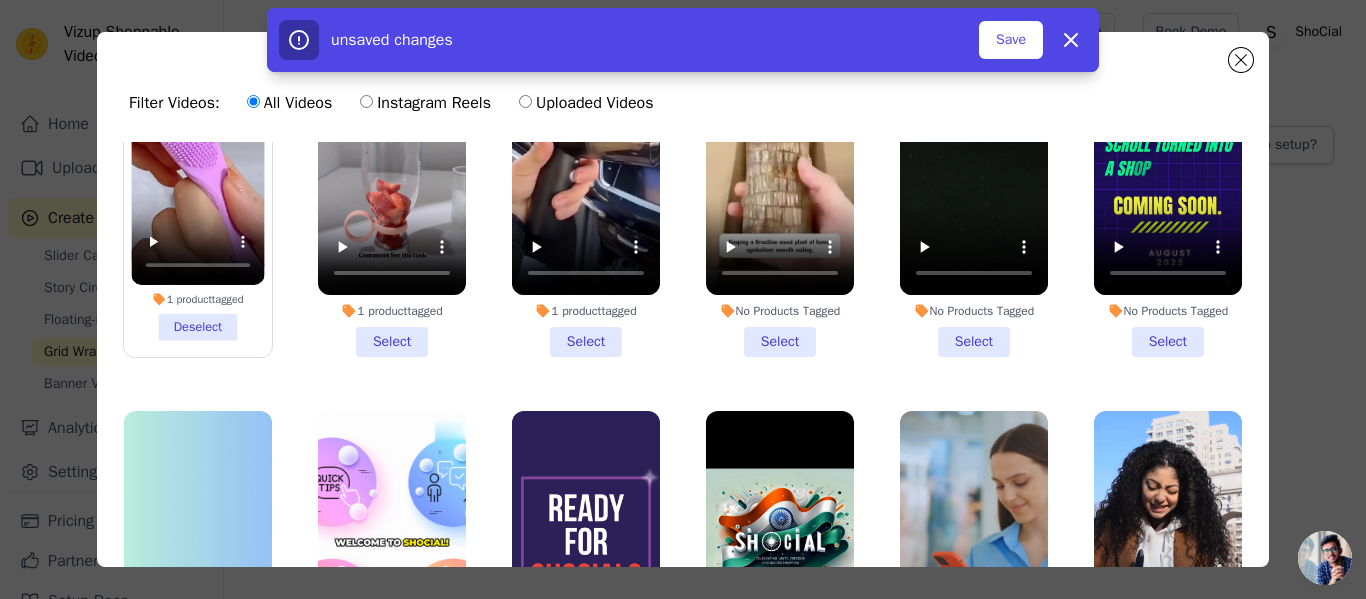 click on "1   product  tagged     Select" at bounding box center [392, 194] 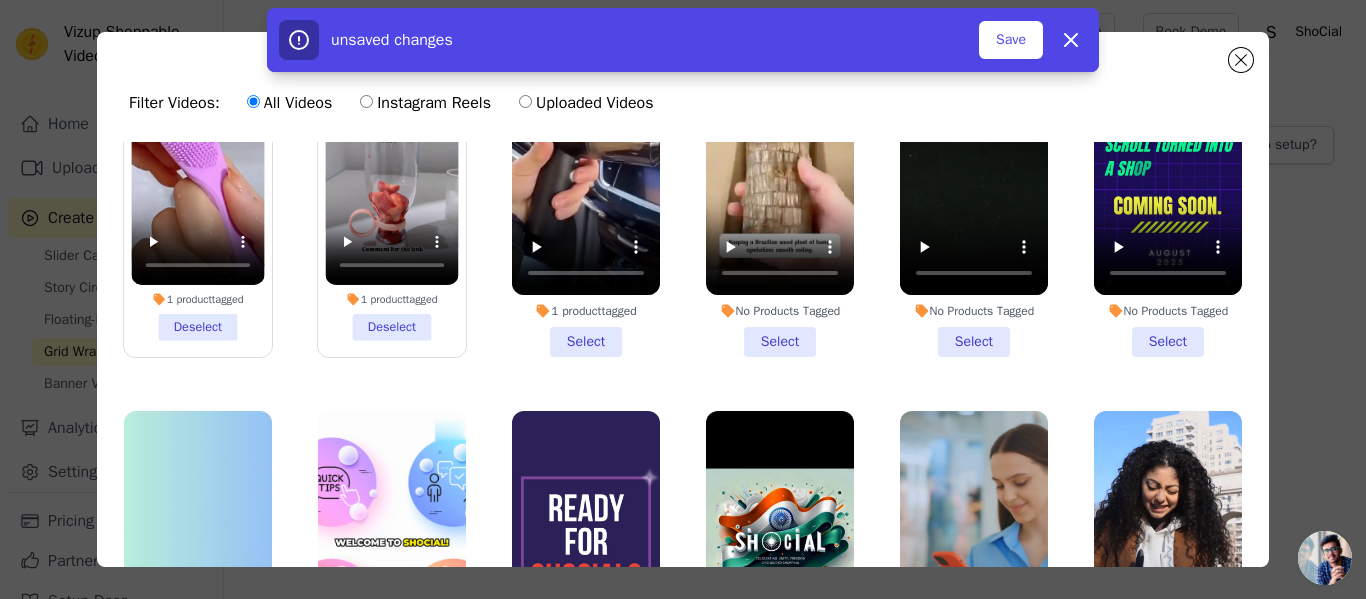 click on "1   product  tagged     Select" at bounding box center [586, 194] 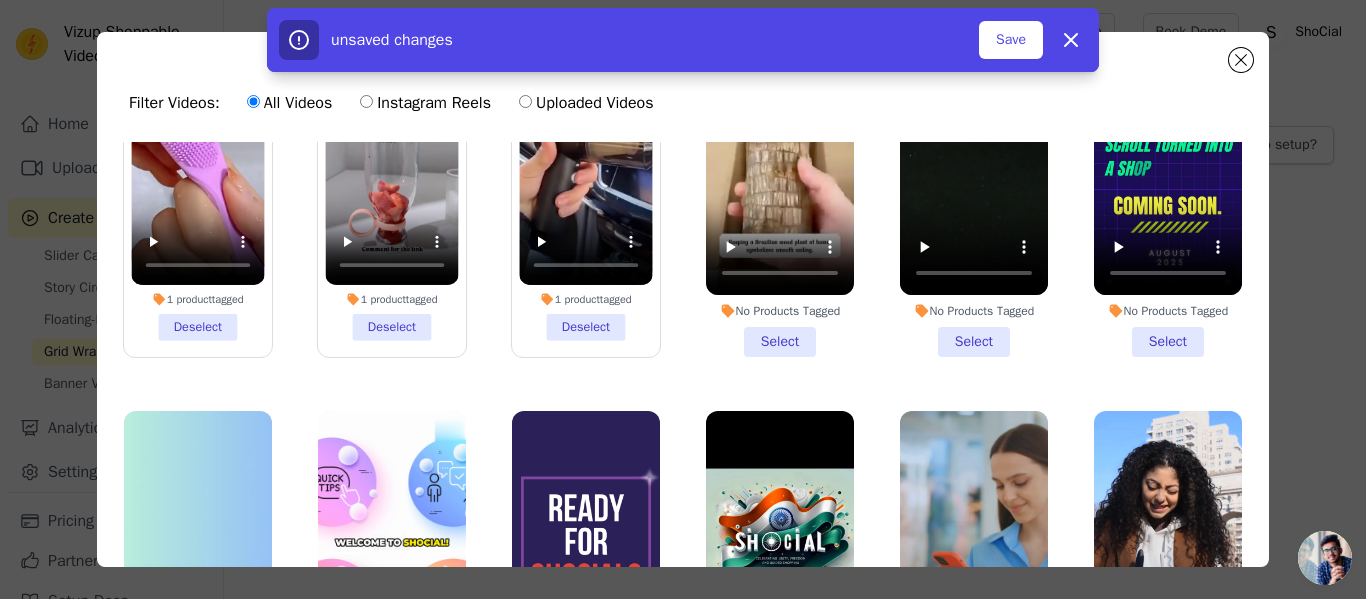 drag, startPoint x: 760, startPoint y: 324, endPoint x: 893, endPoint y: 321, distance: 133.03383 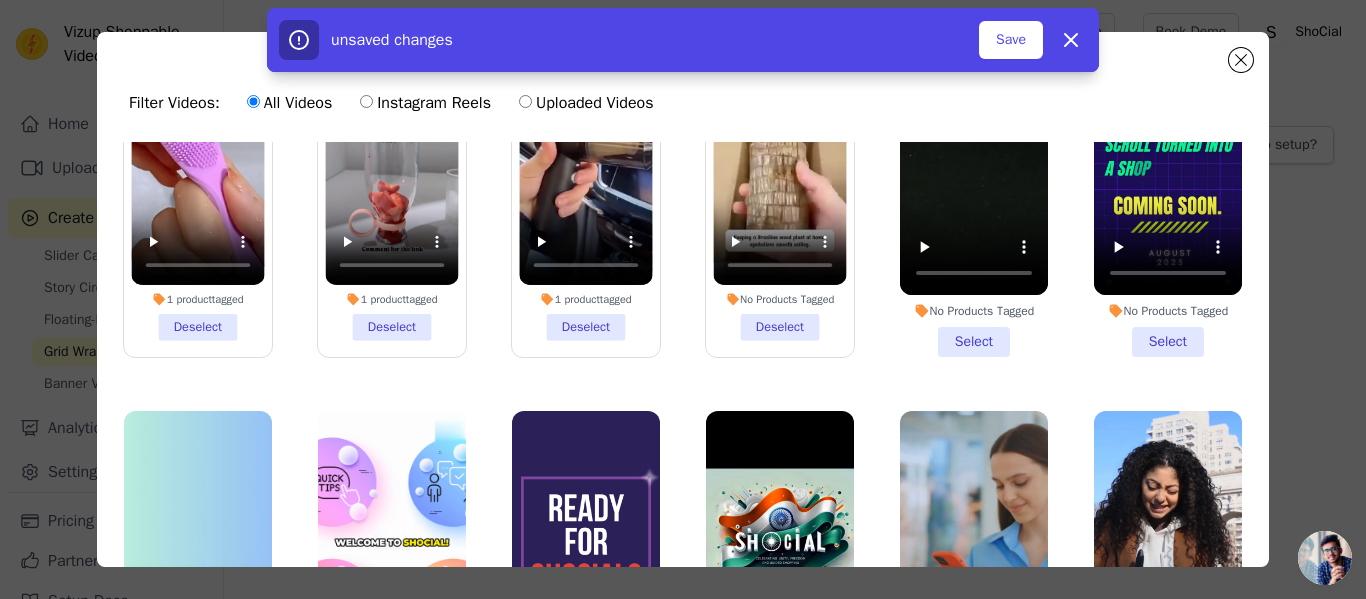 click on "No Products Tagged     Select" at bounding box center [974, 194] 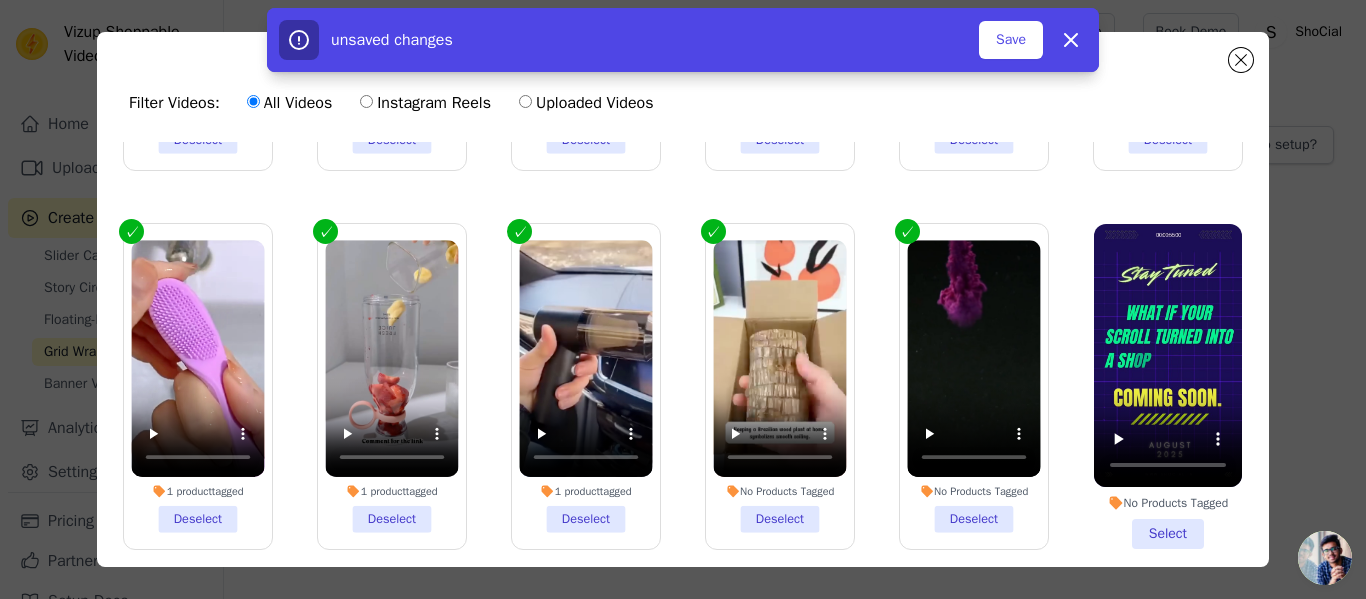 scroll, scrollTop: 300, scrollLeft: 0, axis: vertical 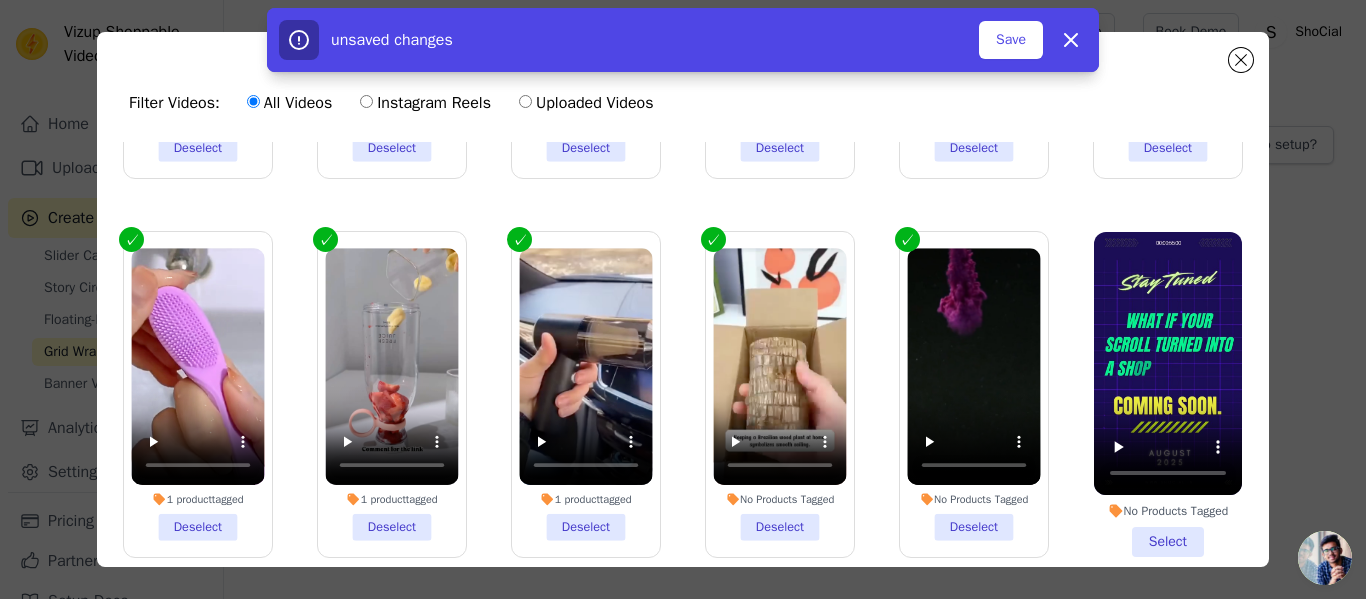 click on "No Products Tagged     Deselect" at bounding box center [973, 394] 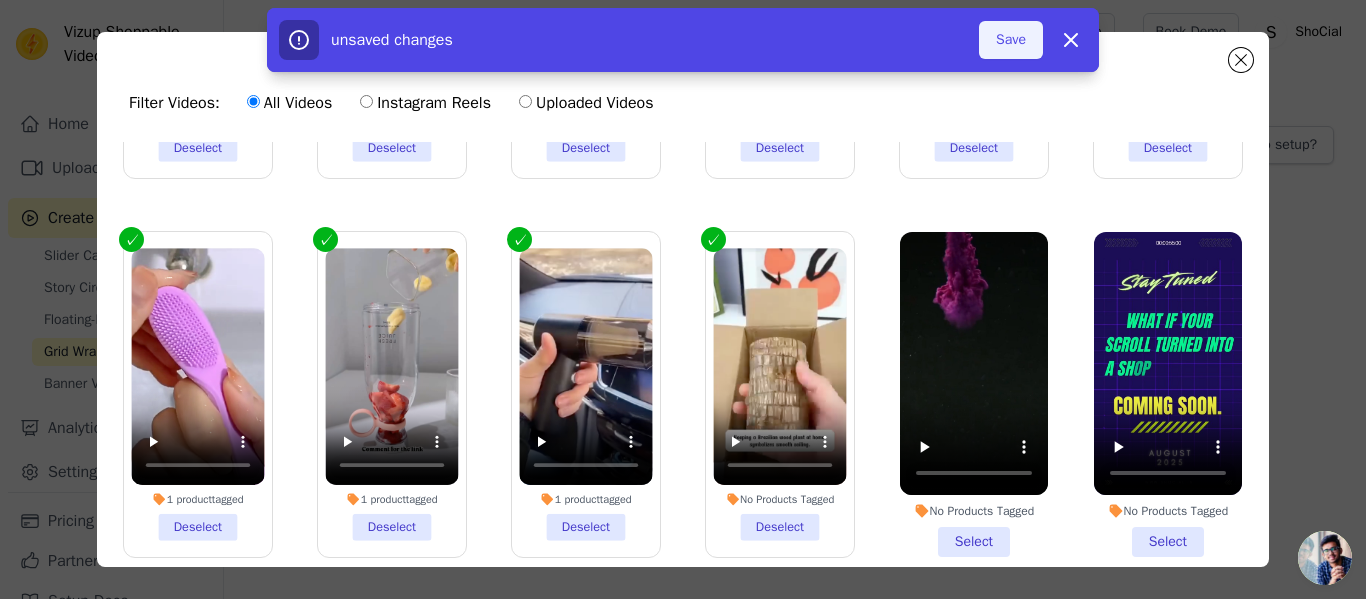 click on "Save" at bounding box center (1011, 40) 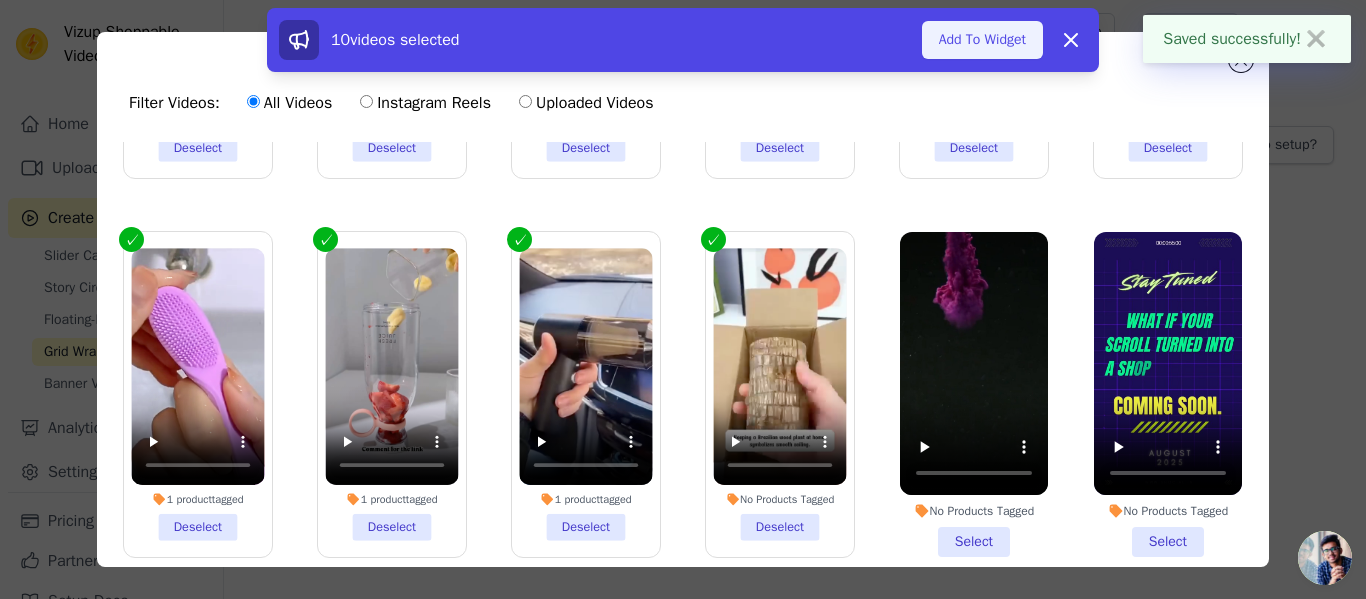 click on "Add To Widget" at bounding box center [982, 40] 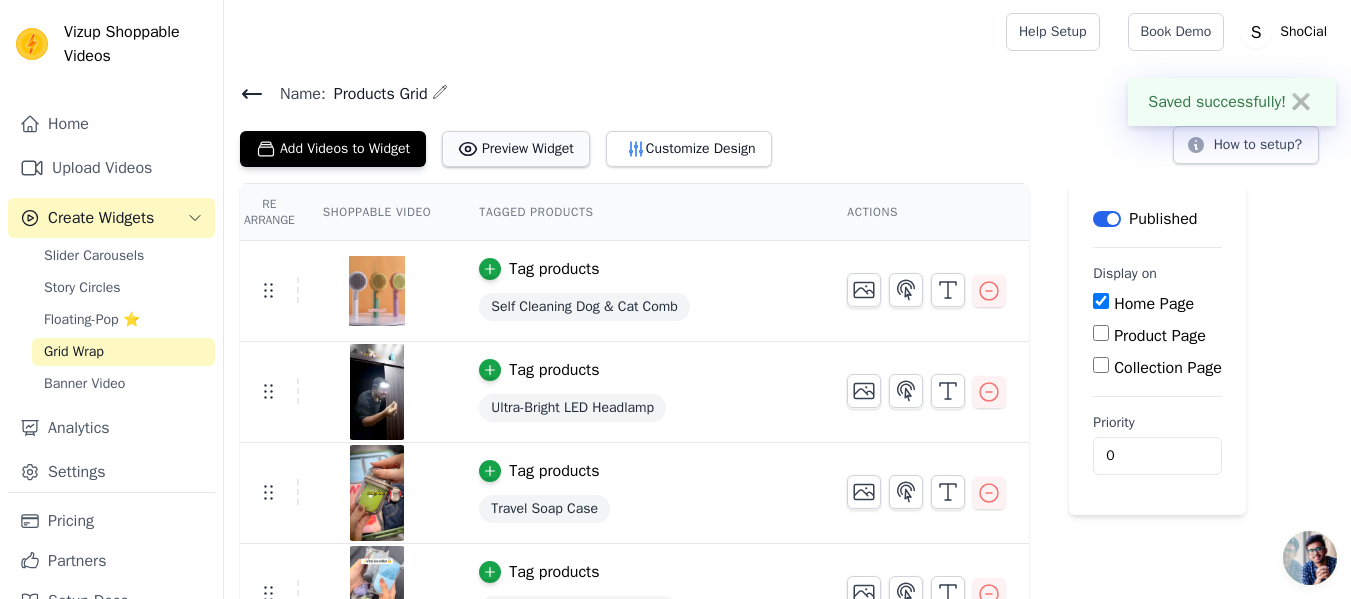 click on "Preview Widget" at bounding box center (516, 149) 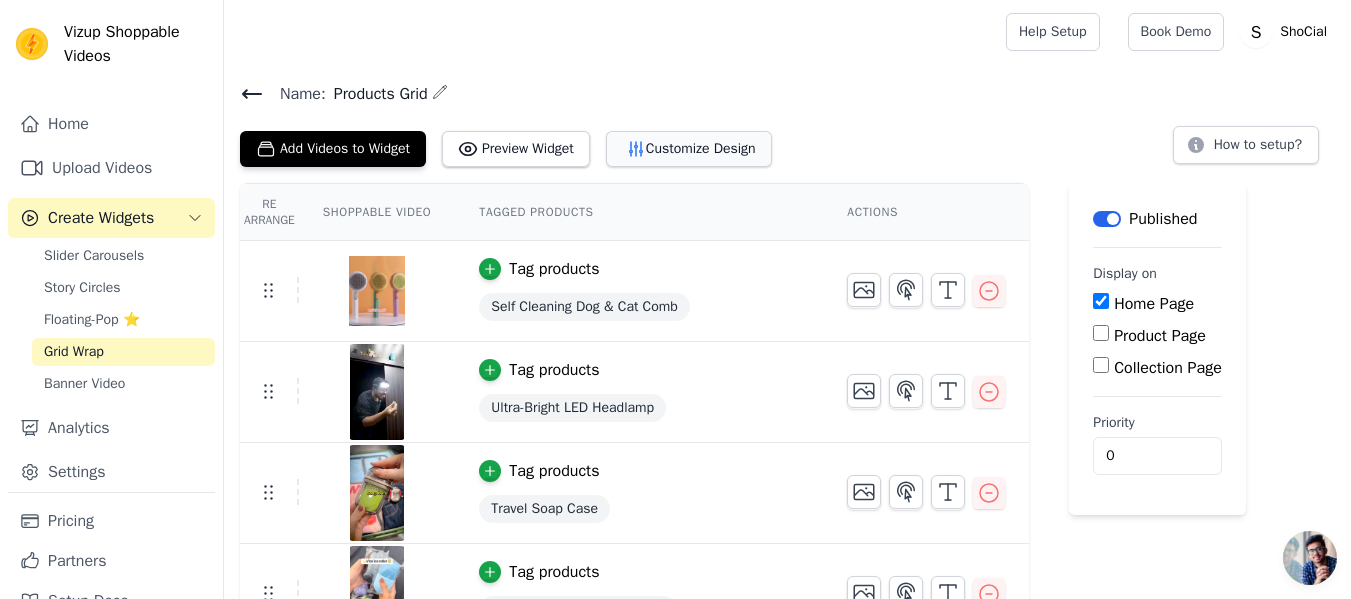 click on "Customize Design" at bounding box center (689, 149) 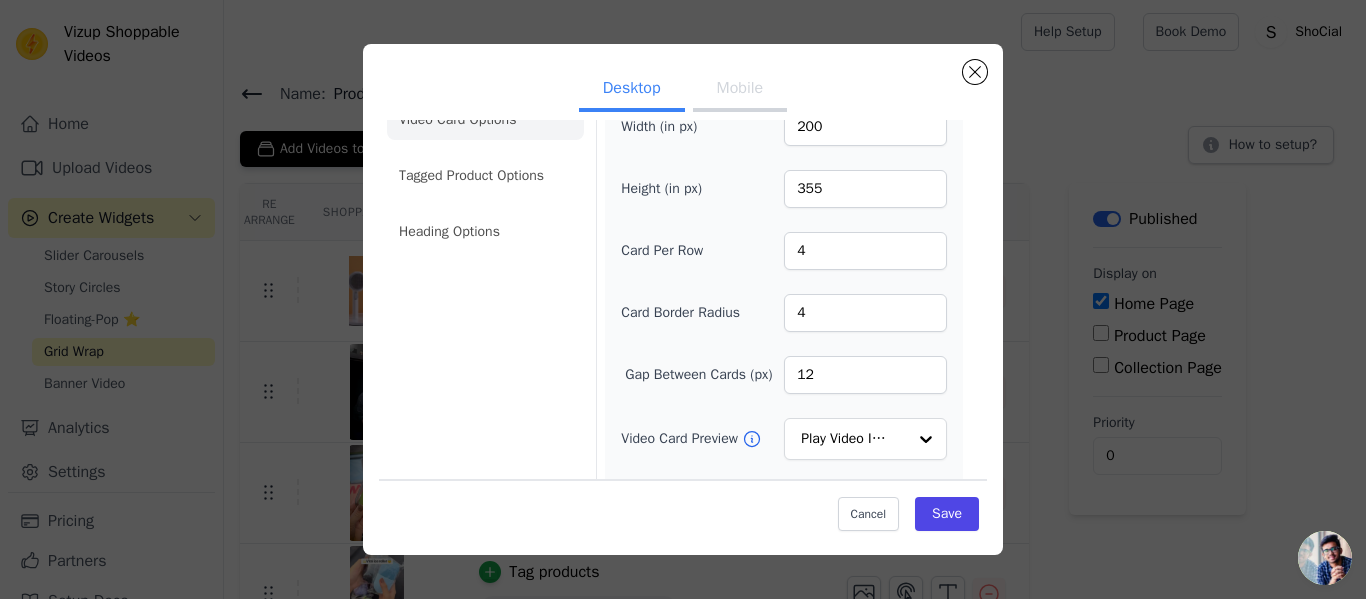 scroll, scrollTop: 42, scrollLeft: 0, axis: vertical 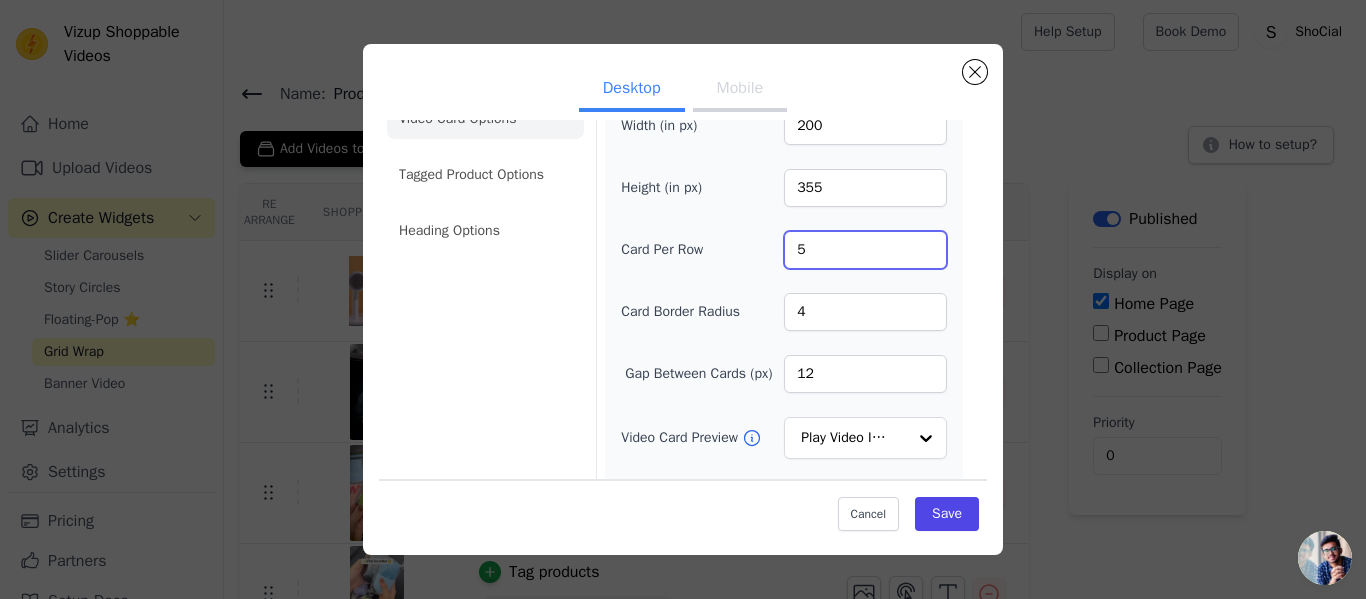 type on "5" 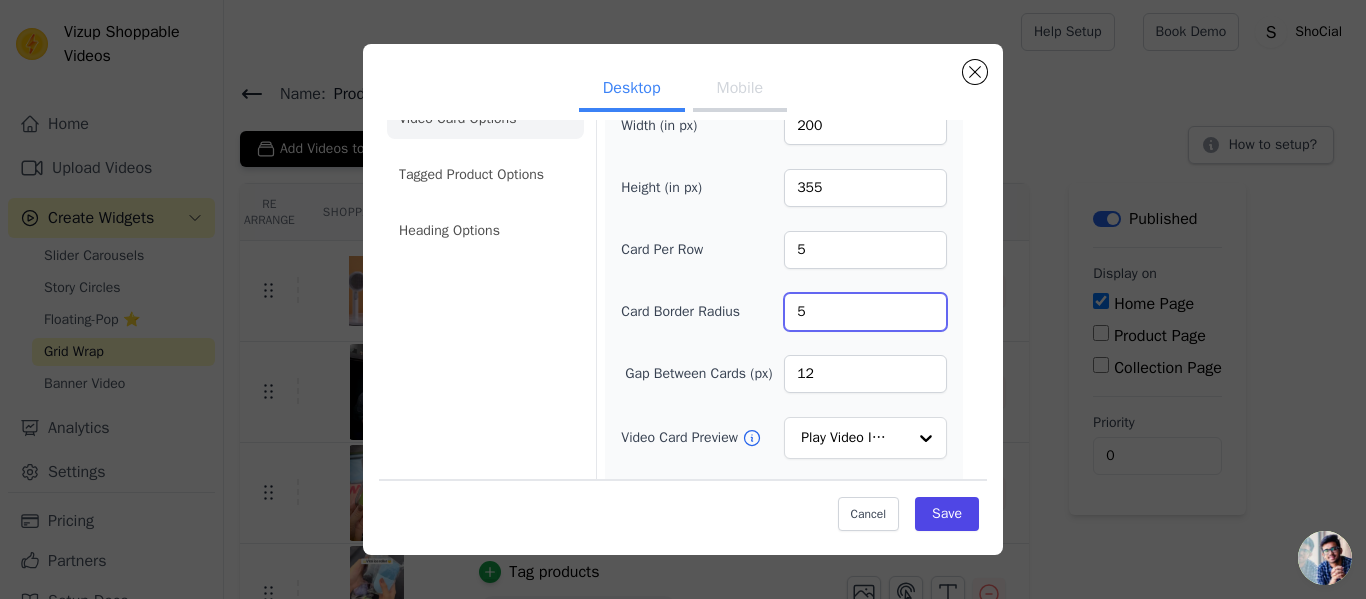 click on "5" at bounding box center (865, 312) 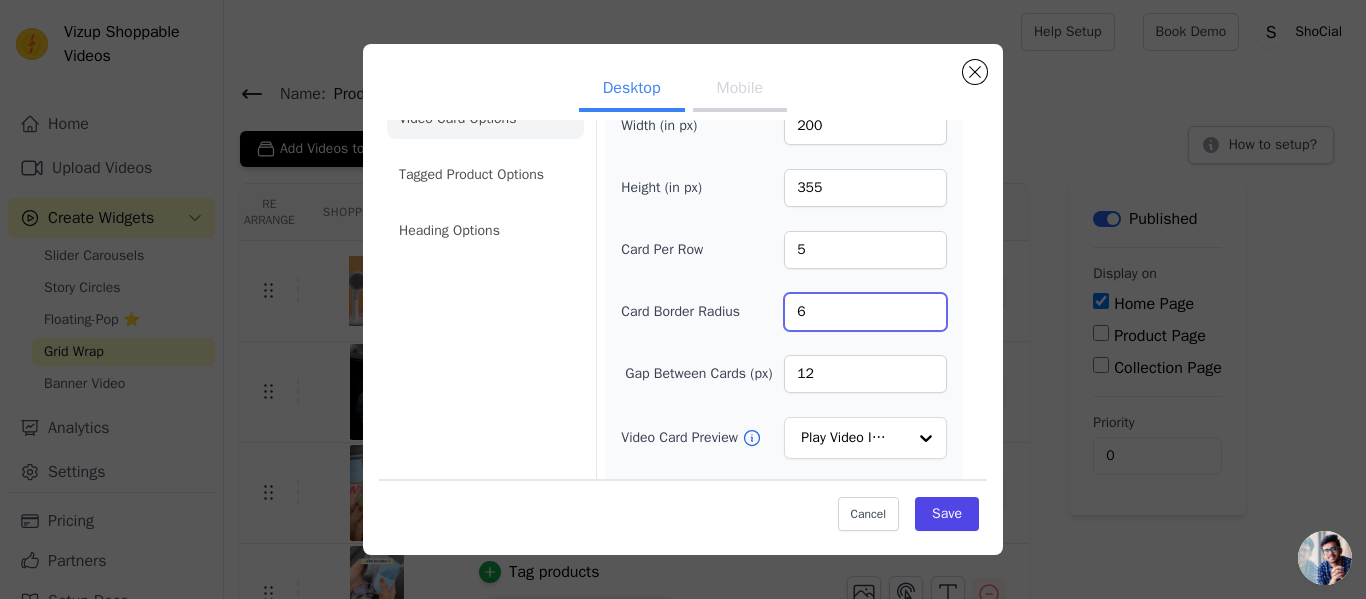 click on "6" at bounding box center (865, 312) 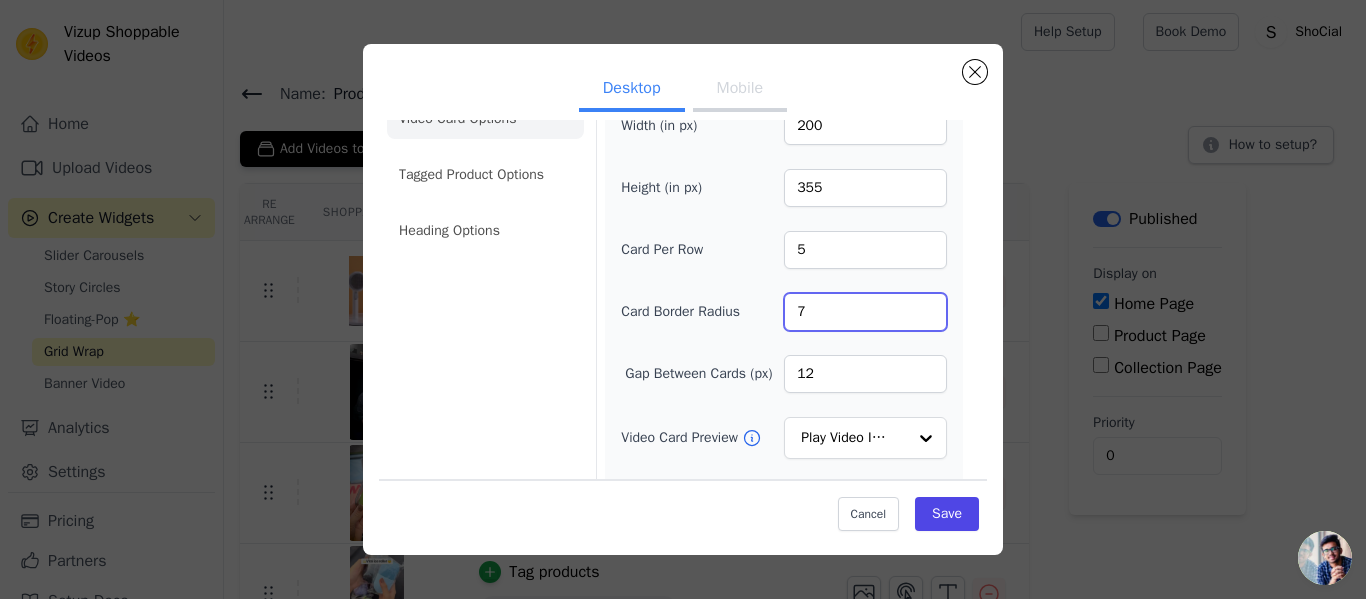 click on "7" at bounding box center [865, 312] 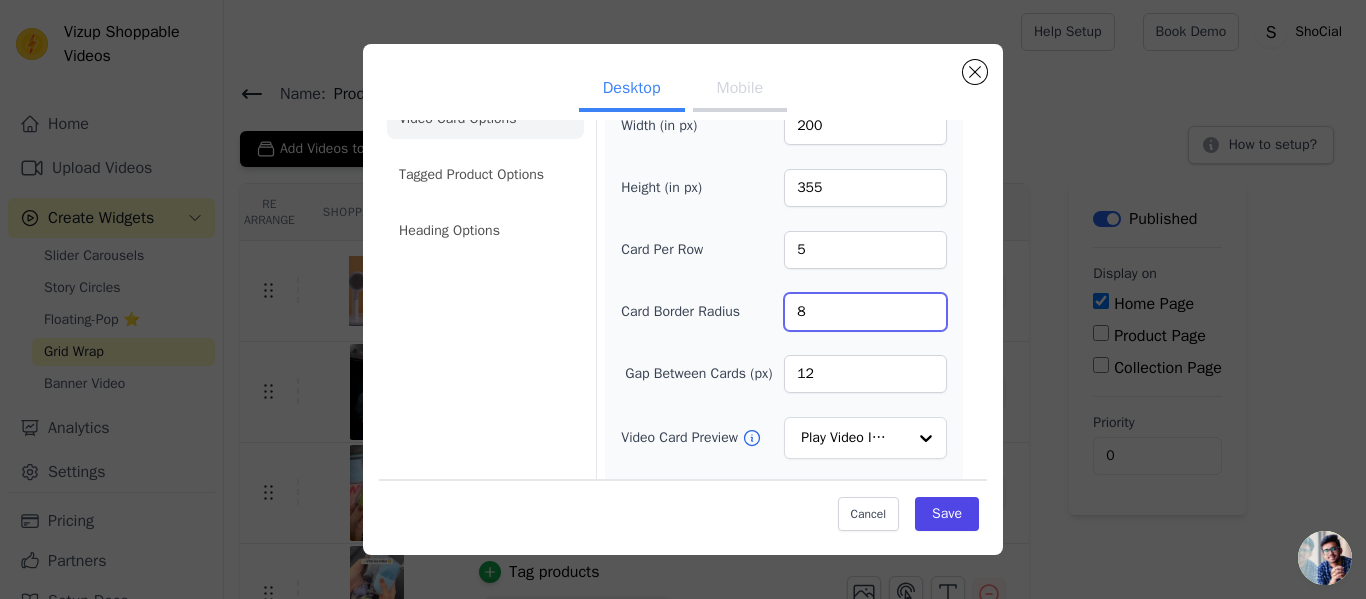 click on "8" at bounding box center (865, 312) 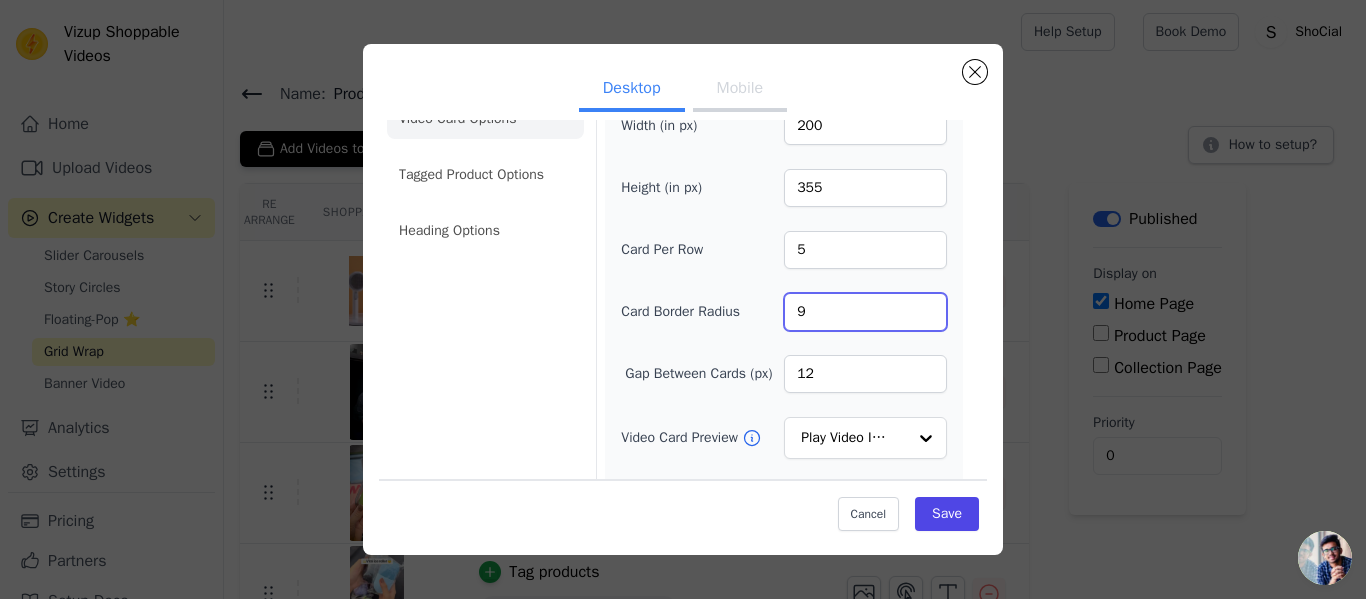 click on "9" at bounding box center [865, 312] 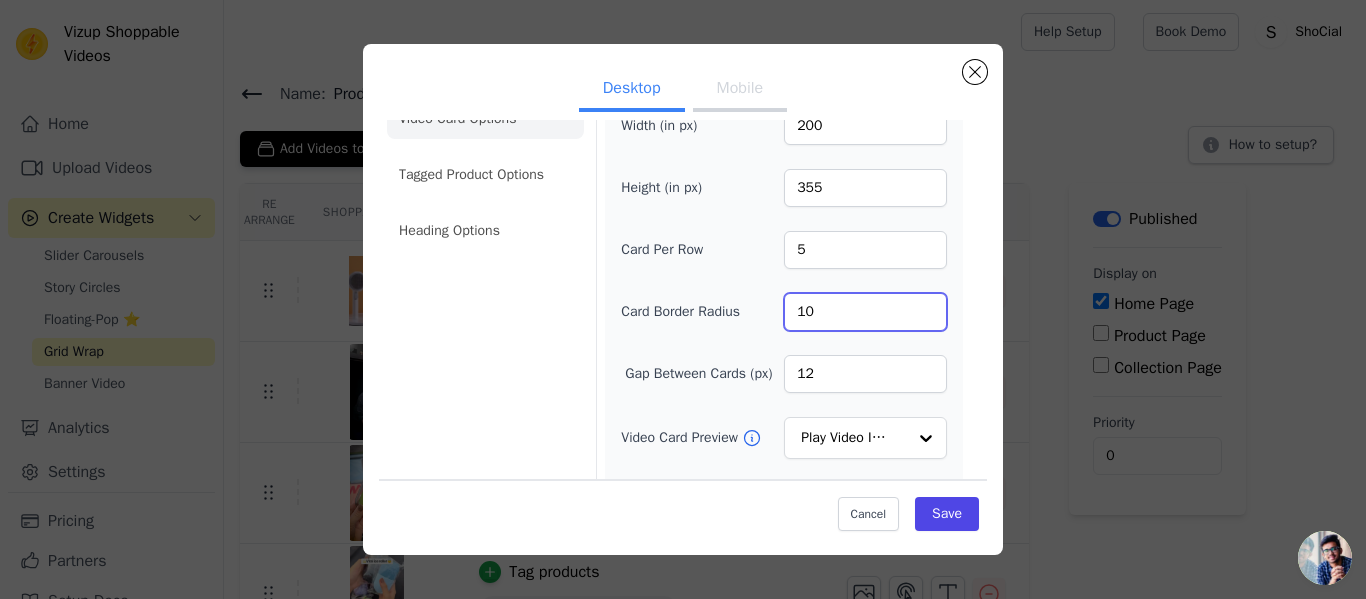 click on "10" at bounding box center (865, 312) 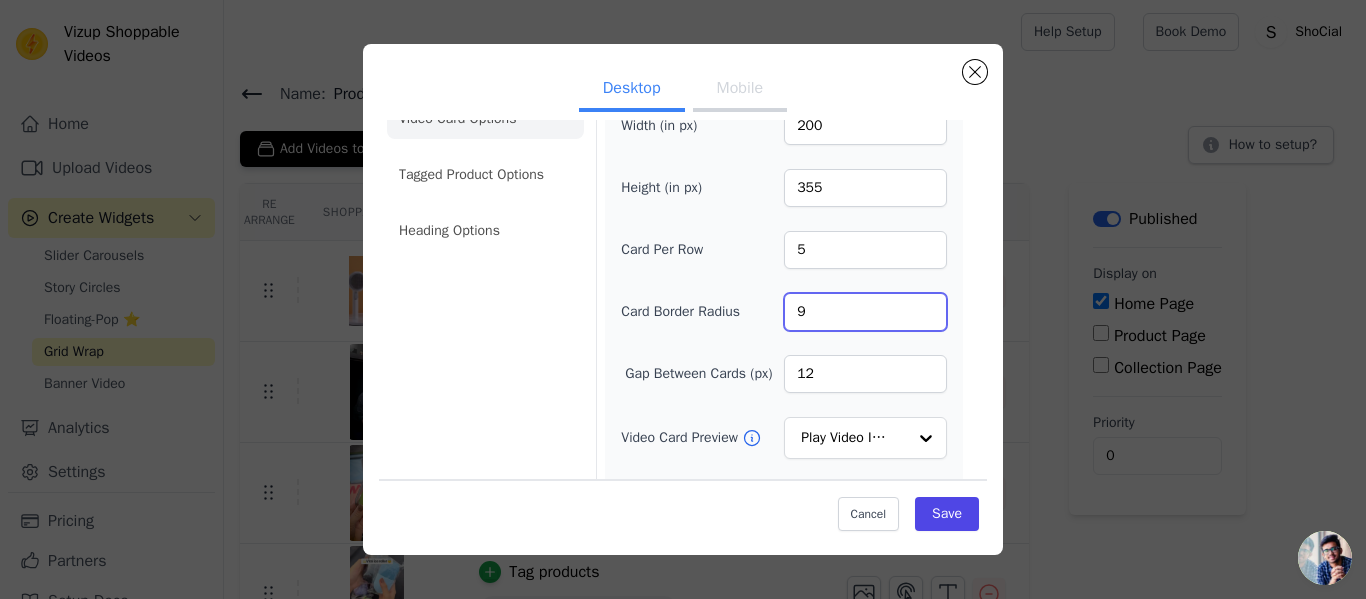click on "9" at bounding box center [865, 312] 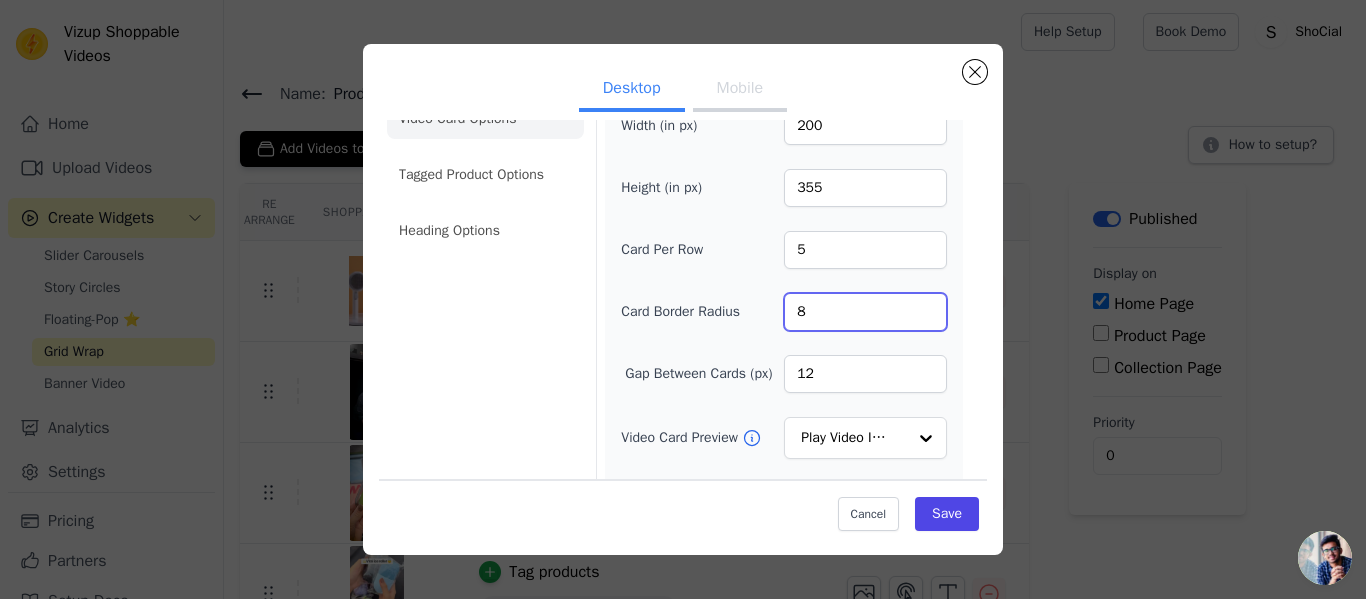 click on "8" at bounding box center [865, 312] 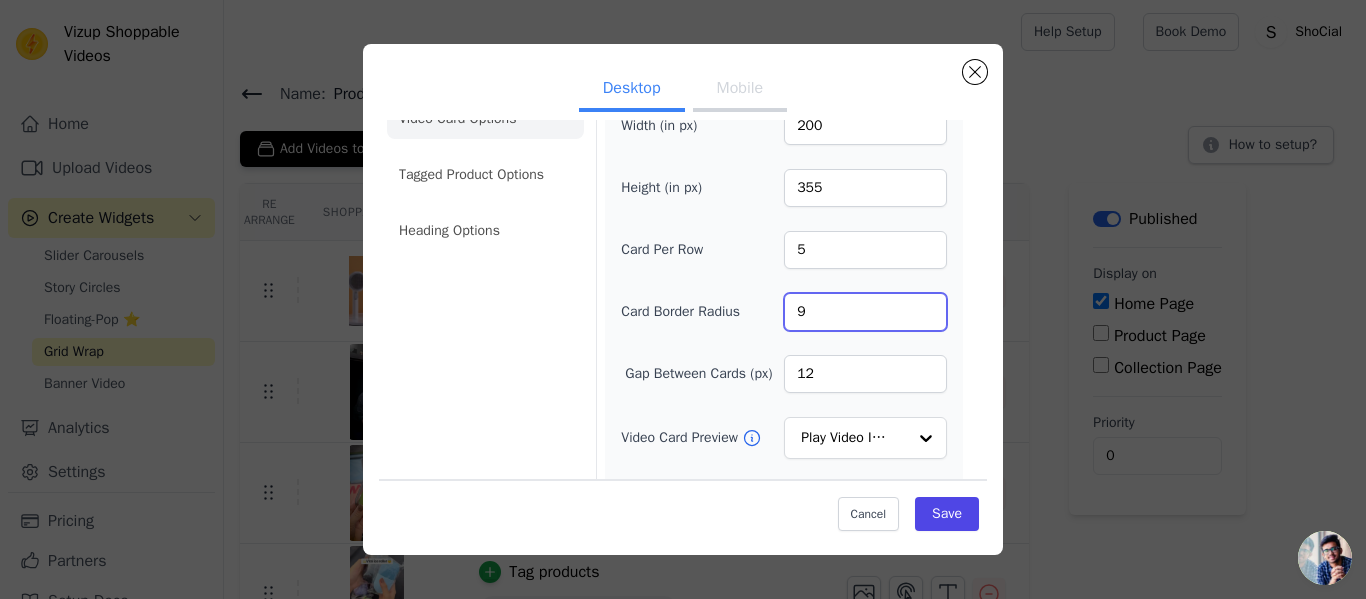 click on "9" at bounding box center [865, 312] 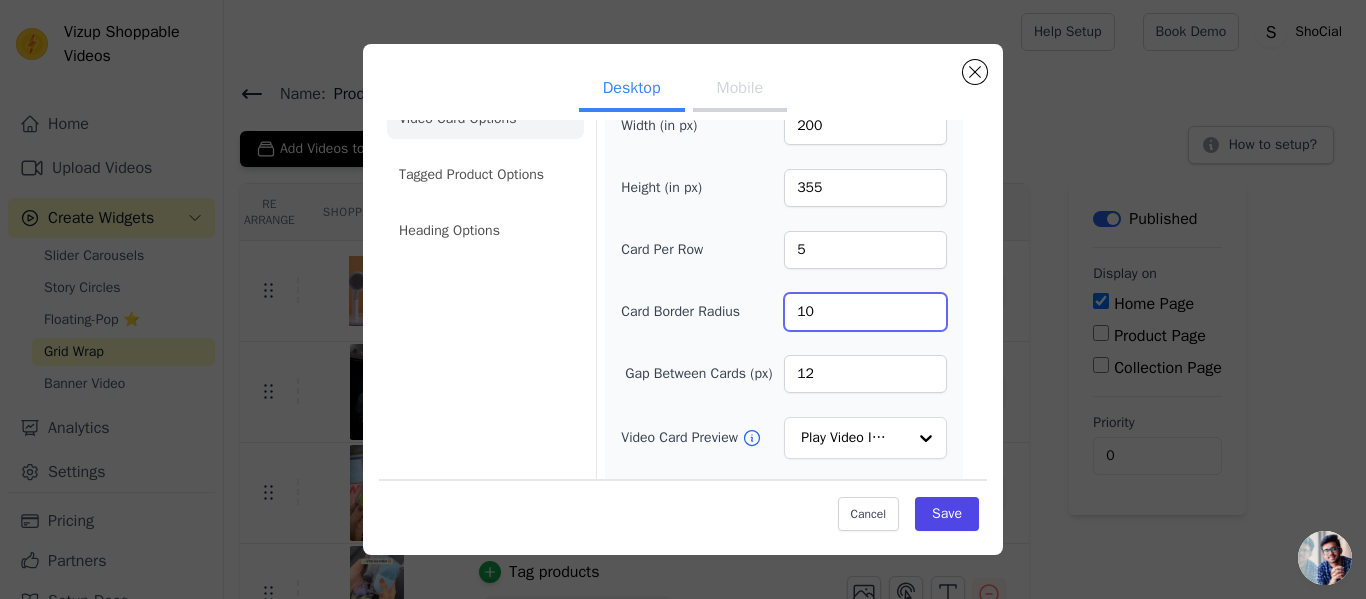 type on "10" 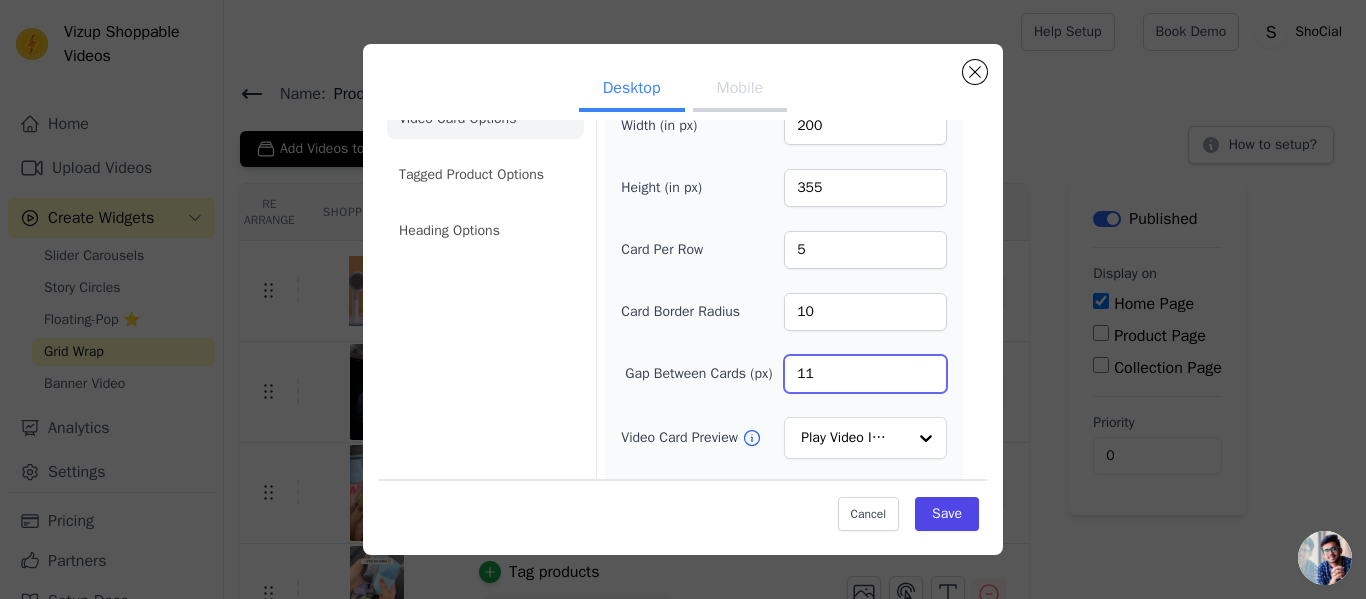 click on "11" at bounding box center [865, 374] 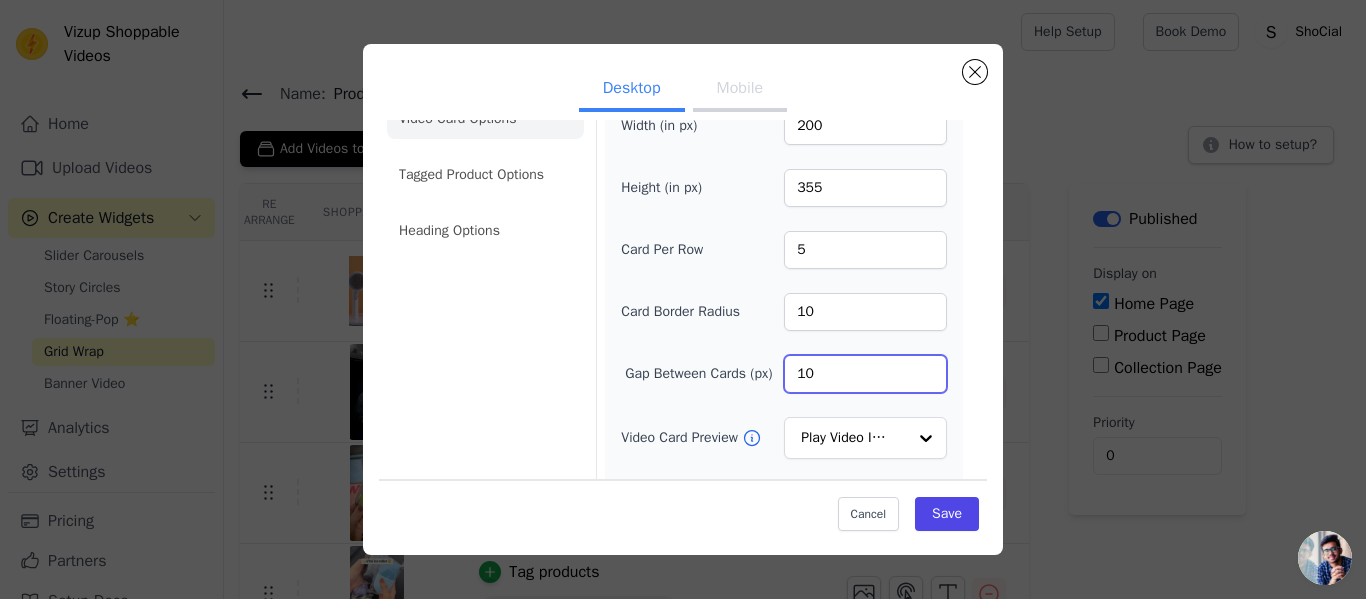 type on "10" 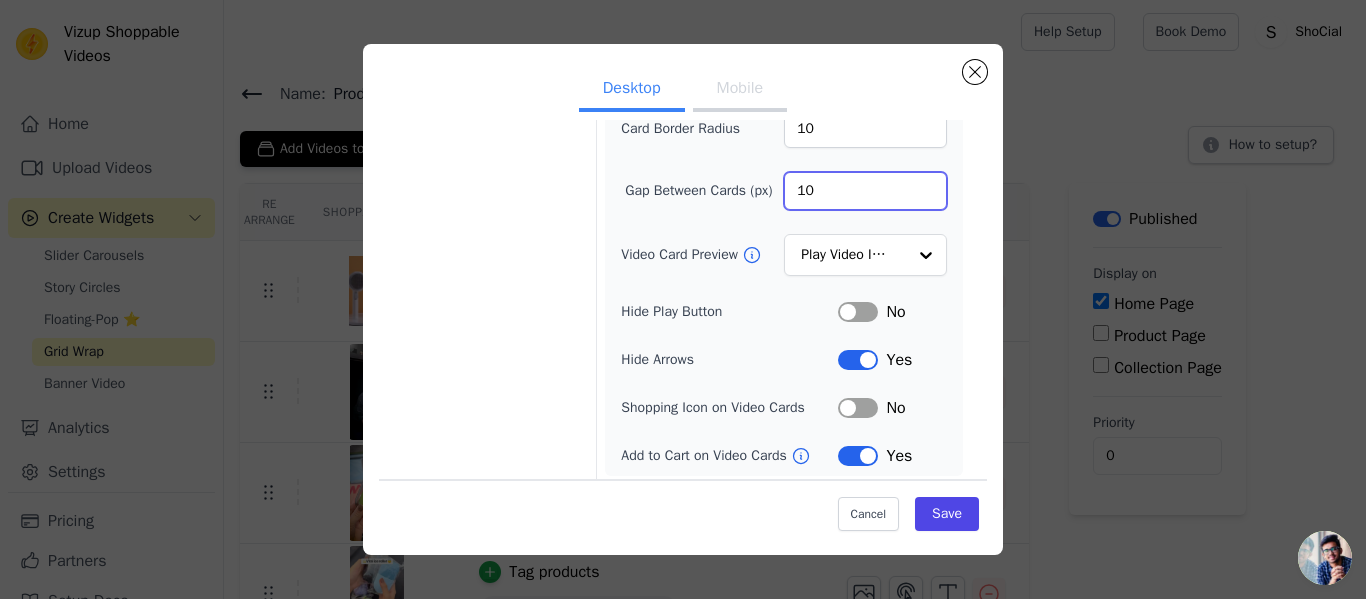 scroll, scrollTop: 230, scrollLeft: 0, axis: vertical 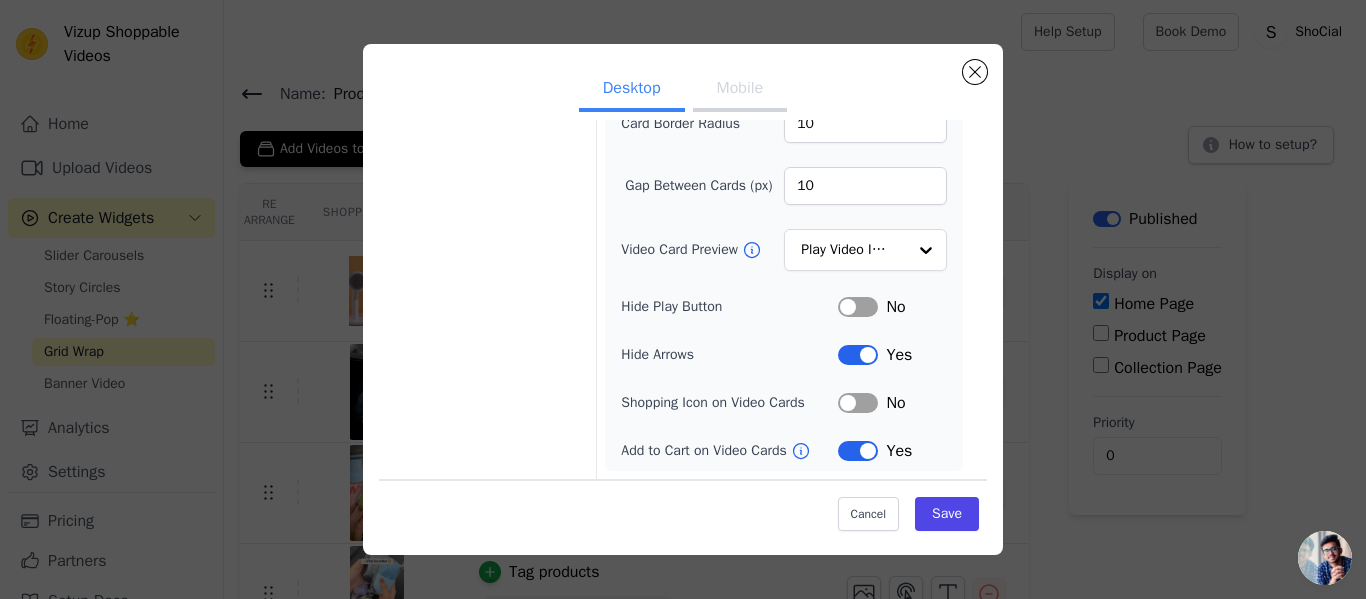 click on "Label" at bounding box center [858, 403] 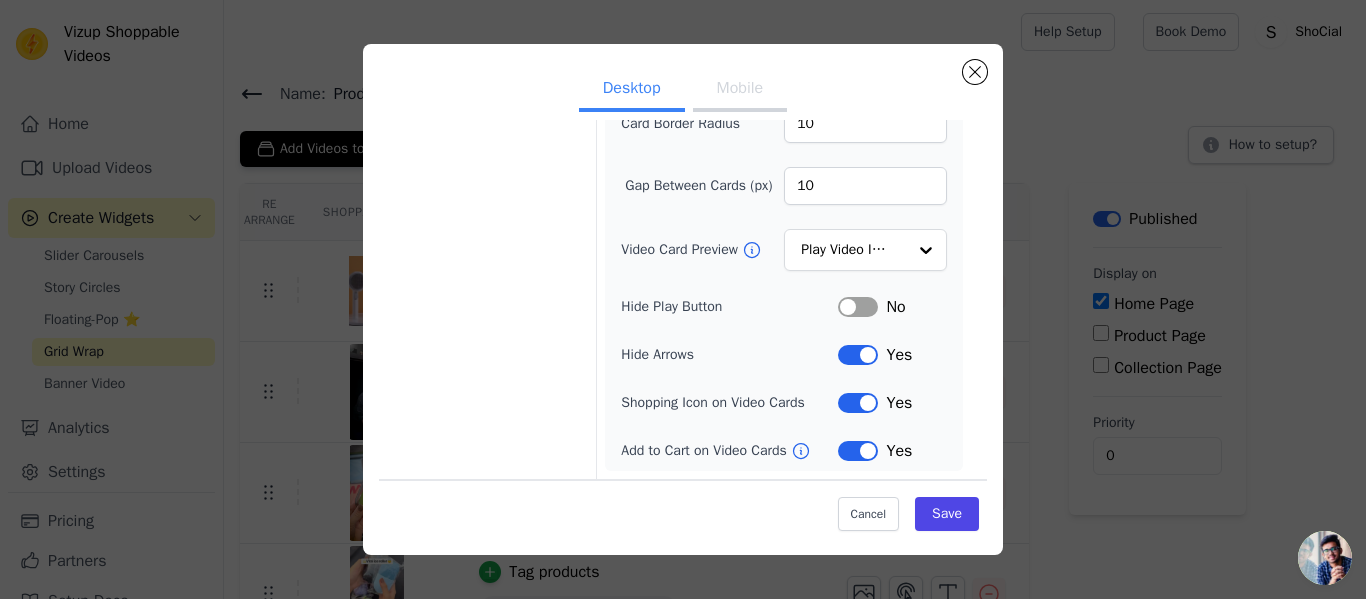 scroll, scrollTop: 0, scrollLeft: 0, axis: both 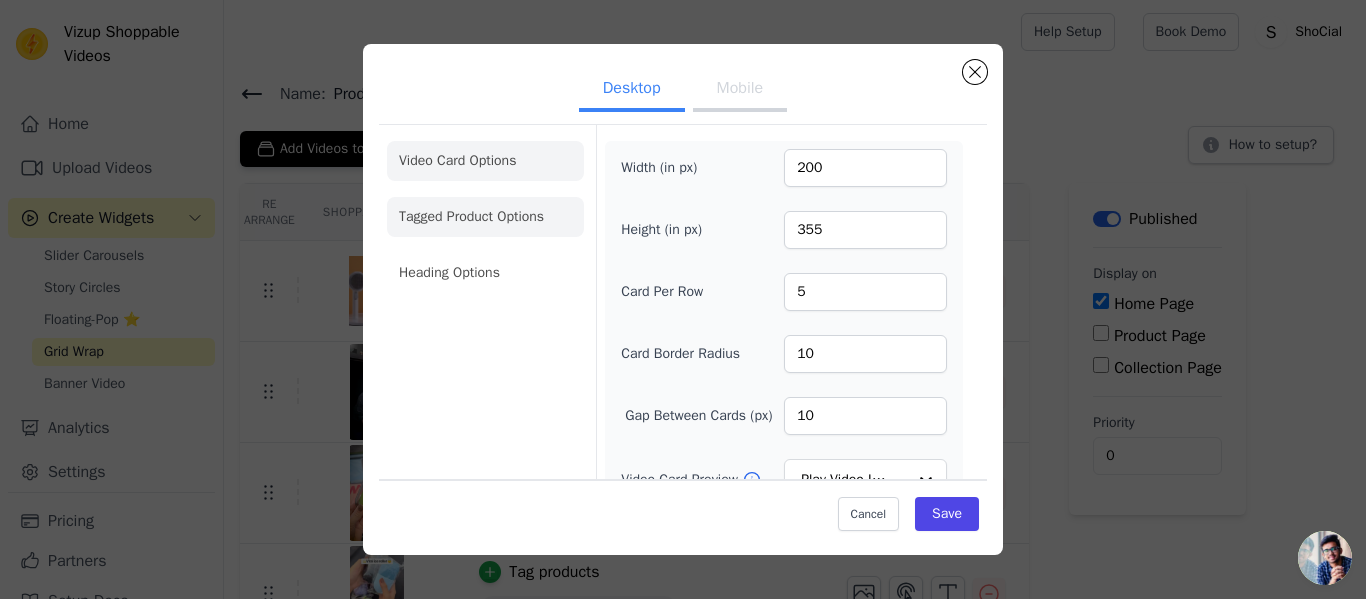 click on "Tagged Product Options" 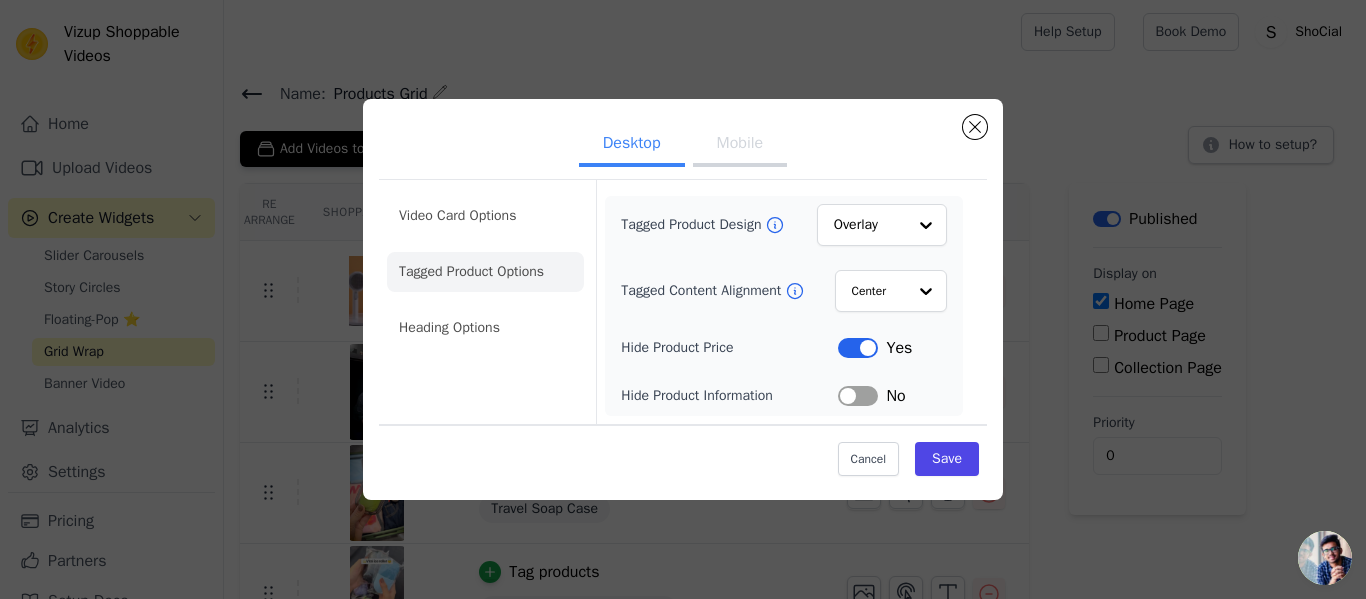 click on "Label" at bounding box center [858, 348] 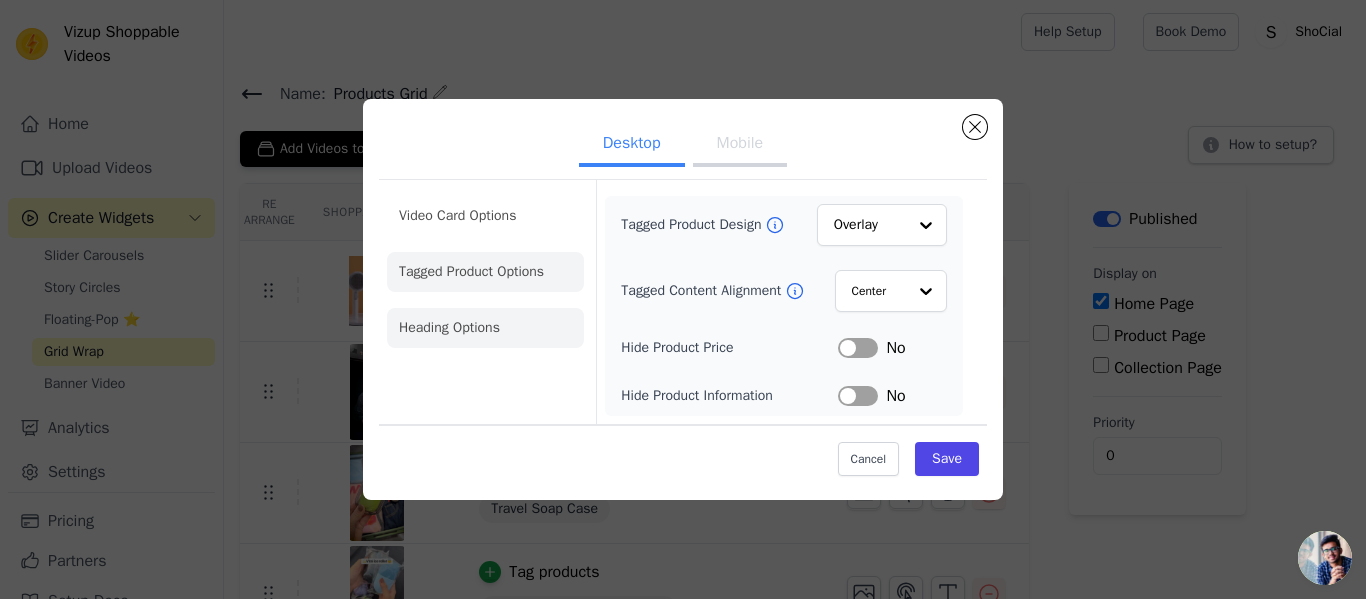 click on "Heading Options" 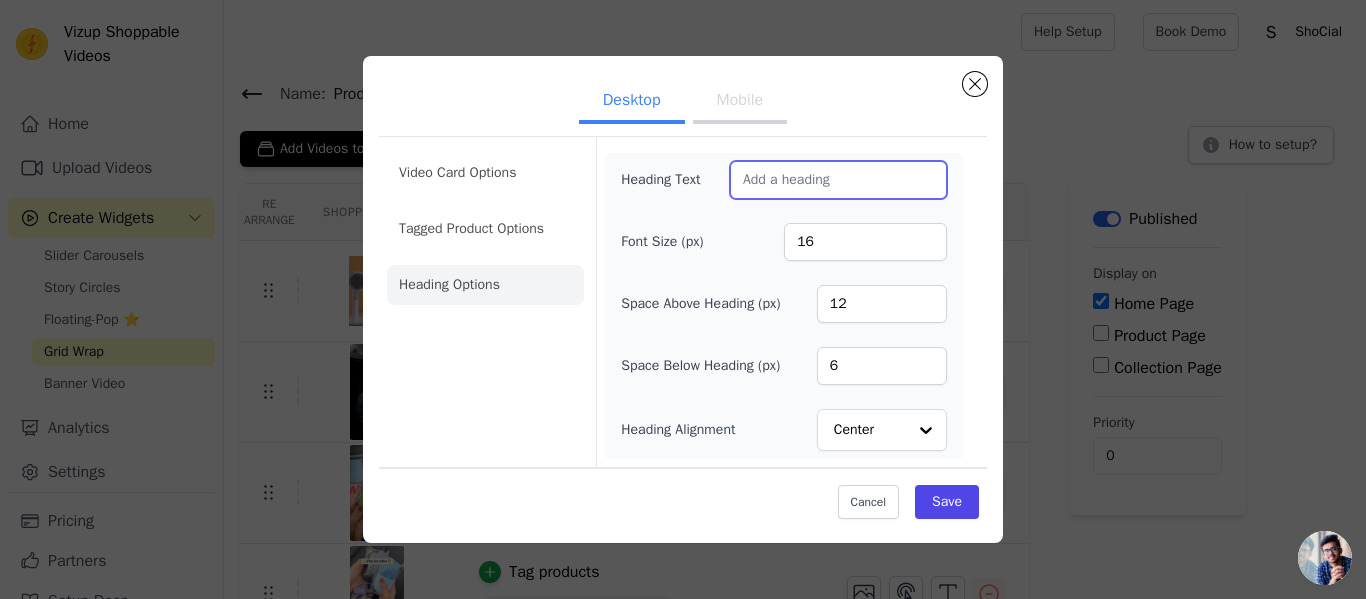click on "Heading Text" at bounding box center (838, 180) 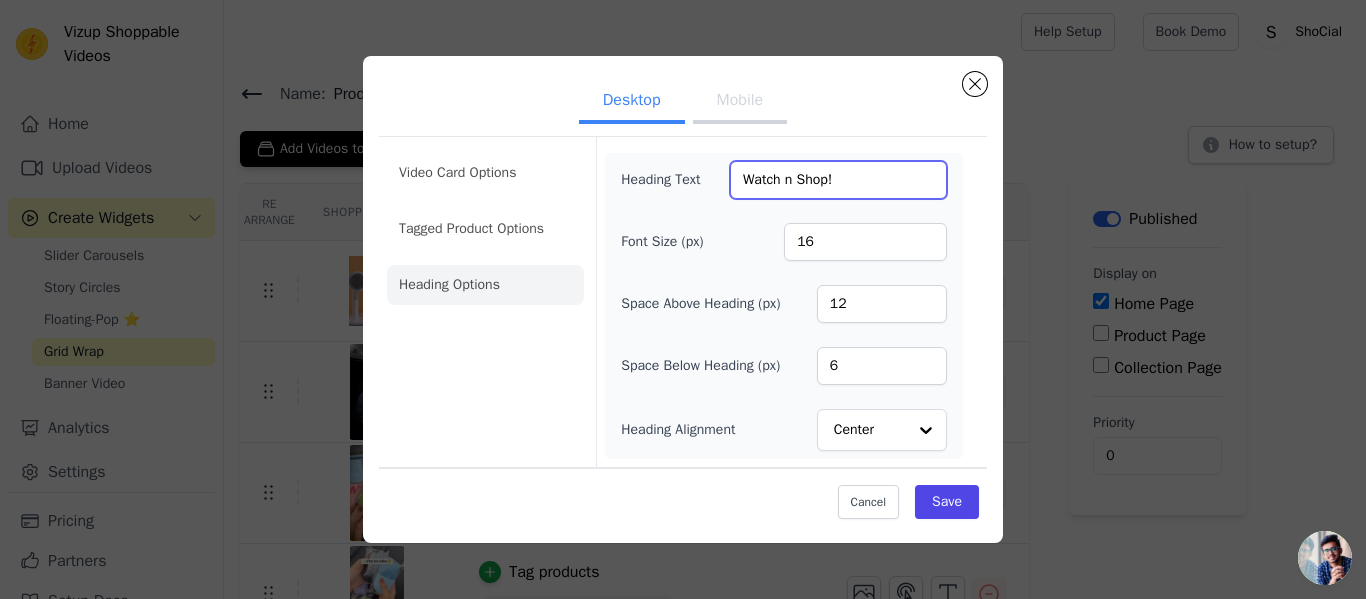type on "Watch n Shop!" 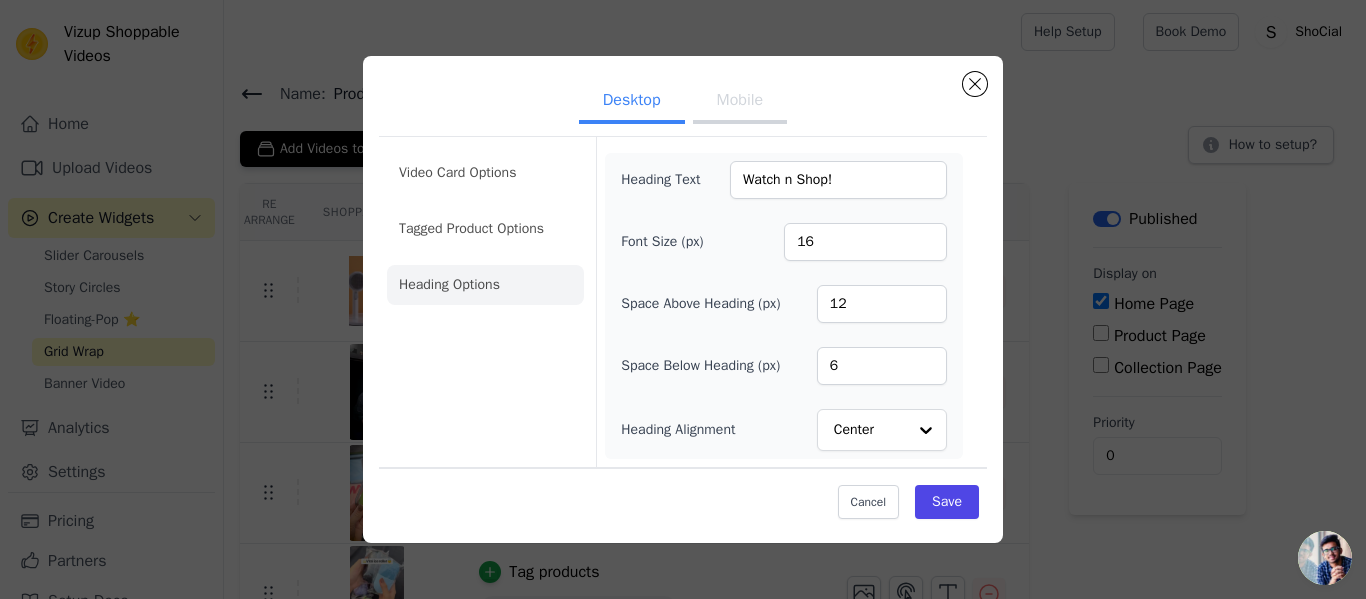 click on "Mobile" at bounding box center [740, 102] 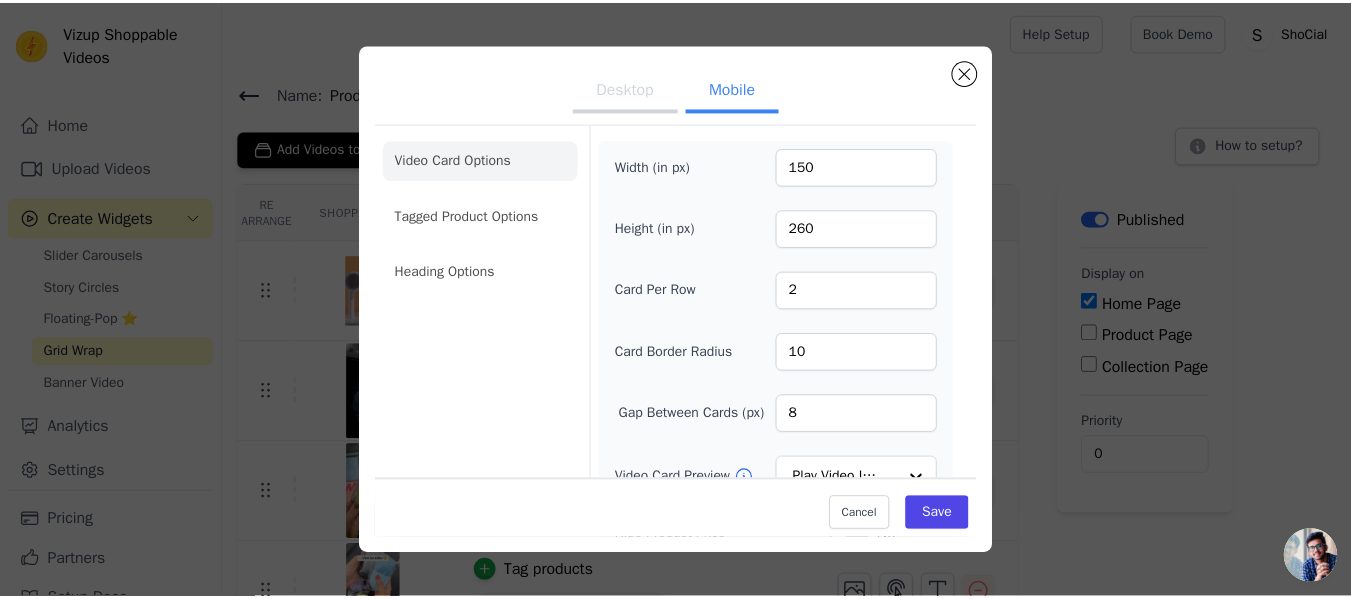 scroll, scrollTop: 0, scrollLeft: 0, axis: both 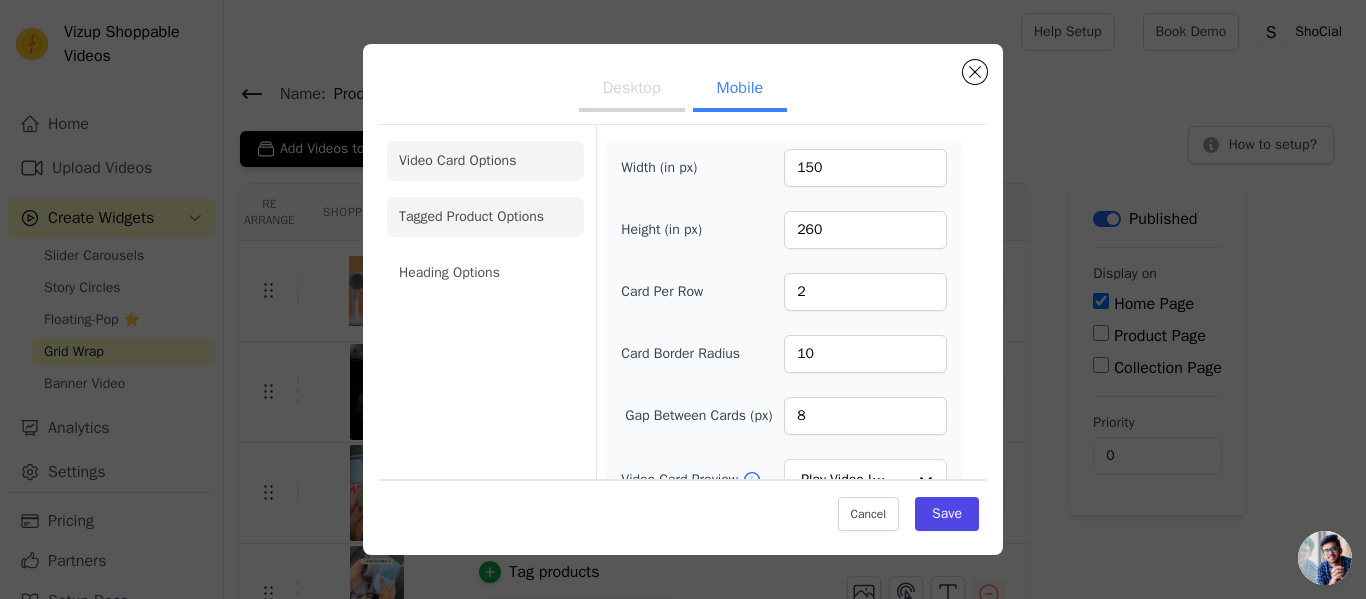 click on "Tagged Product Options" 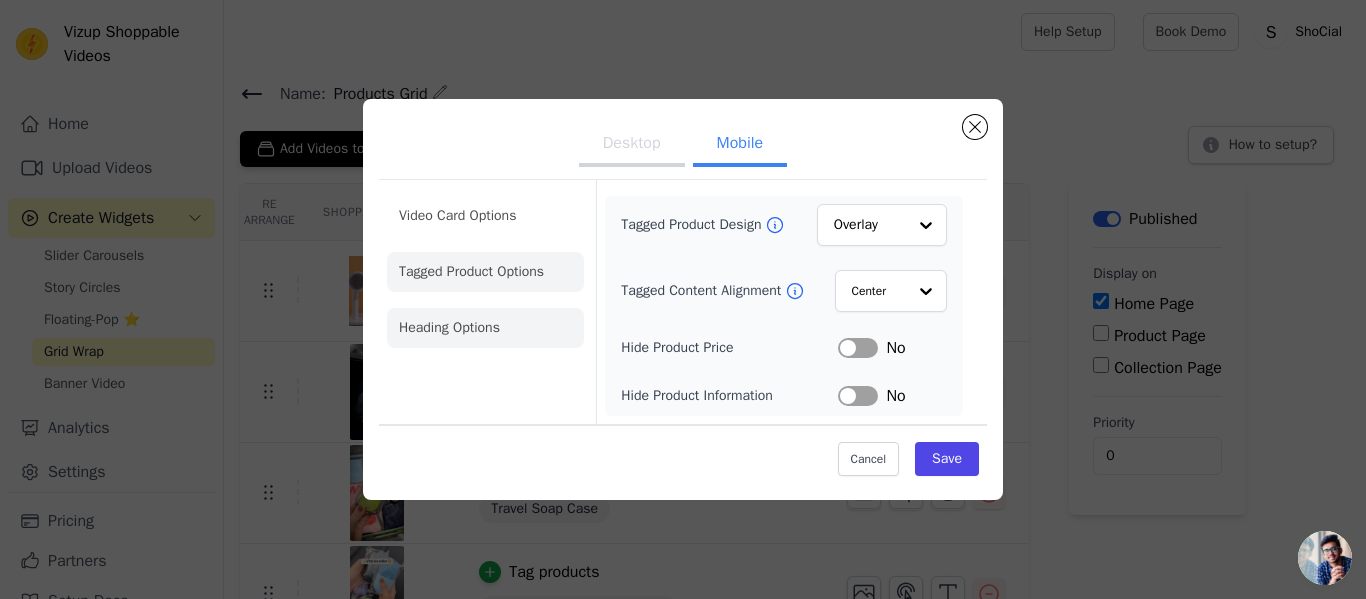 click on "Heading Options" 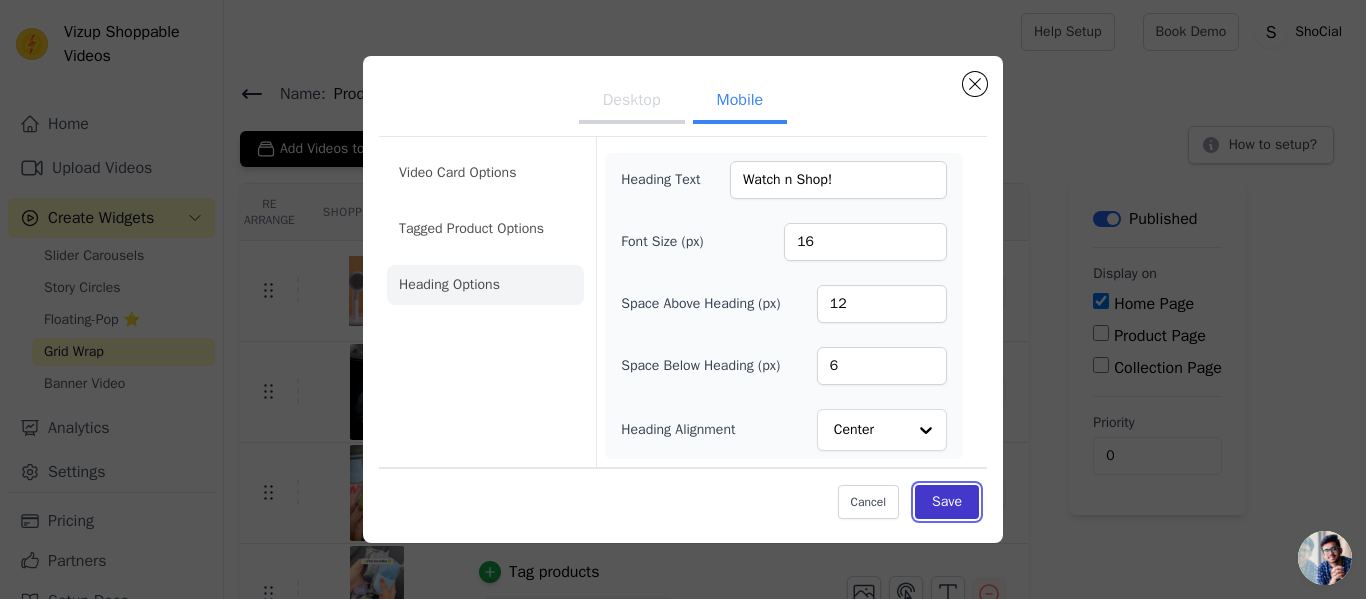 click on "Save" at bounding box center [947, 502] 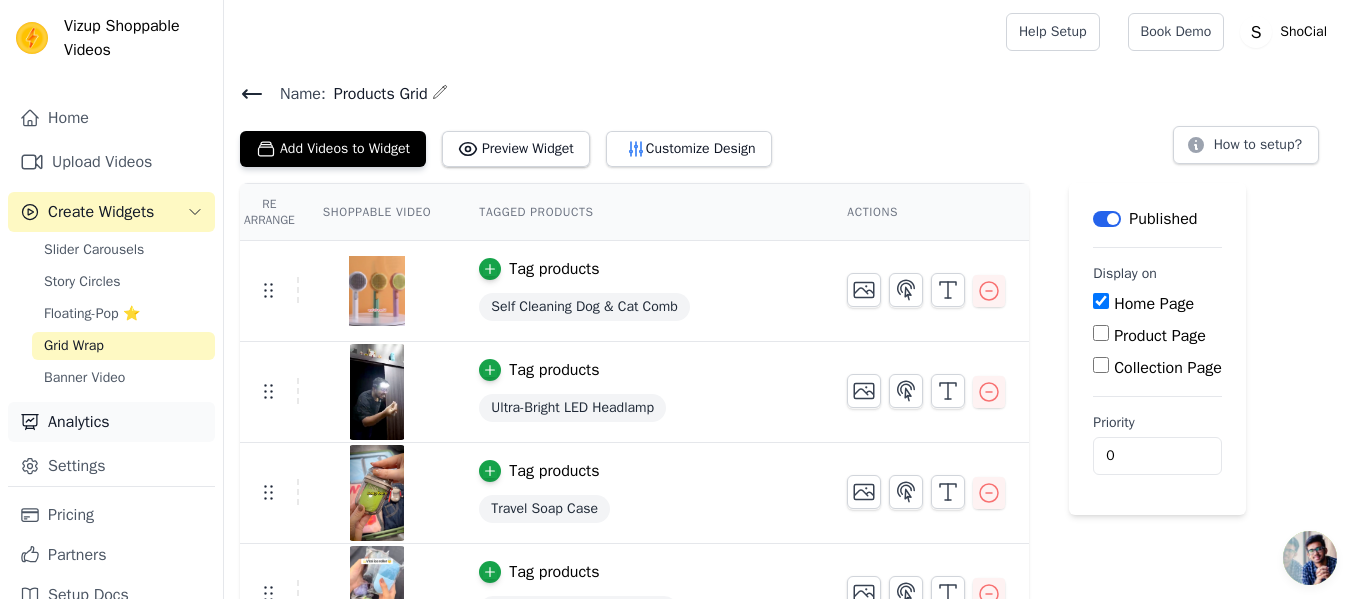 scroll, scrollTop: 7, scrollLeft: 0, axis: vertical 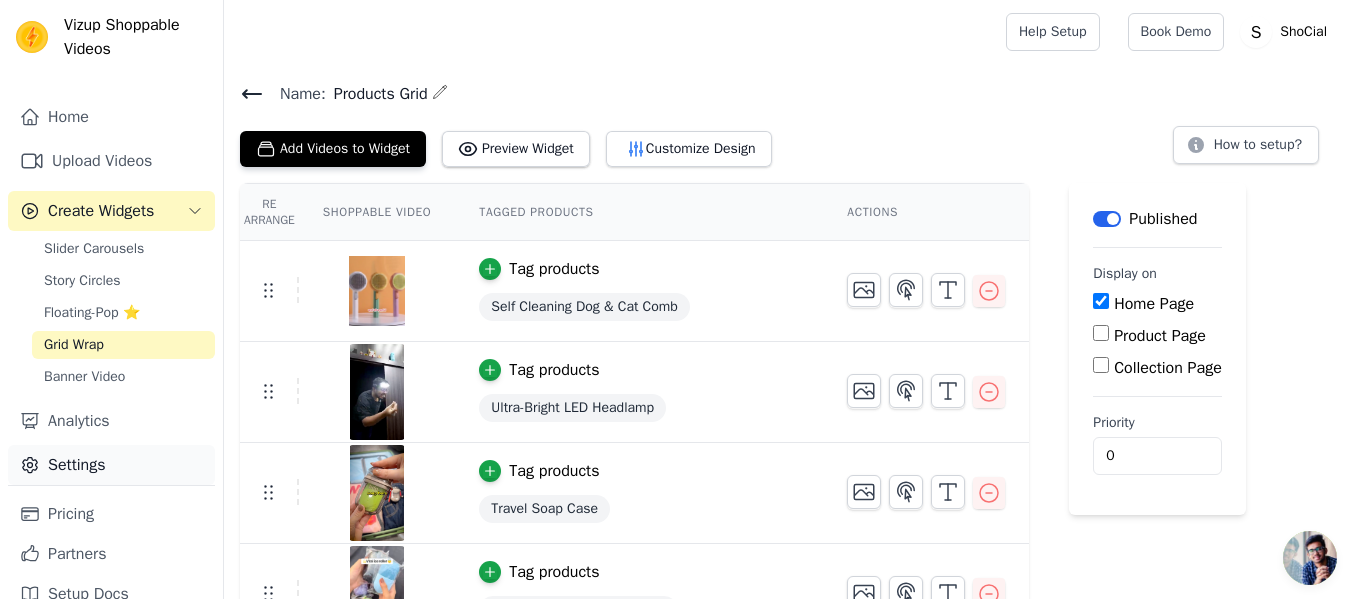 click on "Settings" at bounding box center (111, 465) 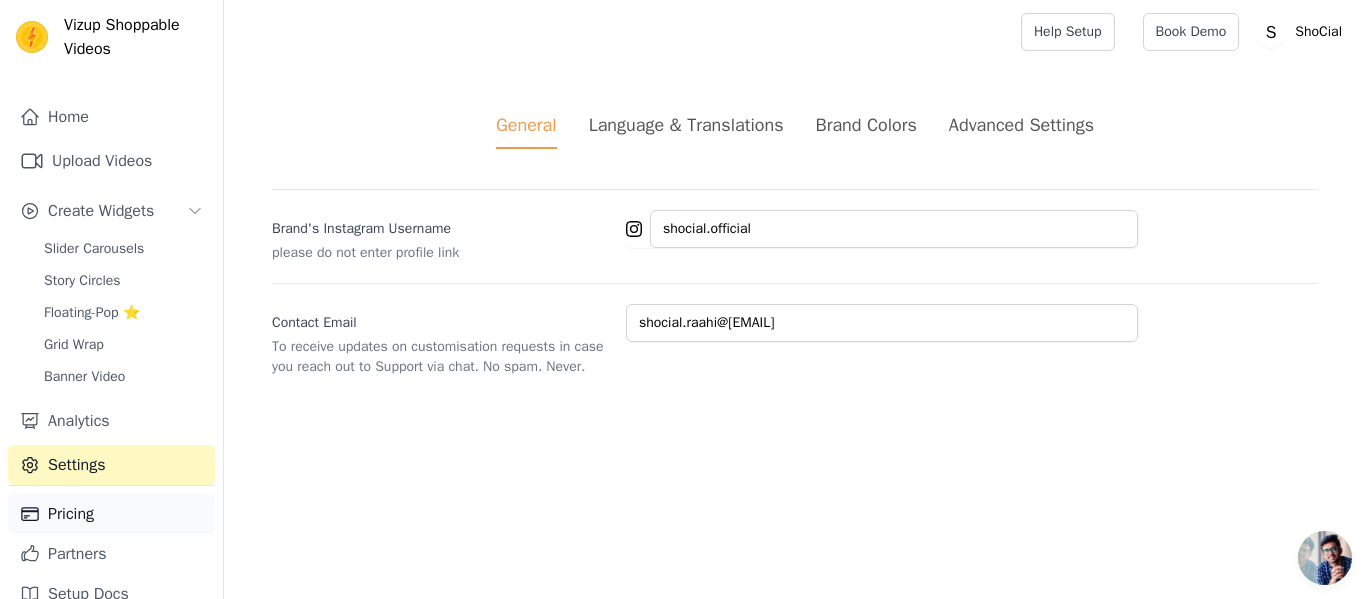 click on "Pricing" at bounding box center (111, 514) 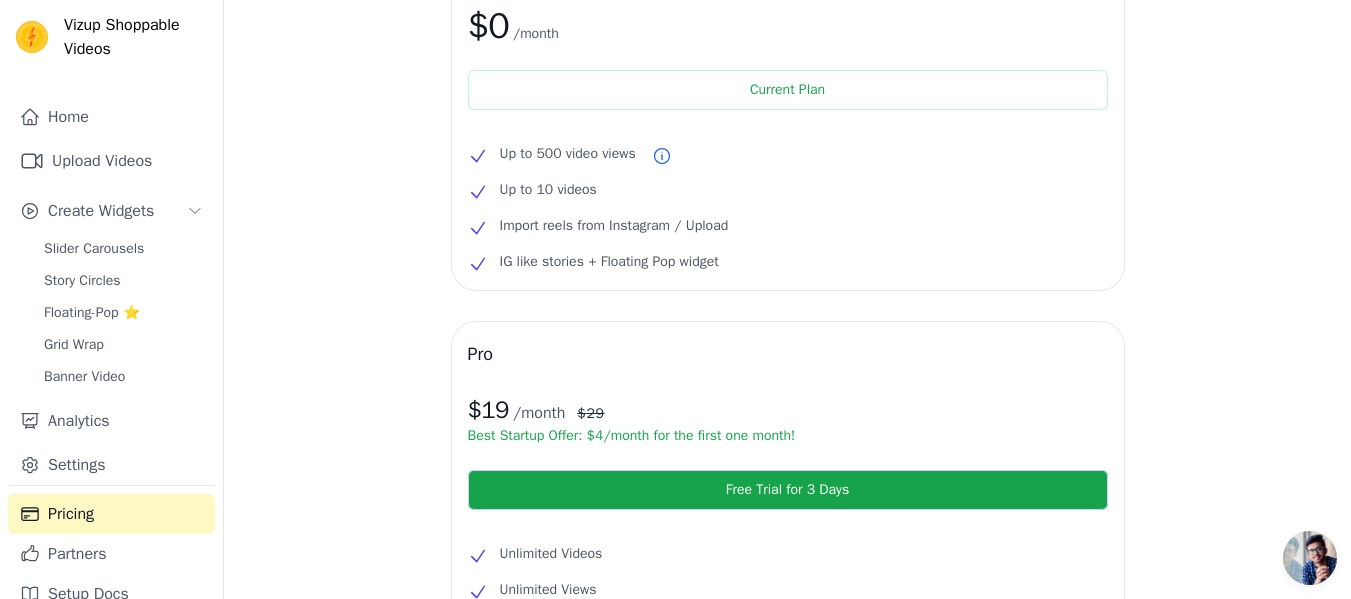 scroll, scrollTop: 153, scrollLeft: 0, axis: vertical 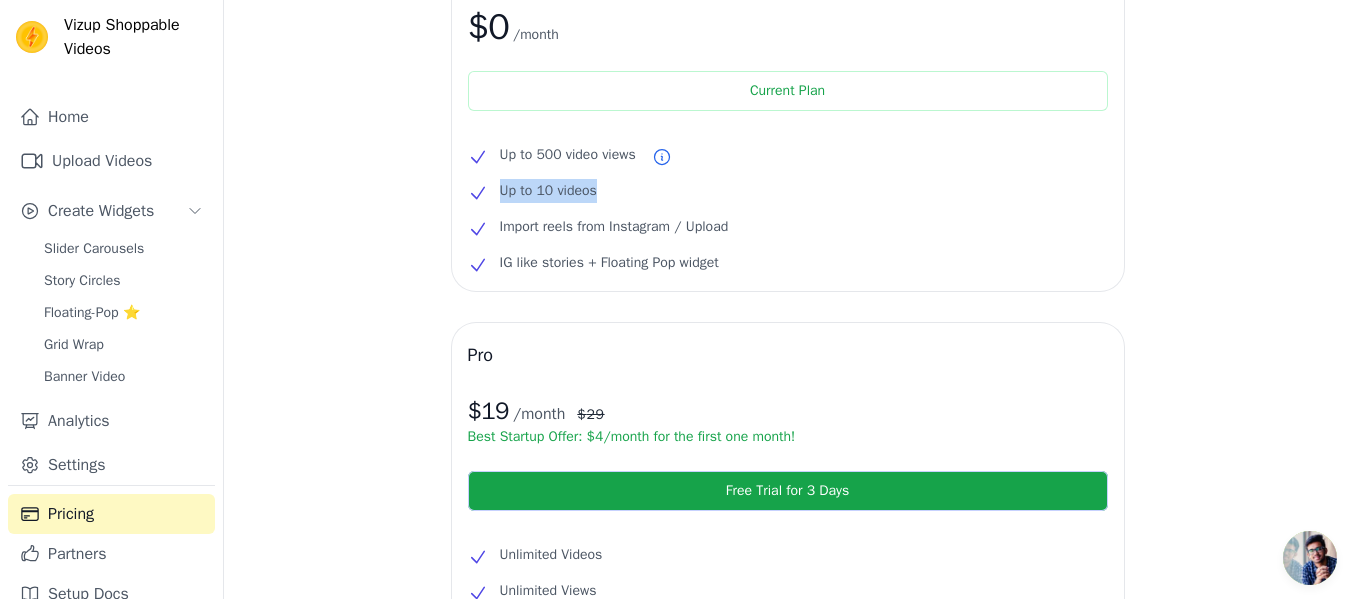 drag, startPoint x: 492, startPoint y: 194, endPoint x: 616, endPoint y: 192, distance: 124.01613 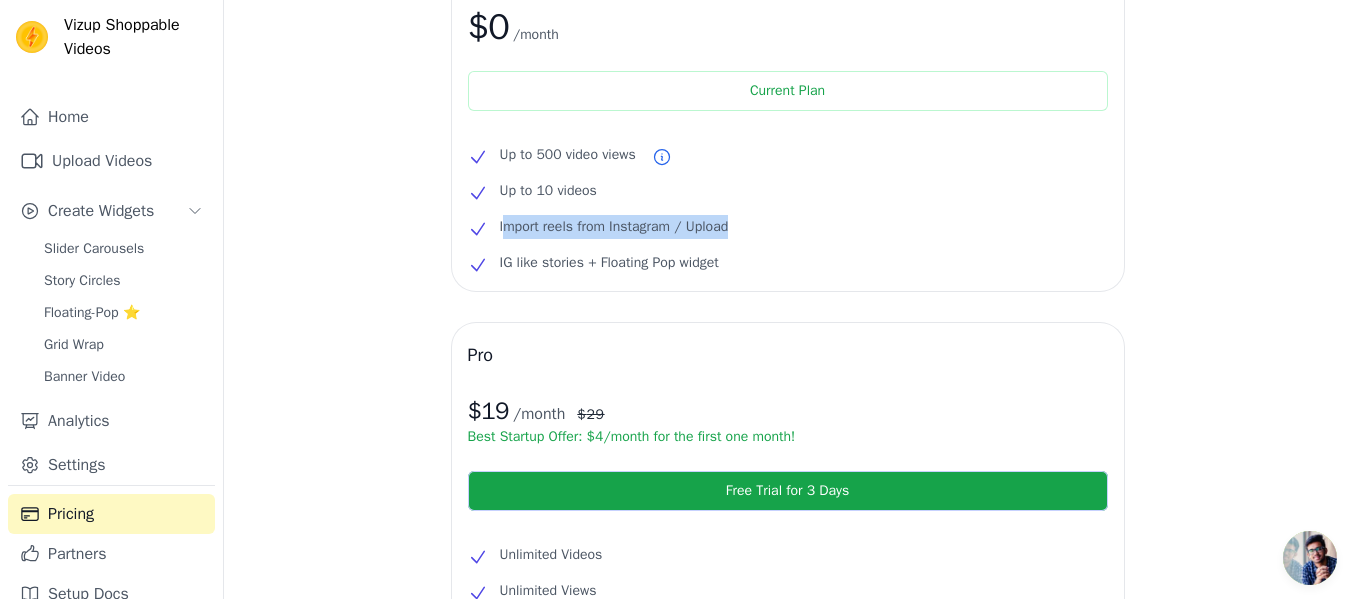 drag, startPoint x: 505, startPoint y: 226, endPoint x: 805, endPoint y: 231, distance: 300.04166 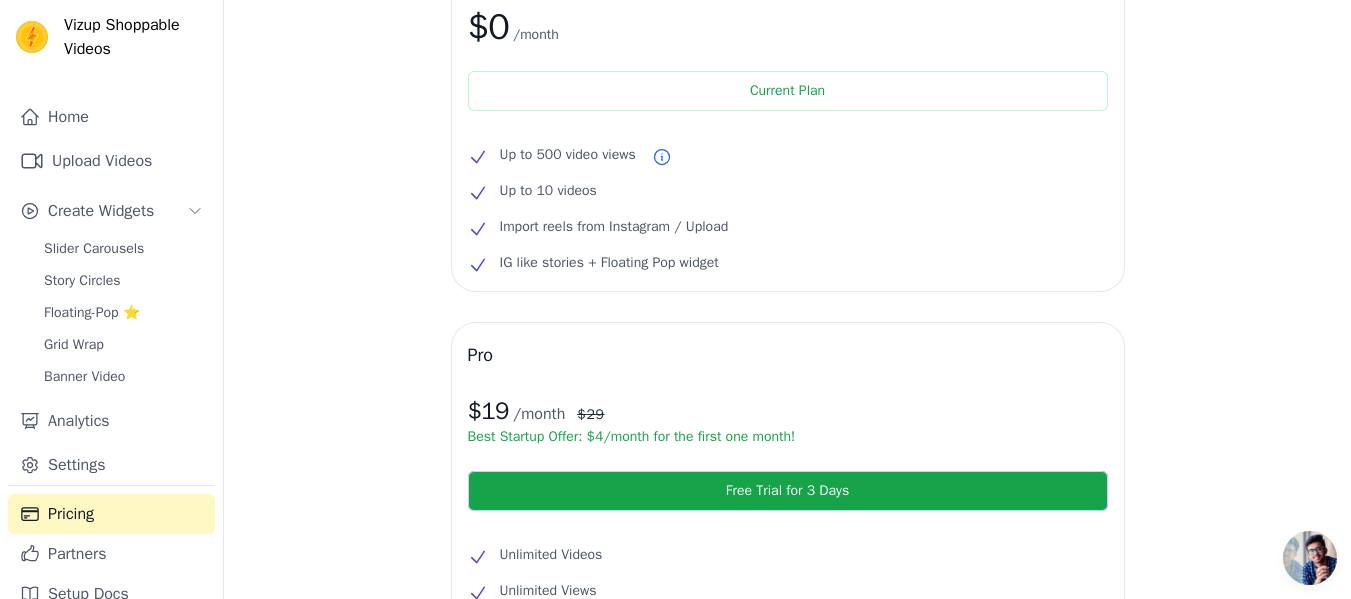 click on "IG like stories + Floating Pop widget" at bounding box center (788, 263) 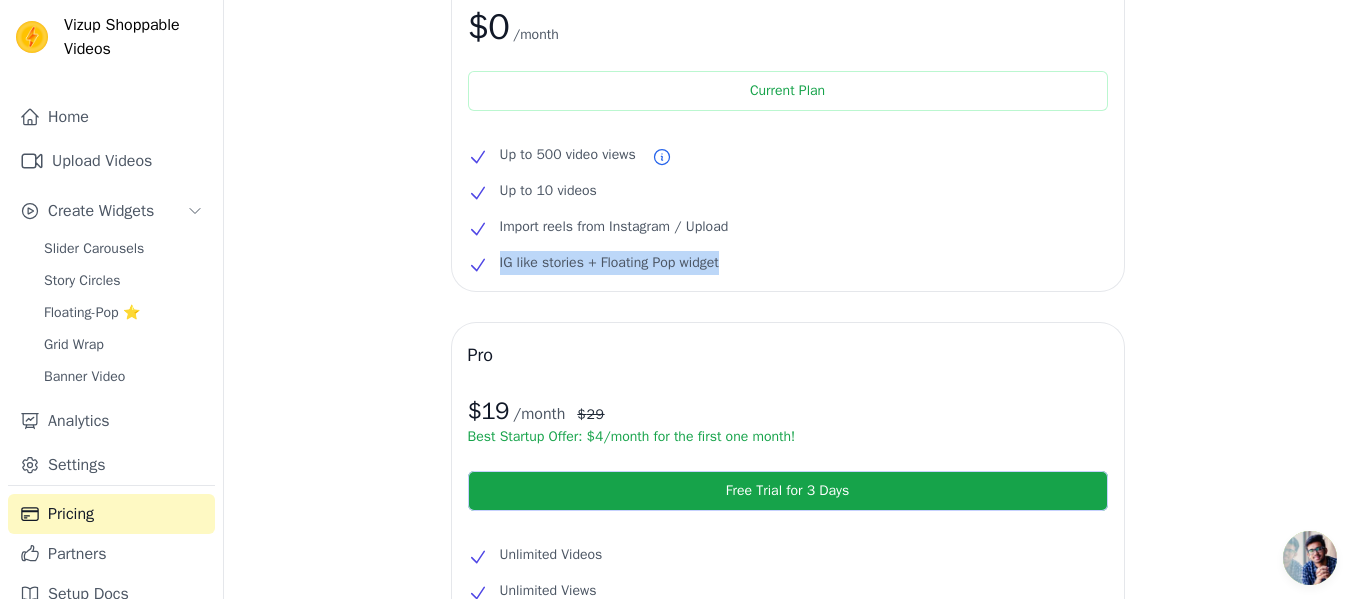 drag, startPoint x: 745, startPoint y: 262, endPoint x: 471, endPoint y: 276, distance: 274.35742 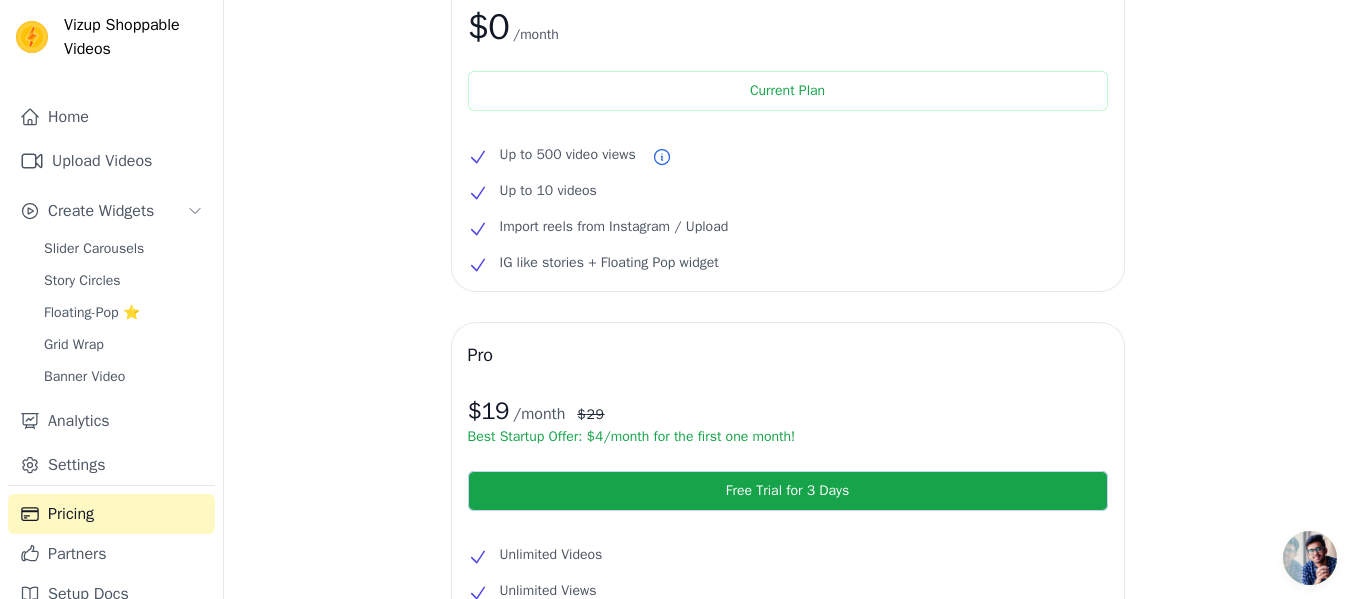 click on "Free   $0   /month   Current Plan     Up to 500 video views       Up to 10 videos     Import reels from Instagram / Upload     IG like stories + Floating Pop widget" at bounding box center (788, 113) 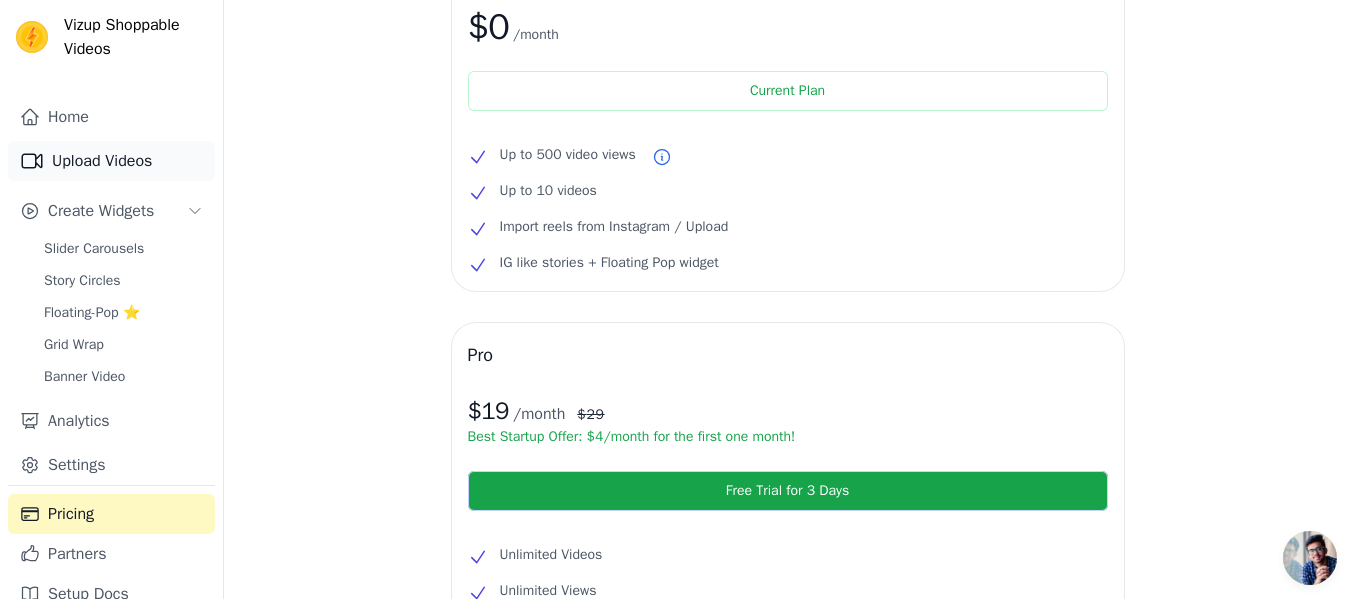click on "Upload Videos" at bounding box center (111, 161) 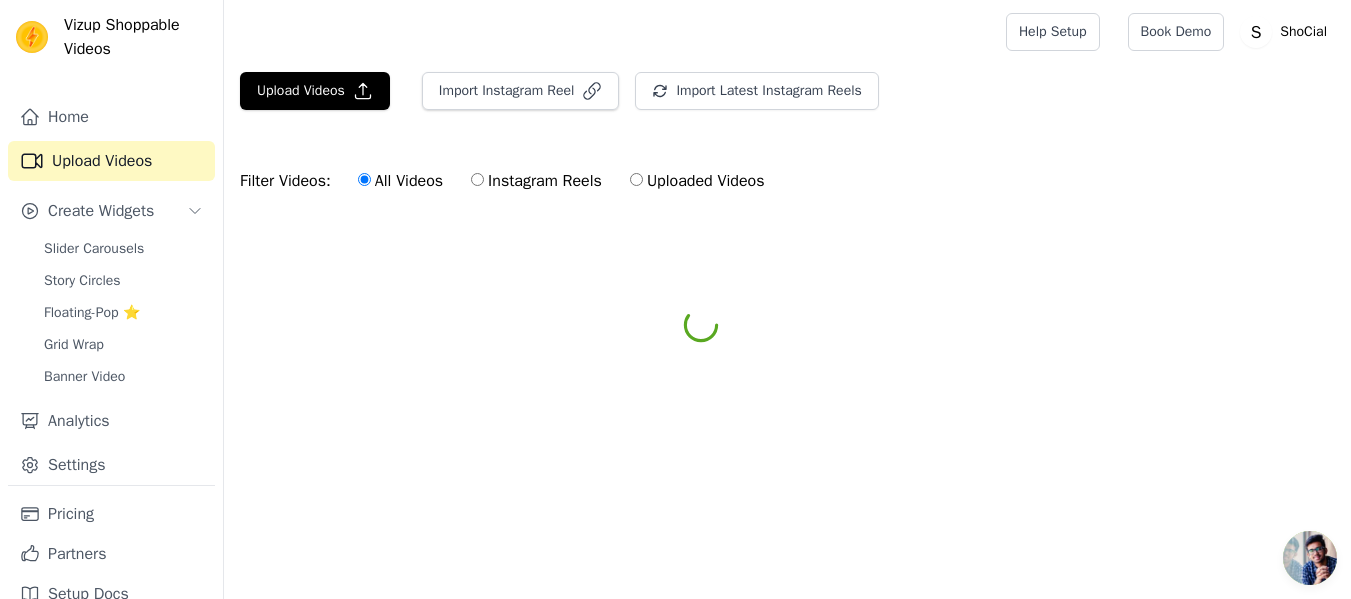 scroll, scrollTop: 0, scrollLeft: 0, axis: both 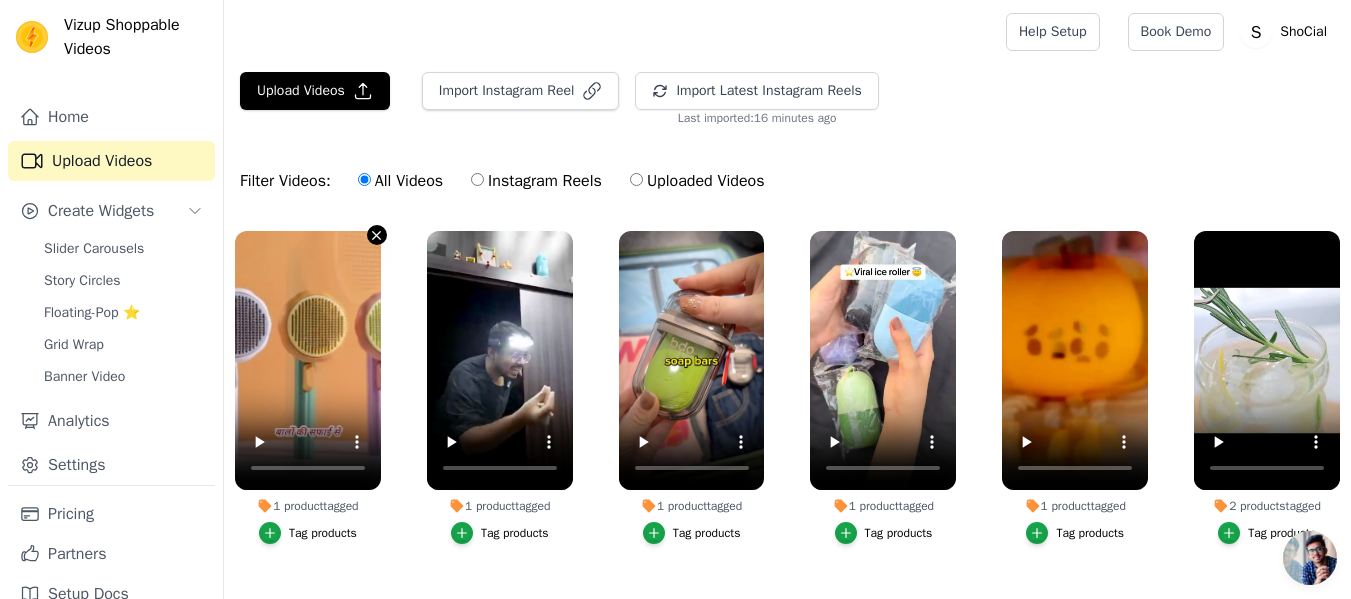 click 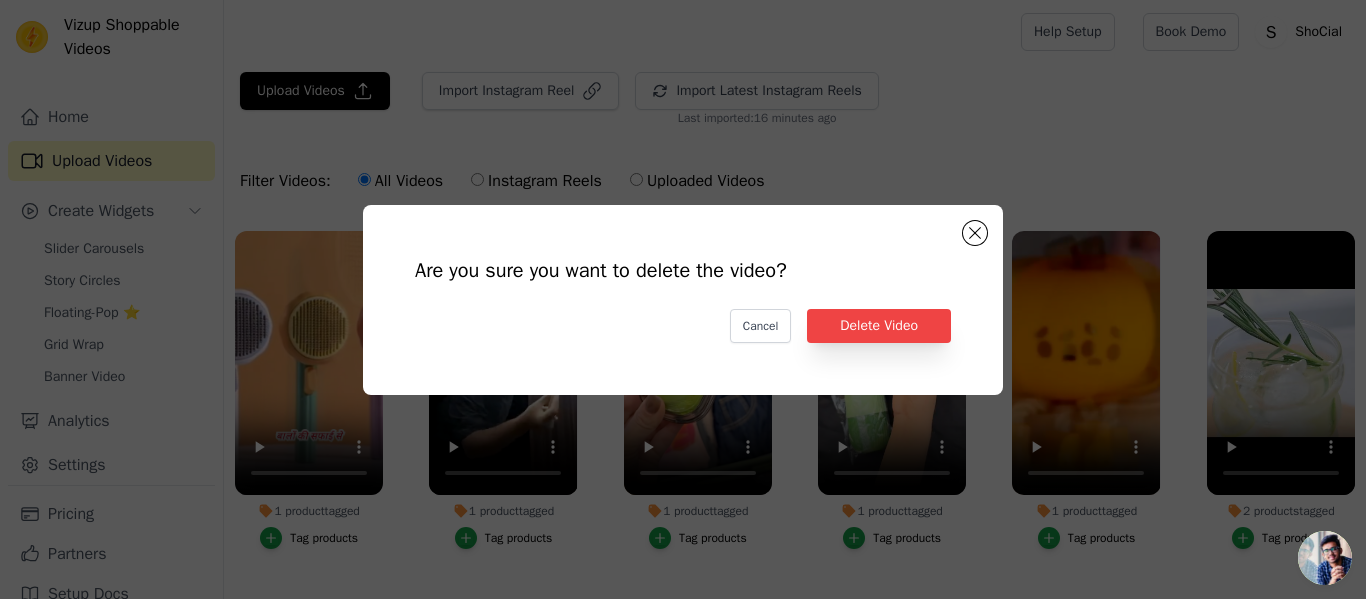 click on "Are you sure you want to delete the video?   Cancel   Delete Video" at bounding box center (683, 300) 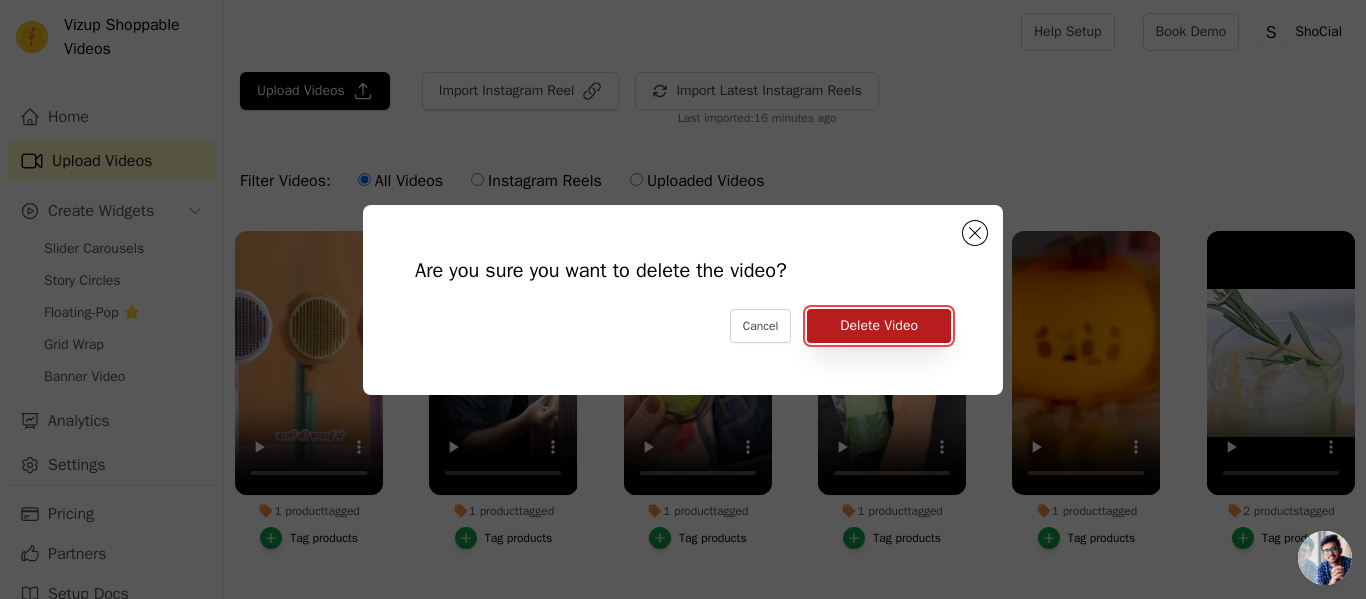 click on "Delete Video" at bounding box center [879, 326] 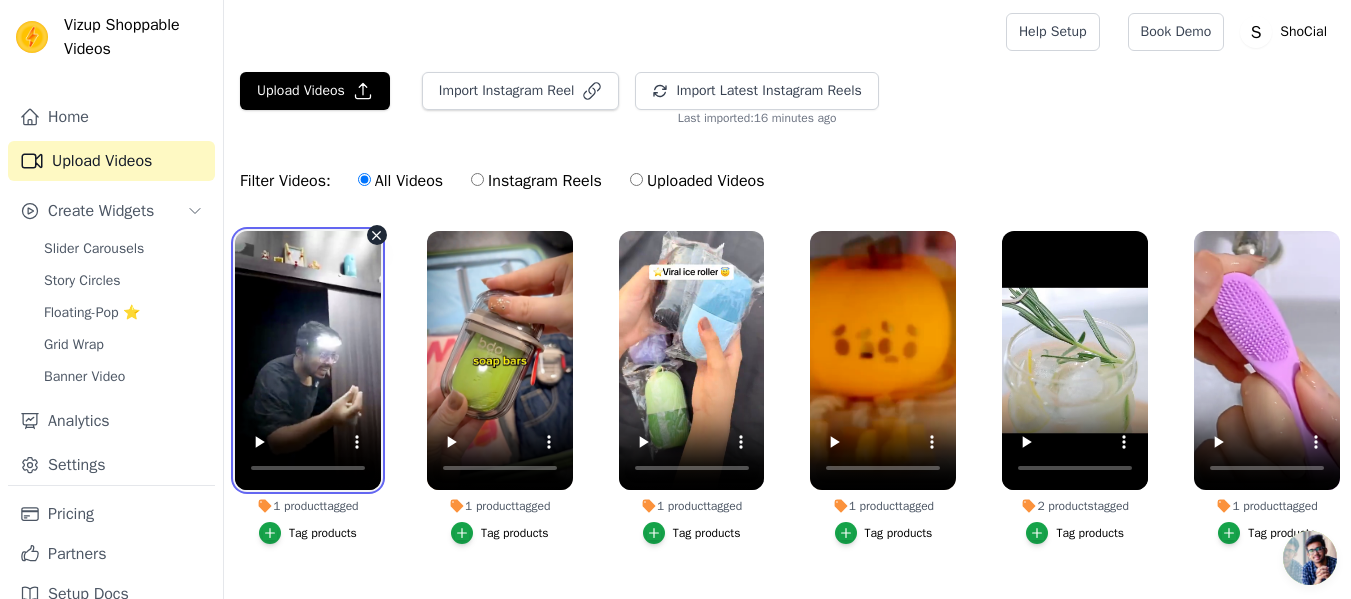 click at bounding box center [308, 360] 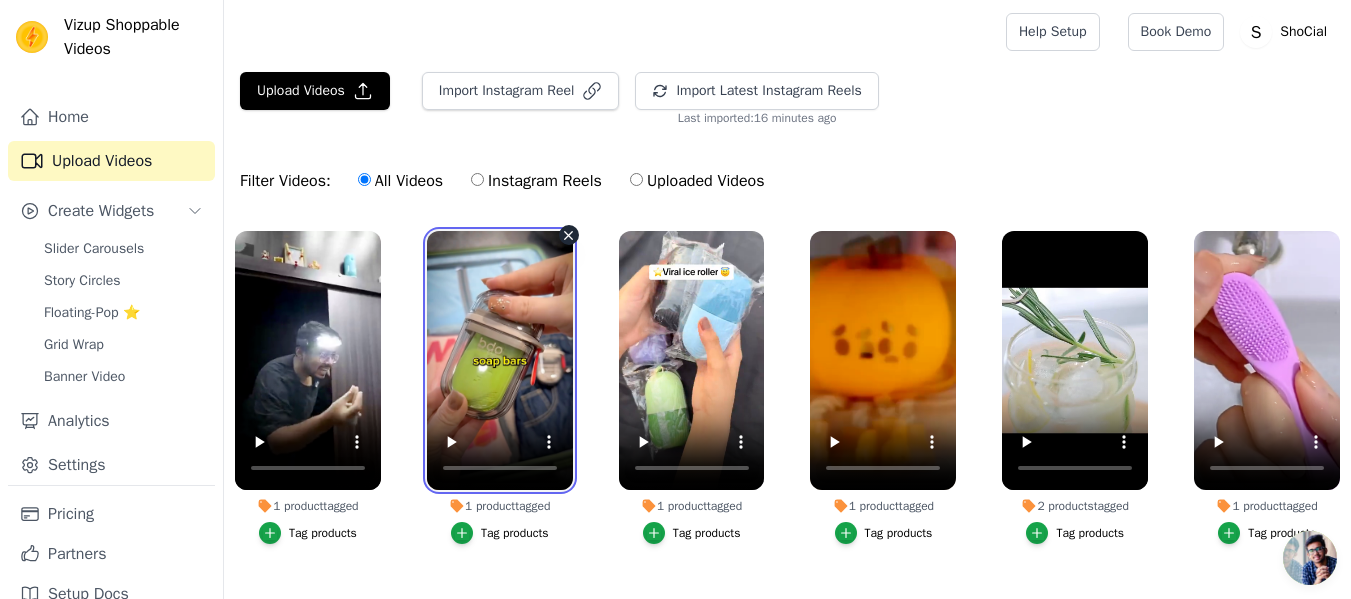 click at bounding box center (500, 360) 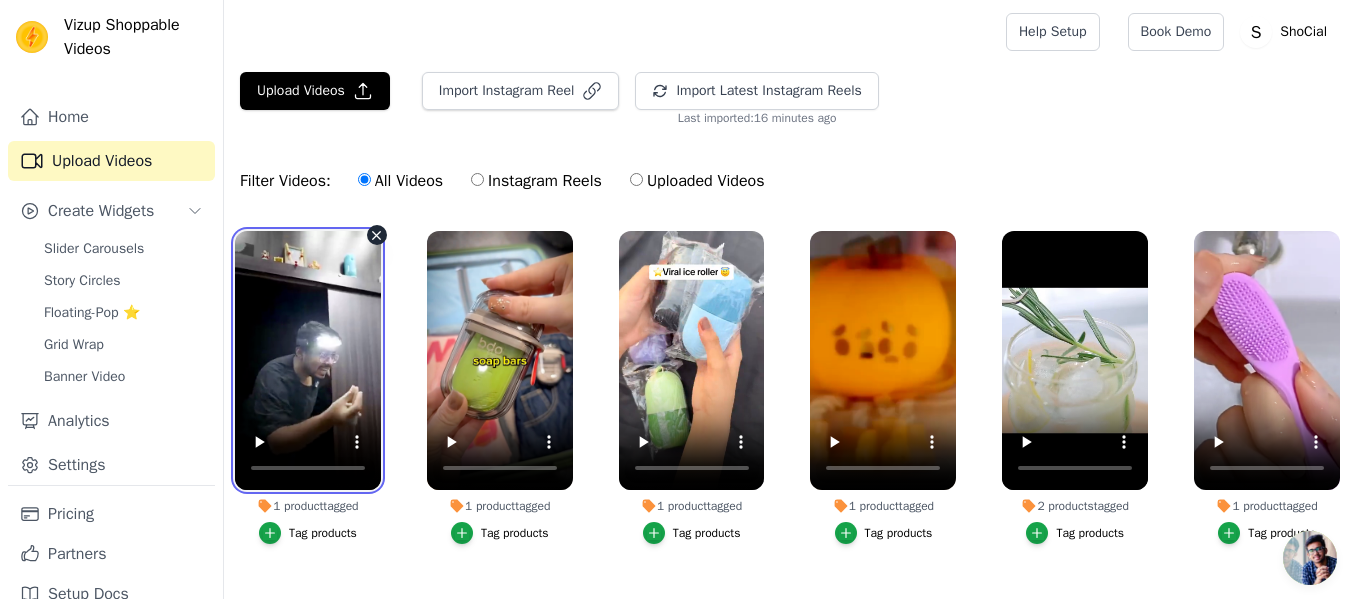 click at bounding box center (308, 360) 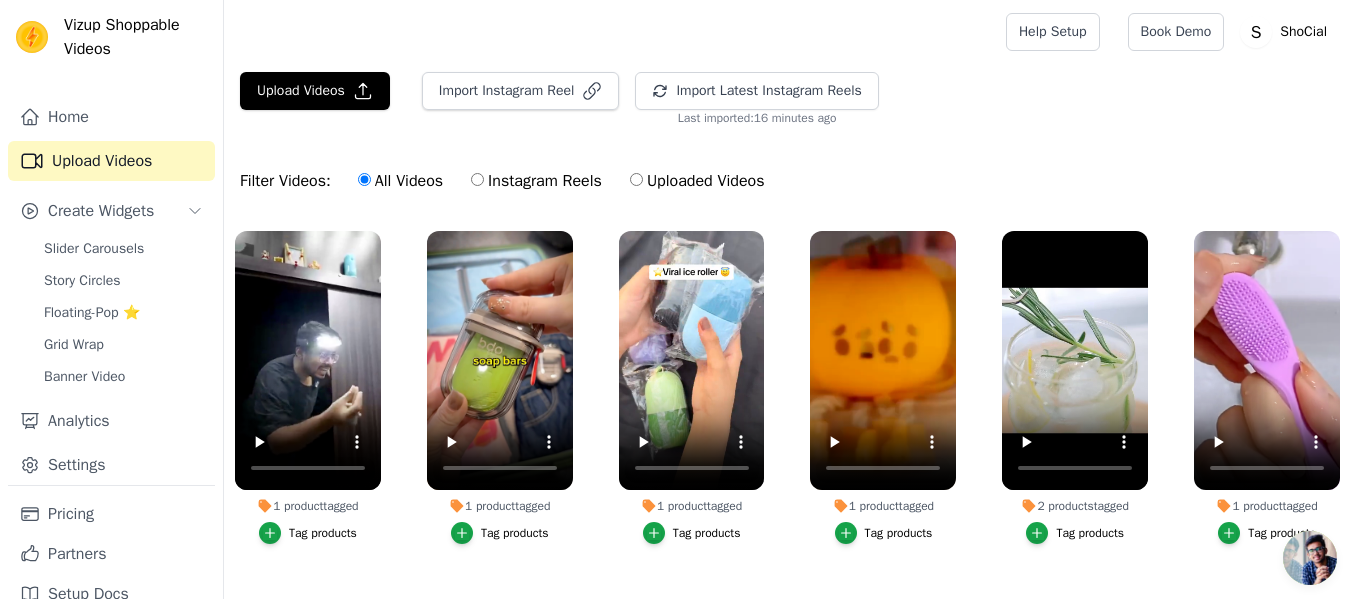 click on "1   product  tagged       Tag products" at bounding box center [500, 391] 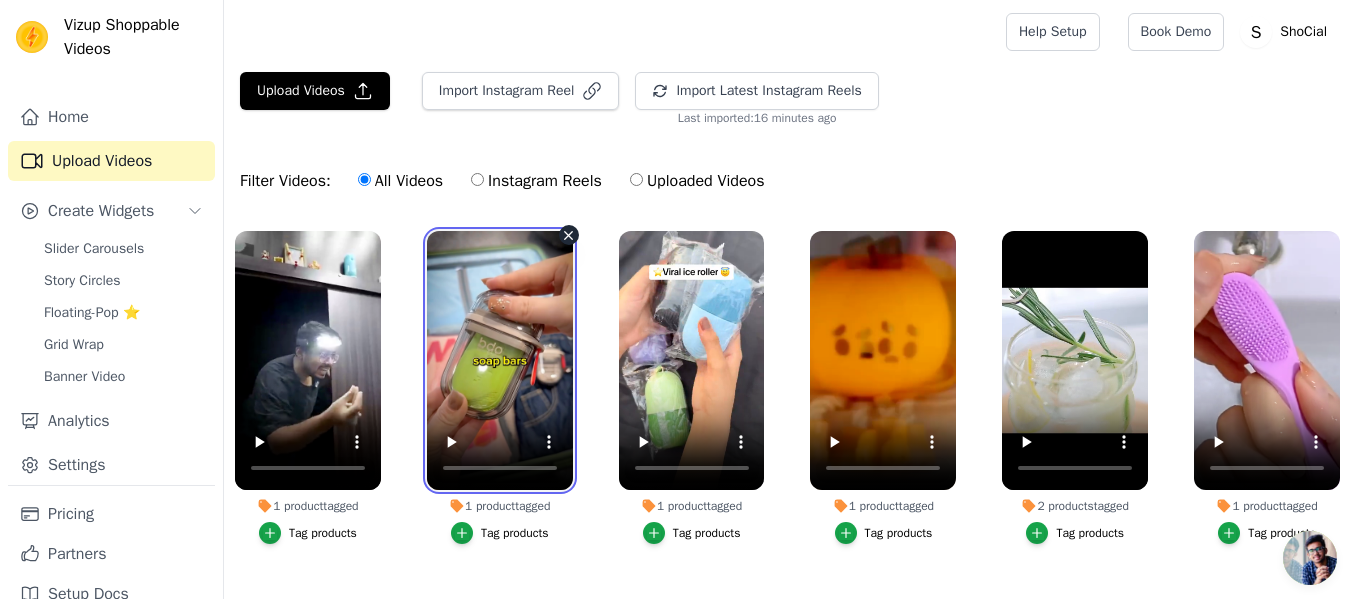click at bounding box center [500, 360] 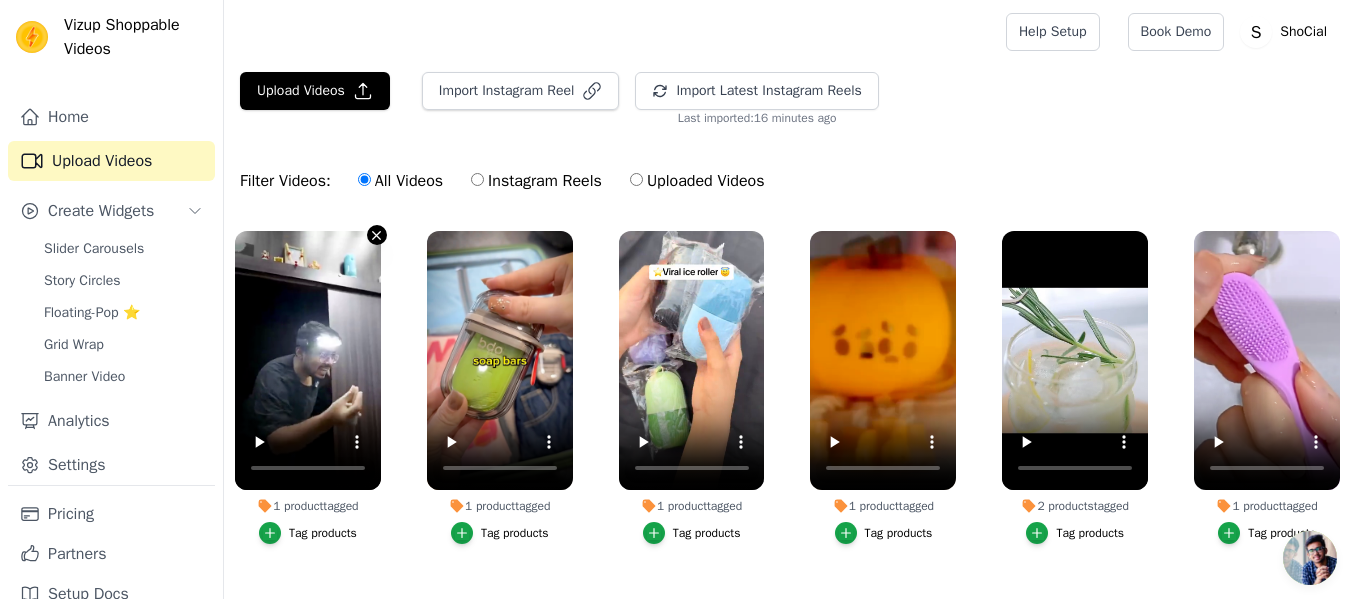 click 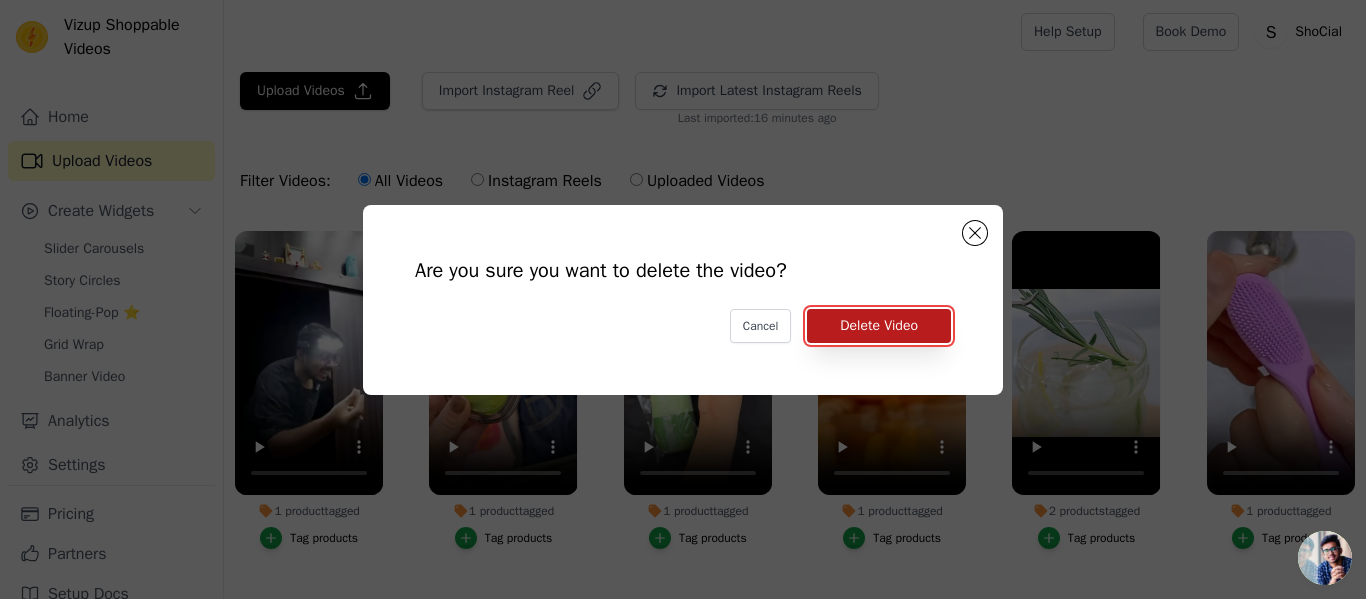 click on "Delete Video" at bounding box center [879, 326] 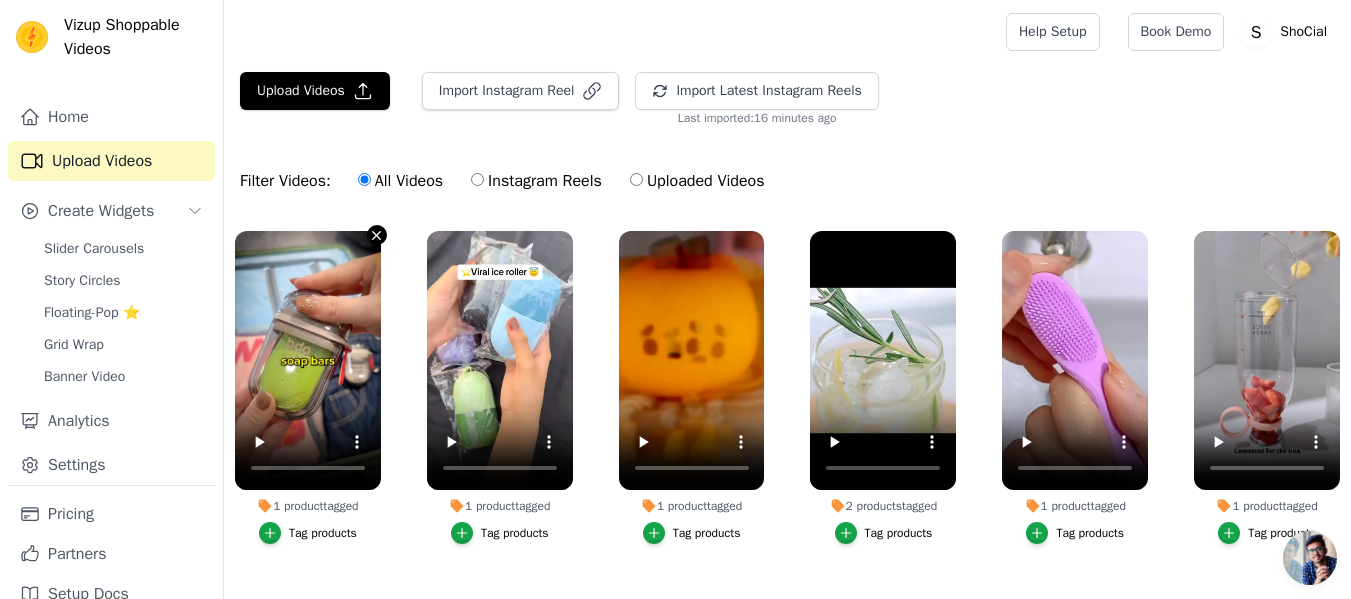 click 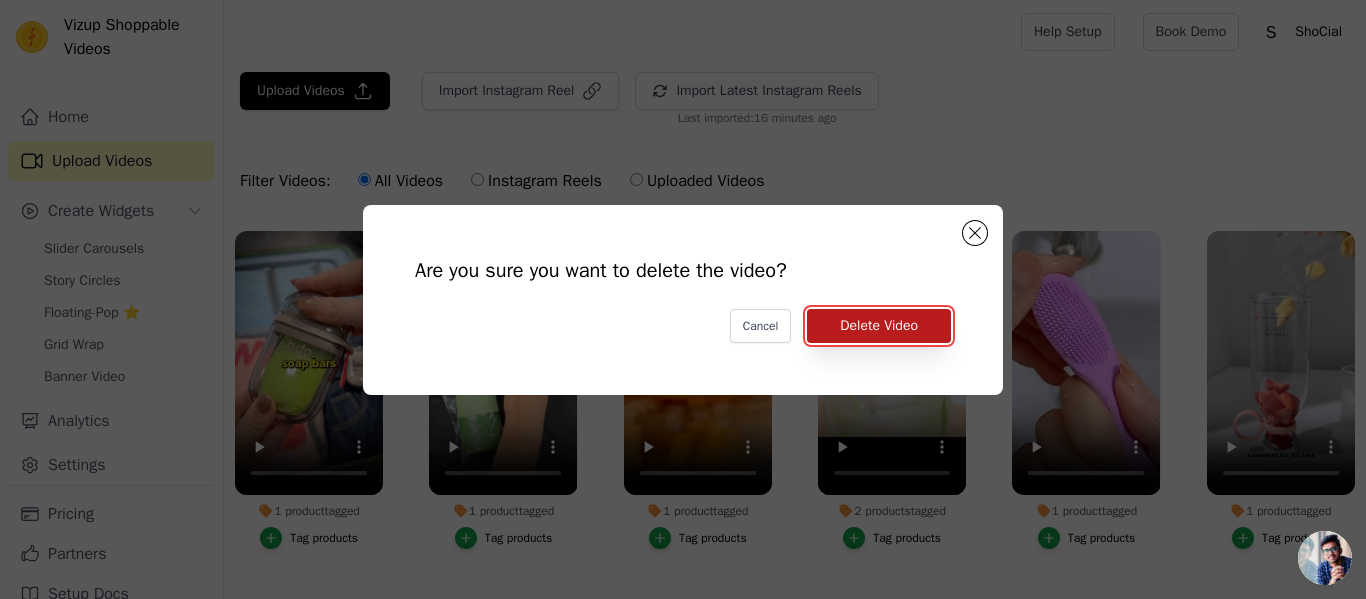 click on "Delete Video" at bounding box center [879, 326] 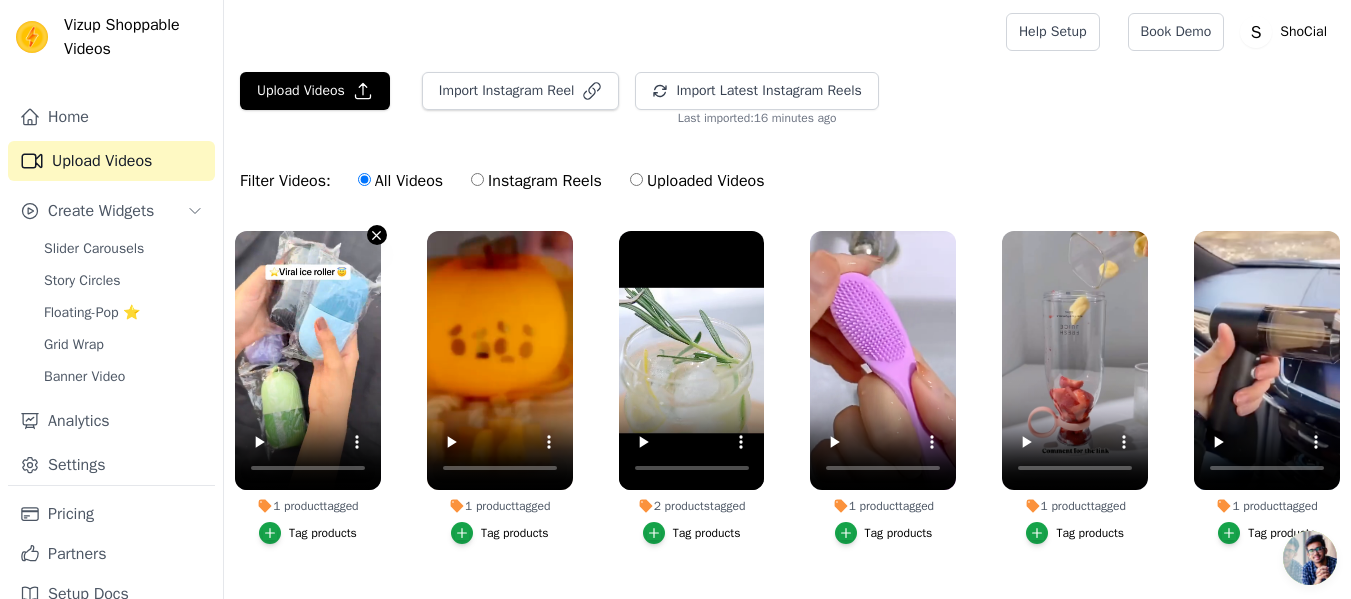 click 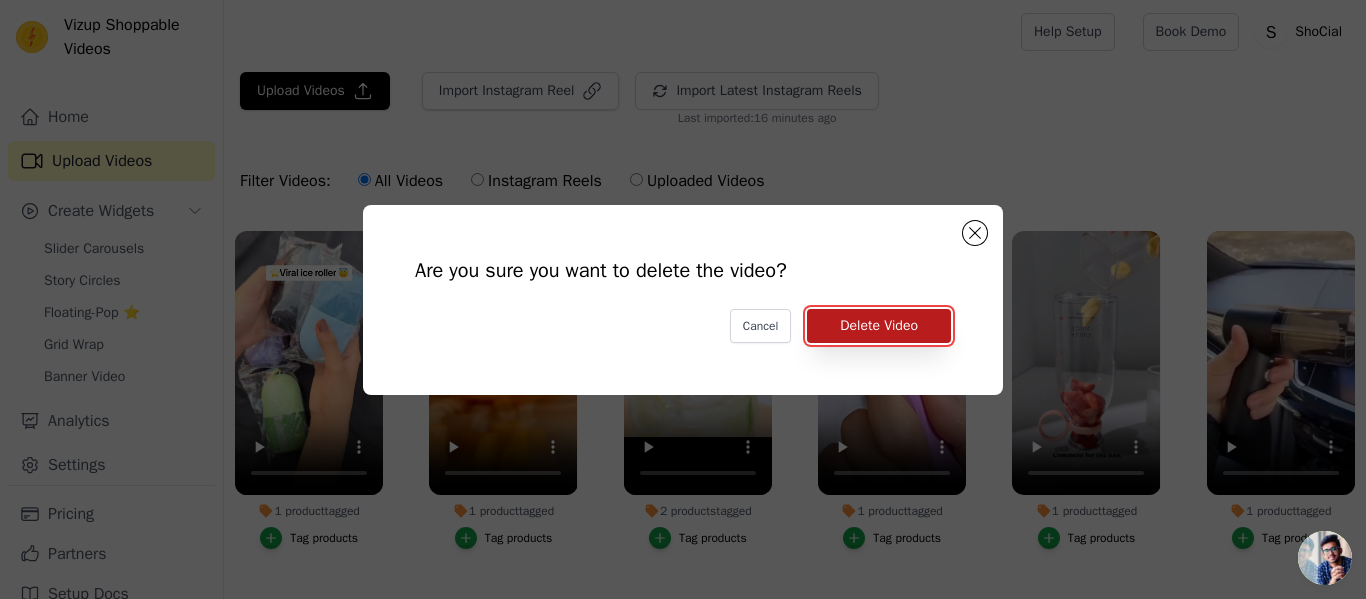 click on "Delete Video" at bounding box center (879, 326) 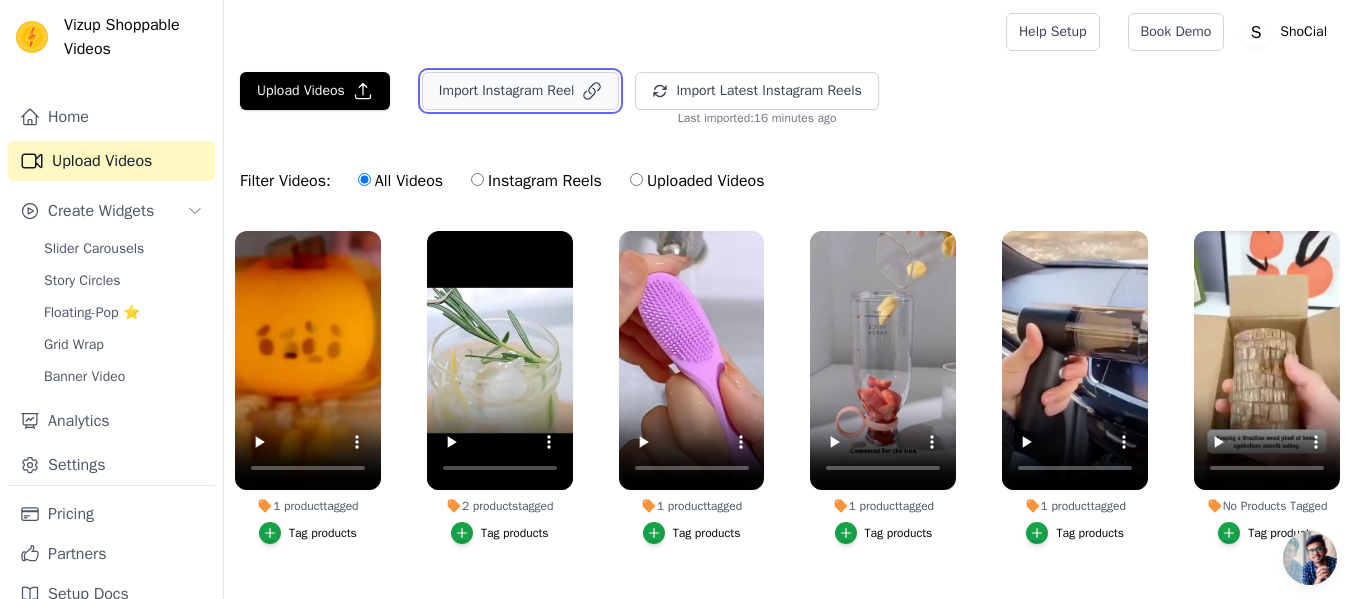 click on "Import Instagram Reel" at bounding box center [521, 91] 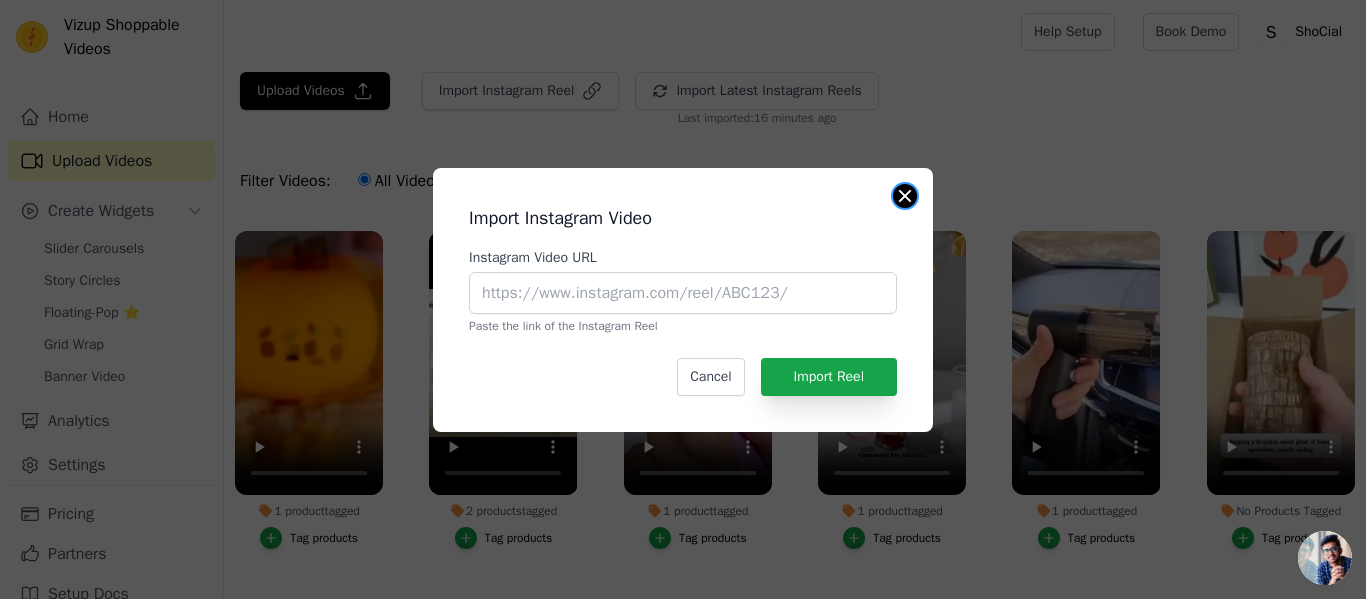 click at bounding box center [905, 196] 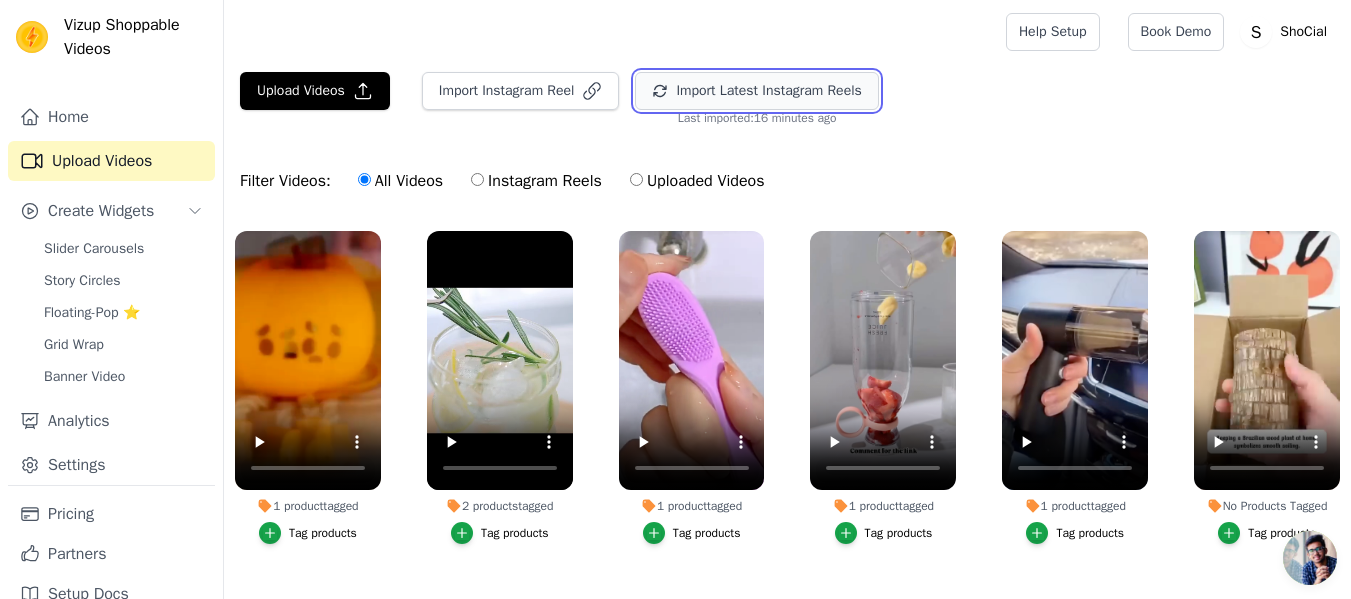 click on "Import Latest Instagram Reels" at bounding box center [756, 91] 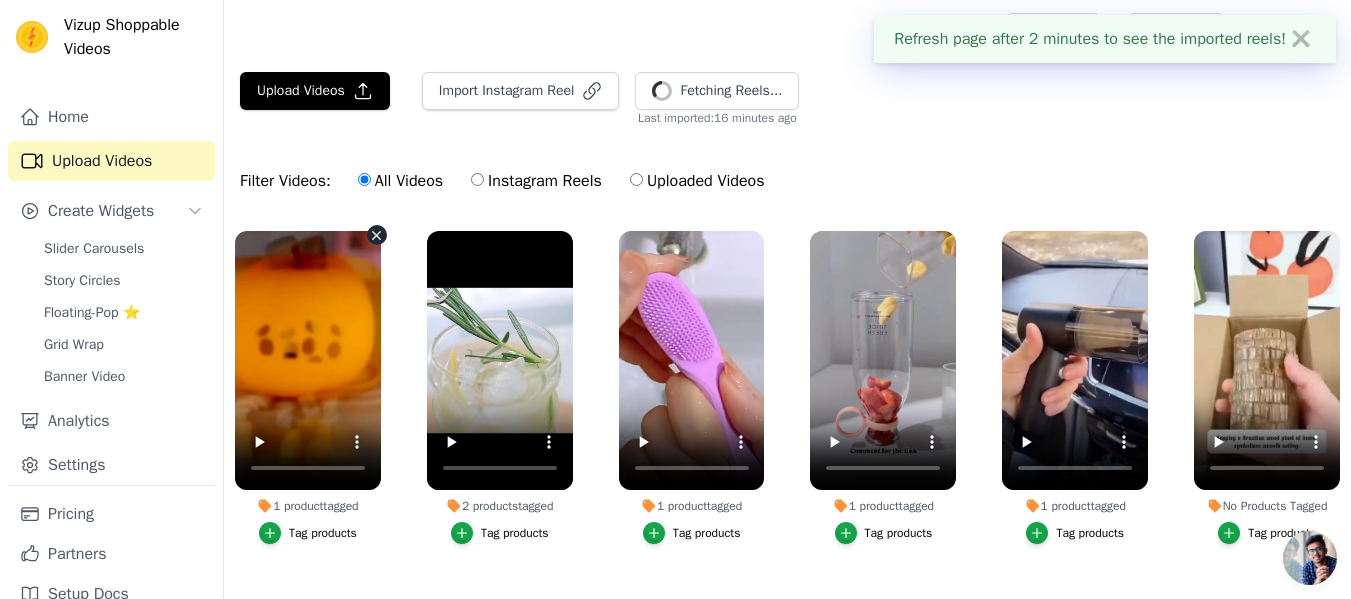 click 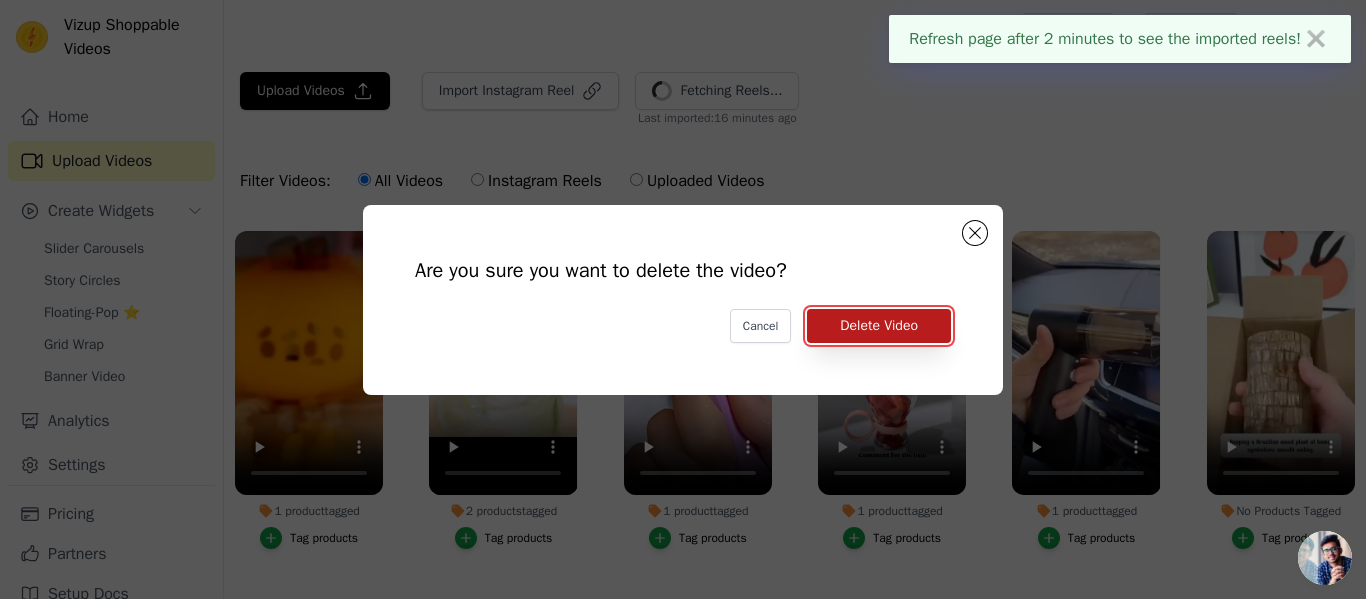 click on "Delete Video" at bounding box center (879, 326) 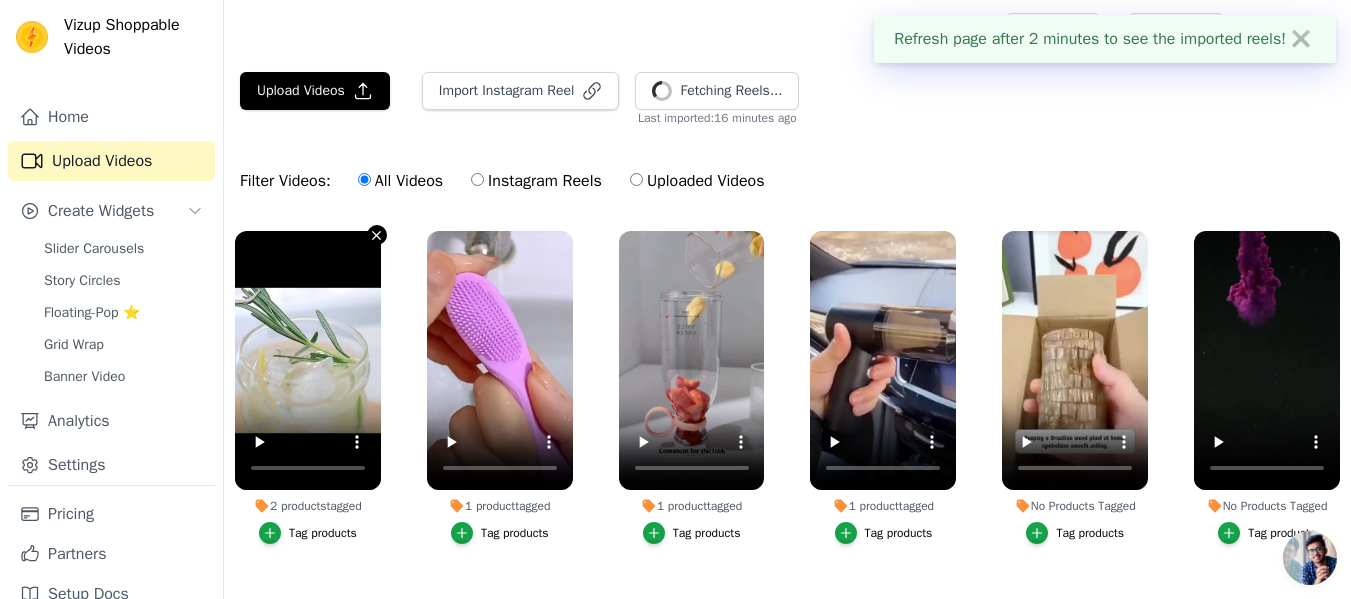 click 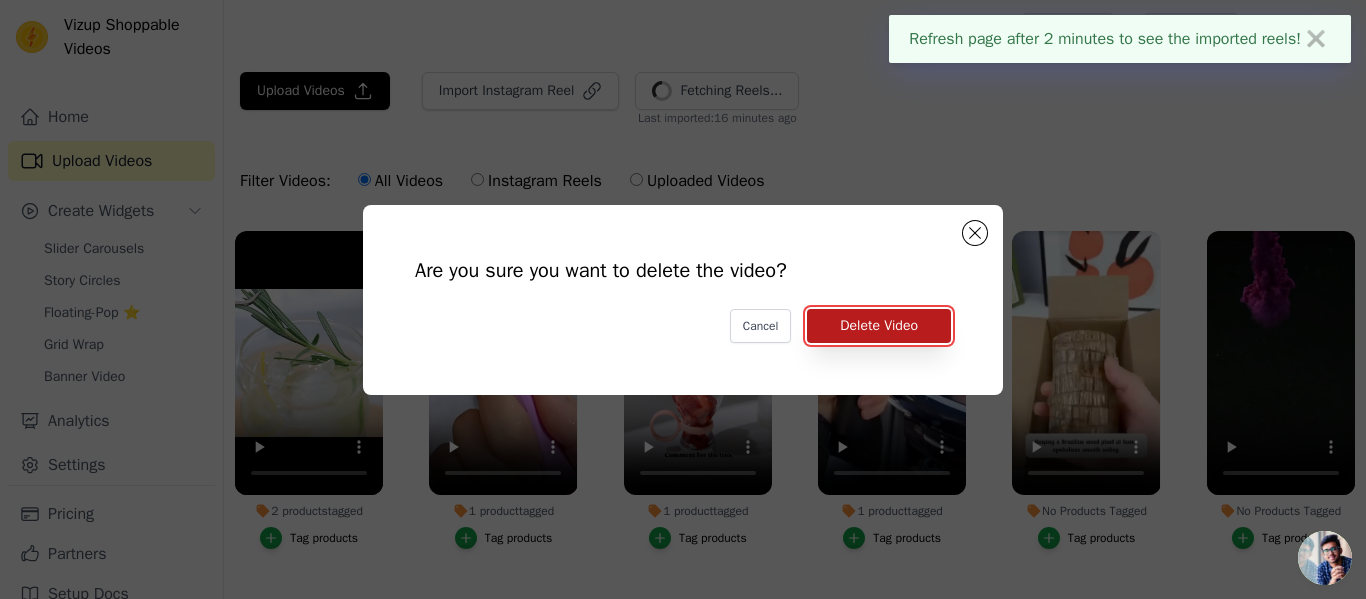 click on "Delete Video" at bounding box center [879, 326] 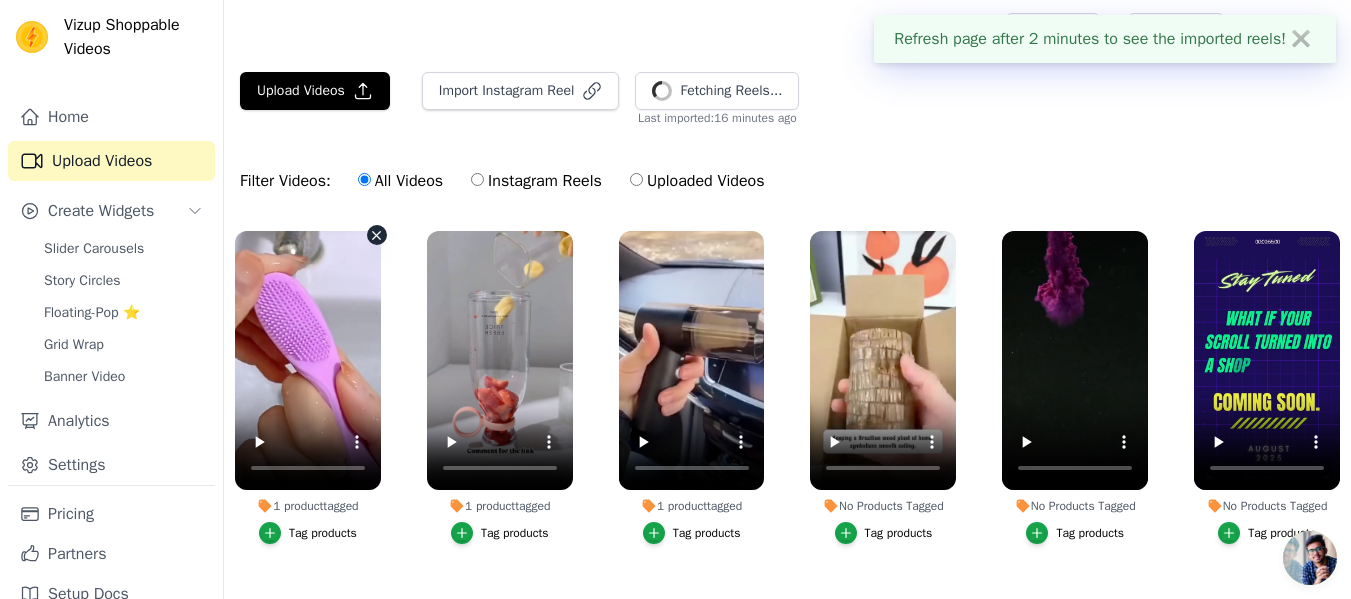 click 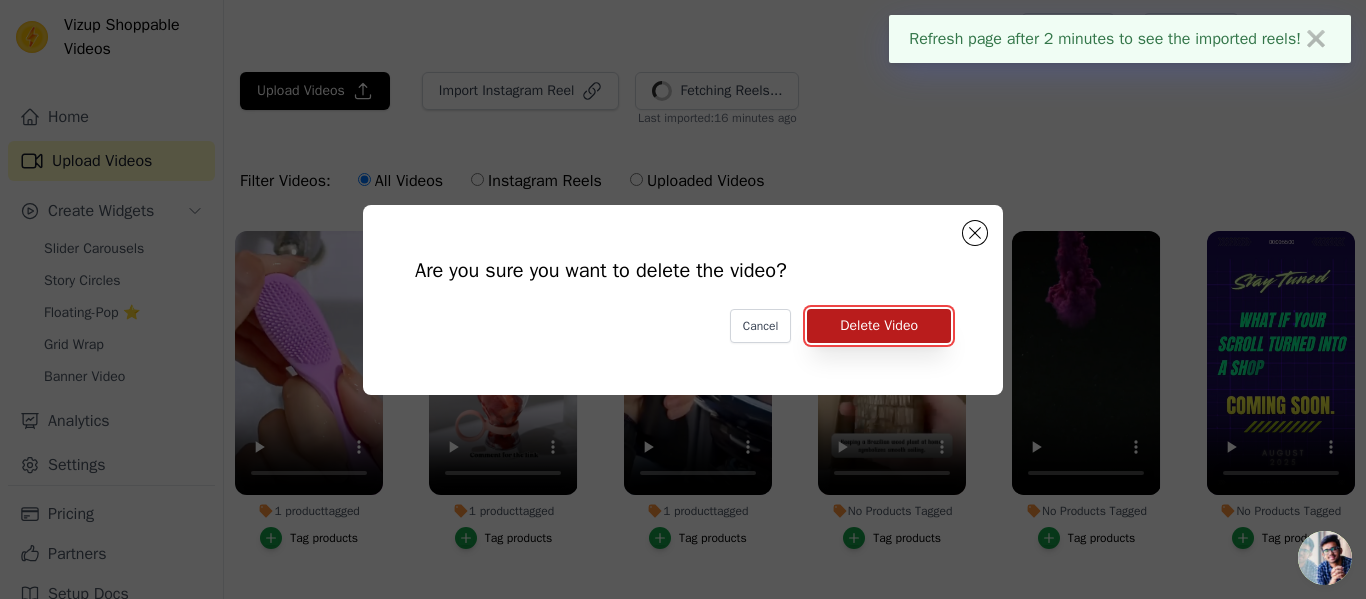 click on "Delete Video" at bounding box center [879, 326] 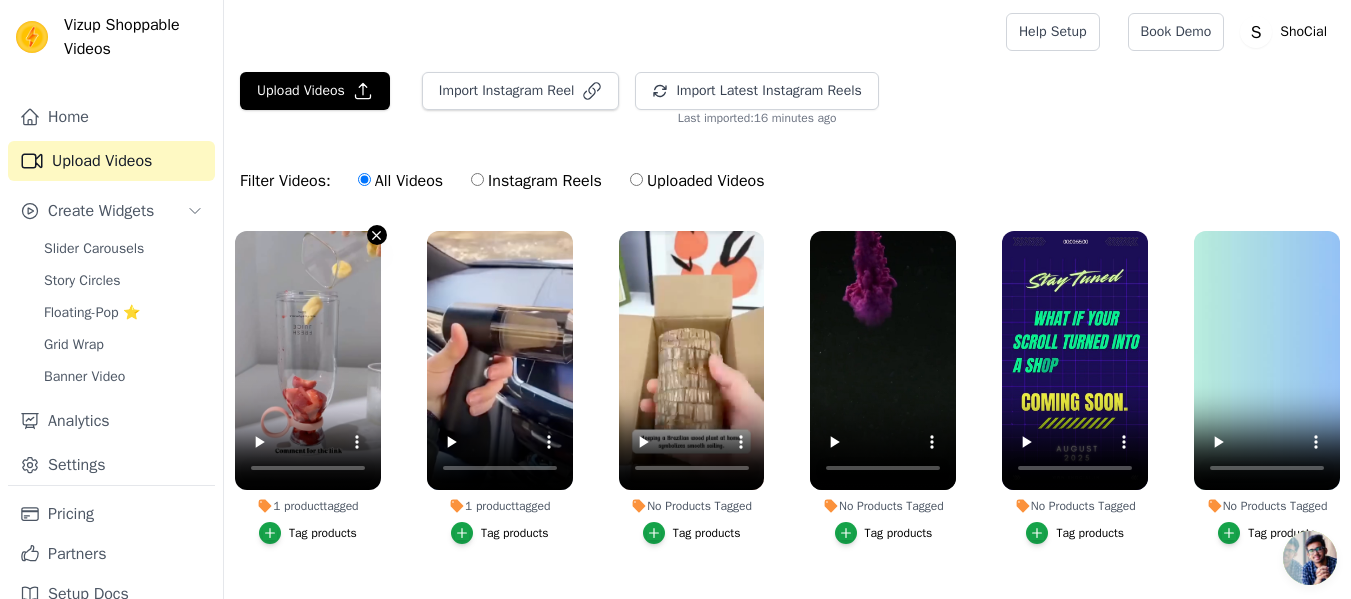 click 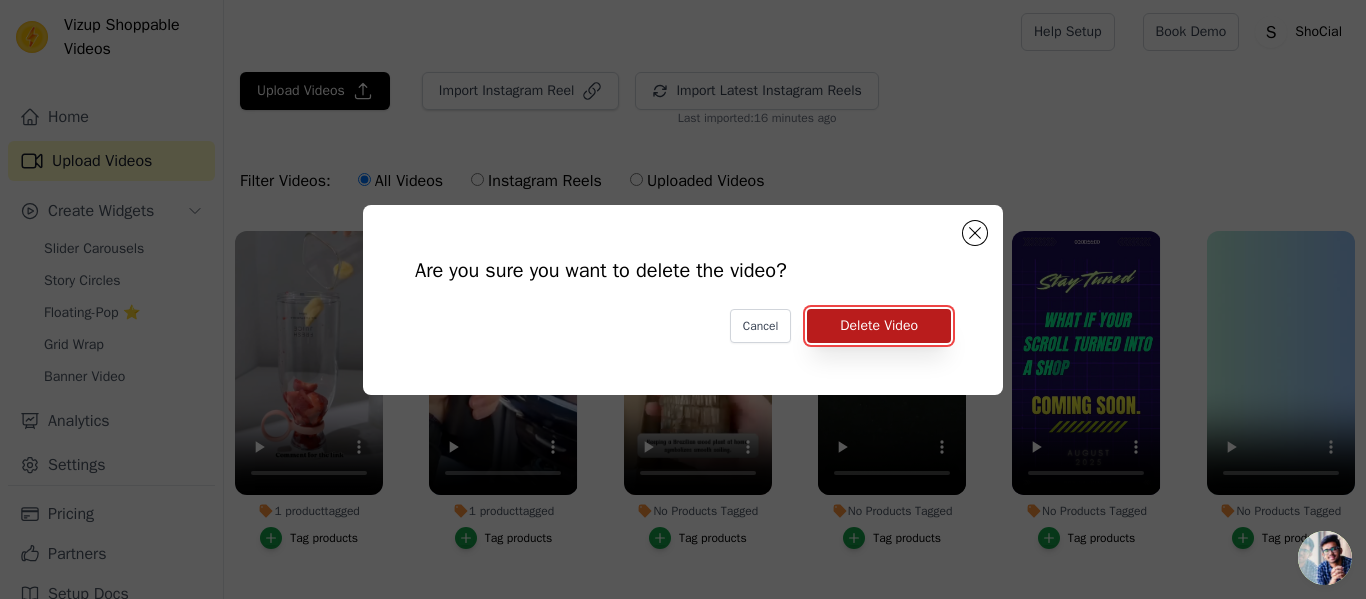 click on "Delete Video" at bounding box center (879, 326) 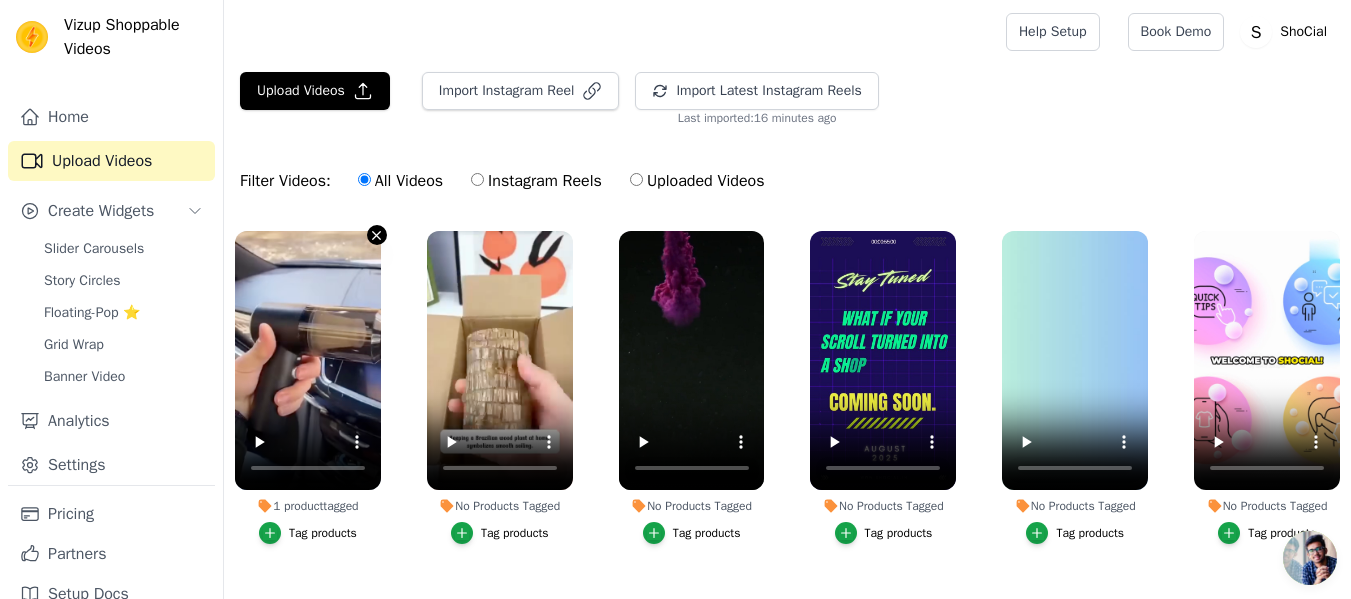 click 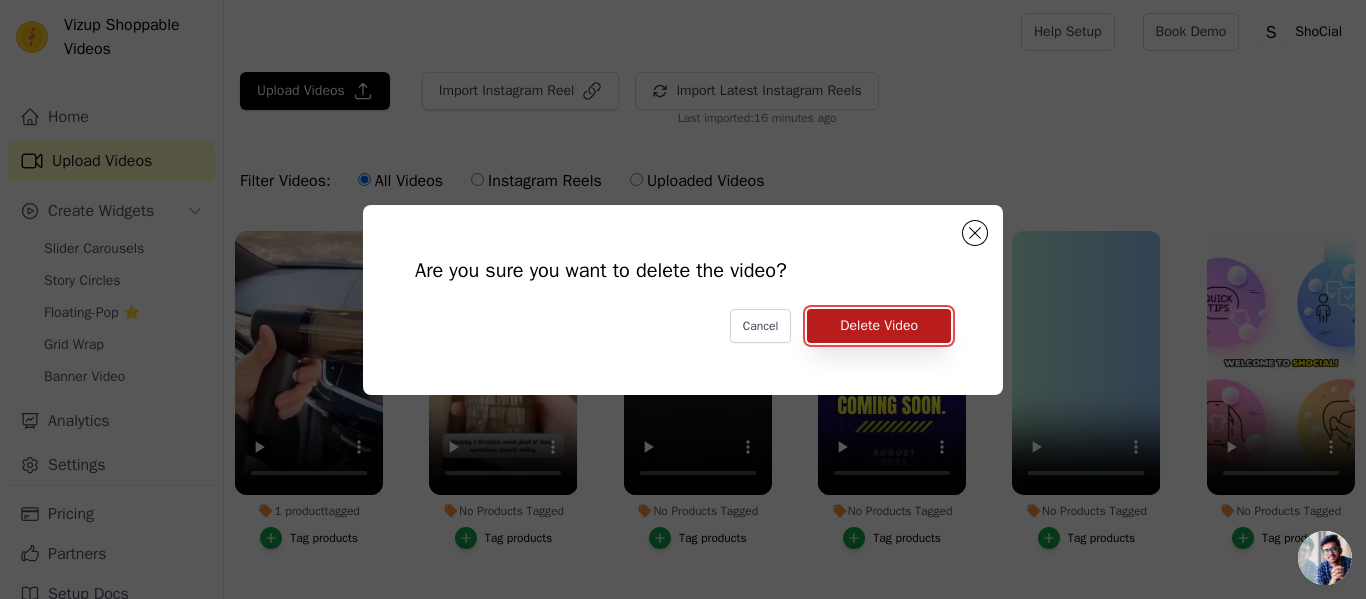 click on "Delete Video" at bounding box center (879, 326) 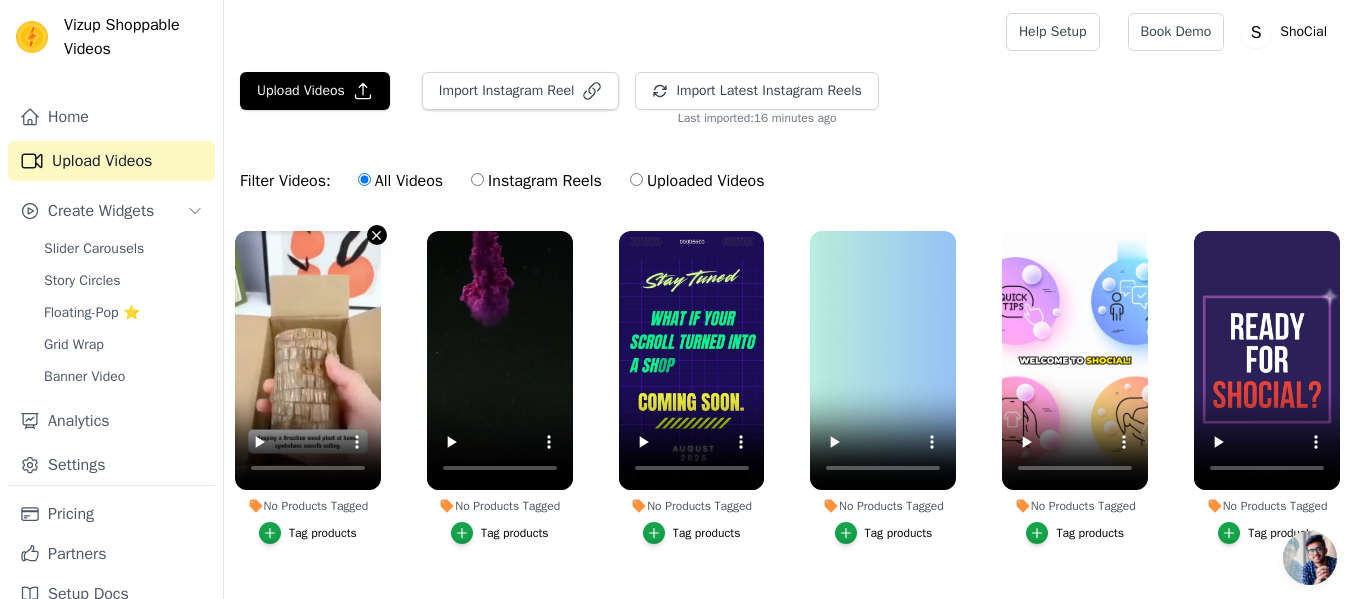 click 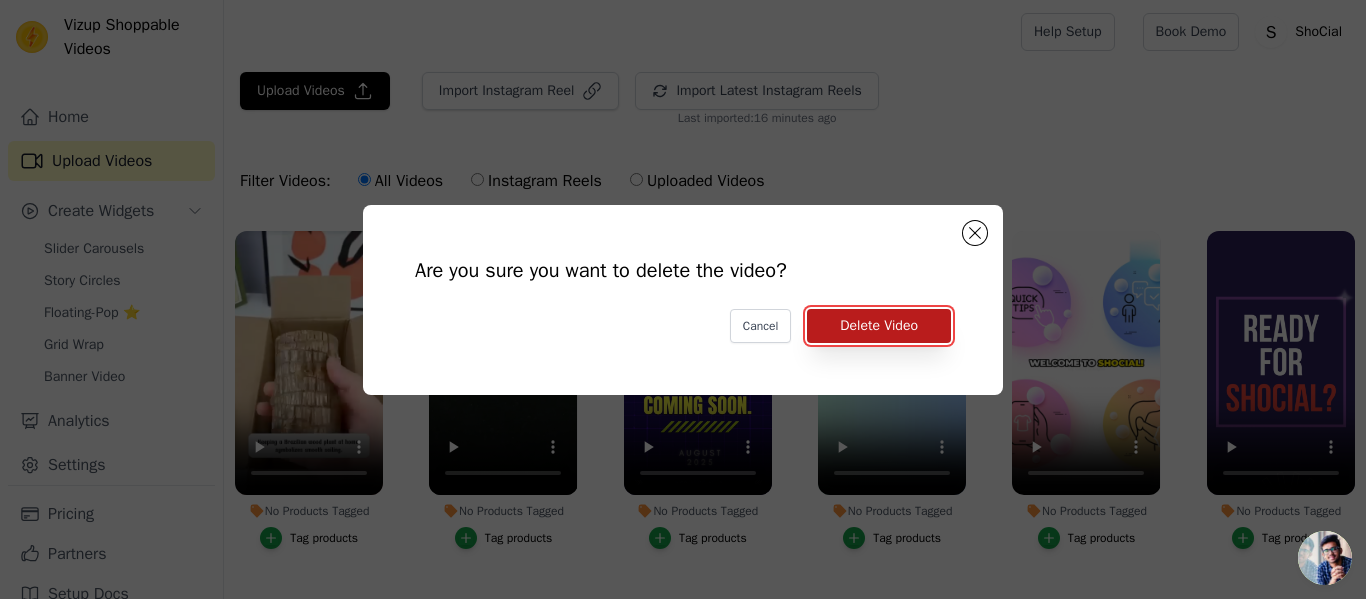 click on "Delete Video" at bounding box center (879, 326) 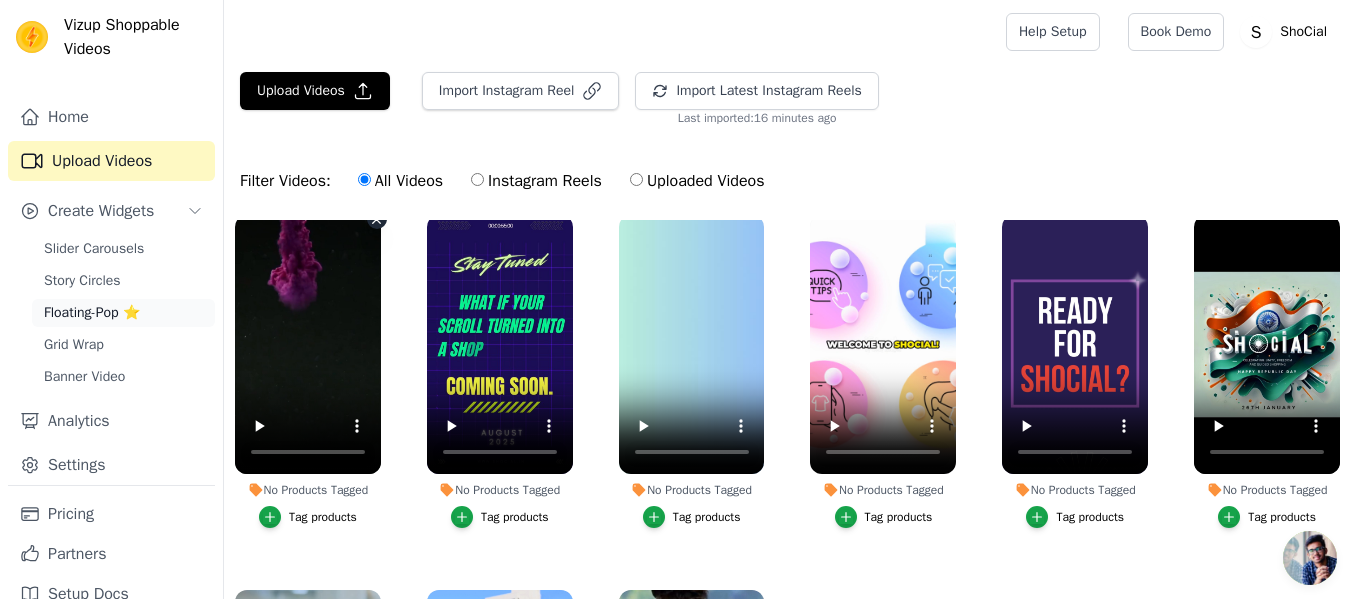 scroll, scrollTop: 0, scrollLeft: 0, axis: both 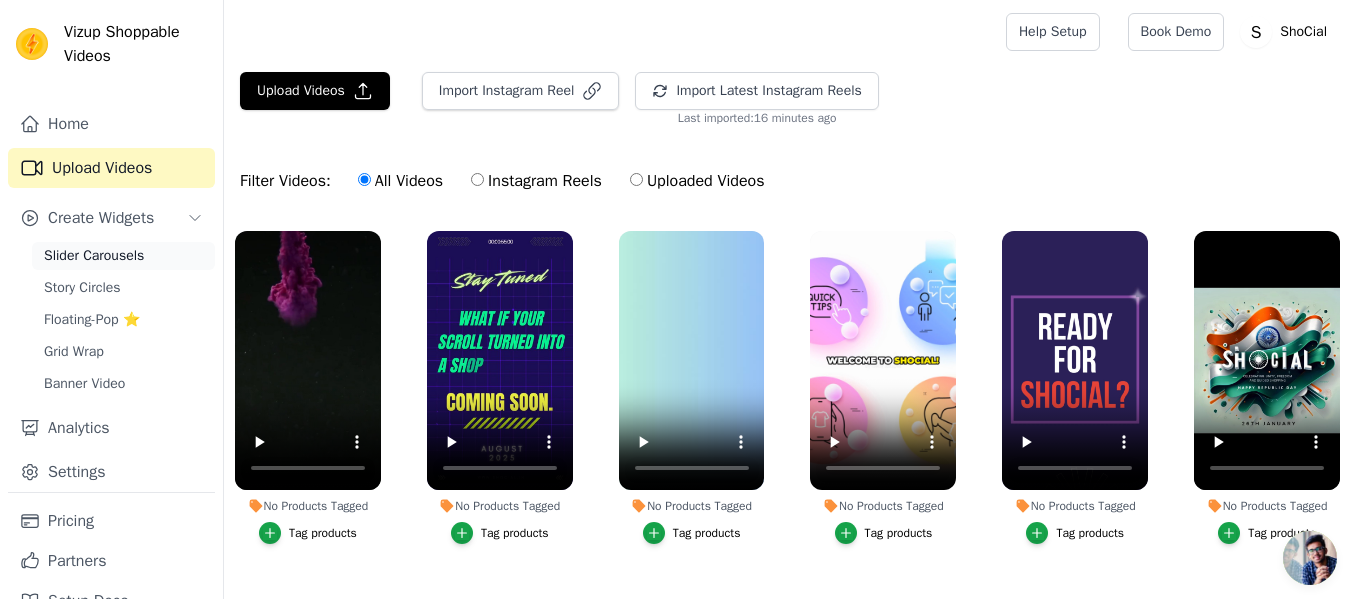 click on "Slider Carousels" at bounding box center (94, 256) 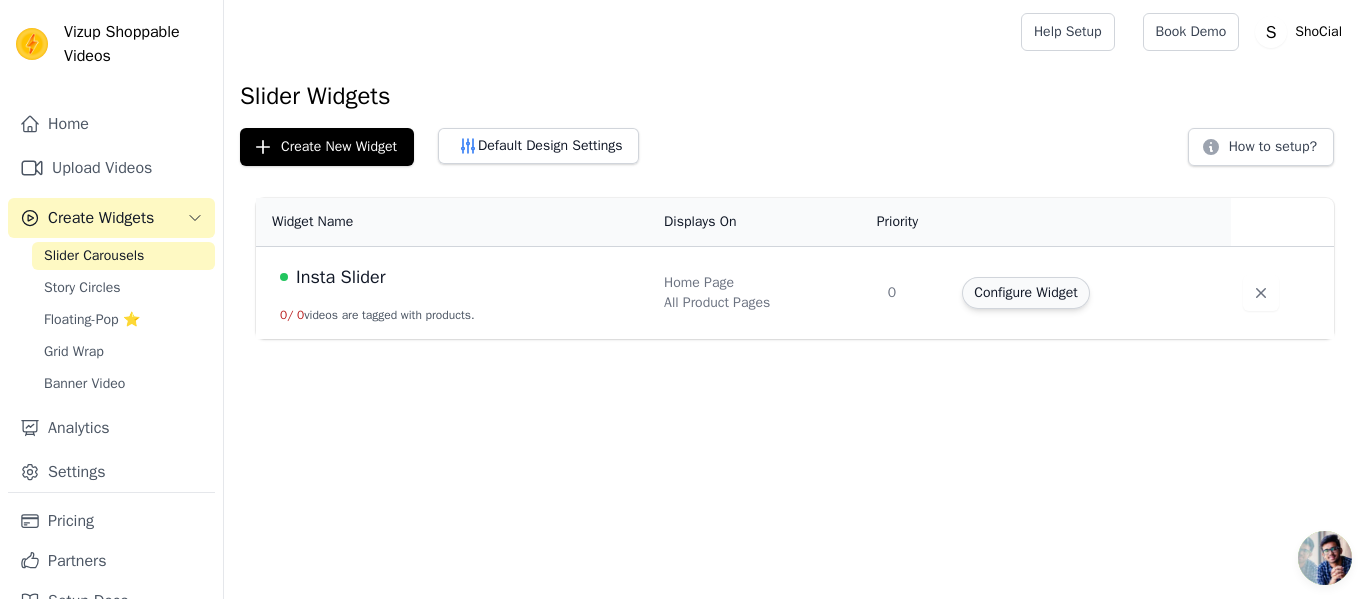 click on "Configure Widget" at bounding box center (1025, 293) 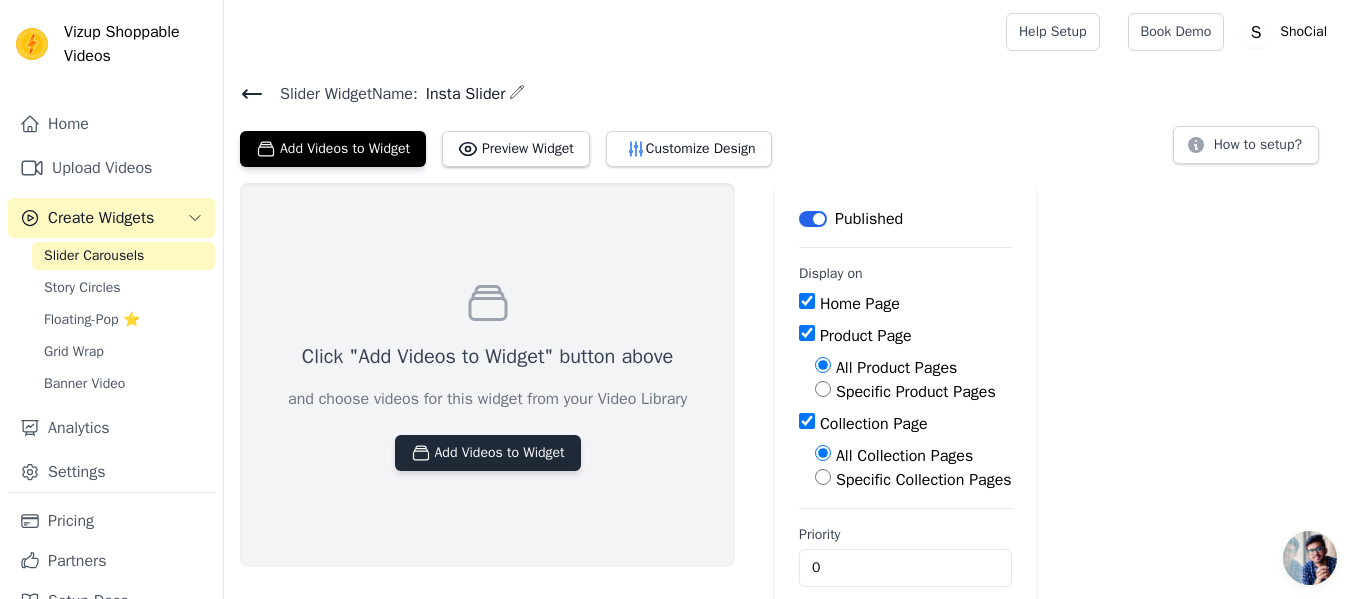 click on "Add Videos to Widget" at bounding box center [488, 453] 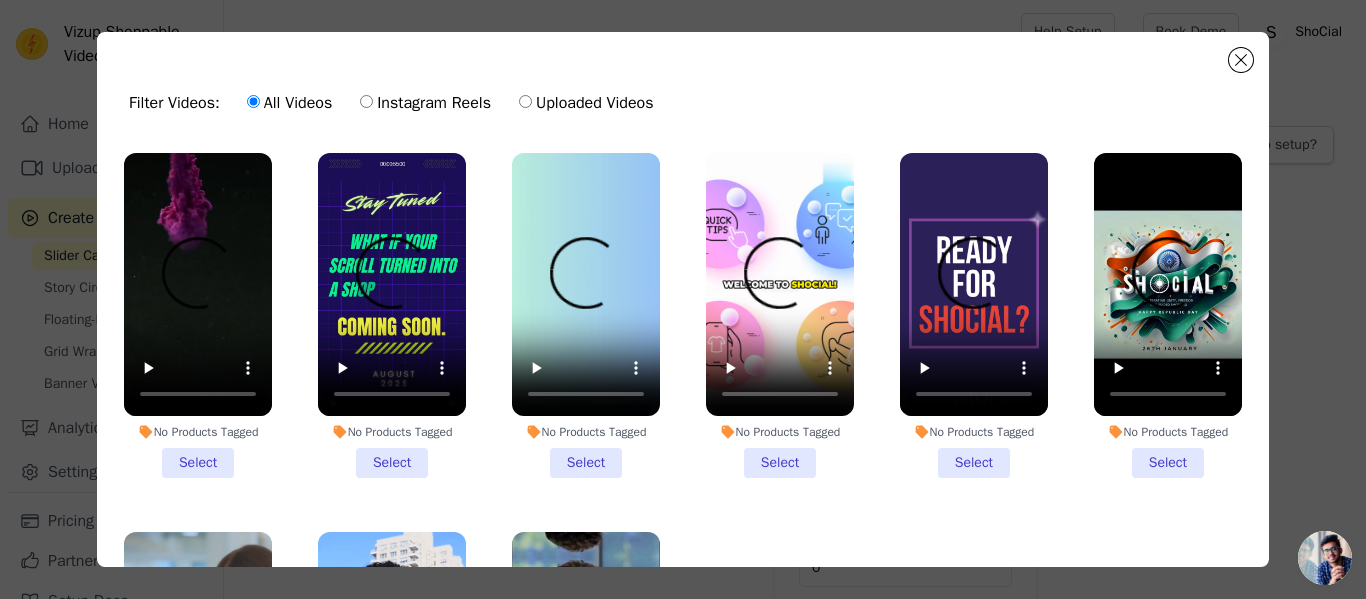 scroll, scrollTop: 218, scrollLeft: 0, axis: vertical 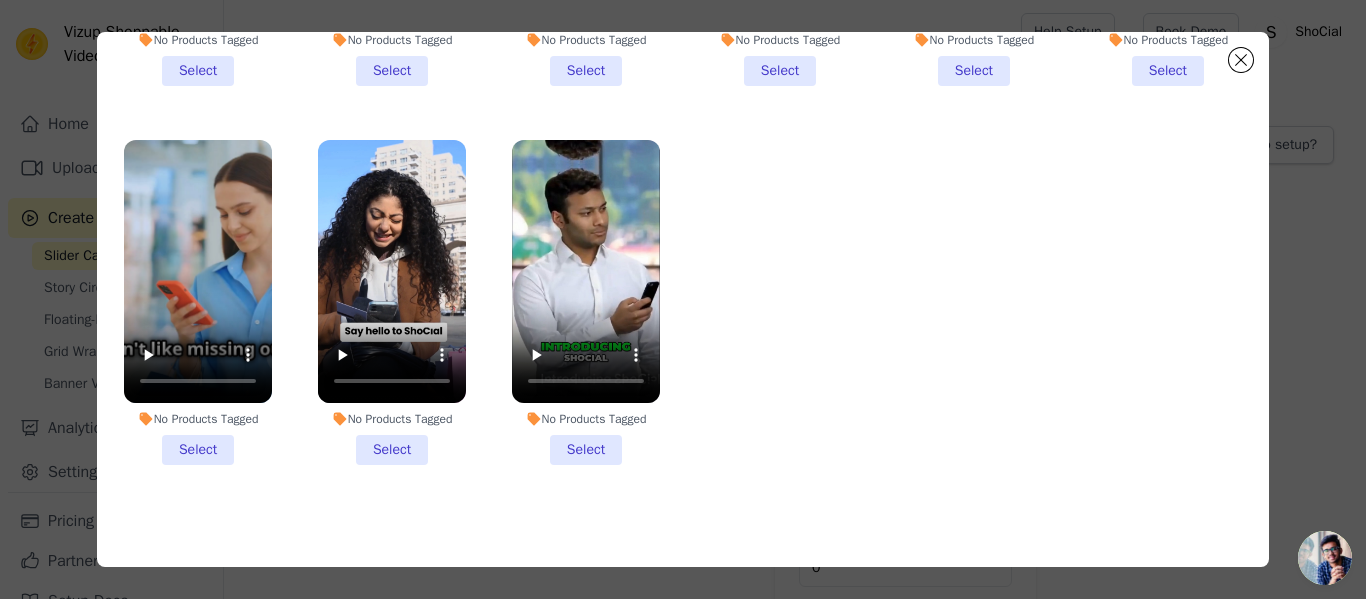 click on "No Products Tagged     Select" at bounding box center [586, 302] 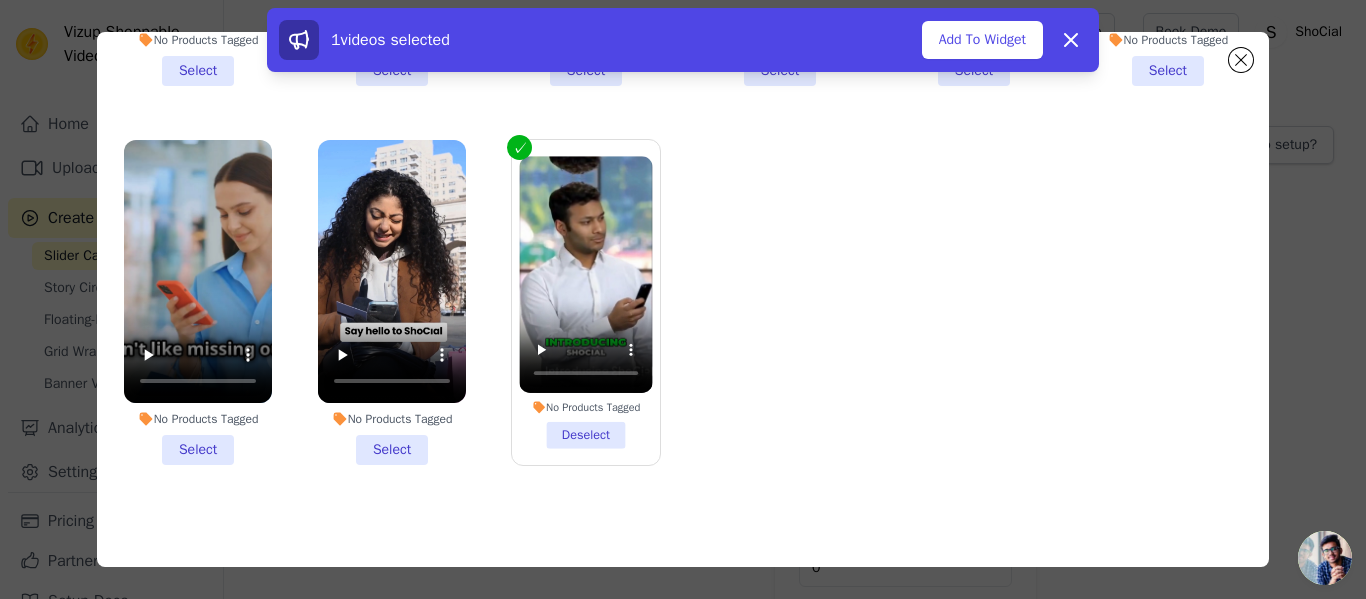 drag, startPoint x: 385, startPoint y: 435, endPoint x: 219, endPoint y: 436, distance: 166.003 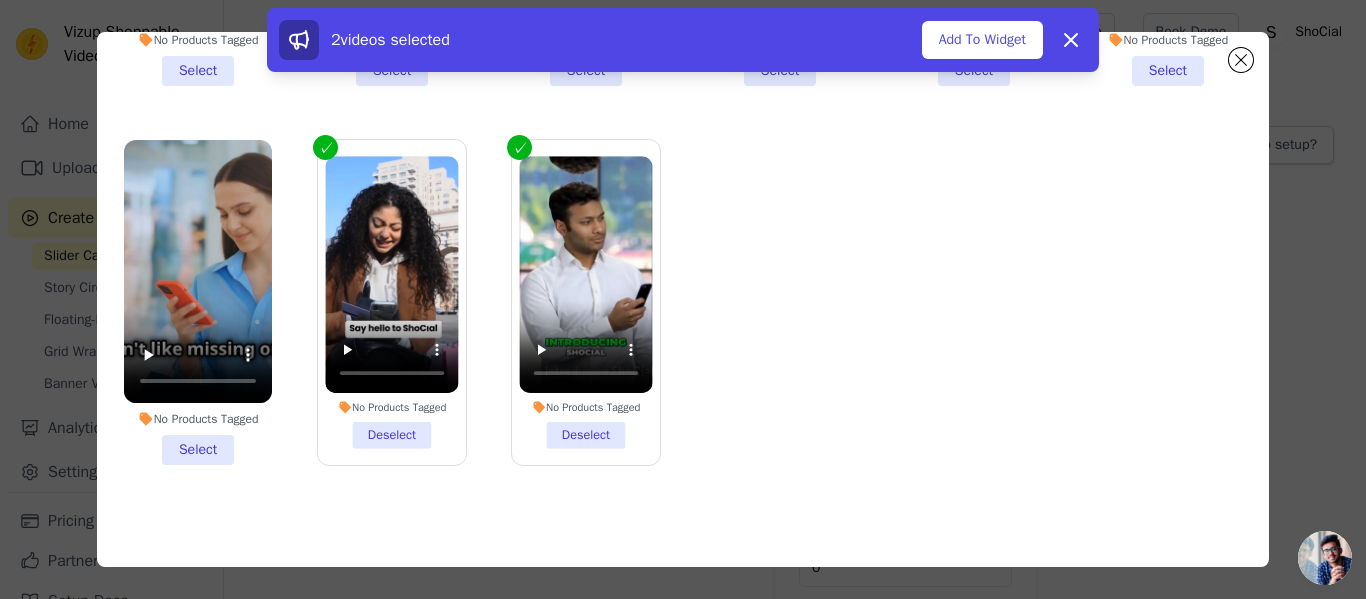 click on "No Products Tagged     Select" at bounding box center (198, 302) 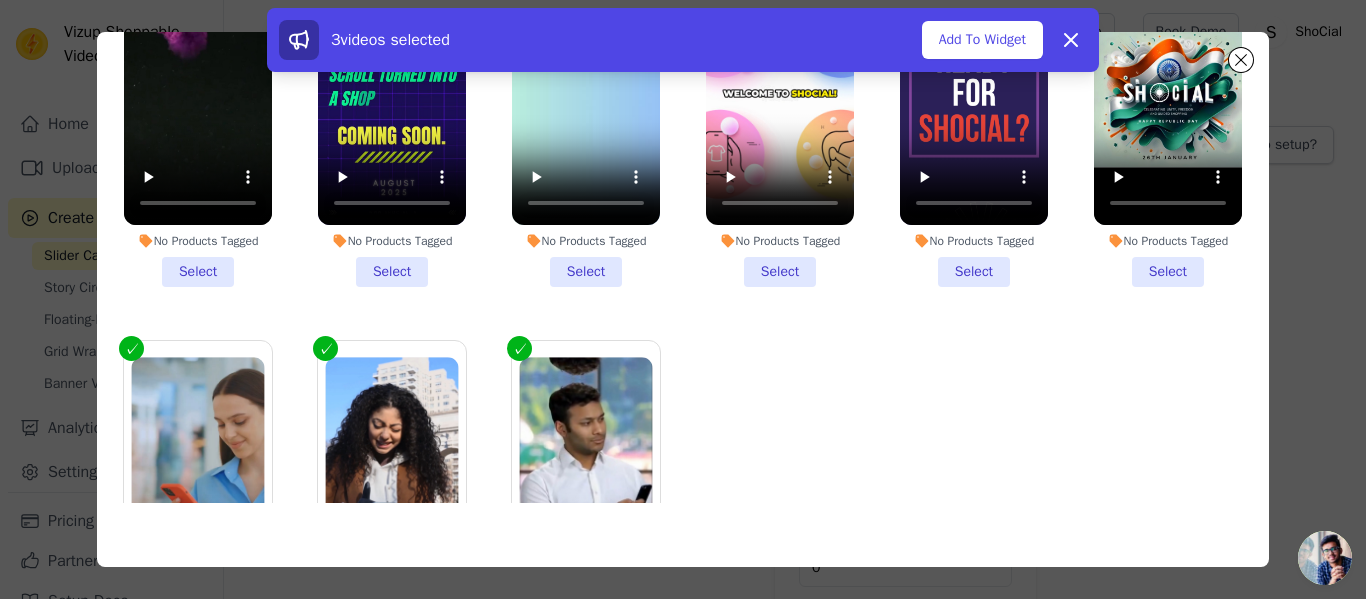 scroll, scrollTop: 0, scrollLeft: 0, axis: both 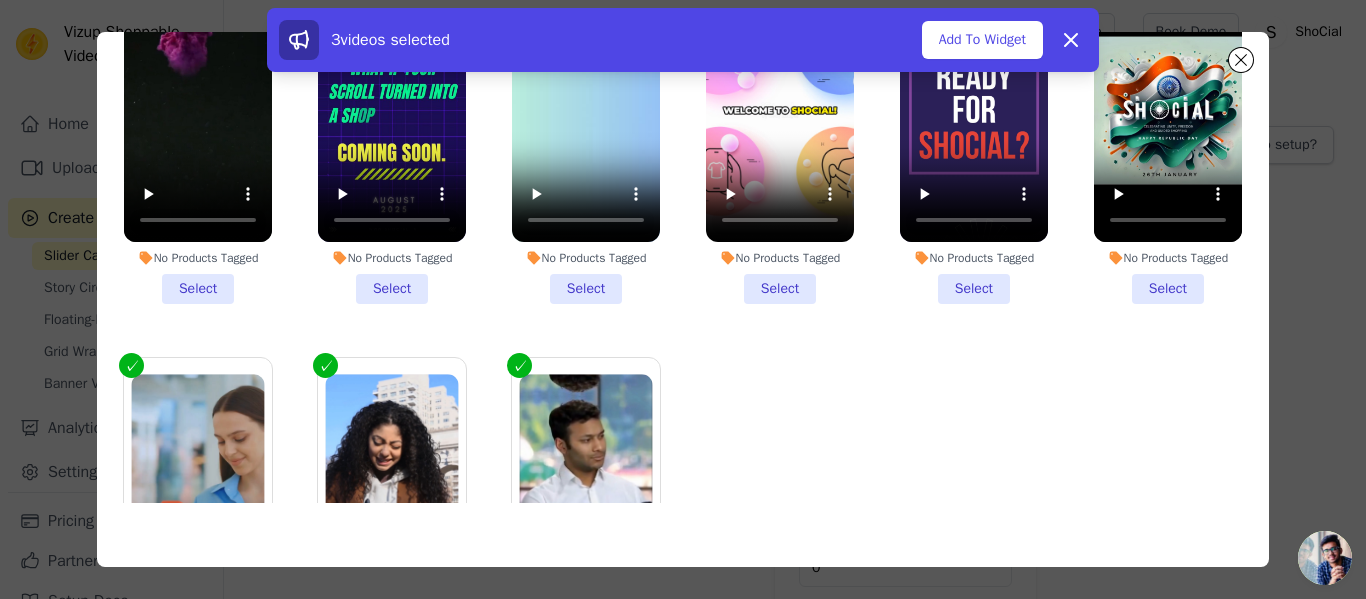 click on "No Products Tagged     Select" at bounding box center (1168, 141) 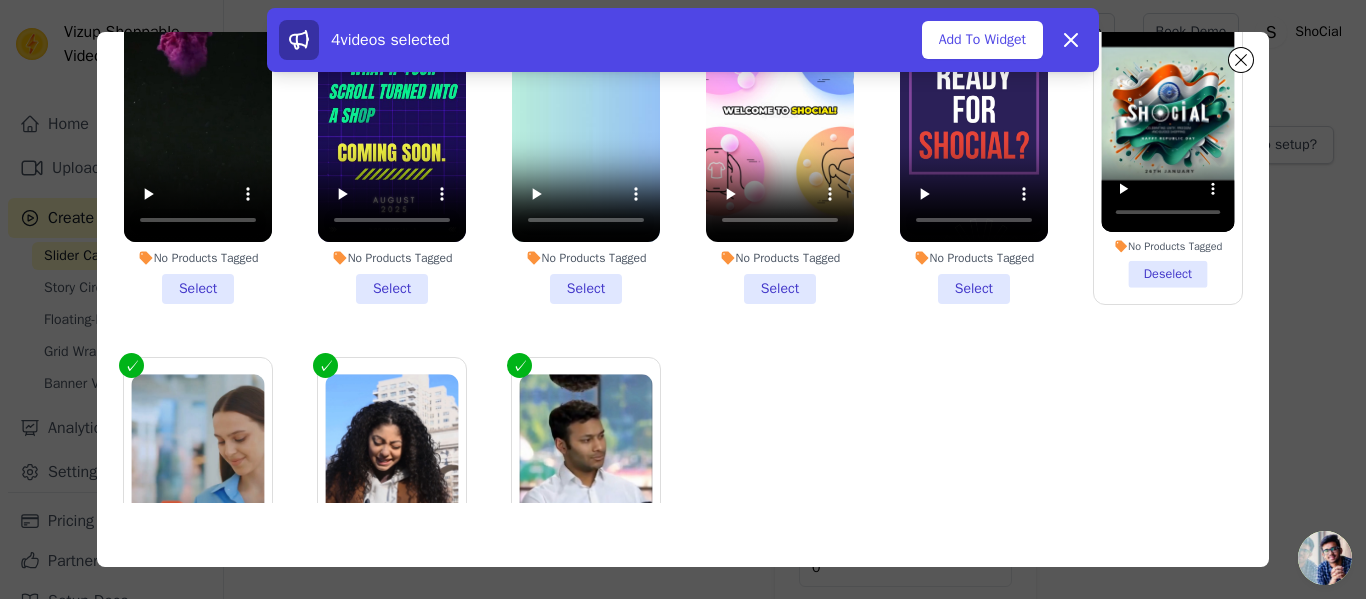 click on "No Products Tagged     Select" at bounding box center [974, 141] 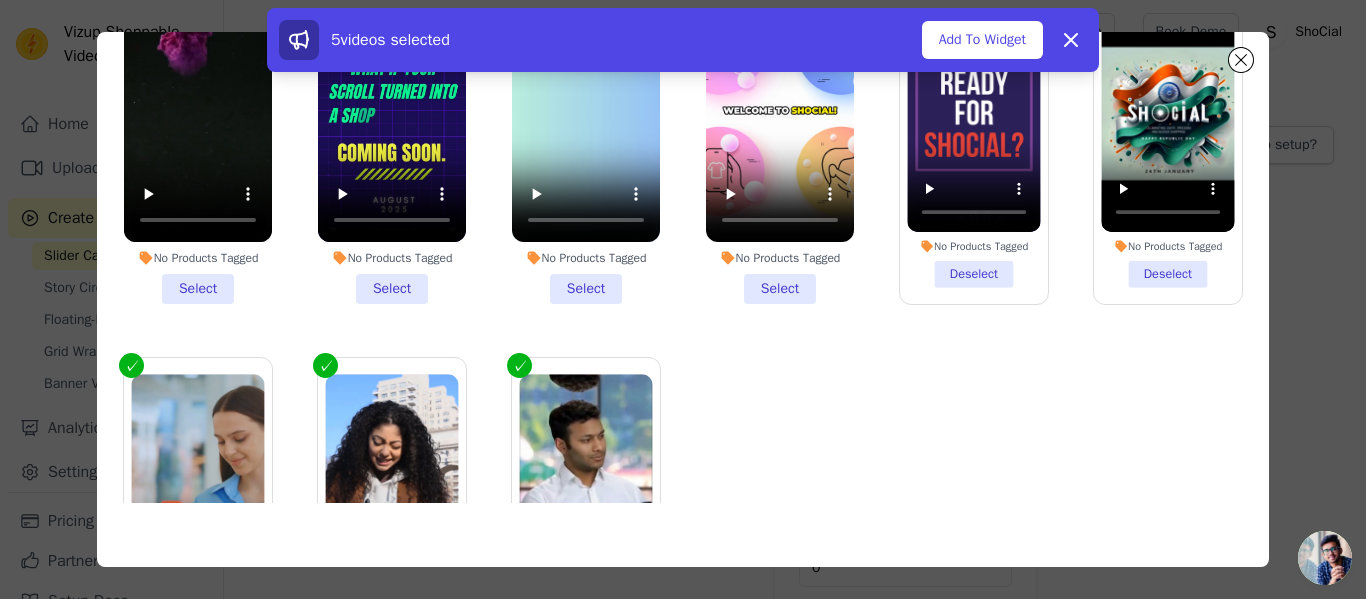click on "No Products Tagged     Select" at bounding box center (780, 141) 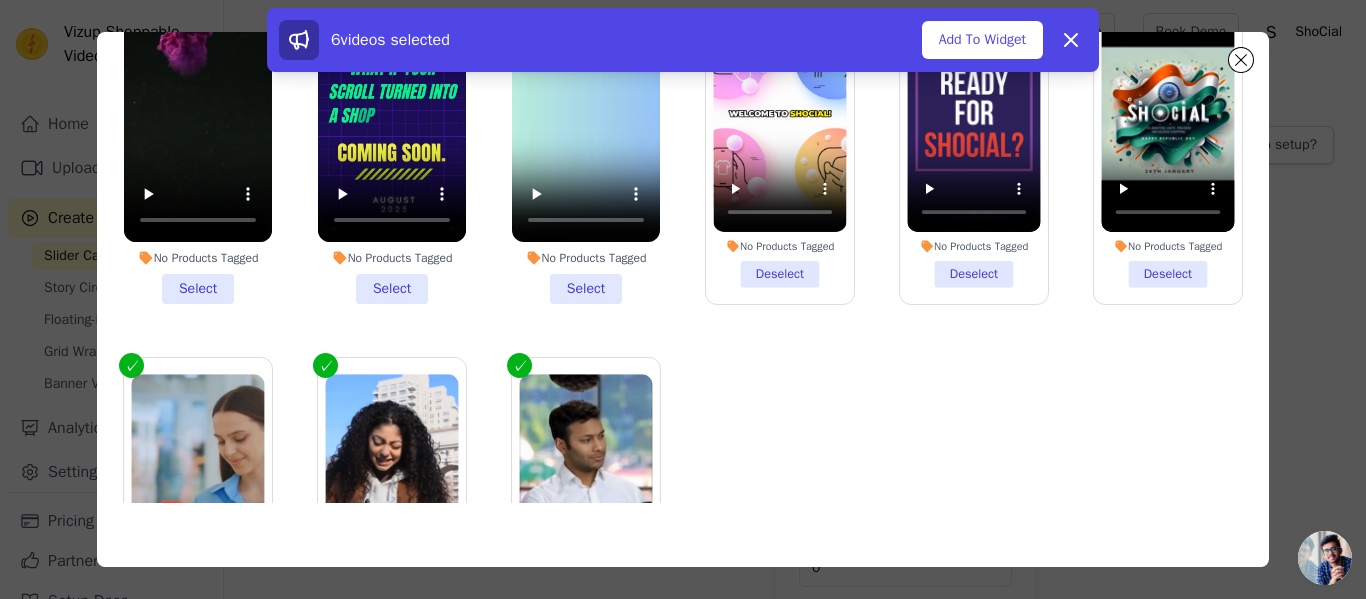 click on "No Products Tagged     Select" at bounding box center (586, 141) 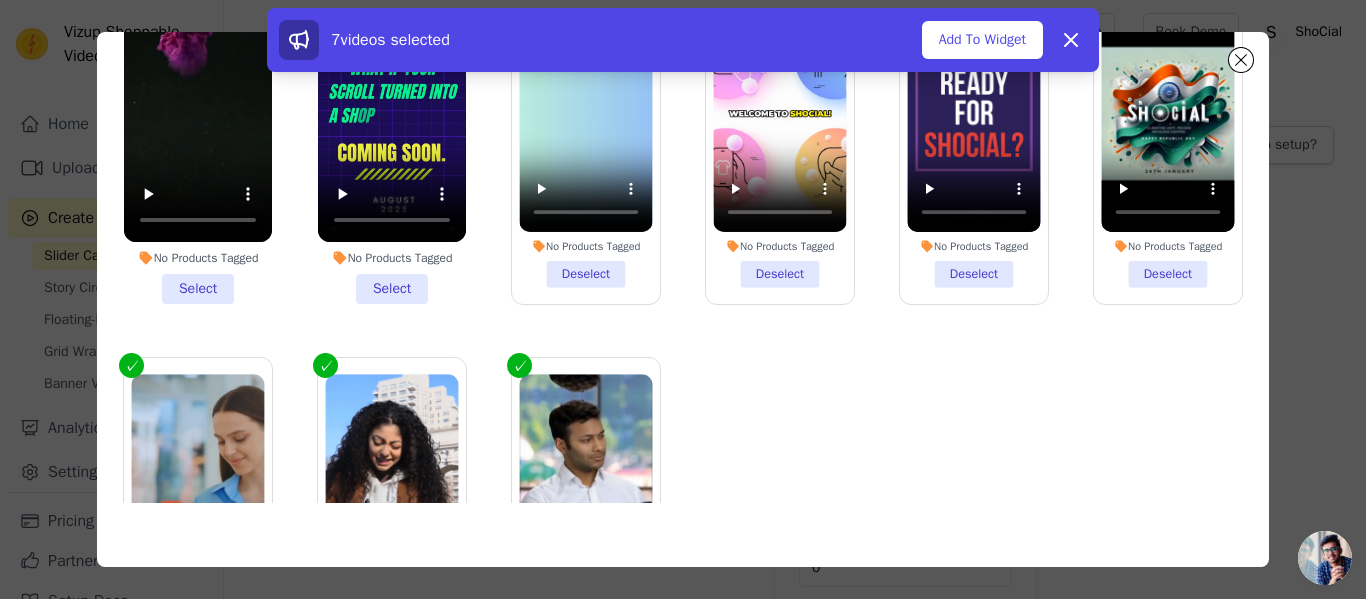 click on "No Products Tagged     Select" at bounding box center [392, 141] 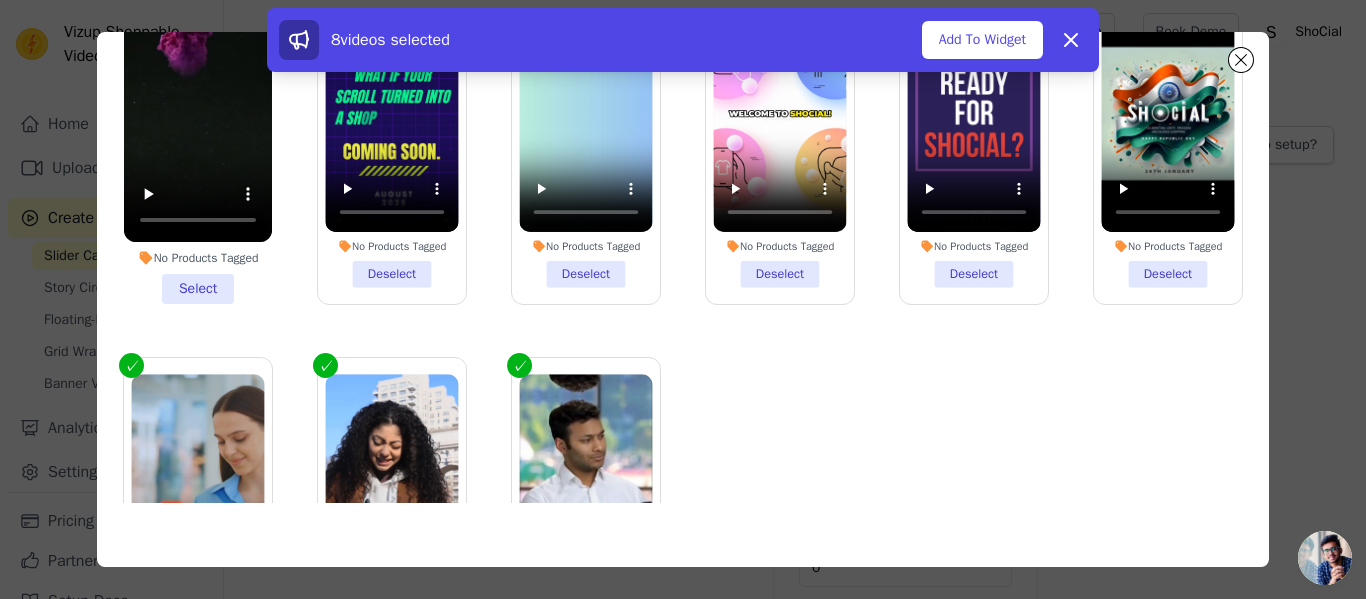 click on "No Products Tagged     Select" at bounding box center (198, 141) 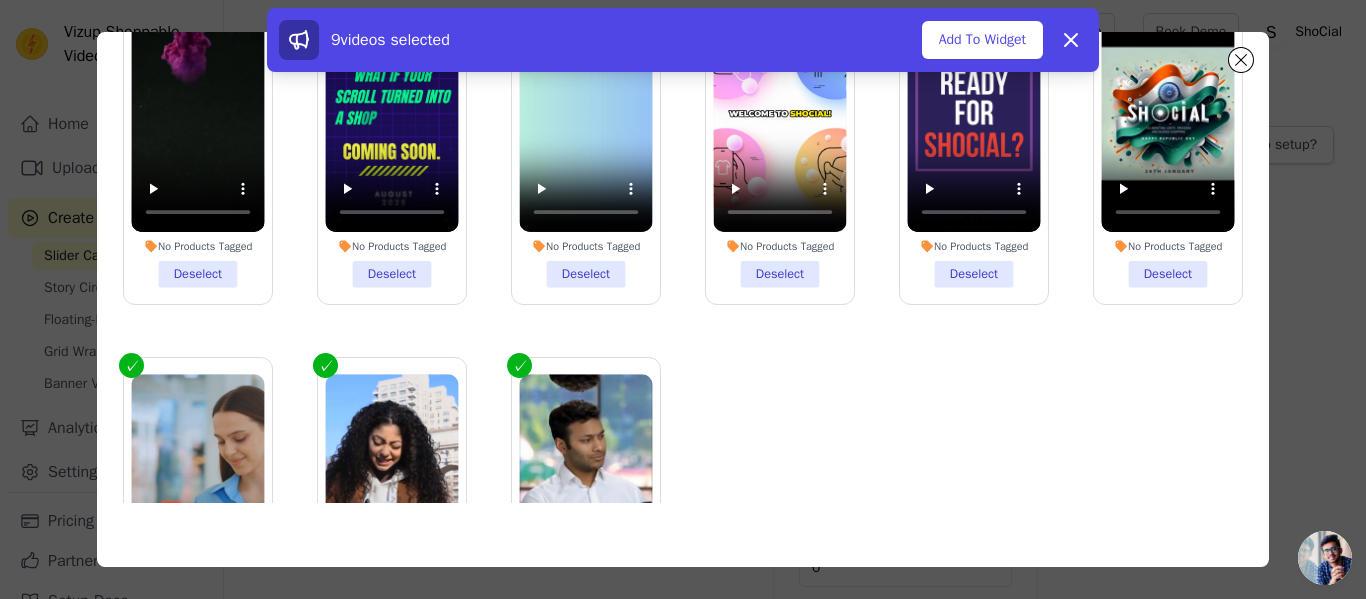 scroll, scrollTop: 0, scrollLeft: 0, axis: both 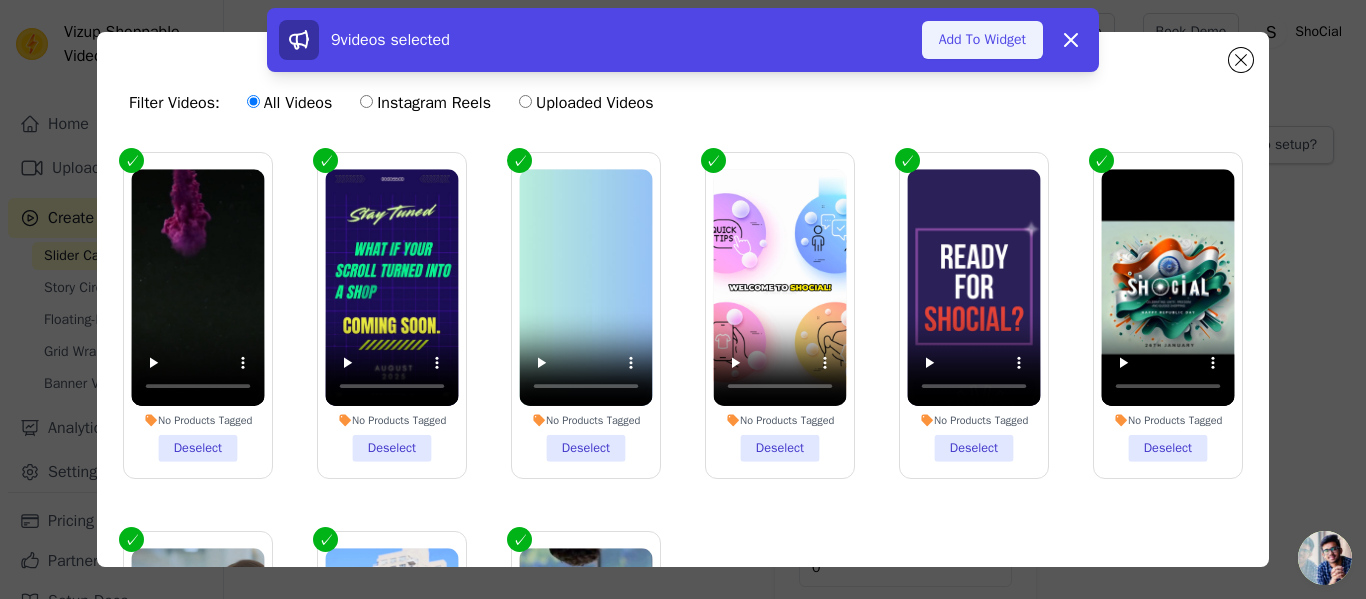 click on "Add To Widget" at bounding box center (982, 40) 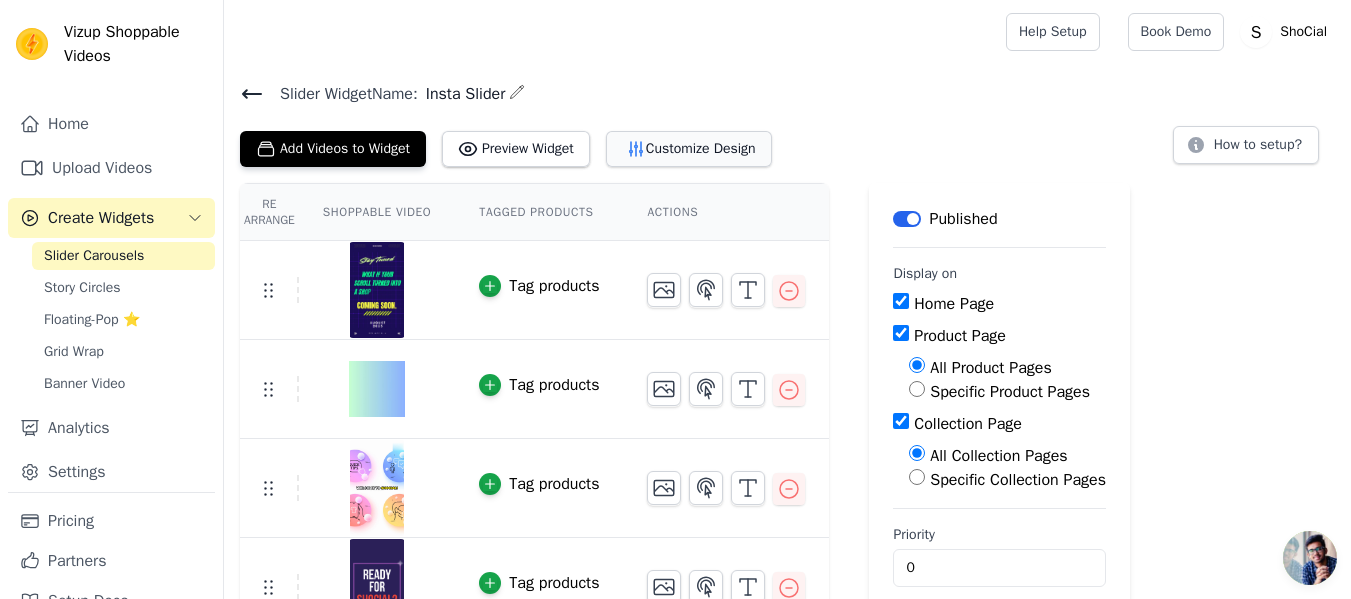 click on "Customize Design" at bounding box center [689, 149] 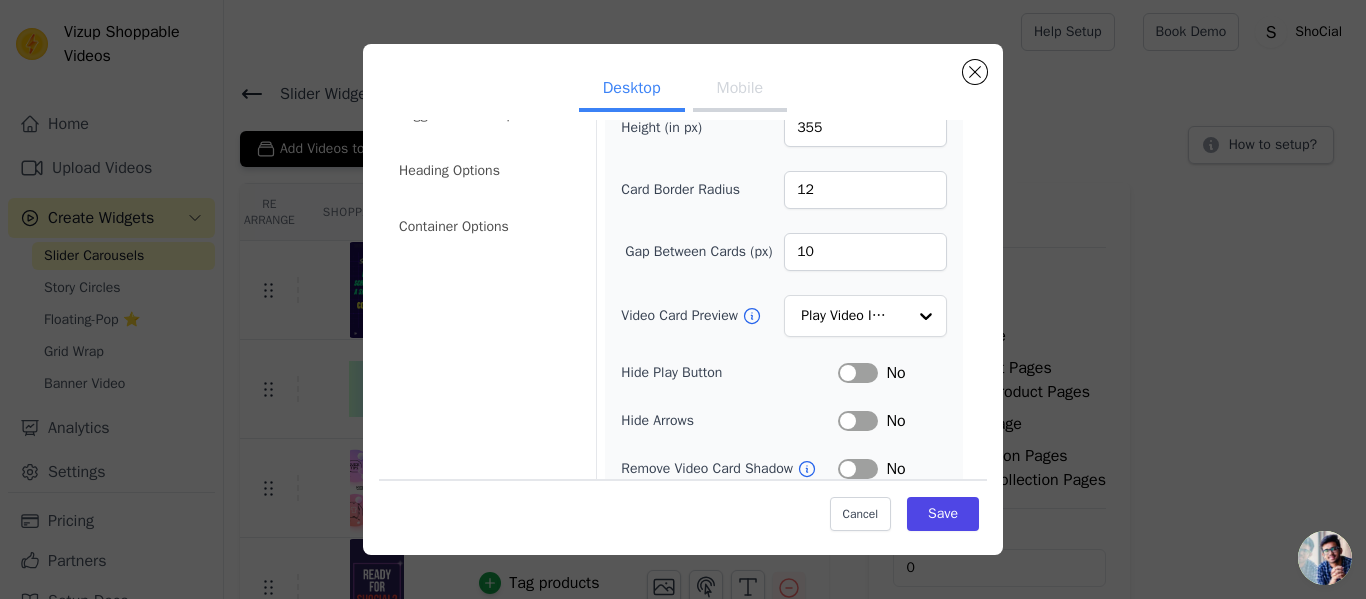 scroll, scrollTop: 264, scrollLeft: 0, axis: vertical 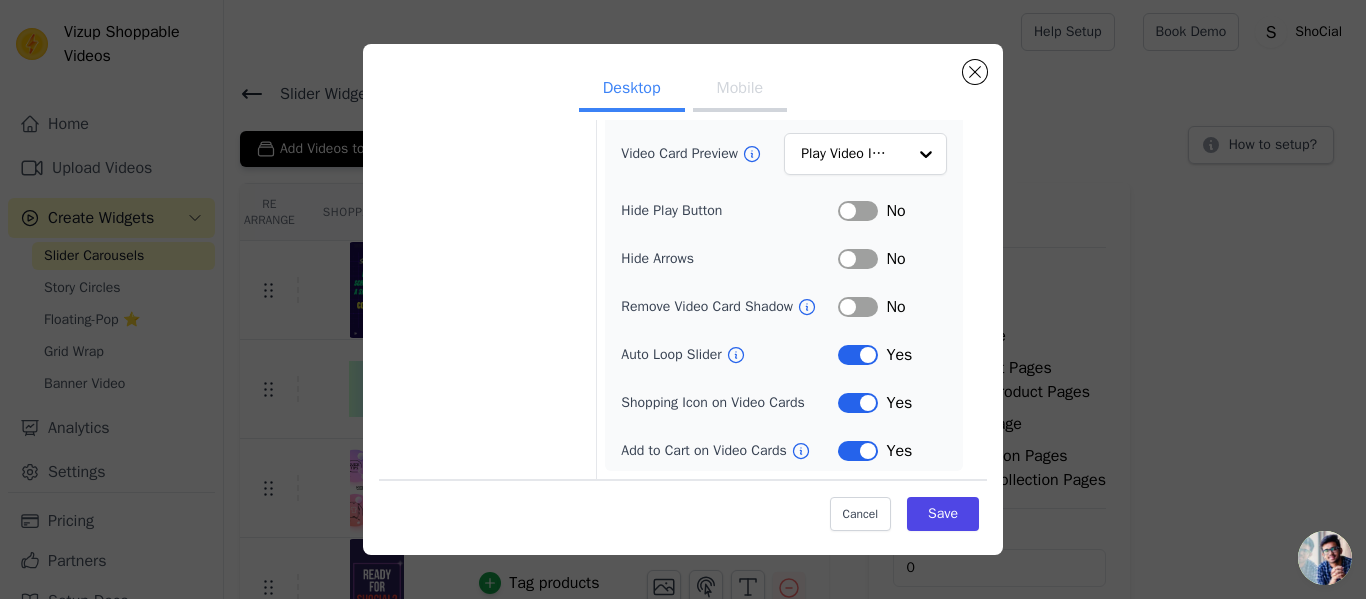 click on "Label" at bounding box center [858, 355] 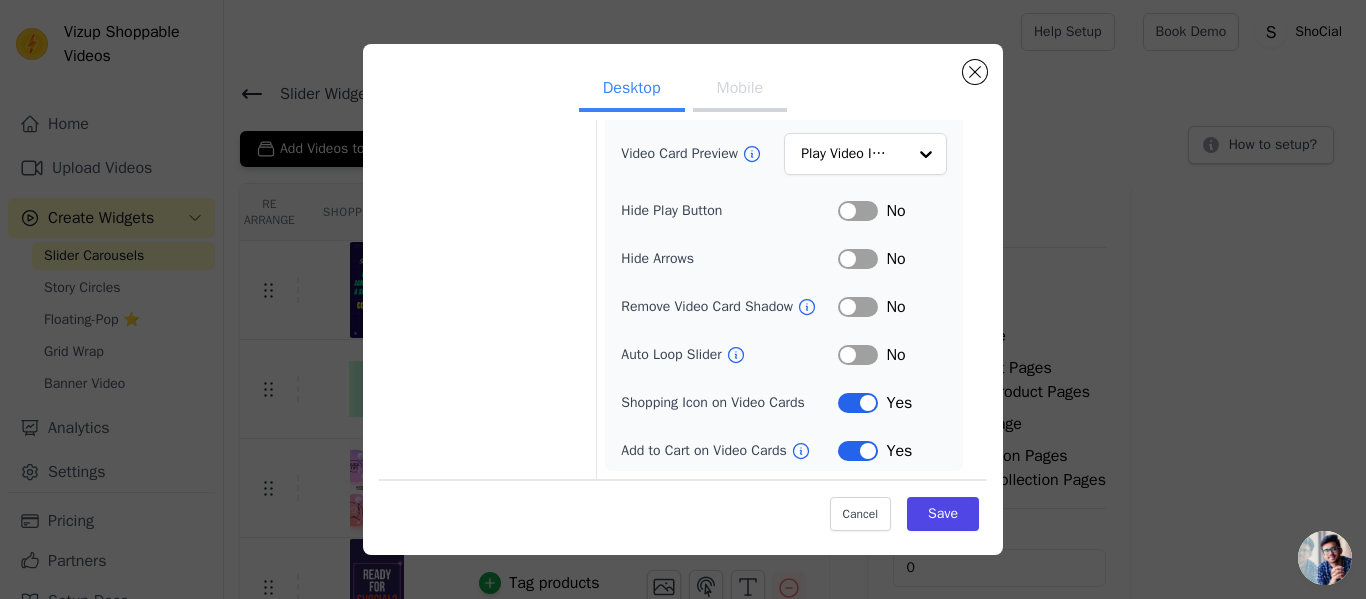 click on "Label" at bounding box center [858, 403] 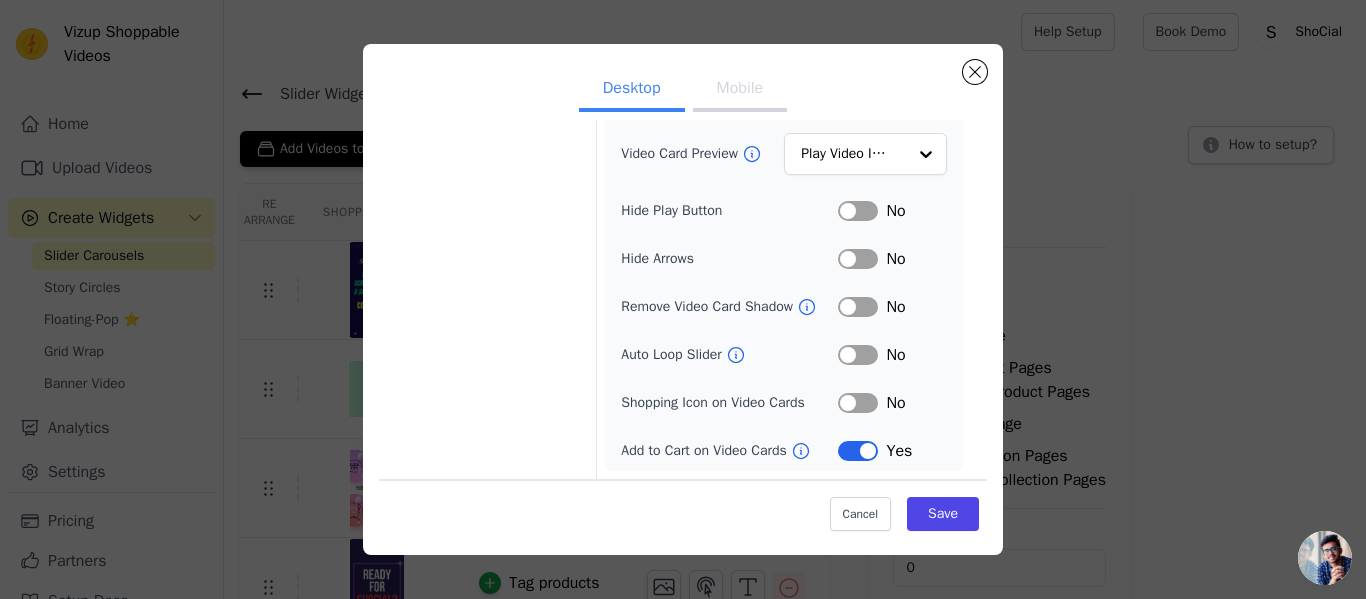 click on "Label" at bounding box center [858, 451] 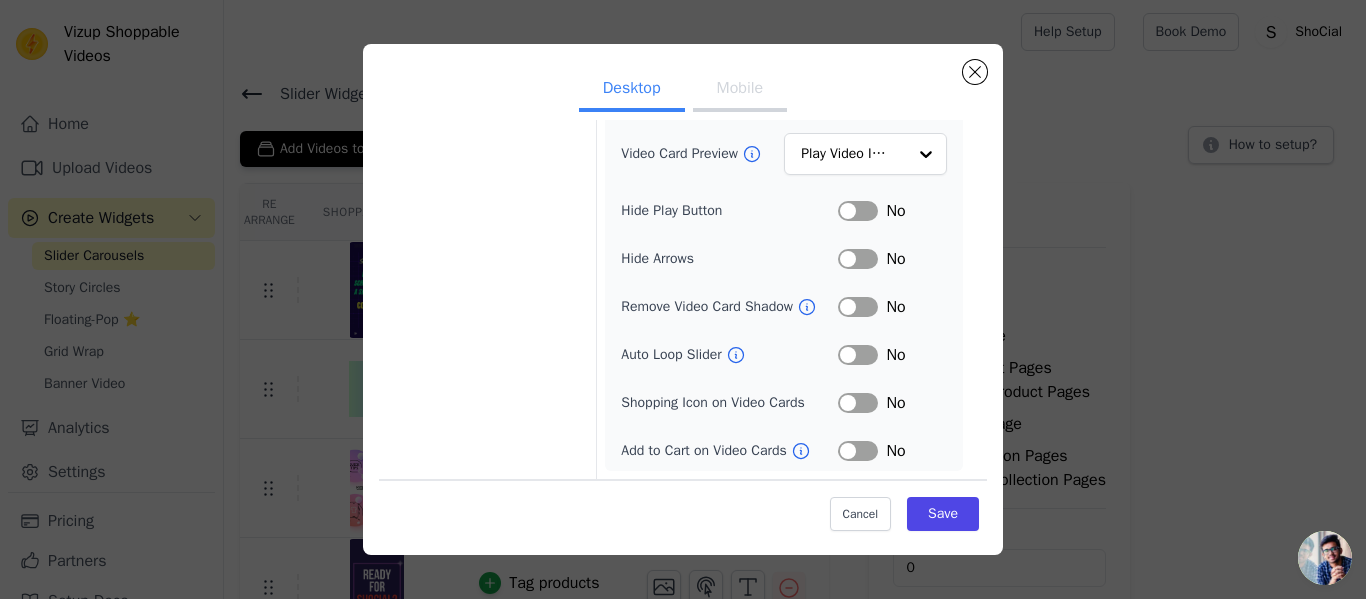 click on "Mobile" at bounding box center (740, 90) 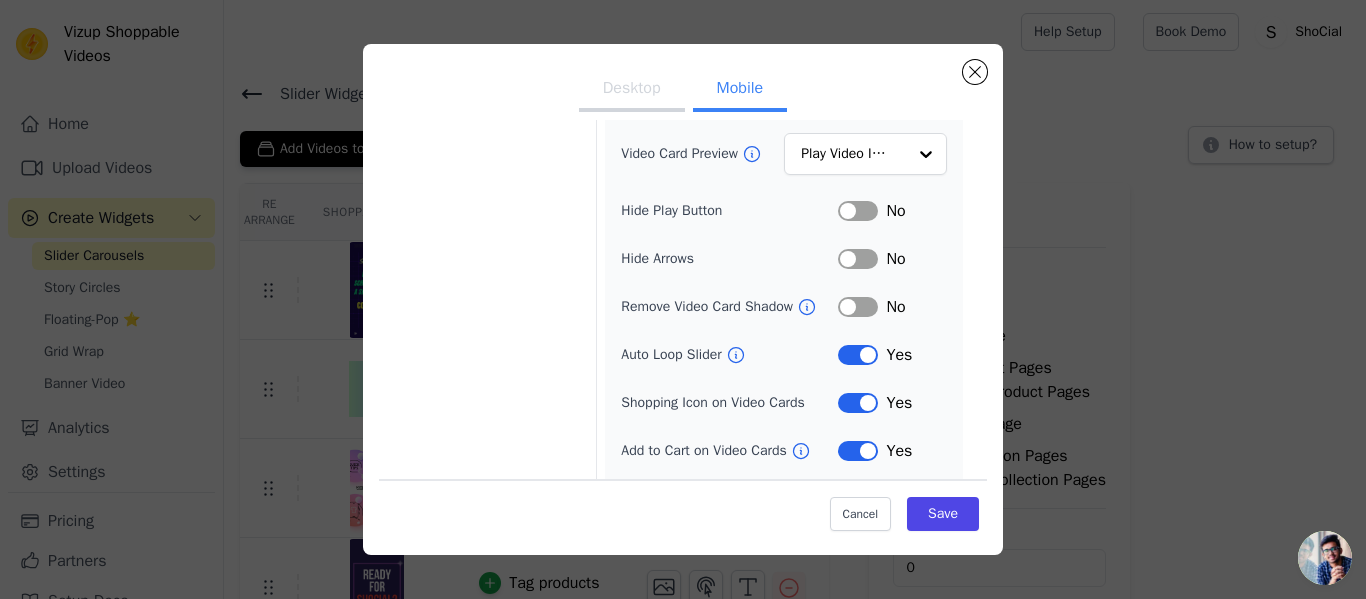click on "Label" at bounding box center (858, 355) 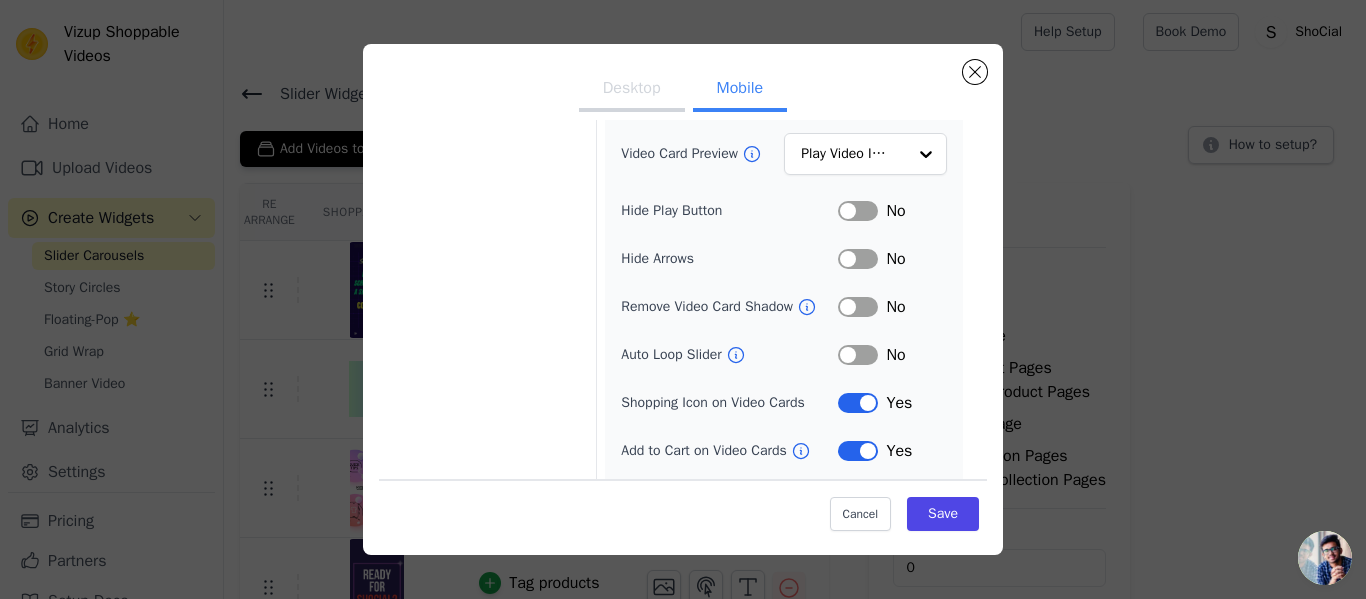 click on "Yes" at bounding box center (892, 403) 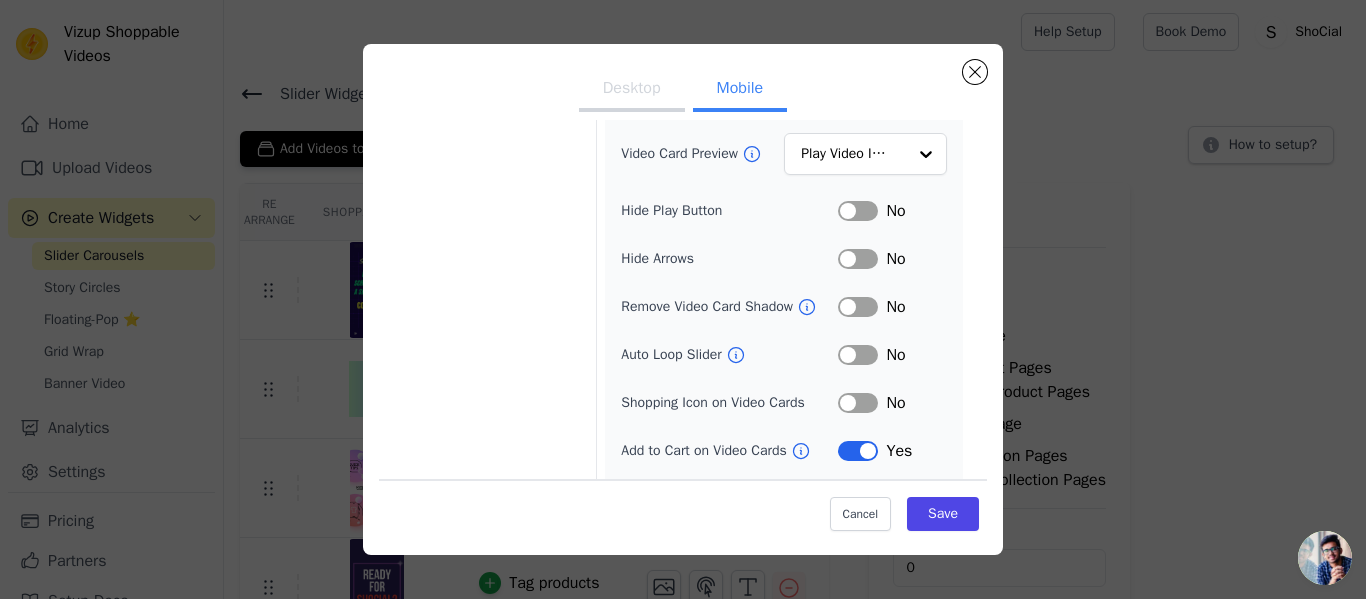click on "Label" at bounding box center (858, 451) 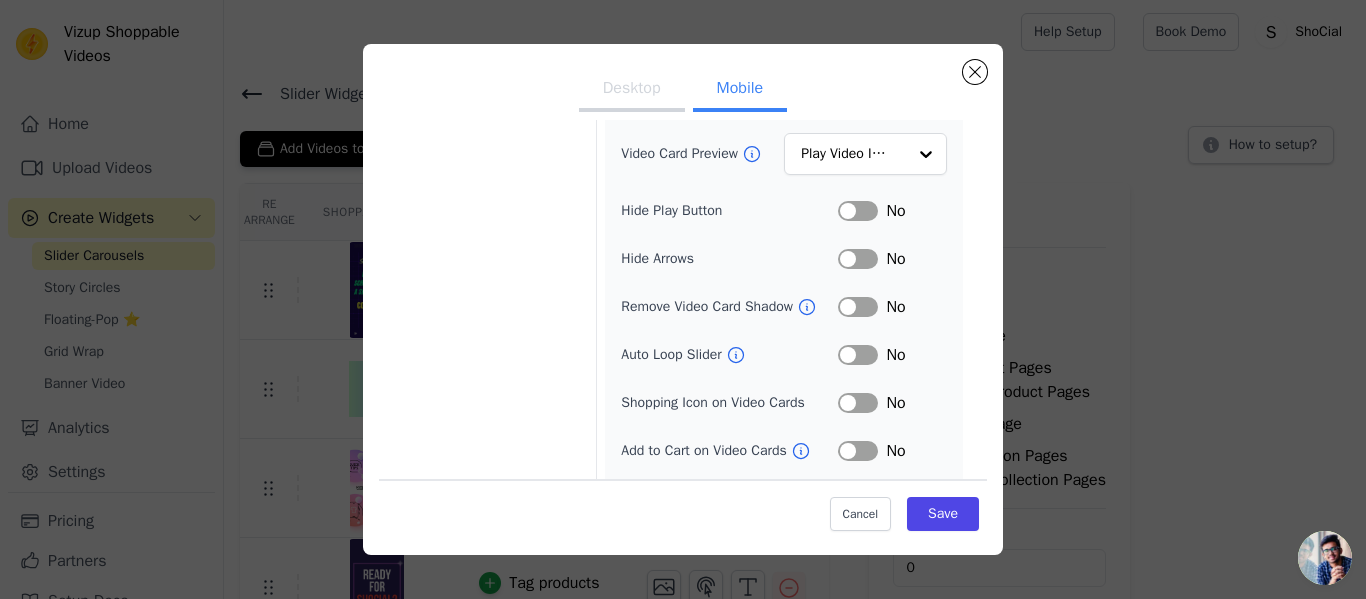scroll, scrollTop: 0, scrollLeft: 0, axis: both 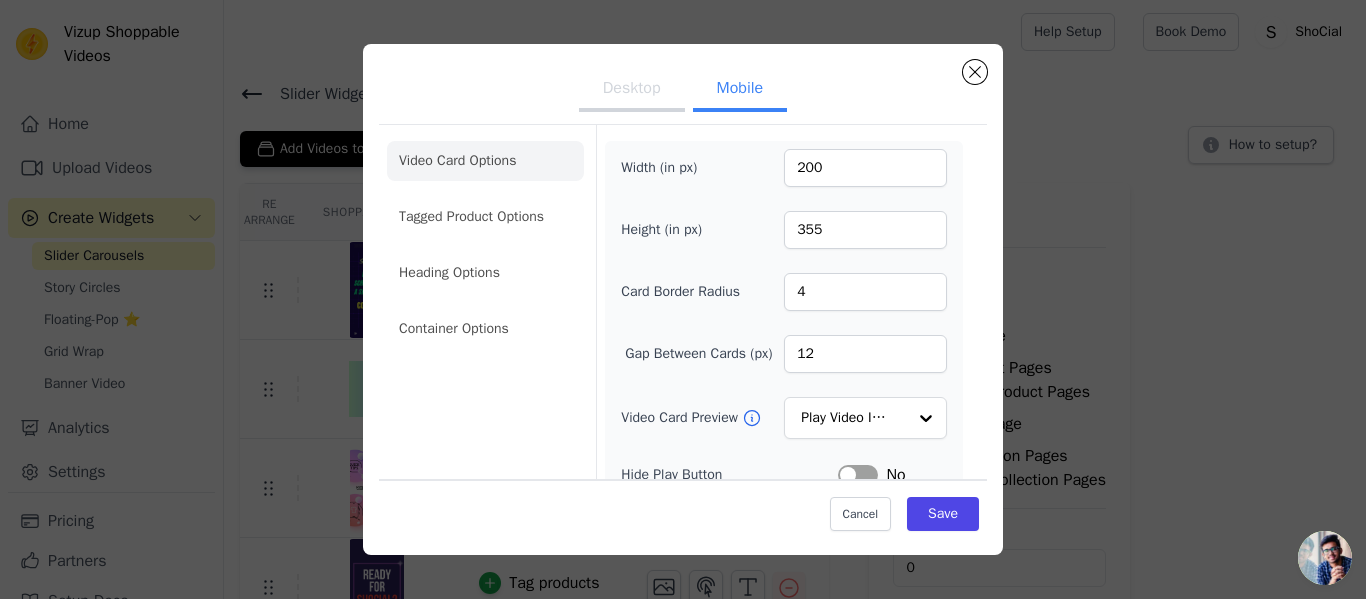 click on "Tagged Product Options" 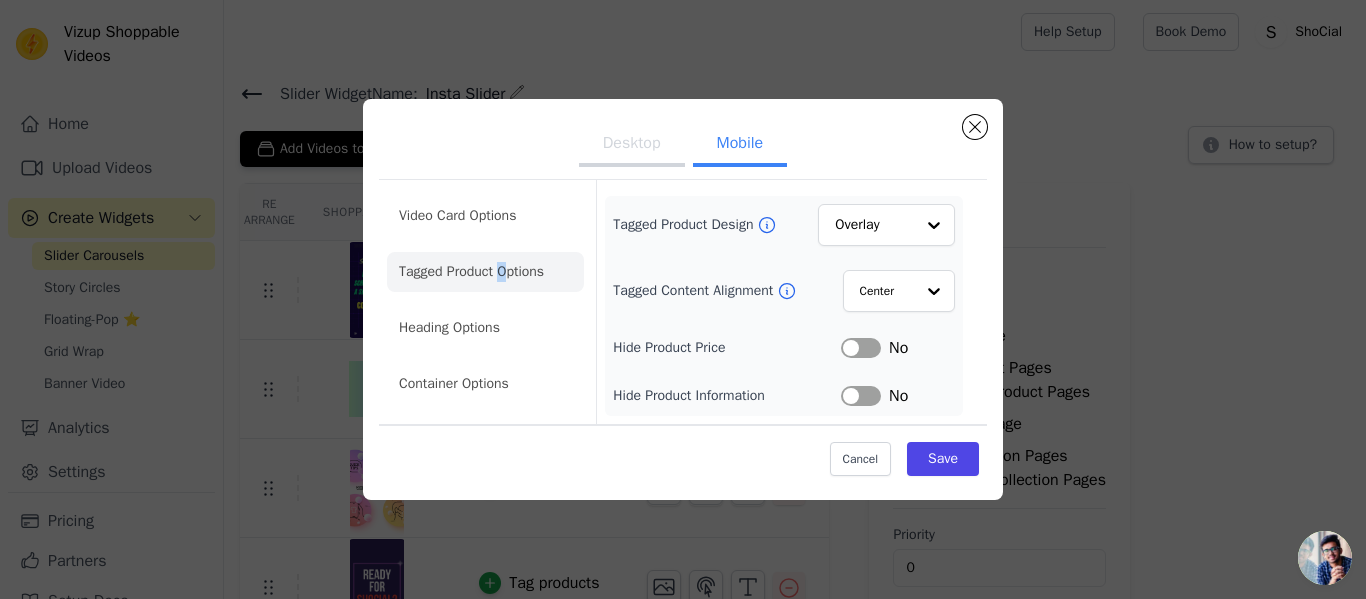 click on "Label" at bounding box center (861, 348) 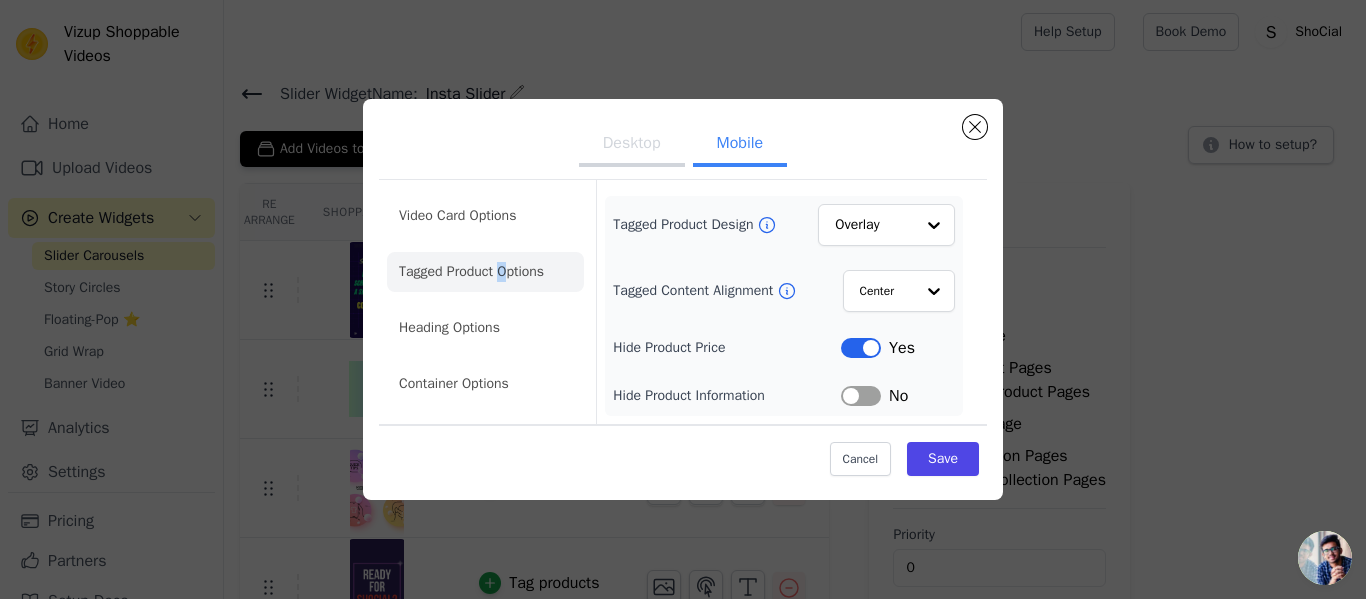 click on "Label" at bounding box center [861, 396] 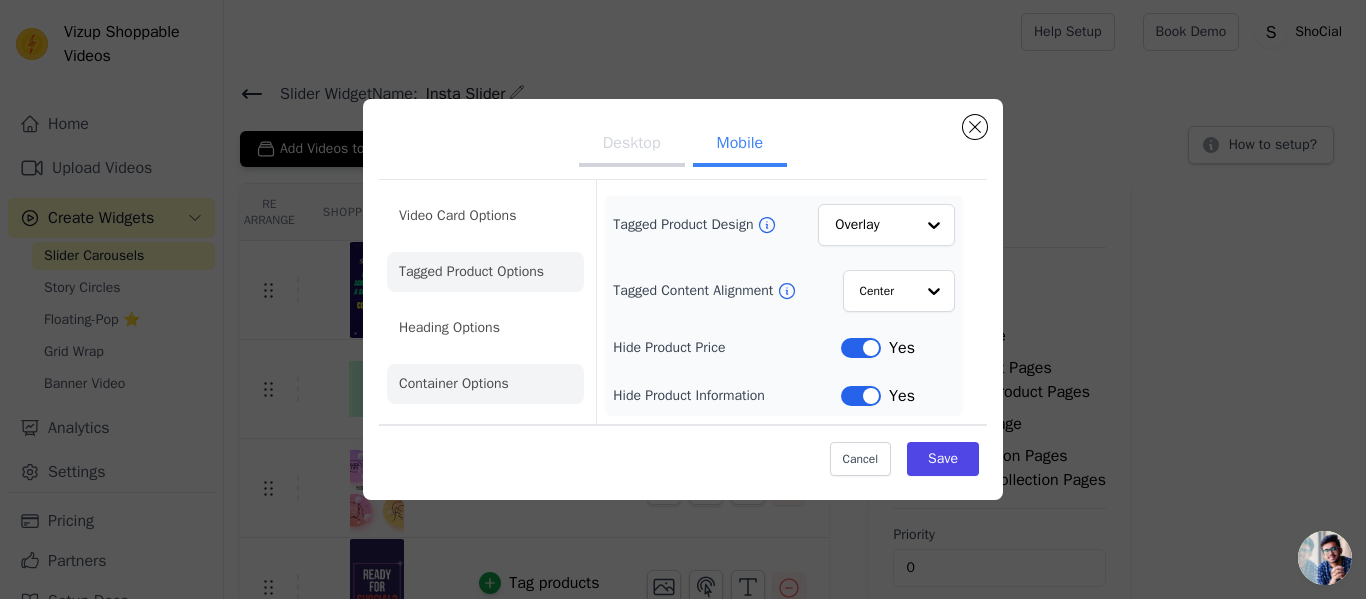 click on "Heading Options" 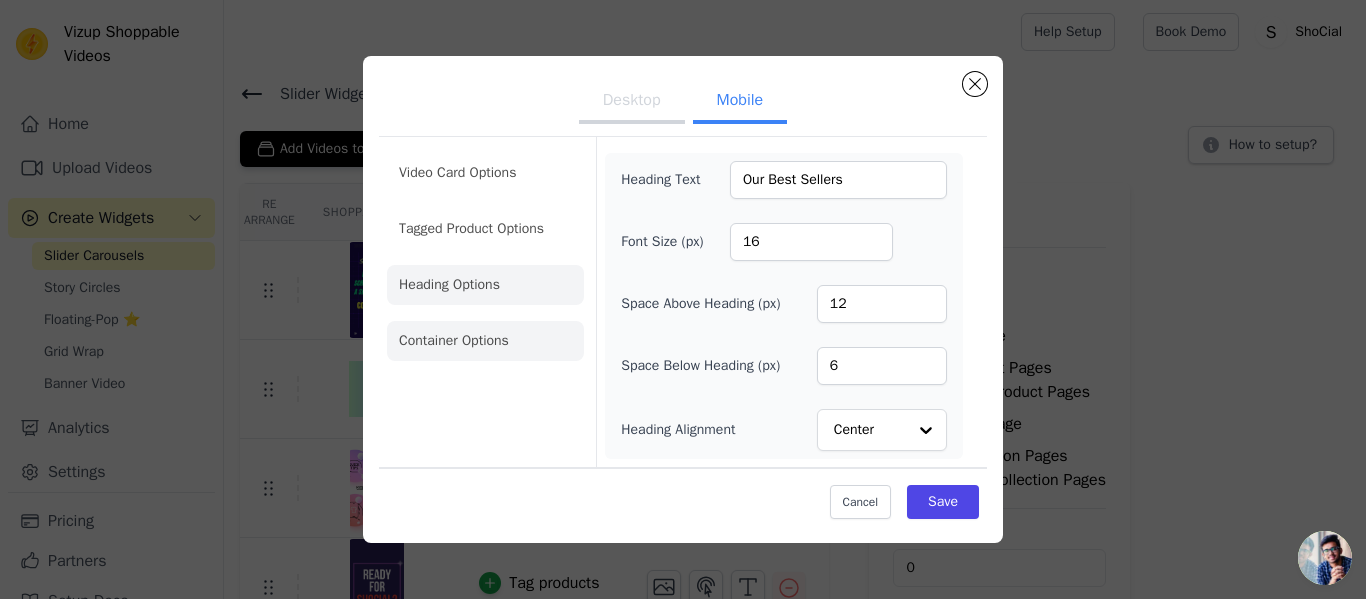 click on "Container Options" 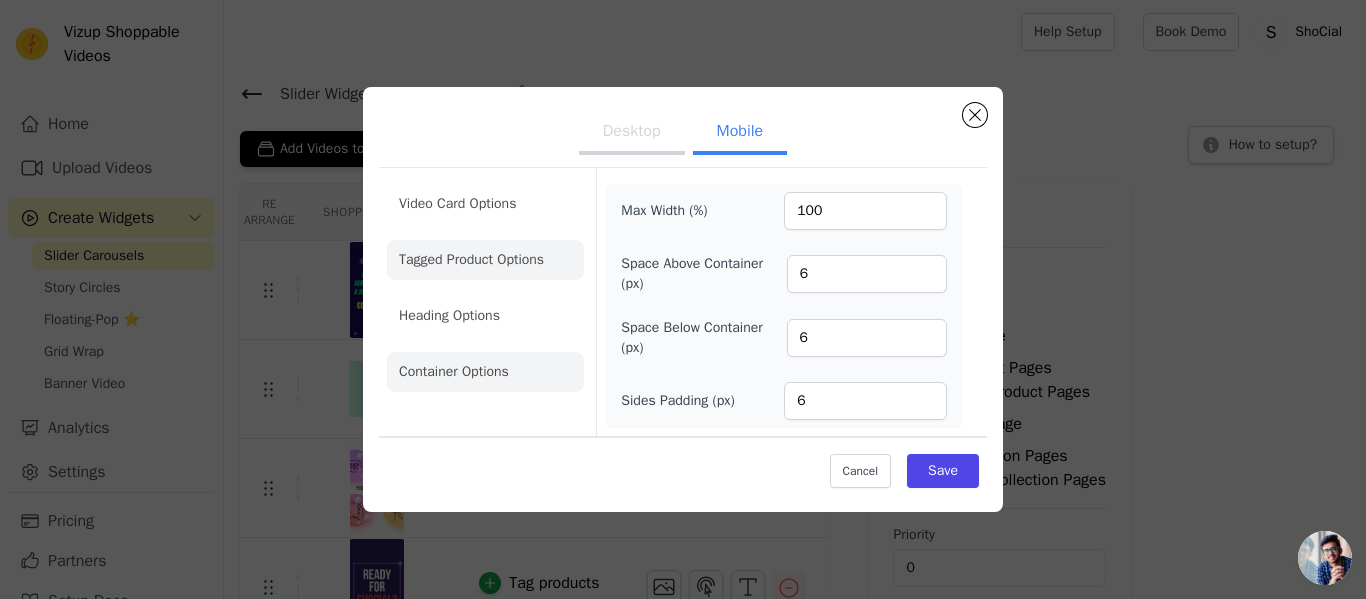 click on "Video Card Options" 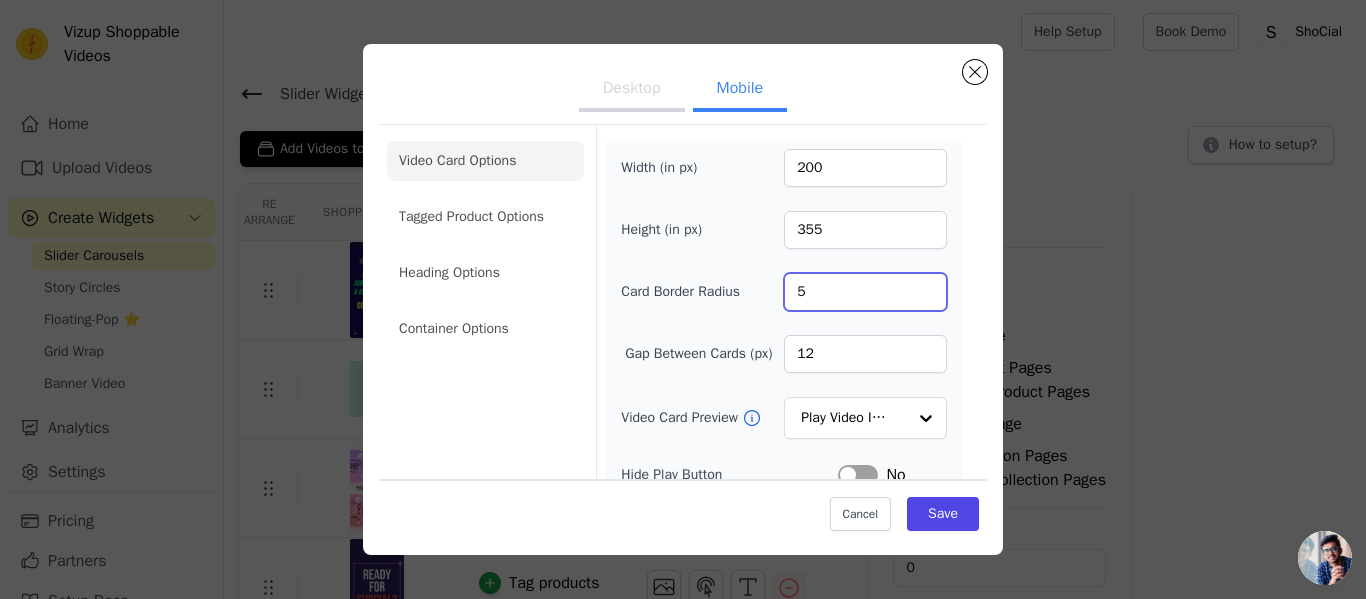 click on "5" at bounding box center [865, 292] 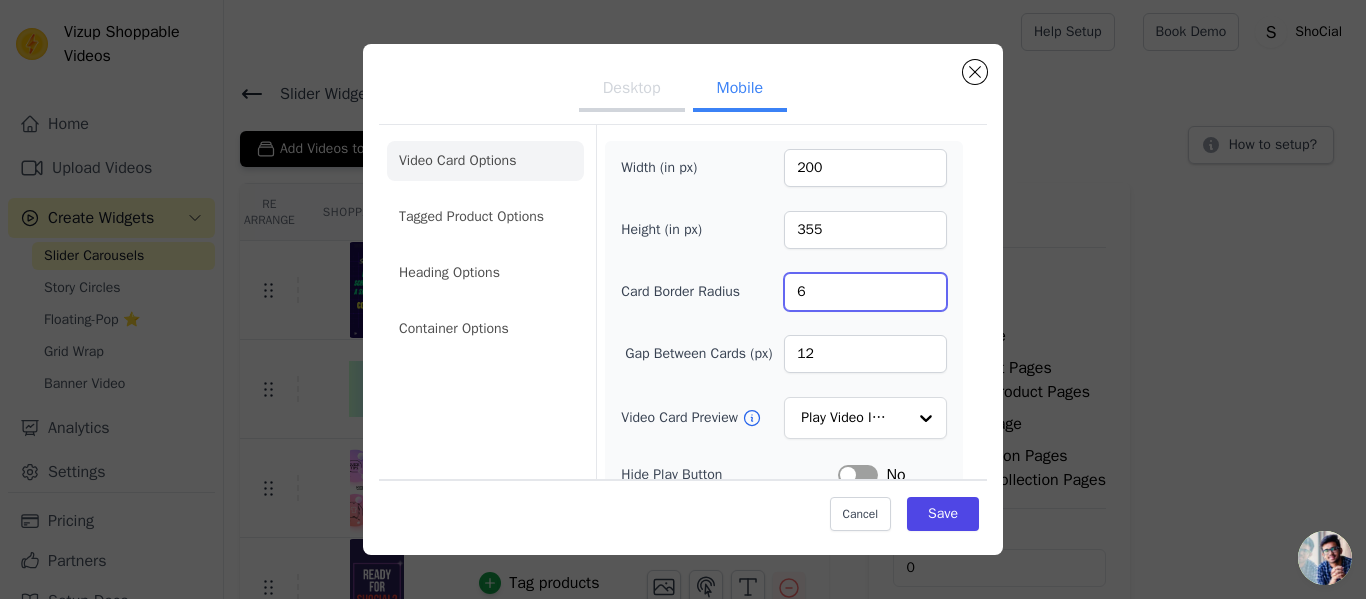 click on "6" at bounding box center (865, 292) 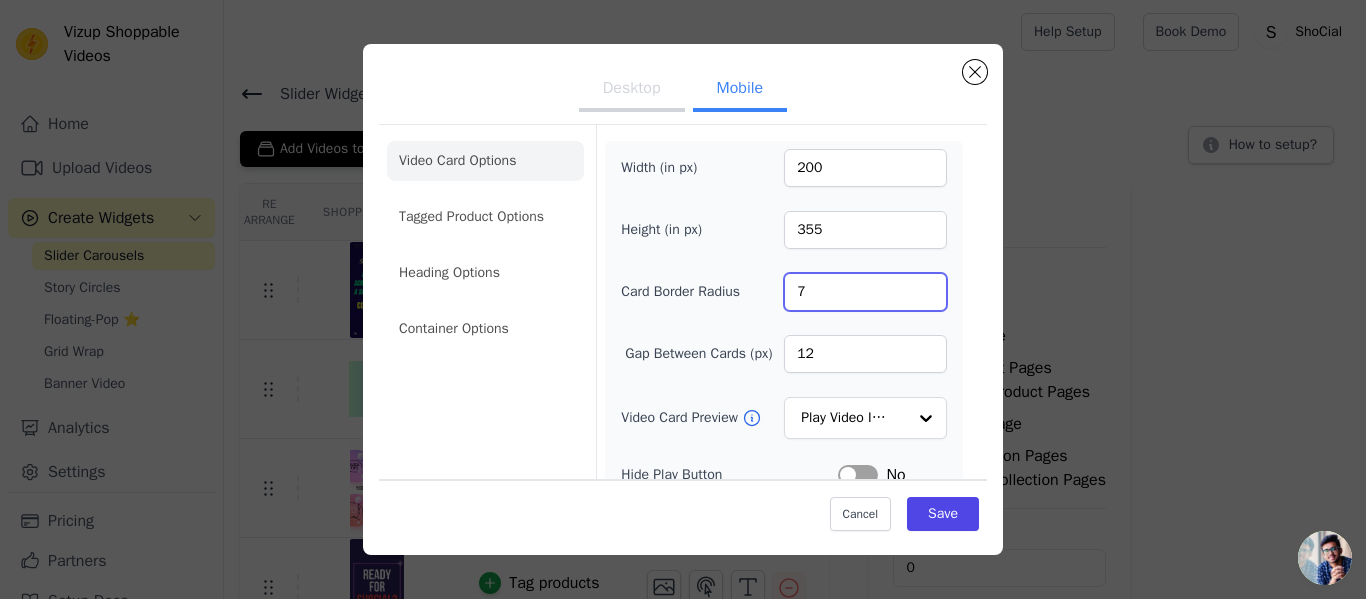click on "7" at bounding box center [865, 292] 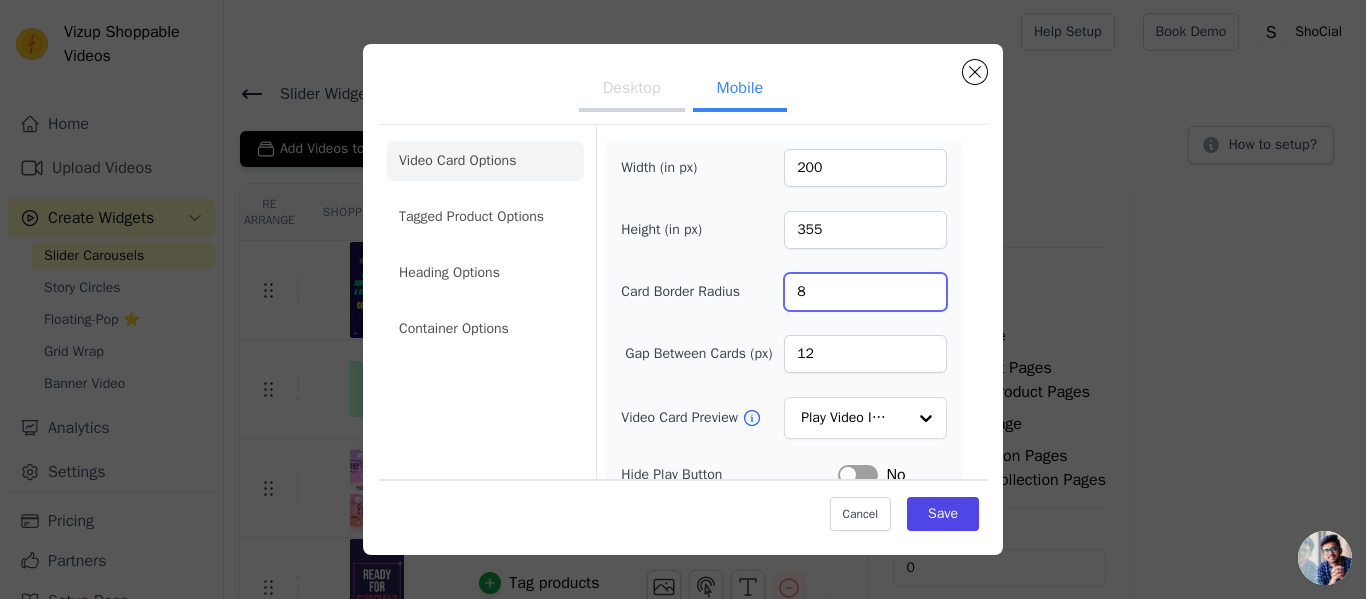 click on "8" at bounding box center (865, 292) 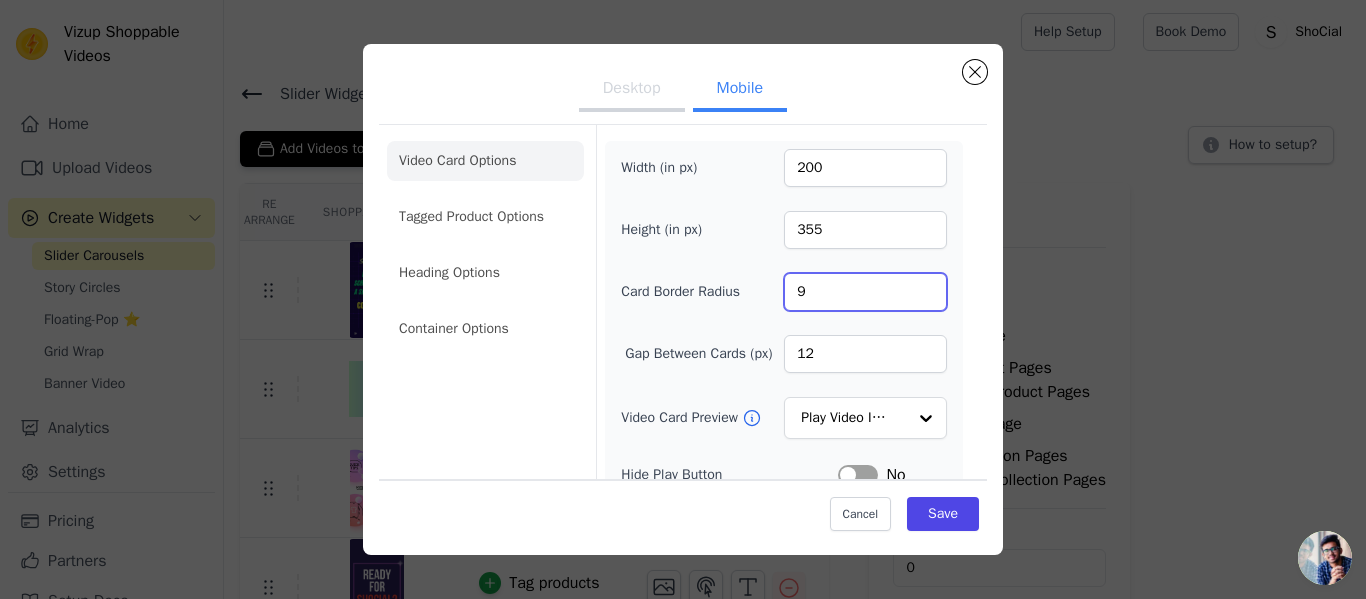 click on "9" at bounding box center [865, 292] 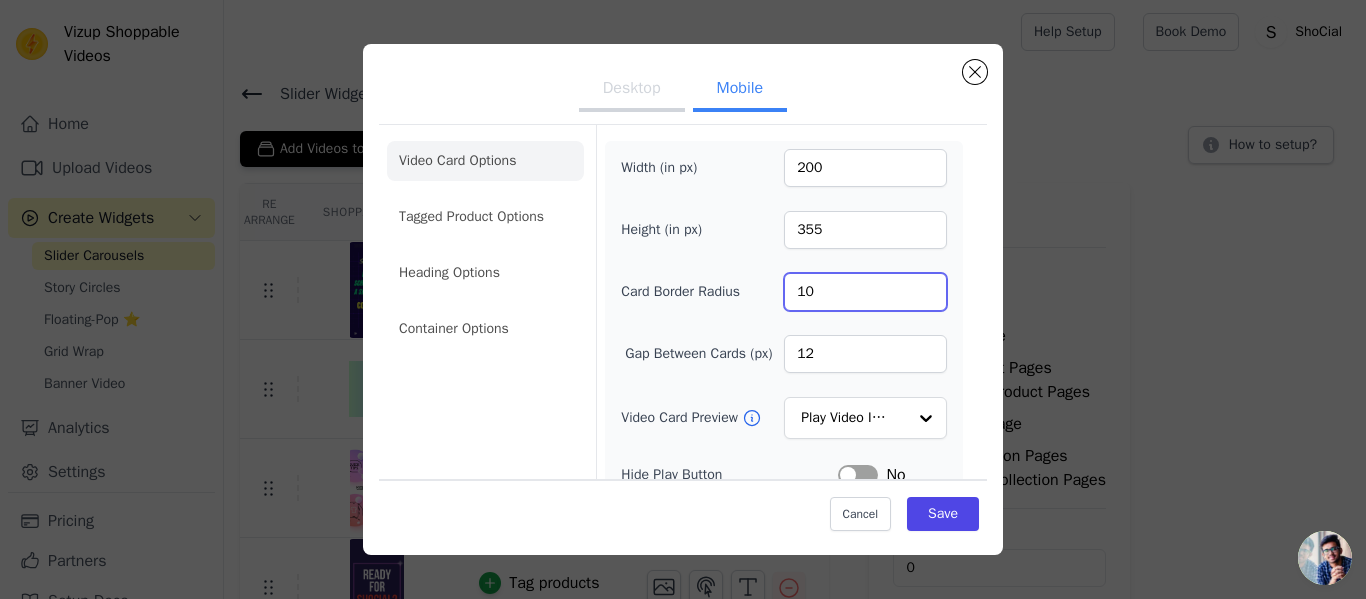 type on "10" 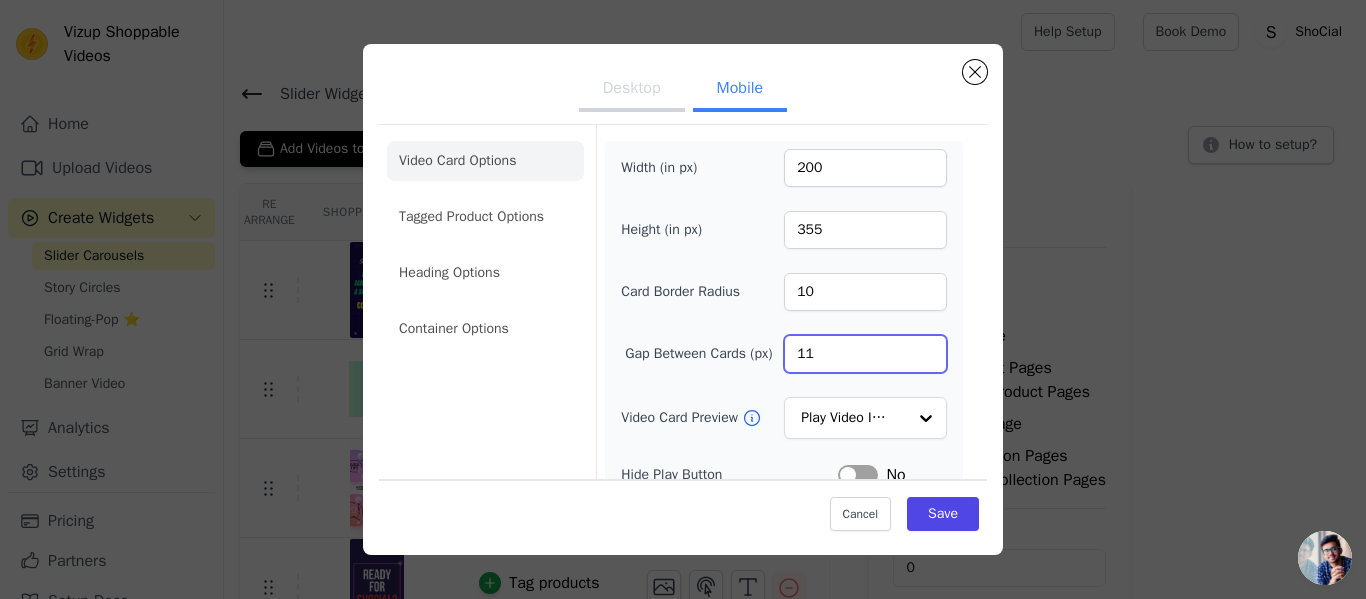 click on "11" at bounding box center [865, 354] 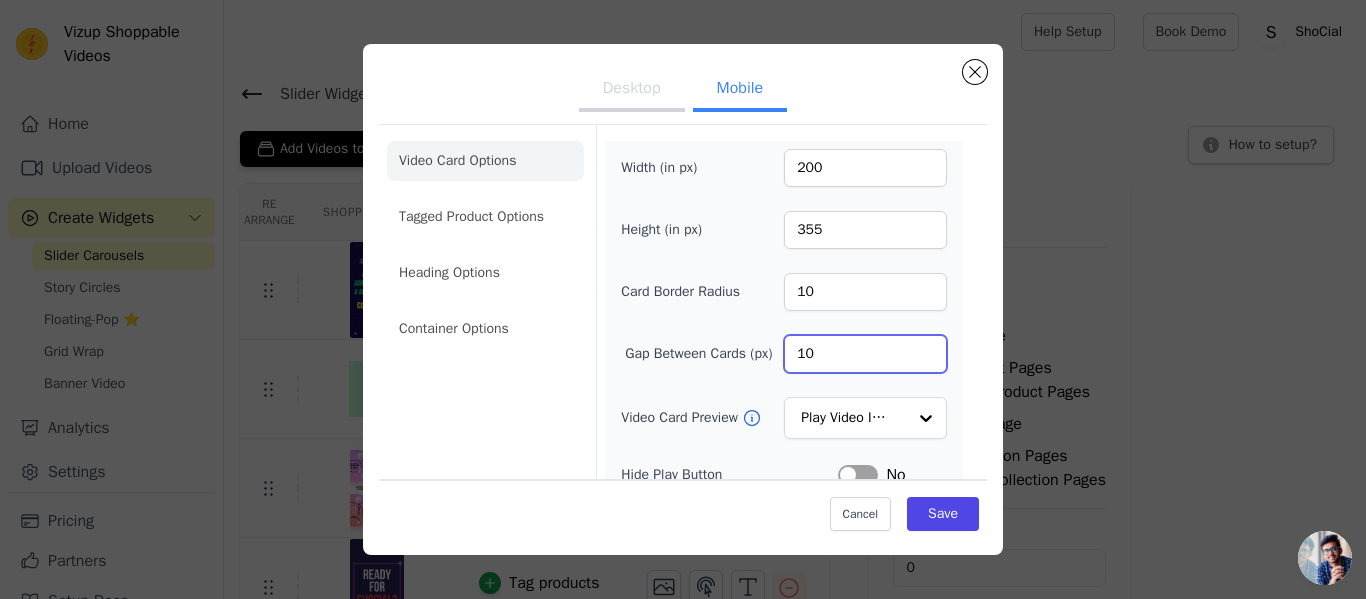 type on "10" 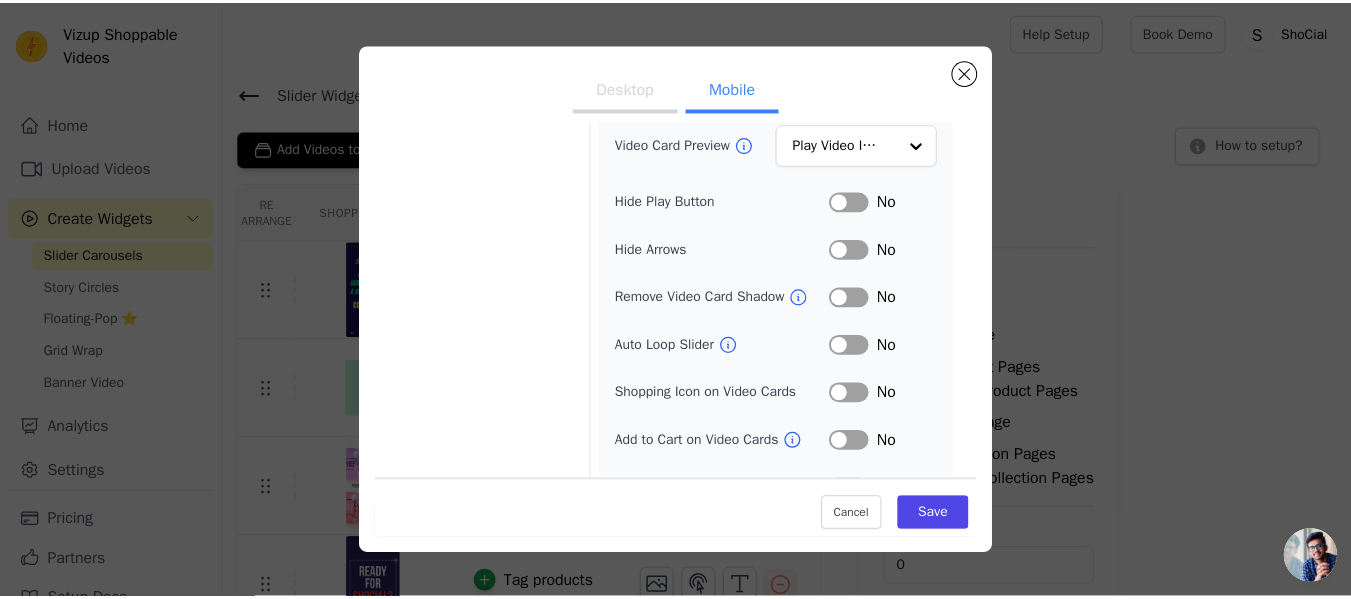 scroll, scrollTop: 276, scrollLeft: 0, axis: vertical 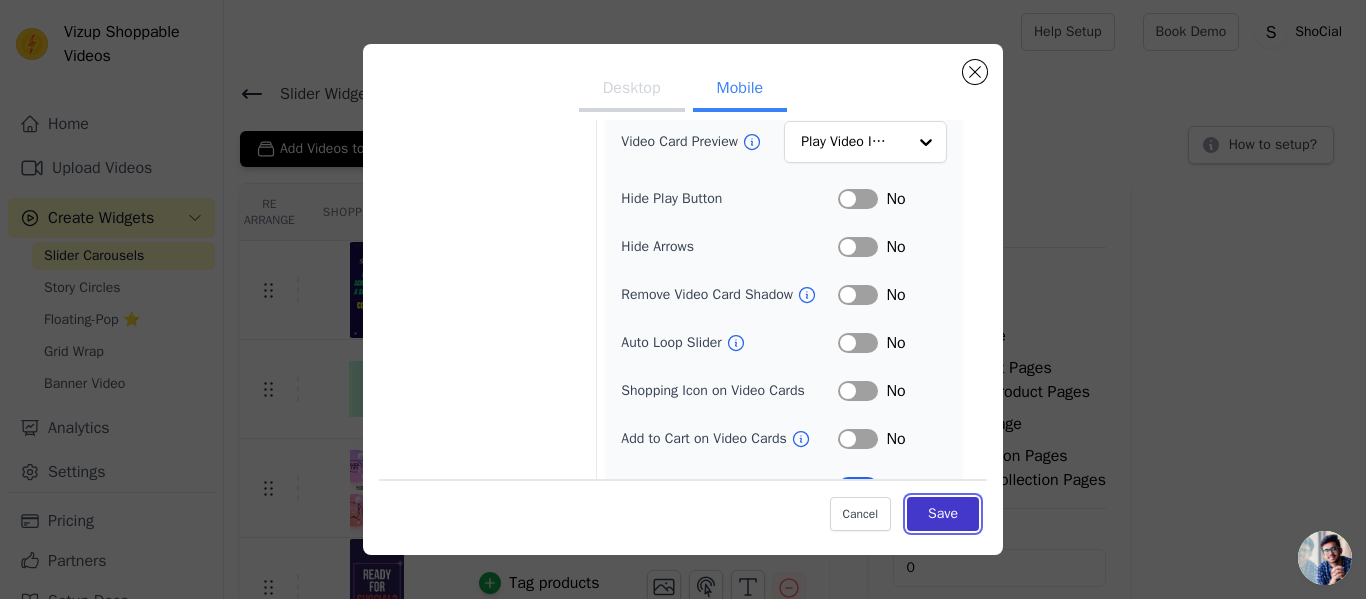 click on "Save" at bounding box center (943, 514) 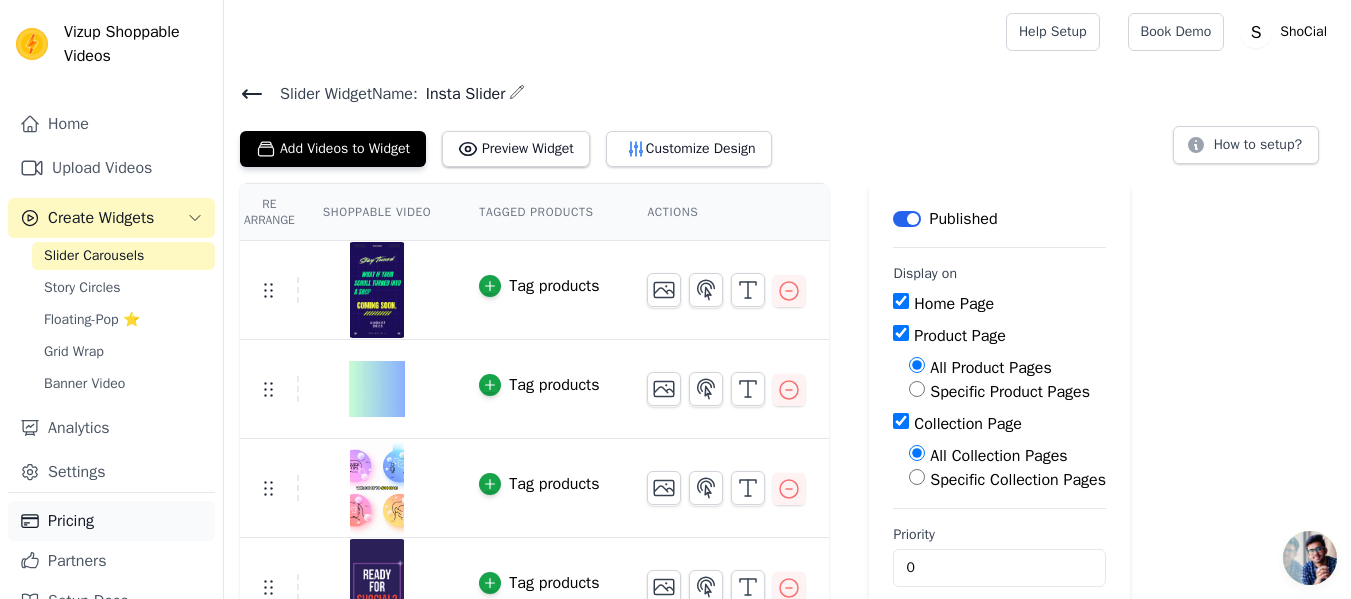 click on "Pricing" at bounding box center (111, 521) 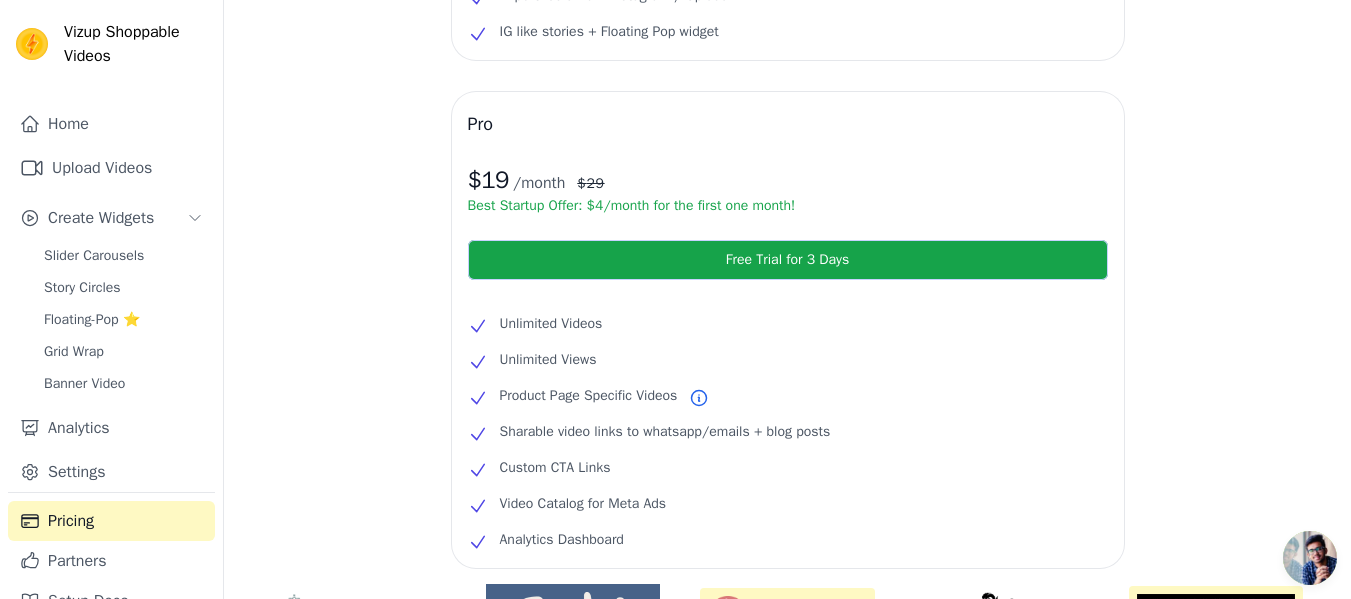 scroll, scrollTop: 383, scrollLeft: 0, axis: vertical 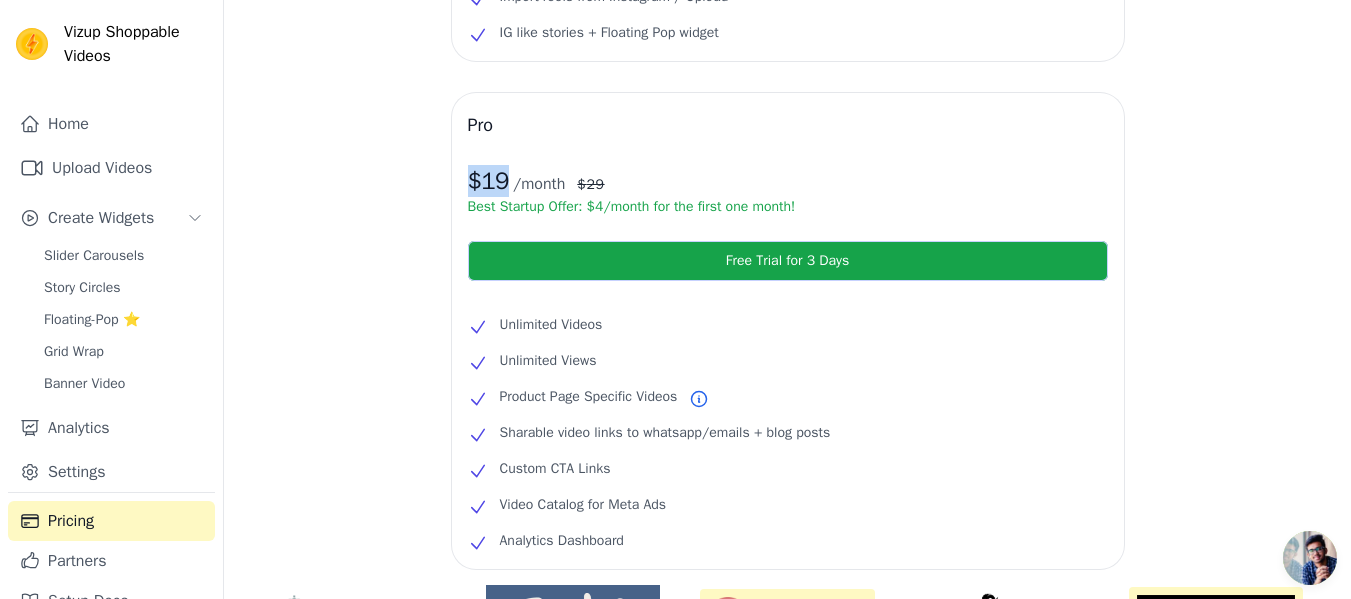 drag, startPoint x: 465, startPoint y: 176, endPoint x: 499, endPoint y: 189, distance: 36.40055 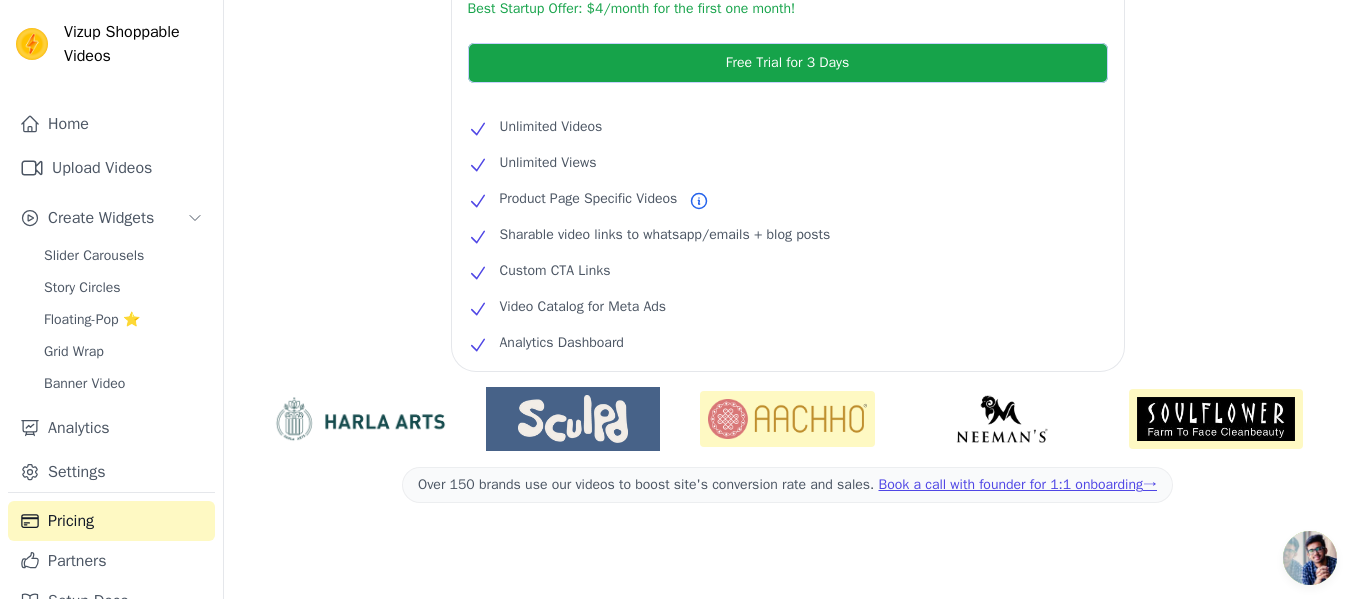 scroll, scrollTop: 590, scrollLeft: 0, axis: vertical 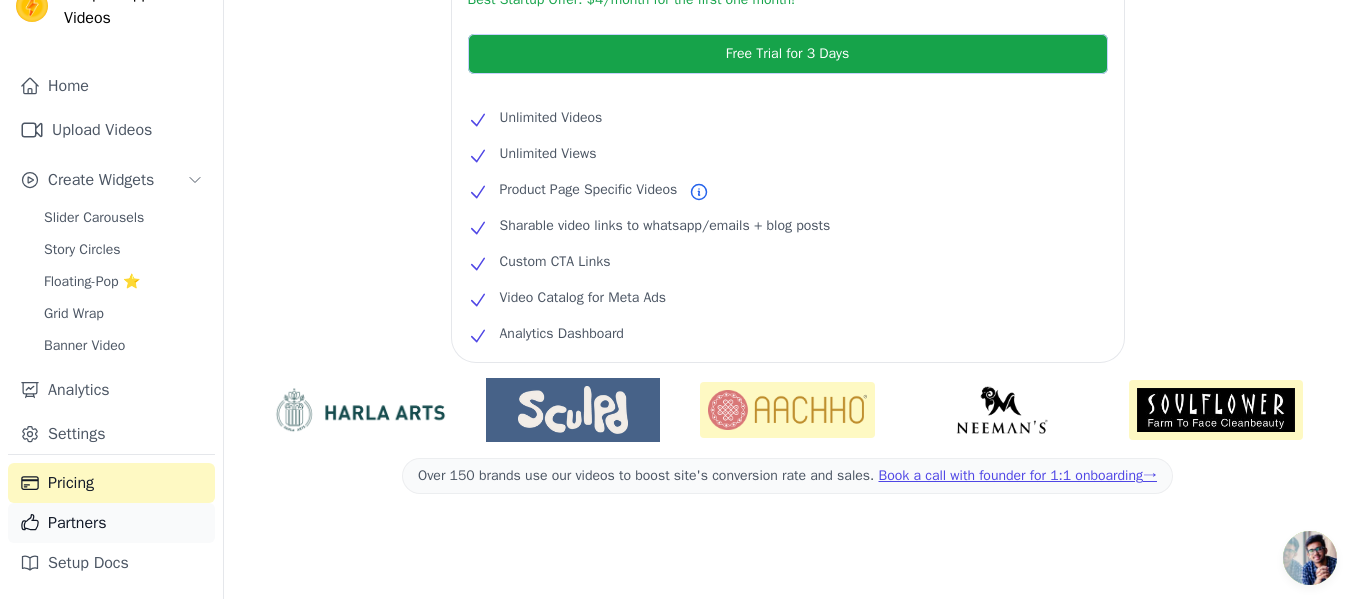 click on "Partners" at bounding box center [111, 523] 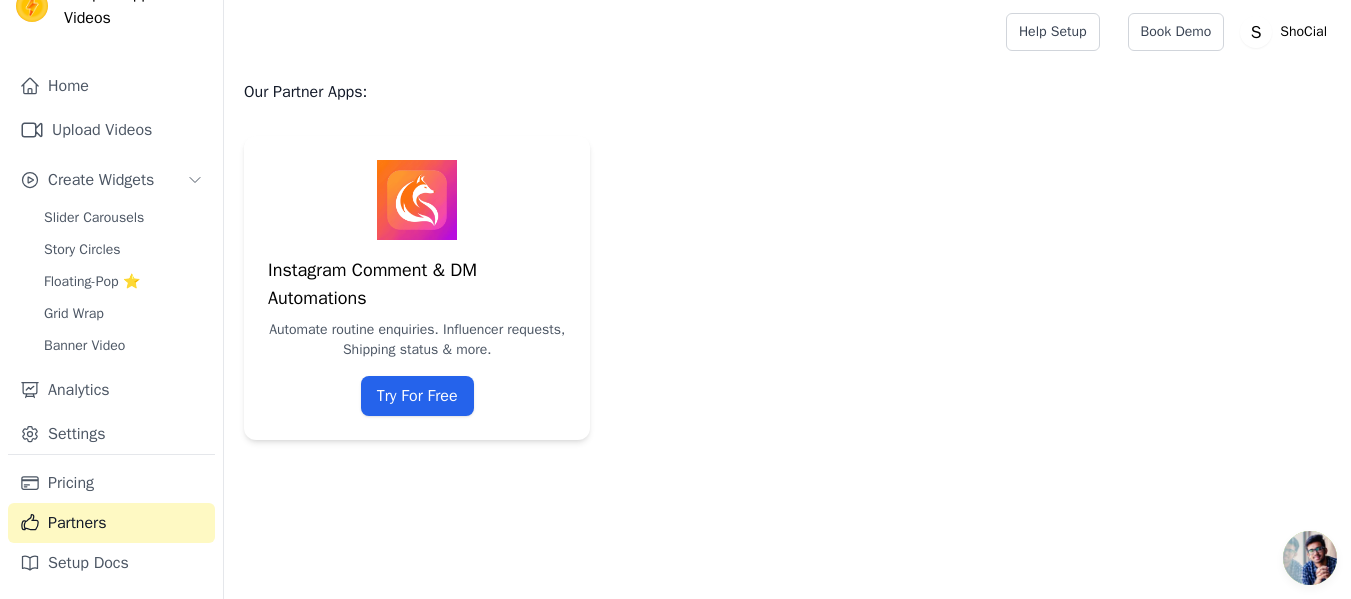 scroll, scrollTop: 0, scrollLeft: 0, axis: both 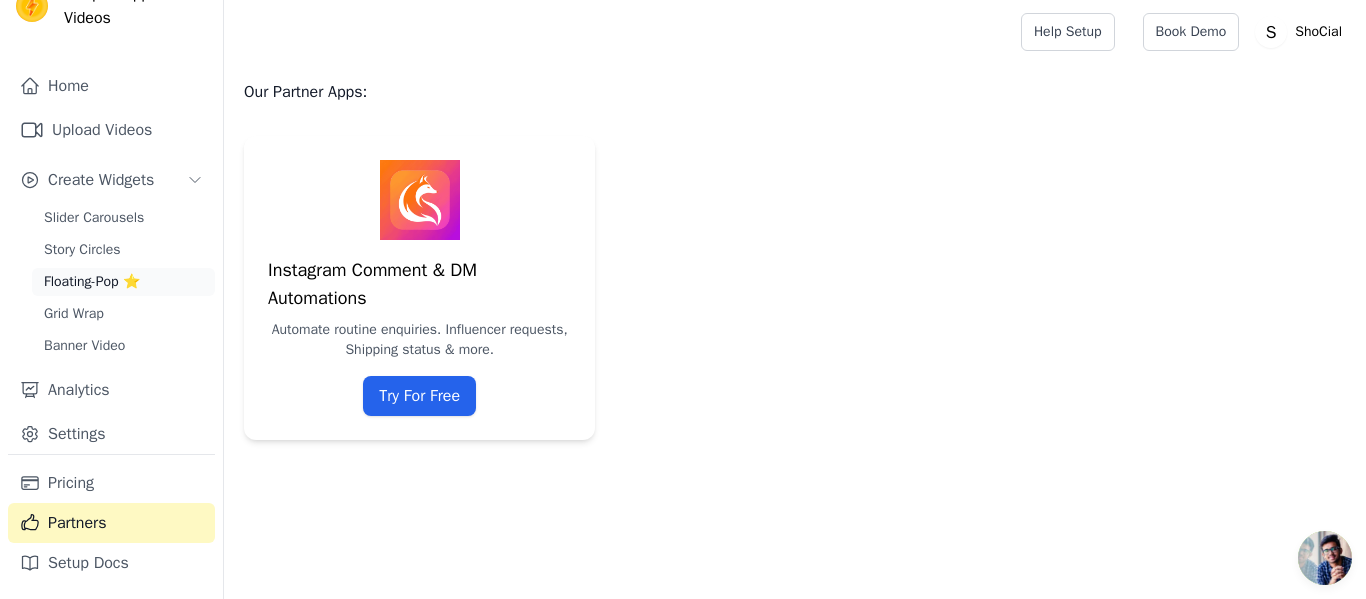 click on "Floating-Pop ⭐" at bounding box center [123, 282] 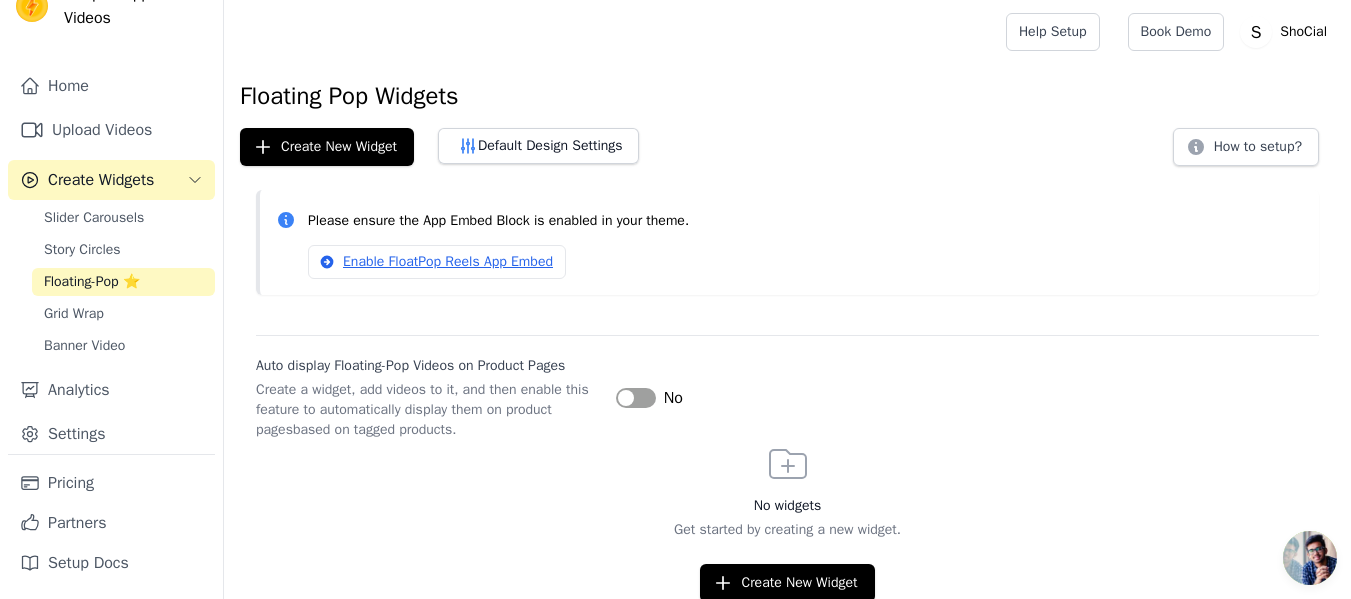 scroll, scrollTop: 3, scrollLeft: 0, axis: vertical 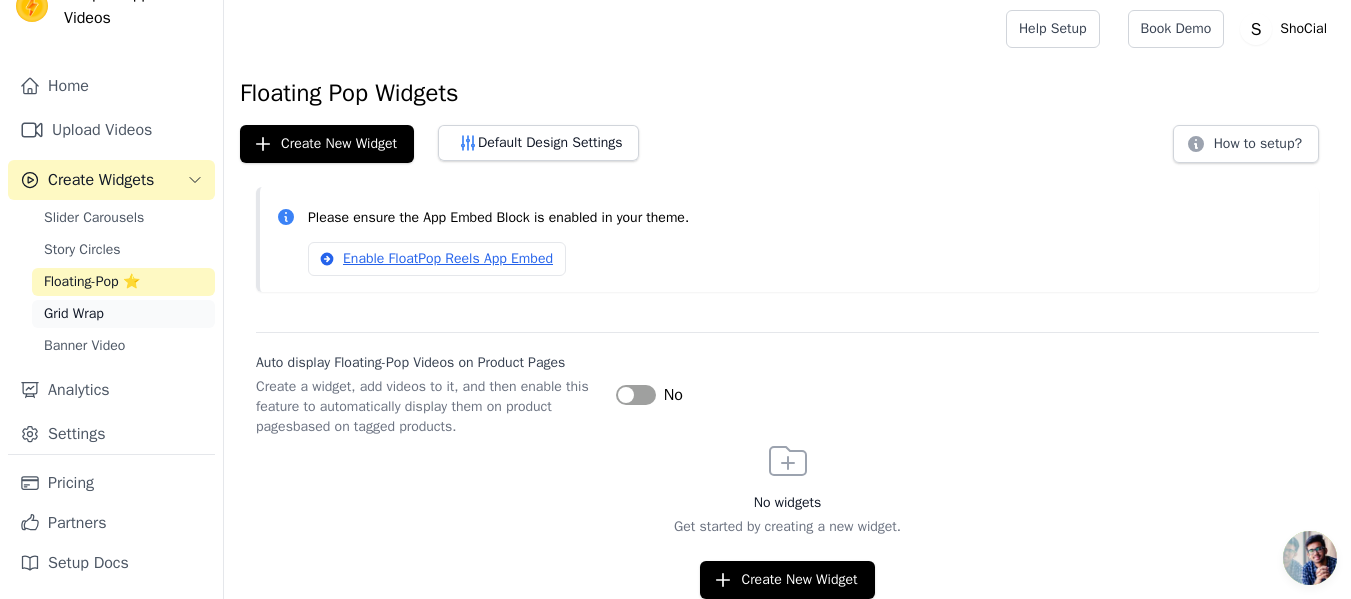click on "Grid Wrap" at bounding box center [123, 314] 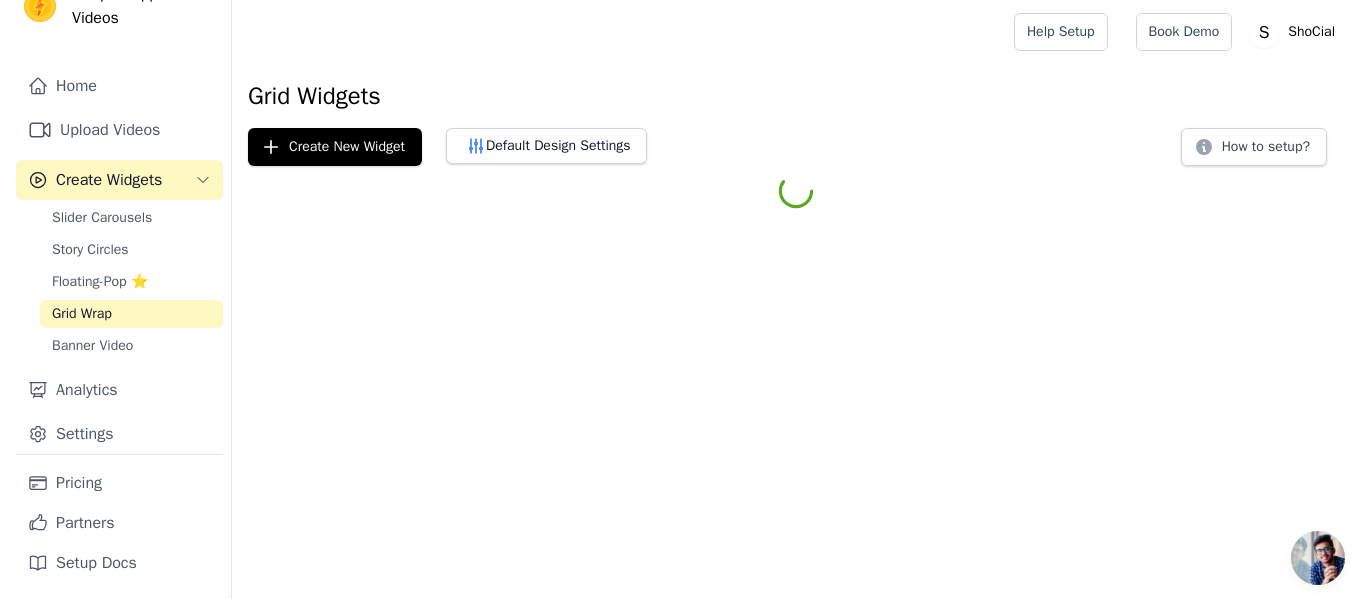 scroll, scrollTop: 0, scrollLeft: 0, axis: both 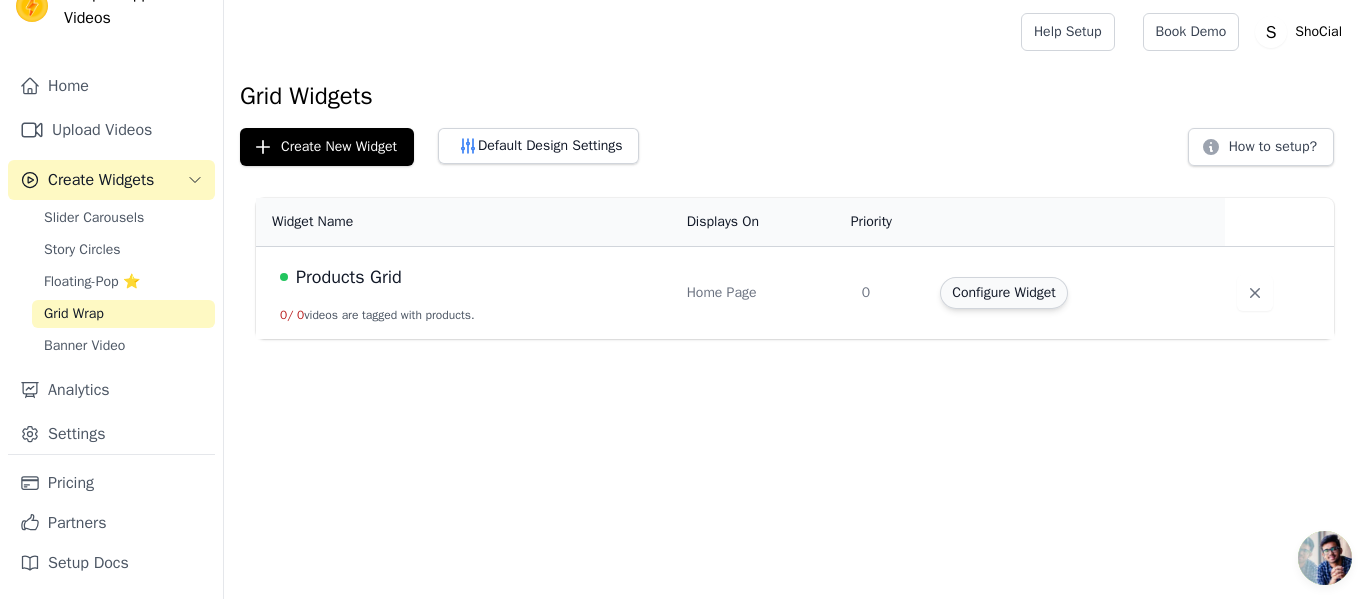 click on "Configure Widget" at bounding box center [1003, 293] 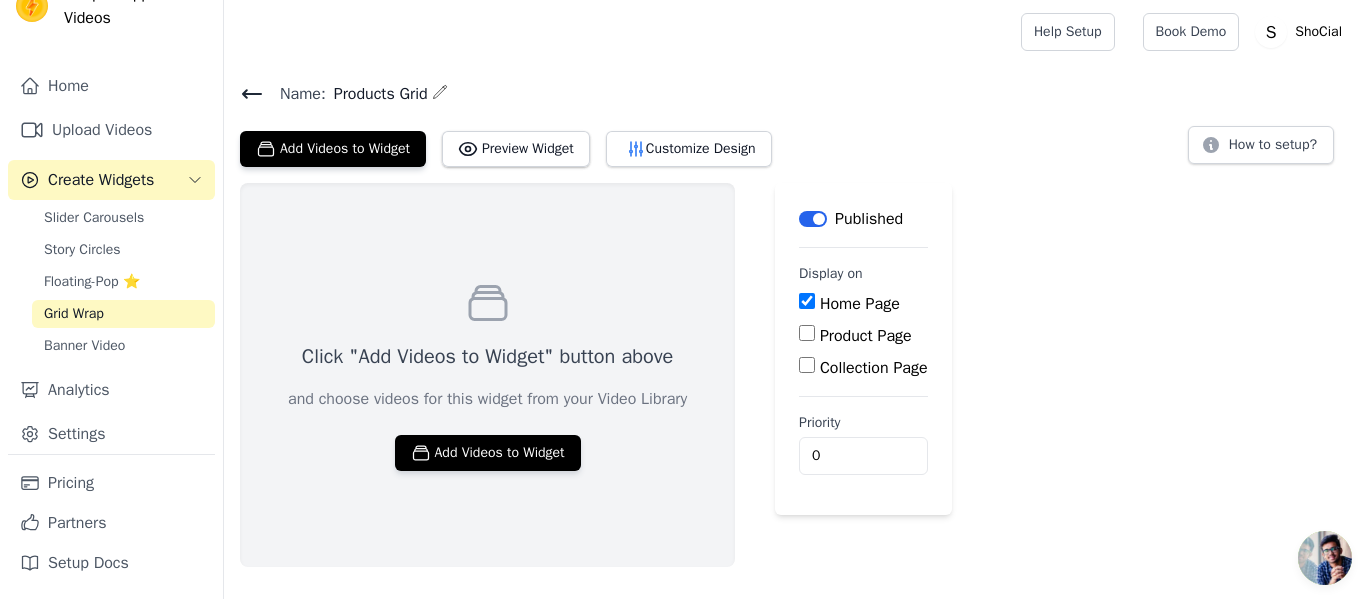 click 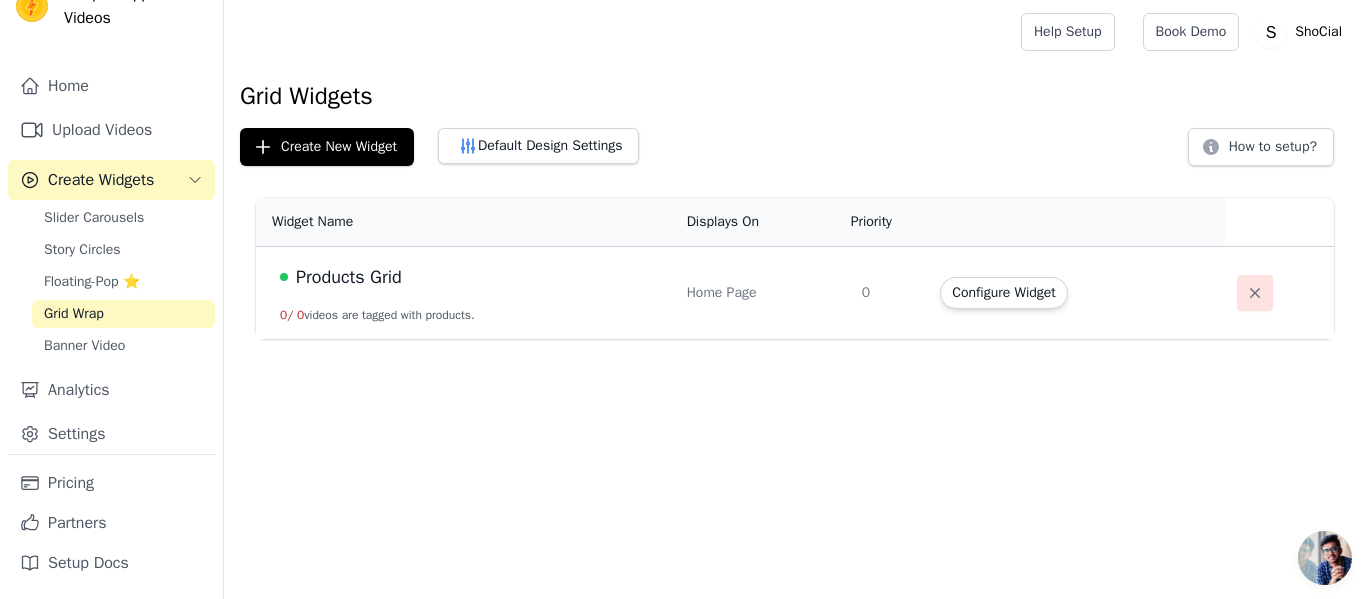 click 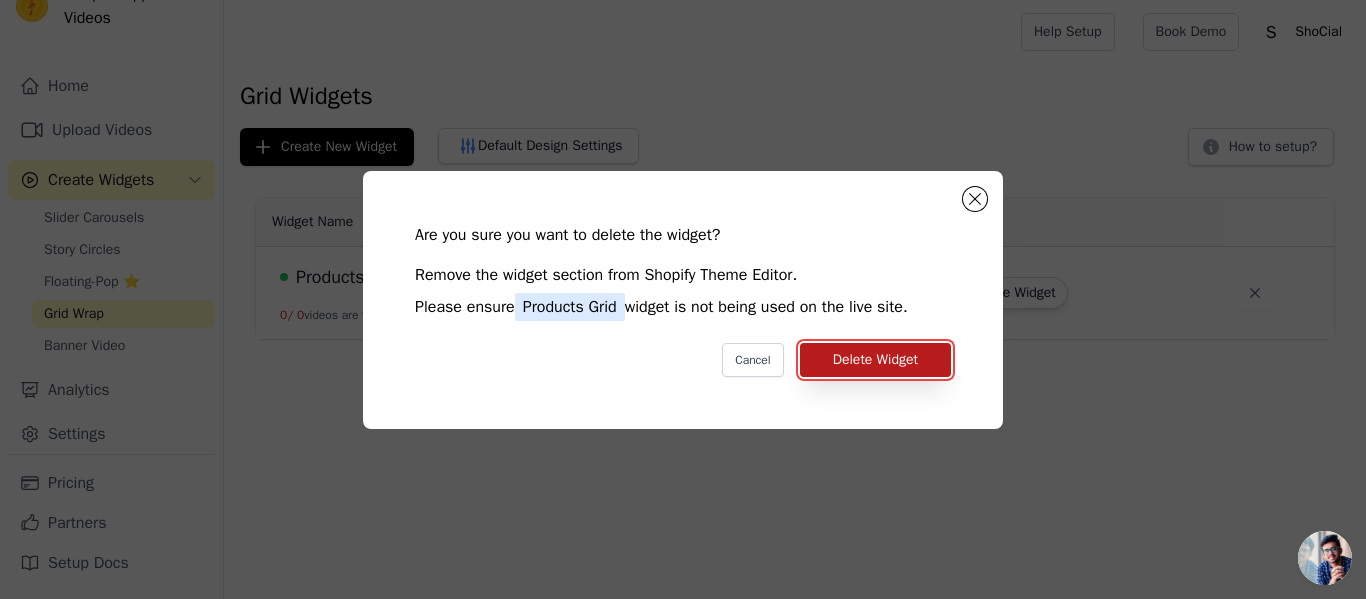 click on "Delete Widget" at bounding box center [875, 360] 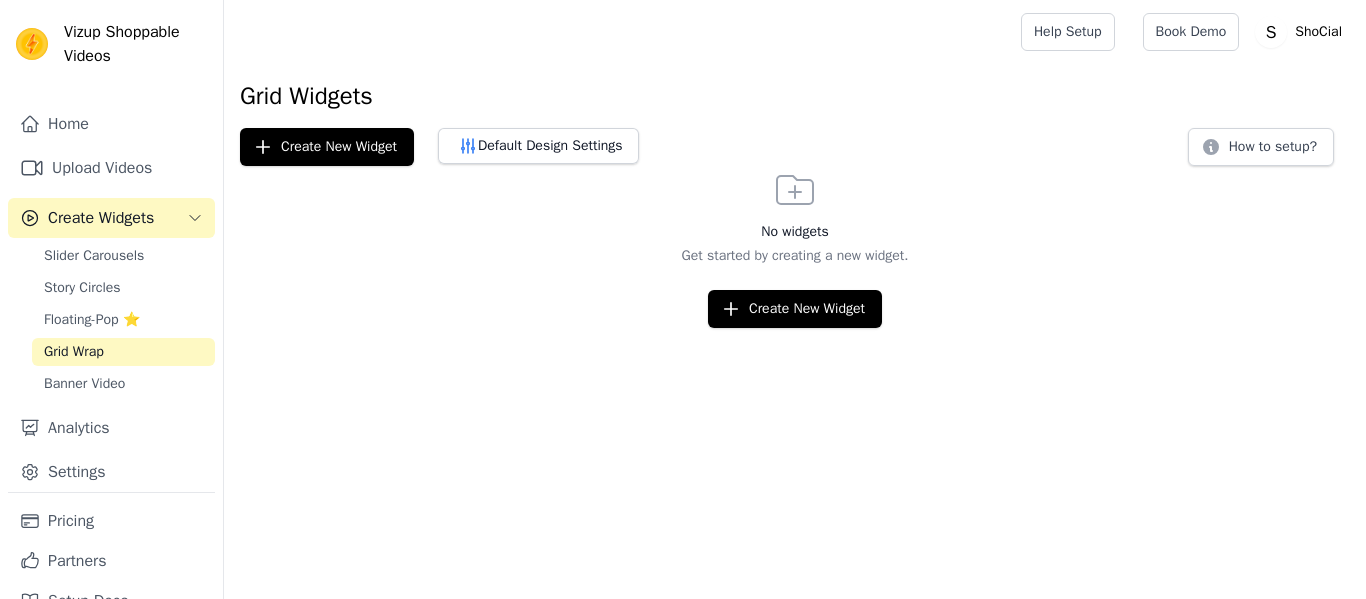 scroll, scrollTop: 0, scrollLeft: 0, axis: both 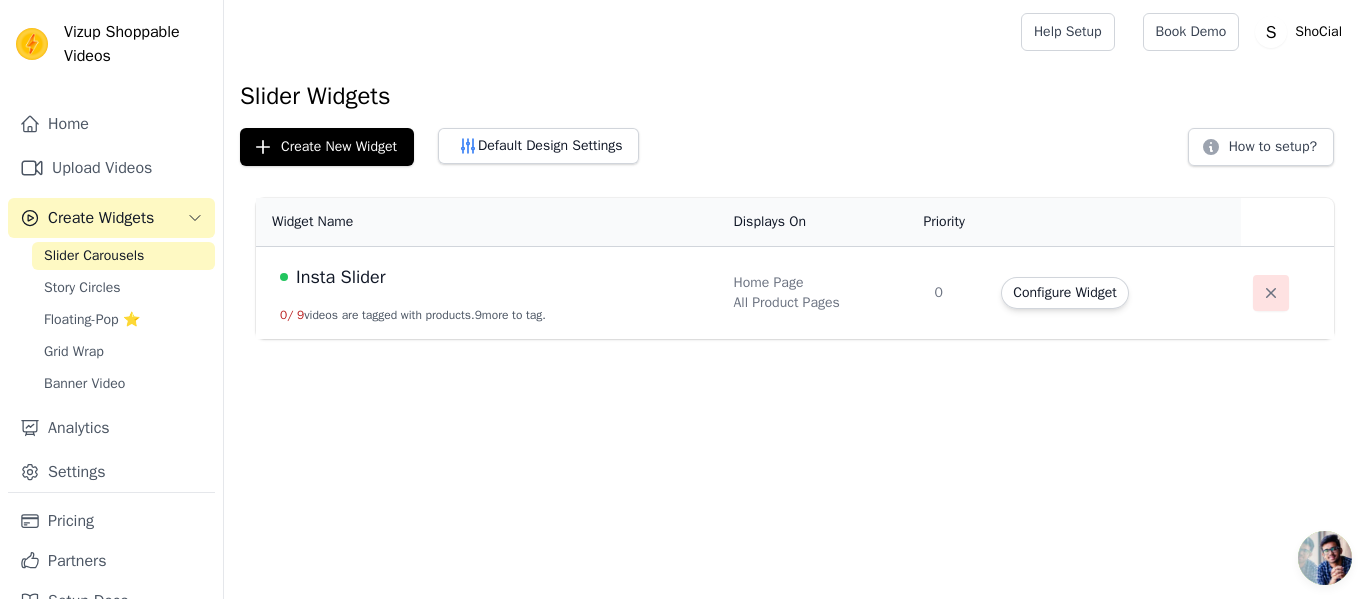 click at bounding box center (1271, 293) 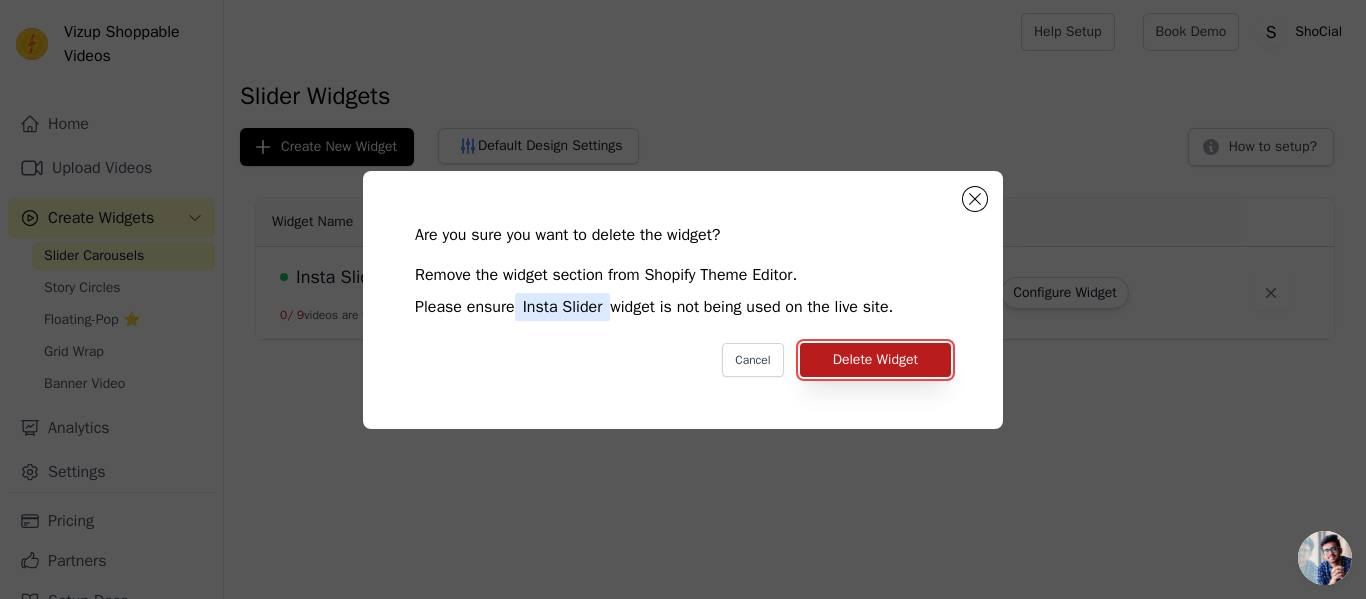 click on "Delete Widget" at bounding box center (875, 360) 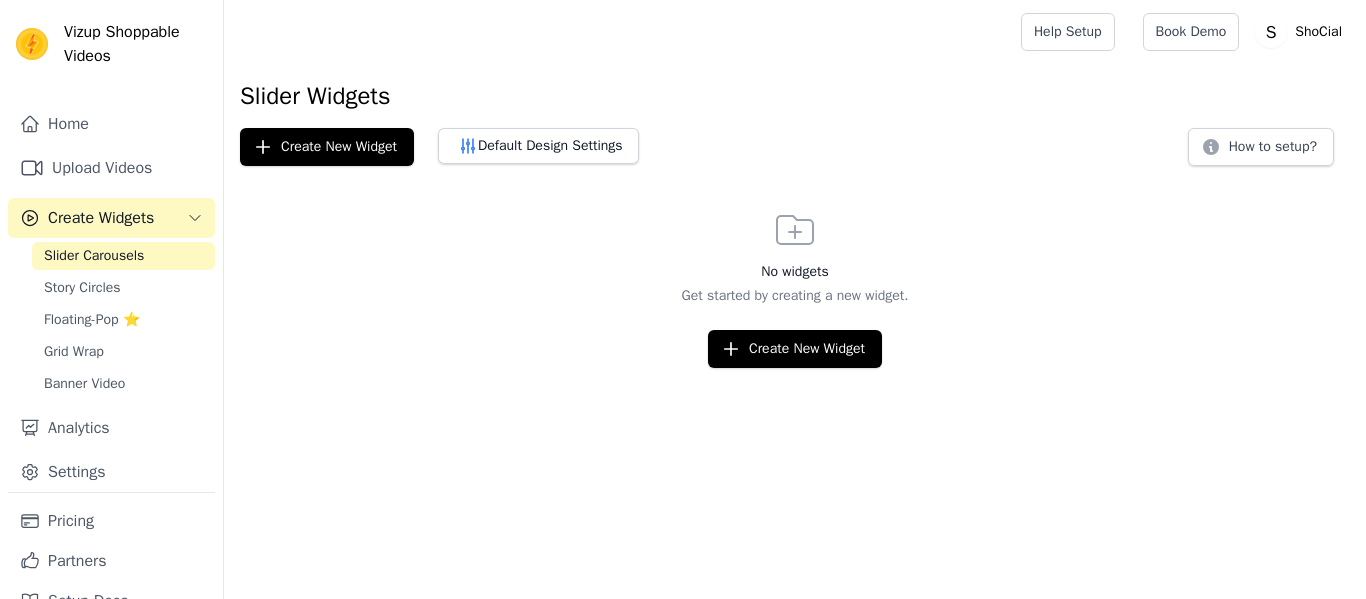 click on "Banner Video" at bounding box center (84, 384) 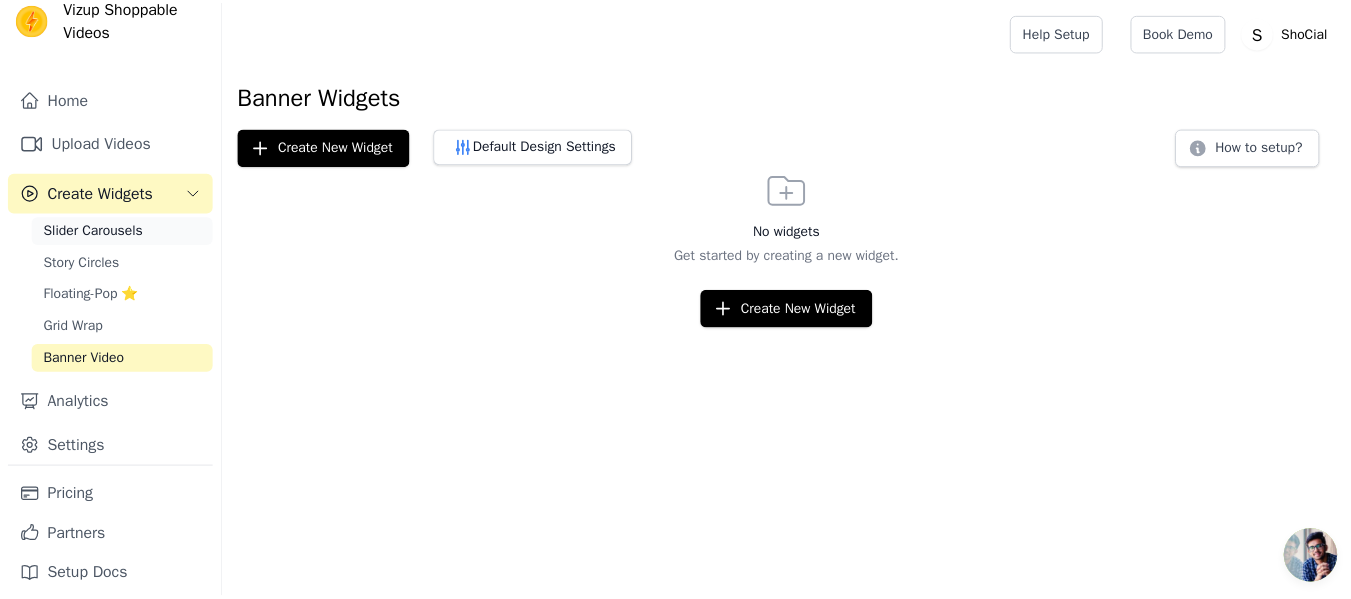 scroll, scrollTop: 38, scrollLeft: 0, axis: vertical 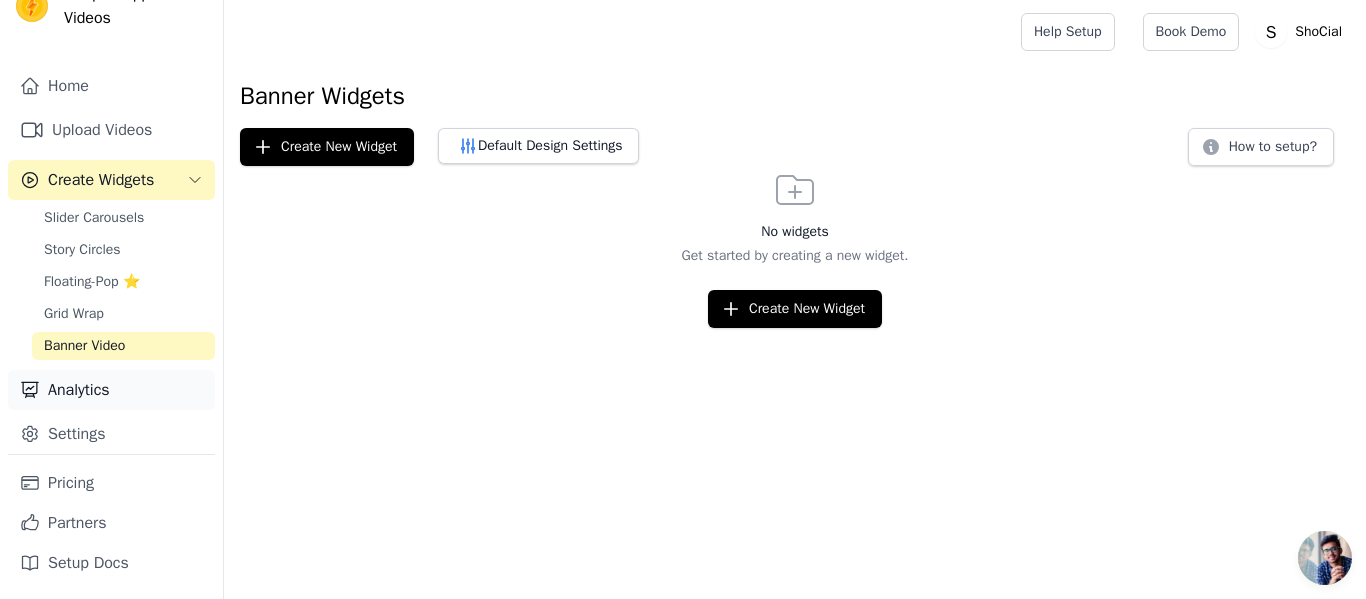click on "Analytics" at bounding box center (111, 390) 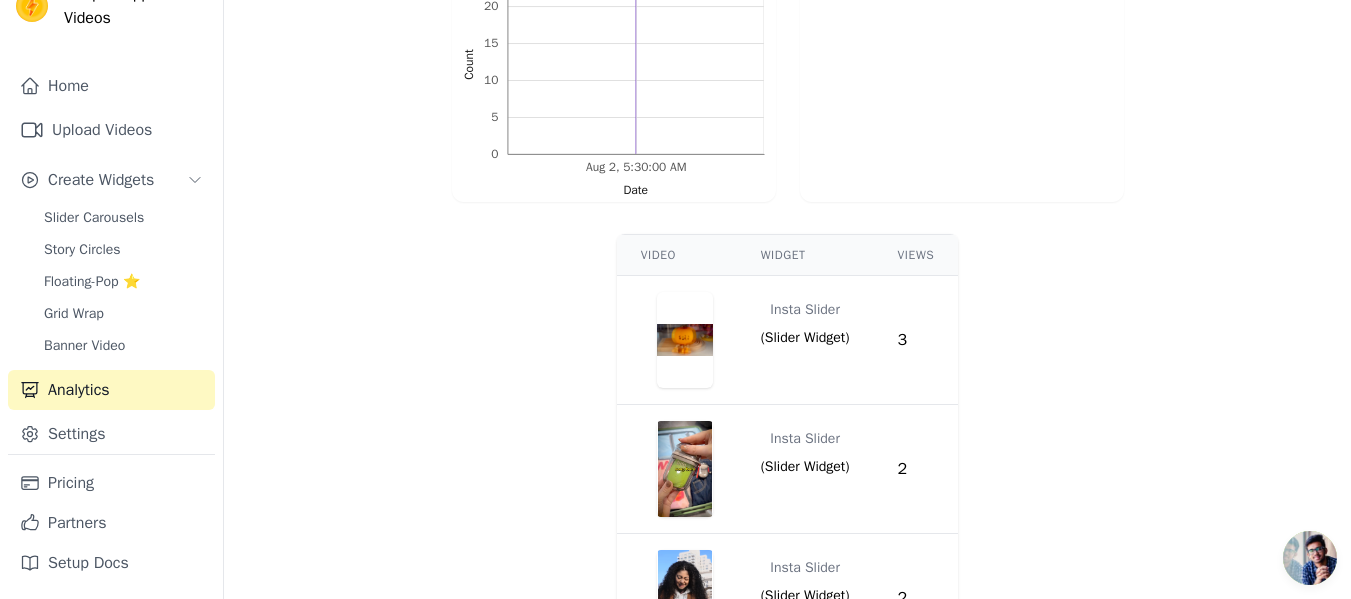 scroll, scrollTop: 669, scrollLeft: 0, axis: vertical 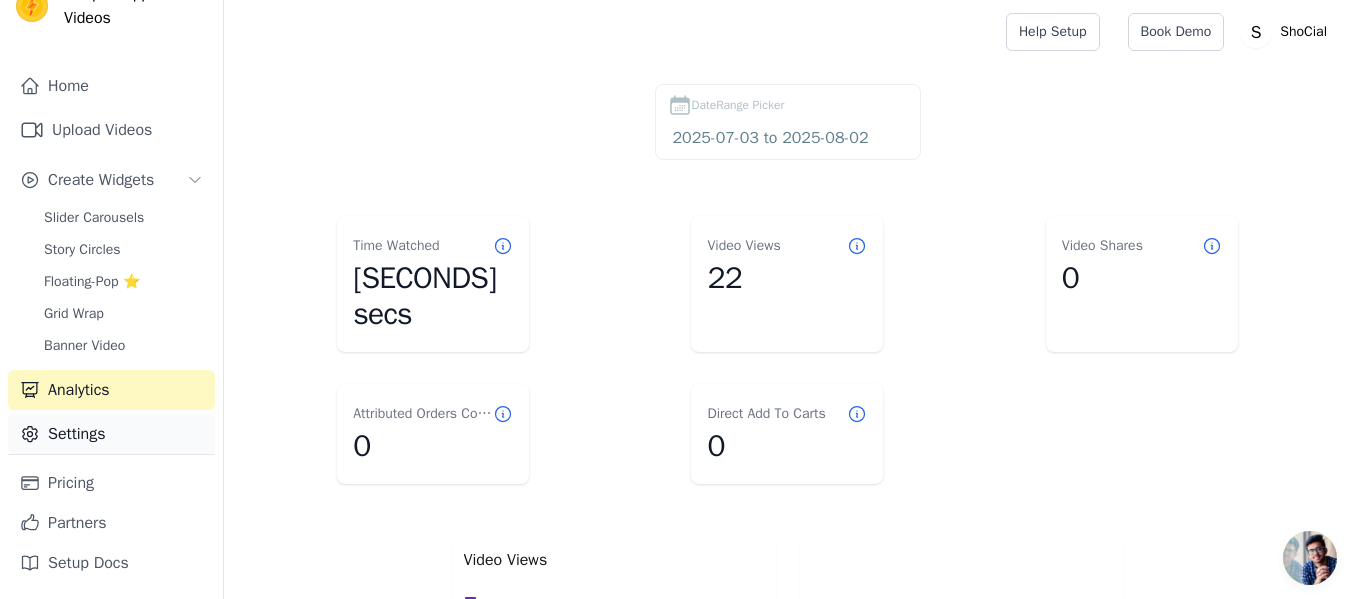 click on "Settings" at bounding box center [111, 434] 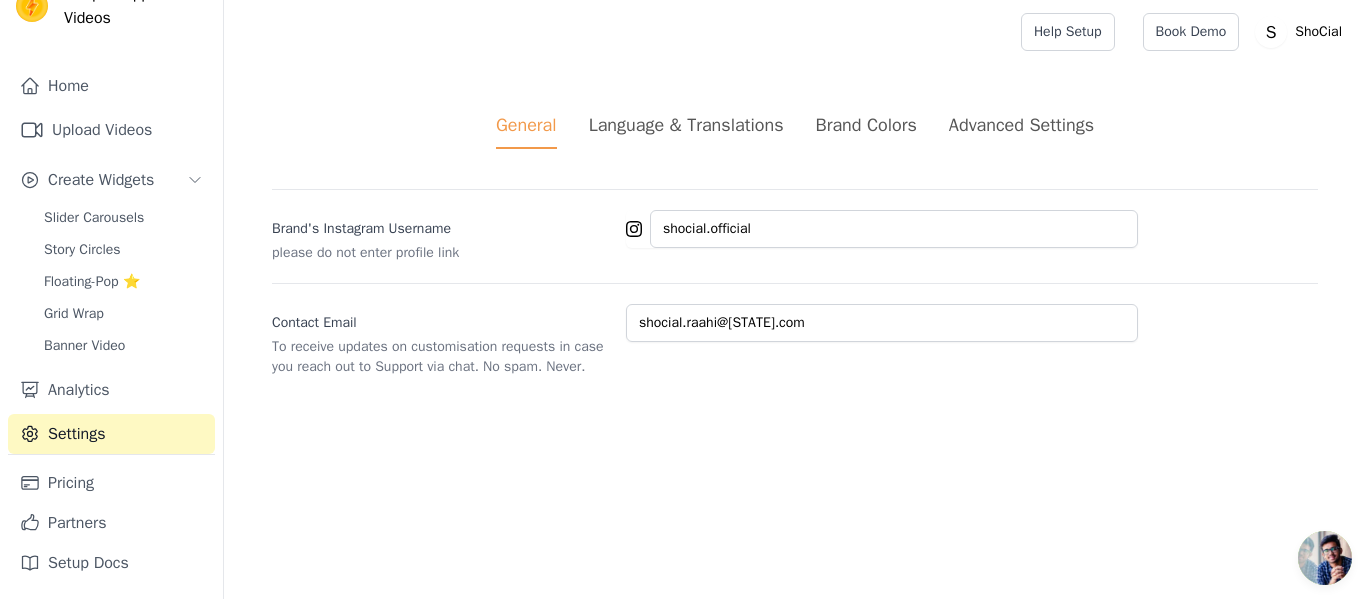 click on "Language & Translations" at bounding box center [686, 125] 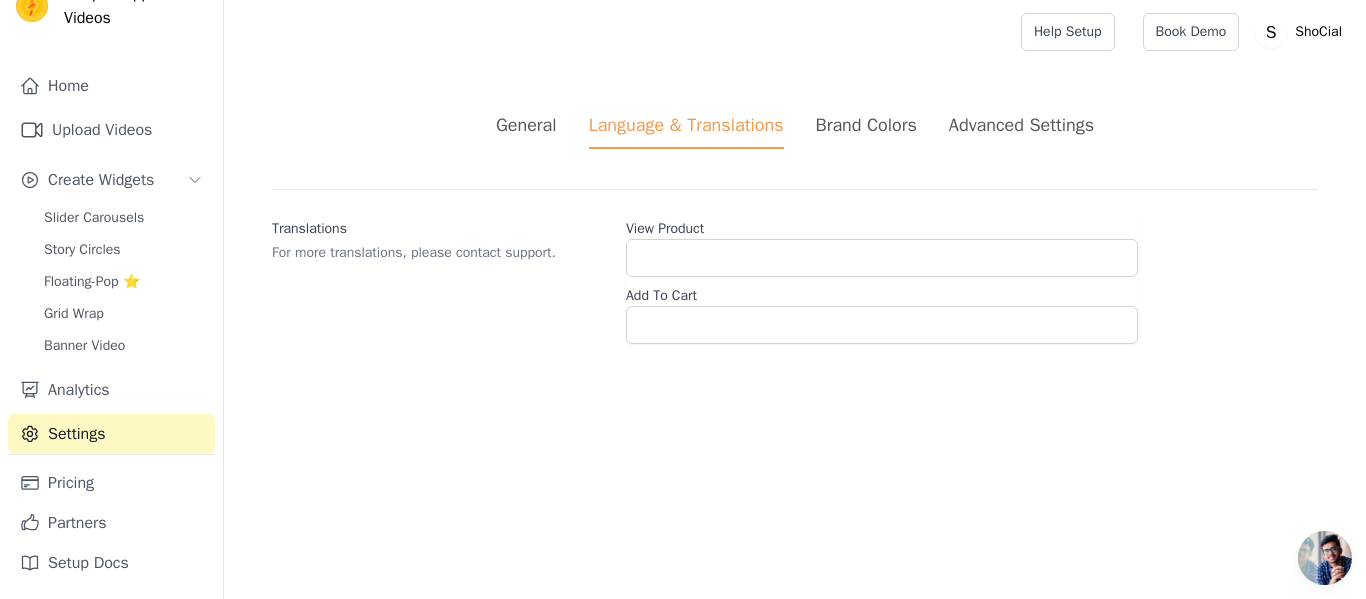 click on "Brand Colors" at bounding box center [866, 125] 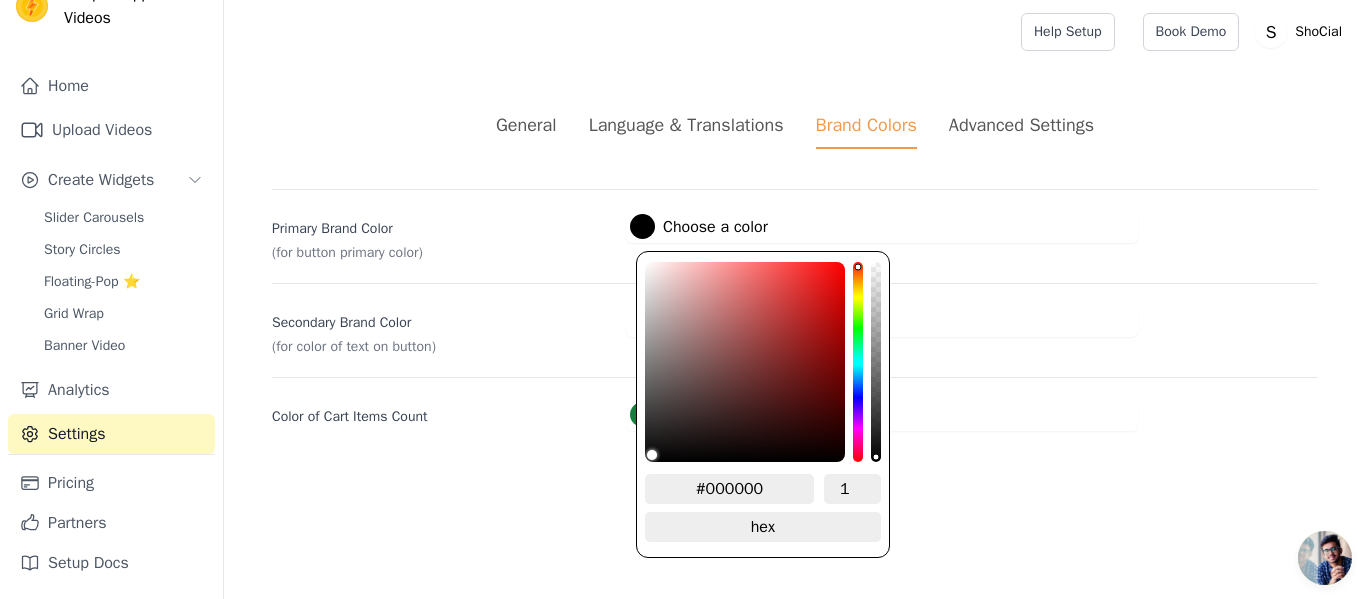 click at bounding box center [642, 226] 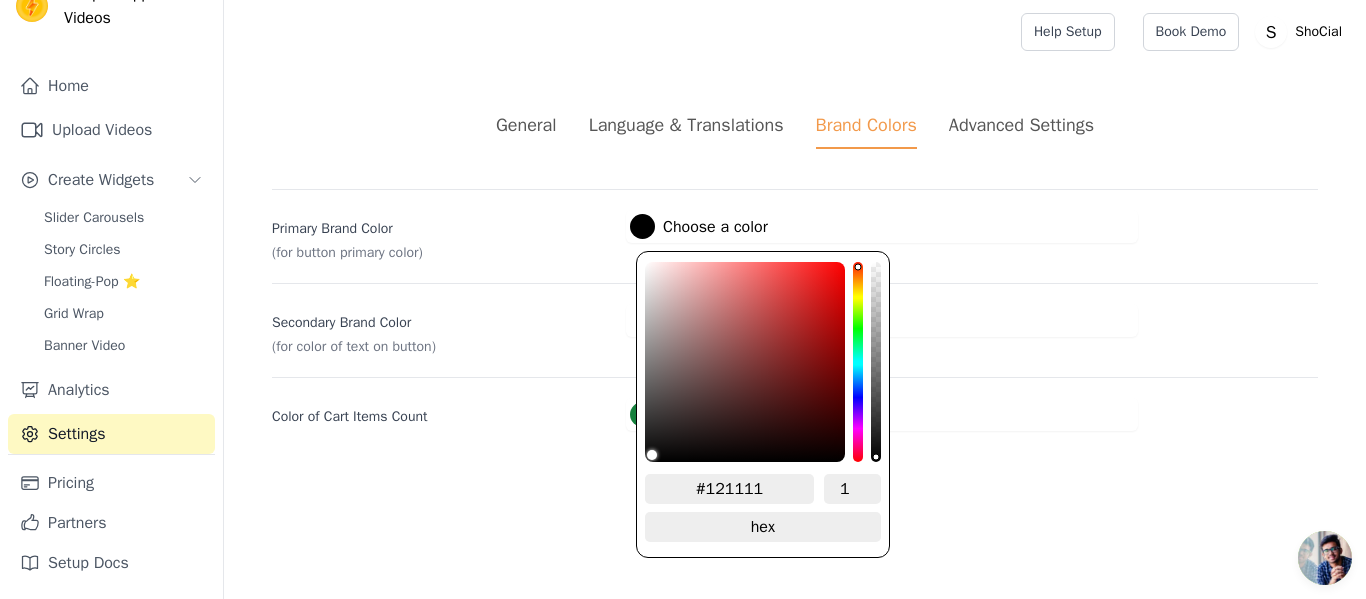 click at bounding box center (745, 362) 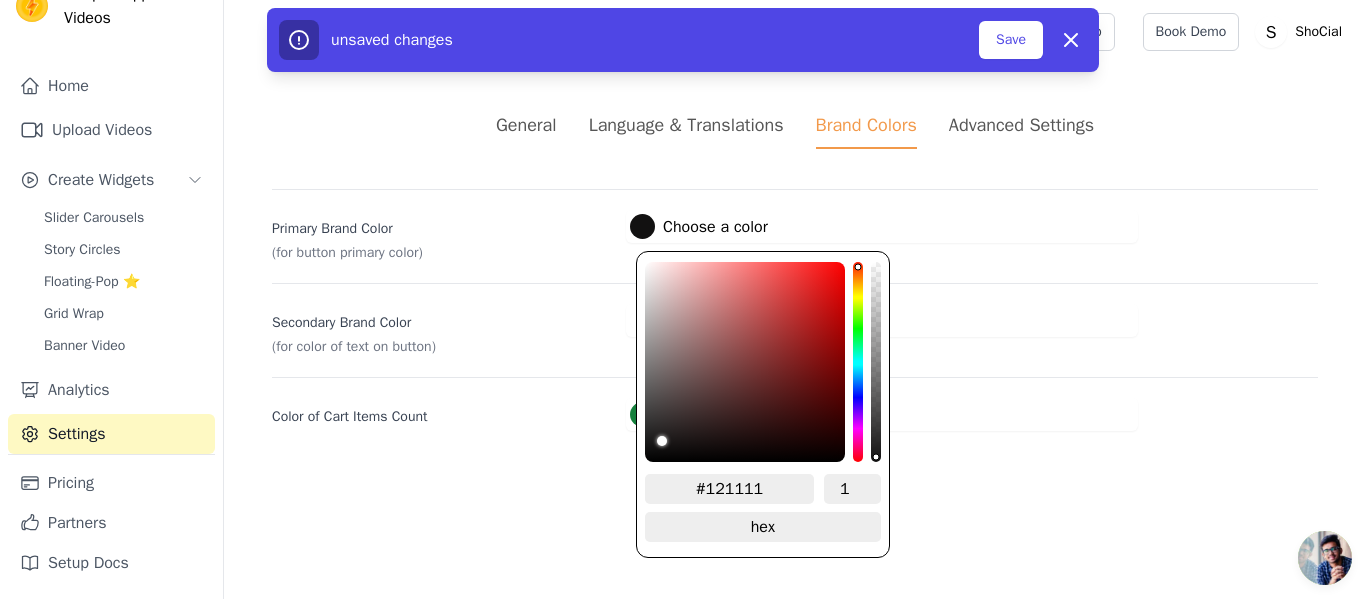 type on "#111111" 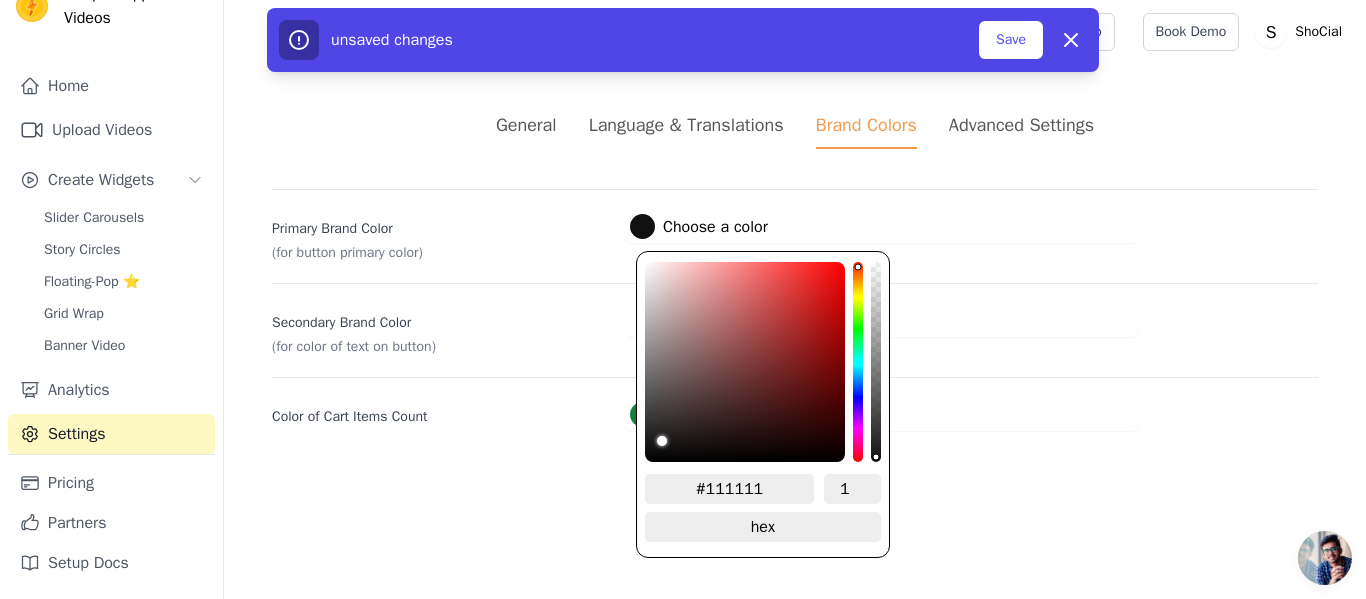 click at bounding box center (745, 362) 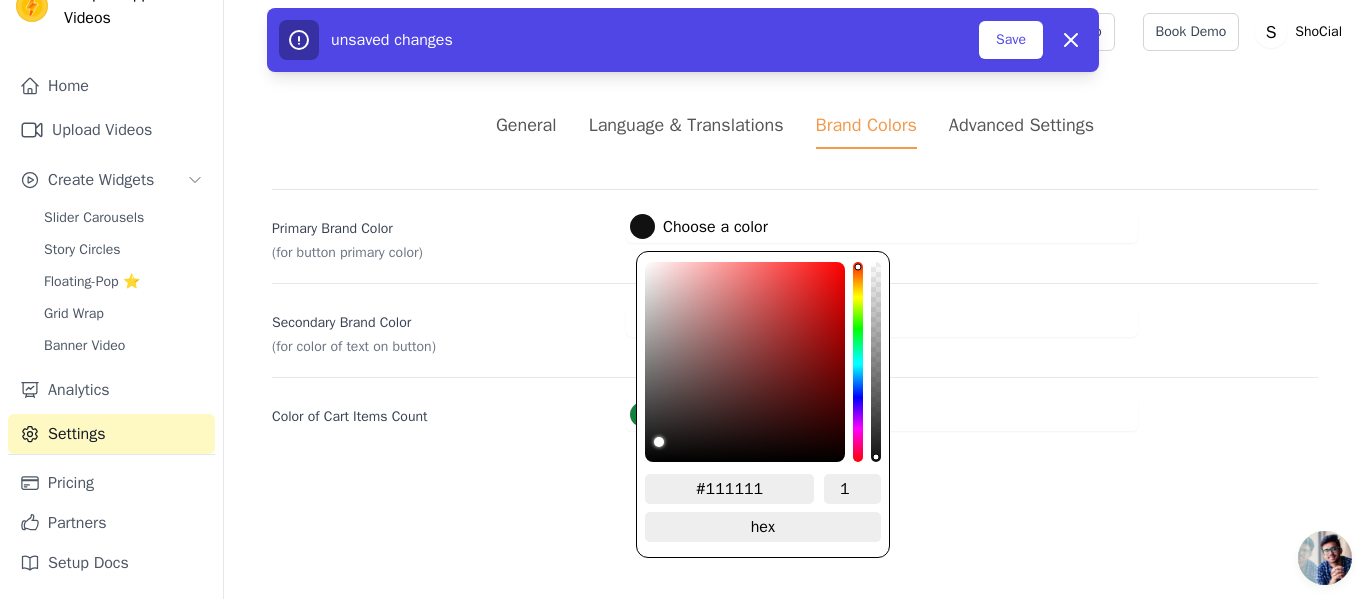 type on "#0a0909" 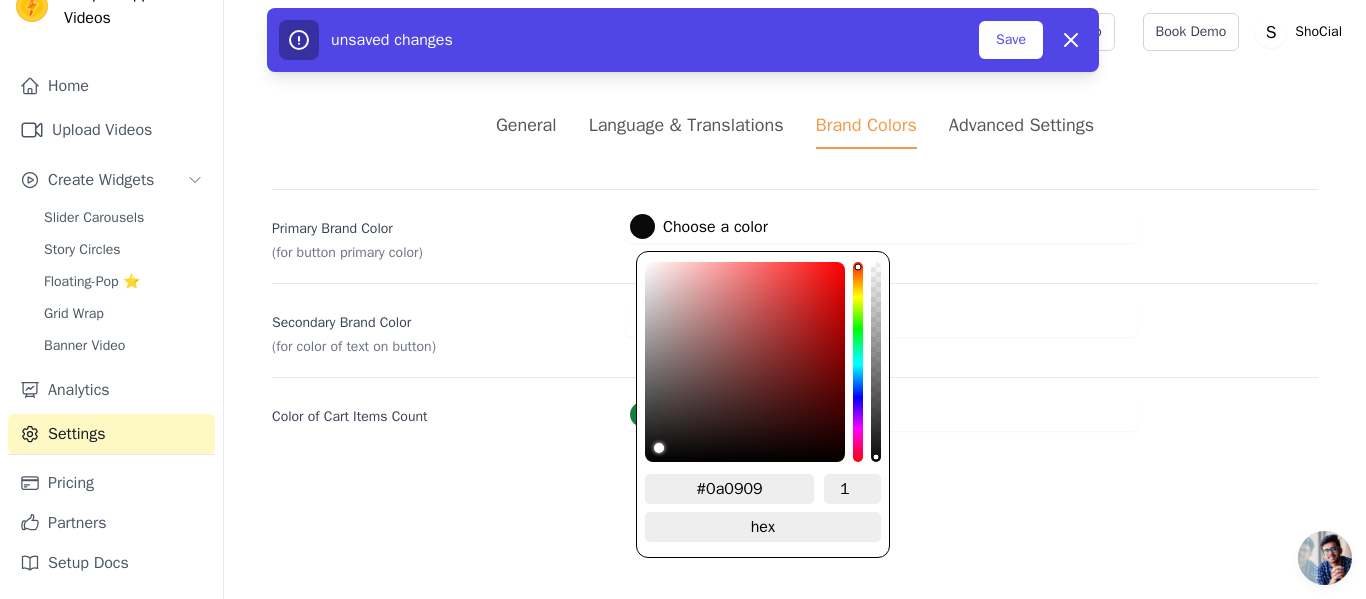 click at bounding box center [745, 362] 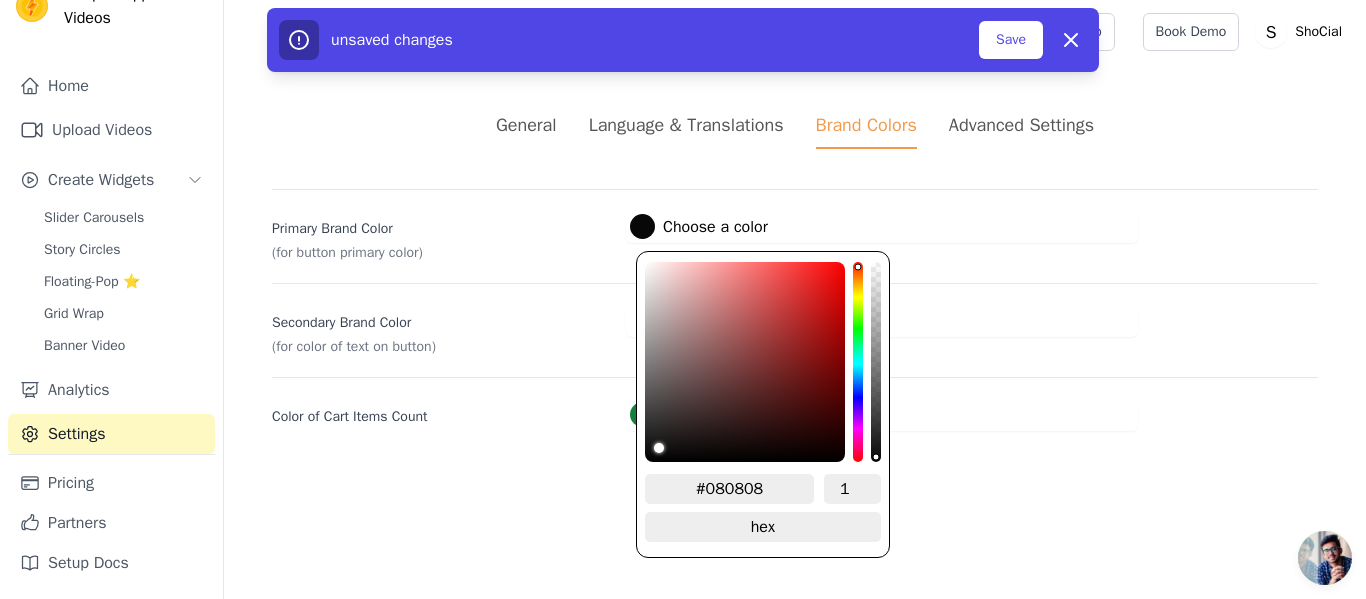 click at bounding box center [745, 362] 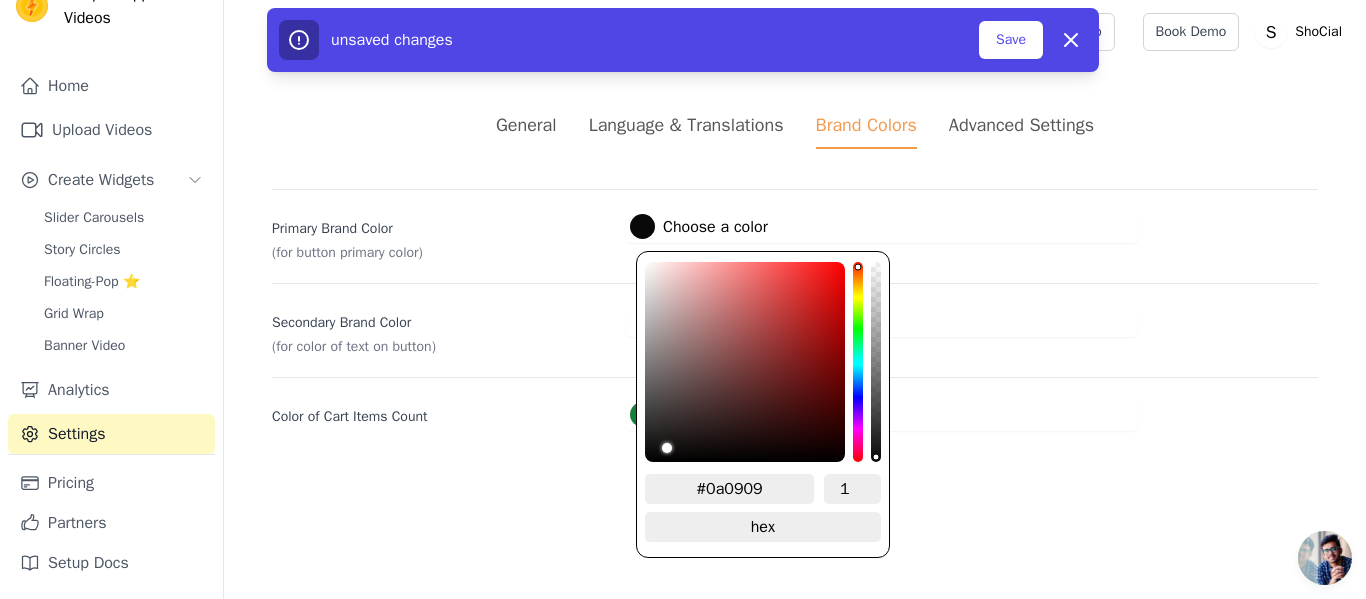 click at bounding box center (667, 362) 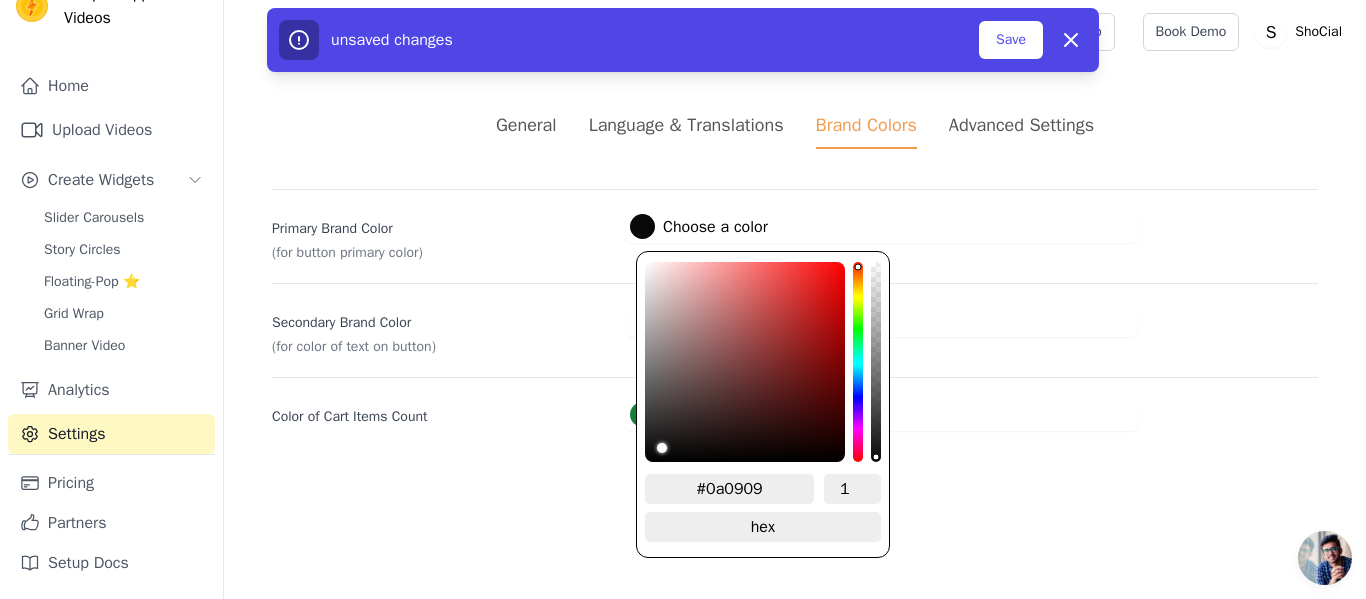 type on "#080808" 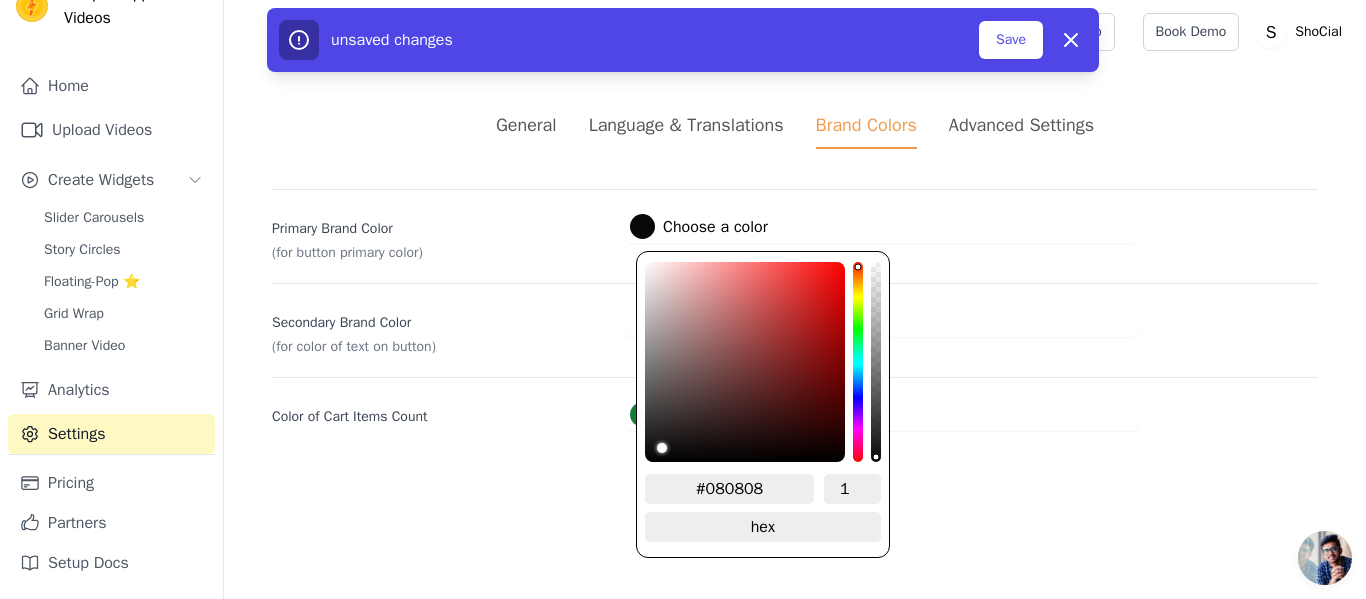 type on "#070707" 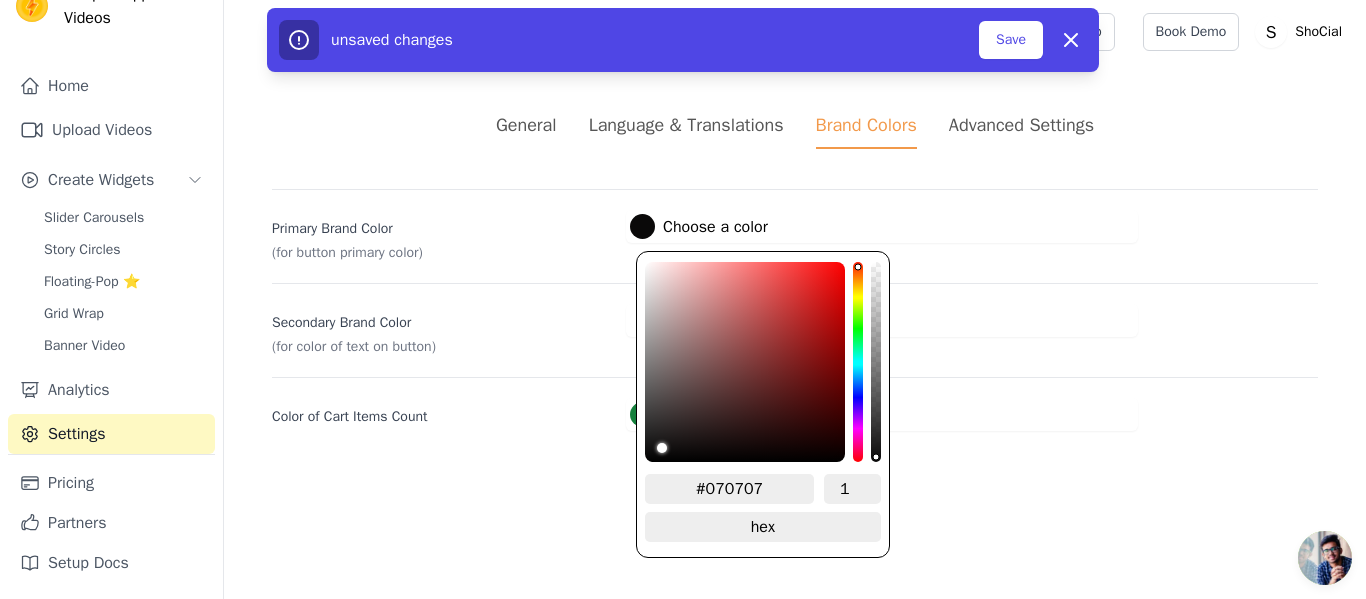 type on "#040404" 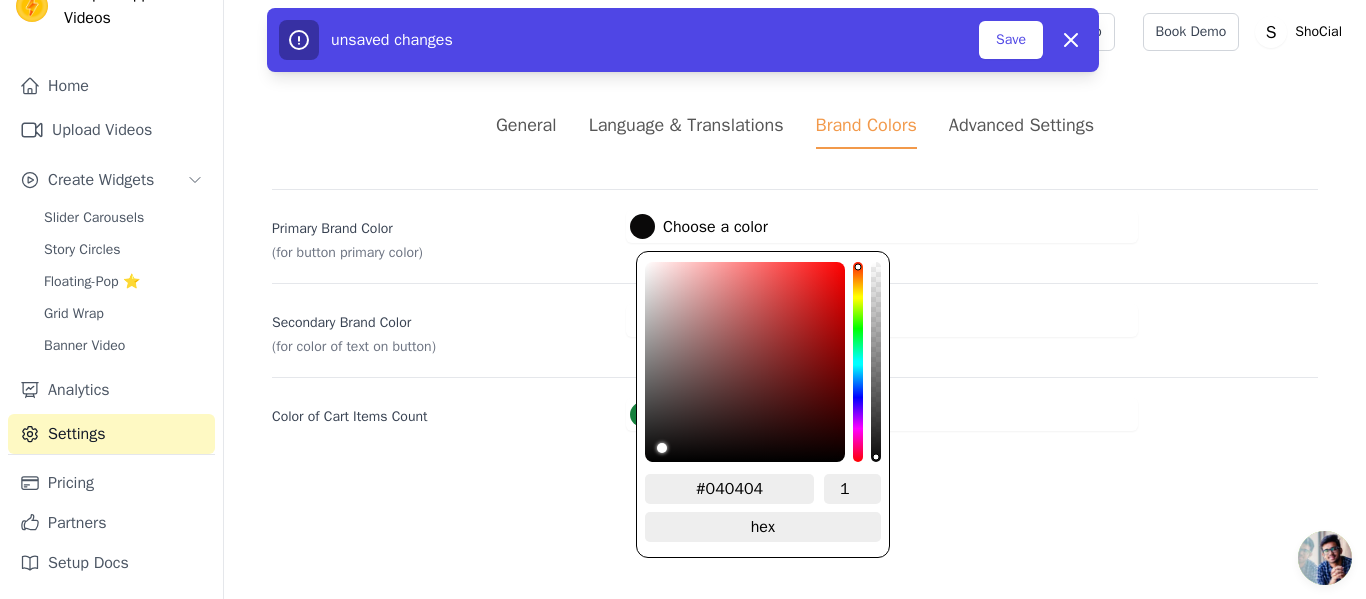 type on "#030303" 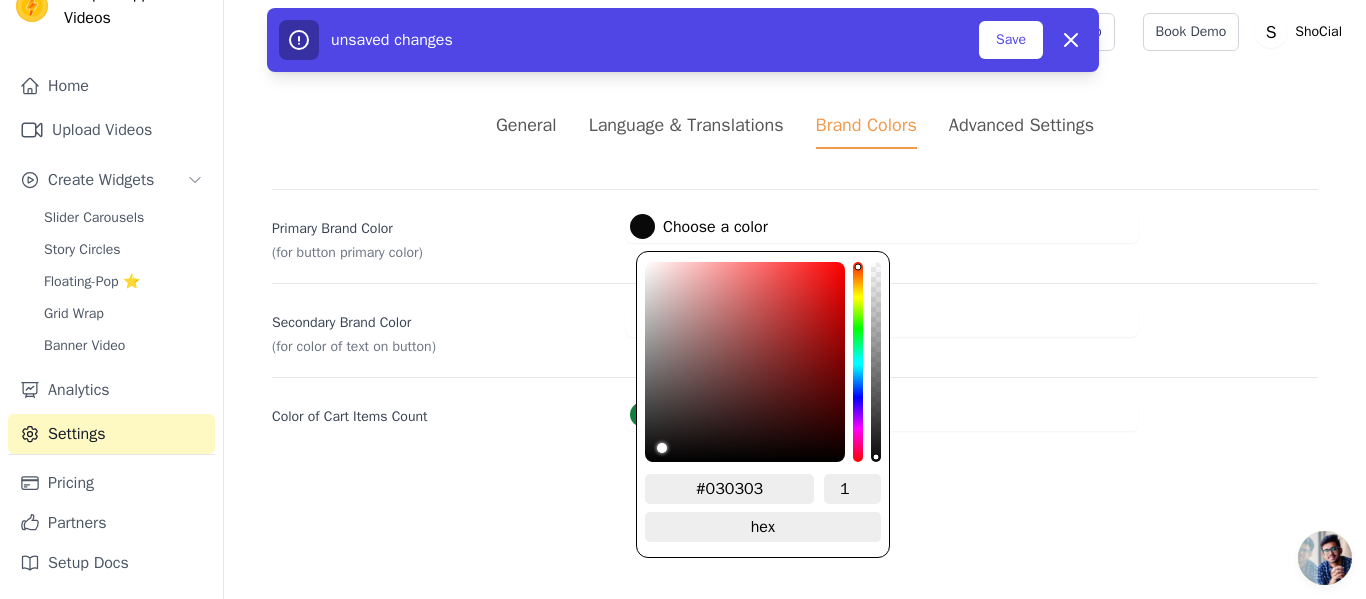 type on "#020202" 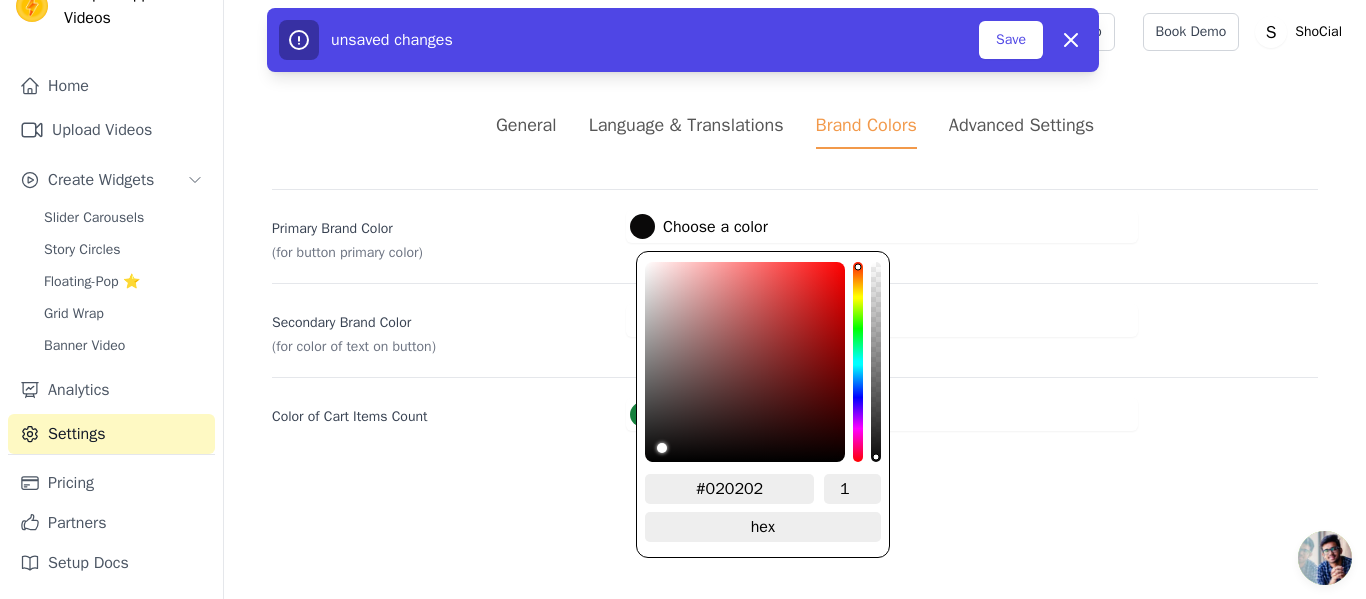 type on "#010101" 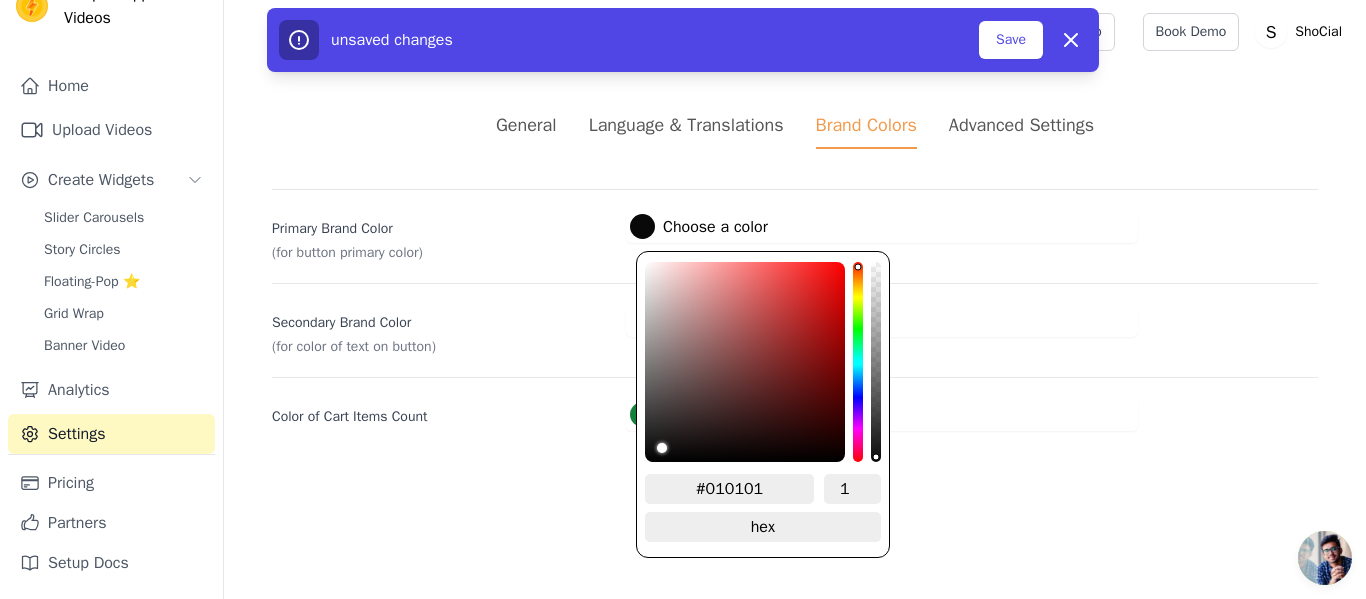 type on "#000000" 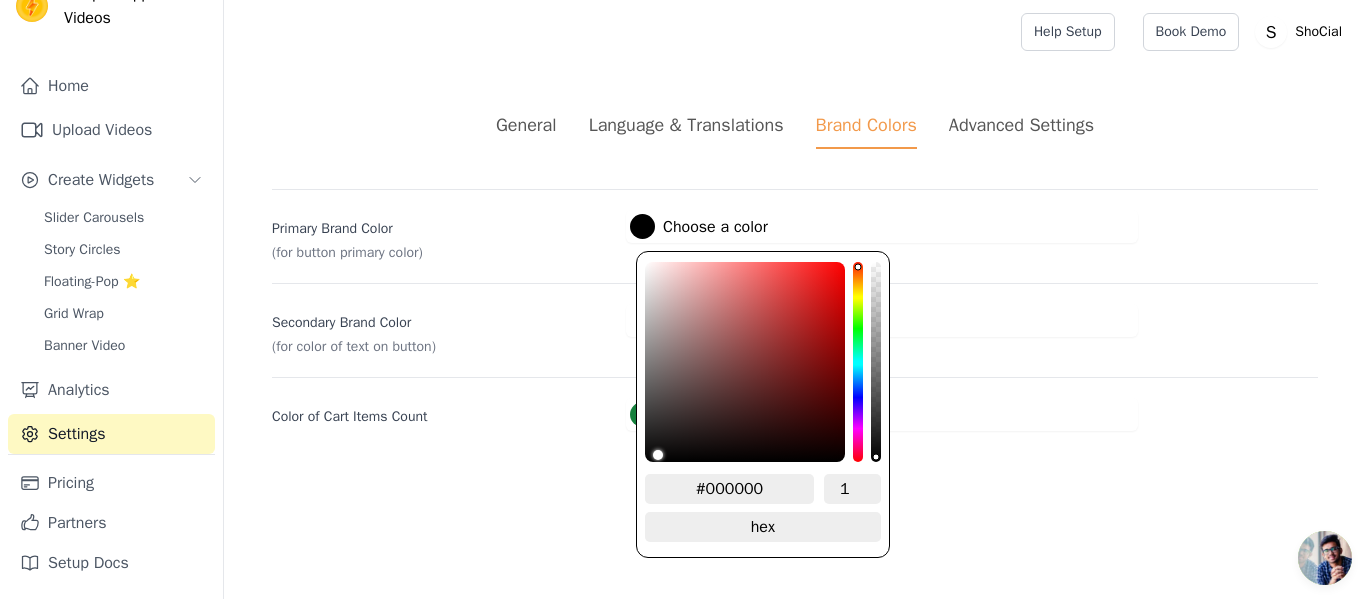 type on "#010101" 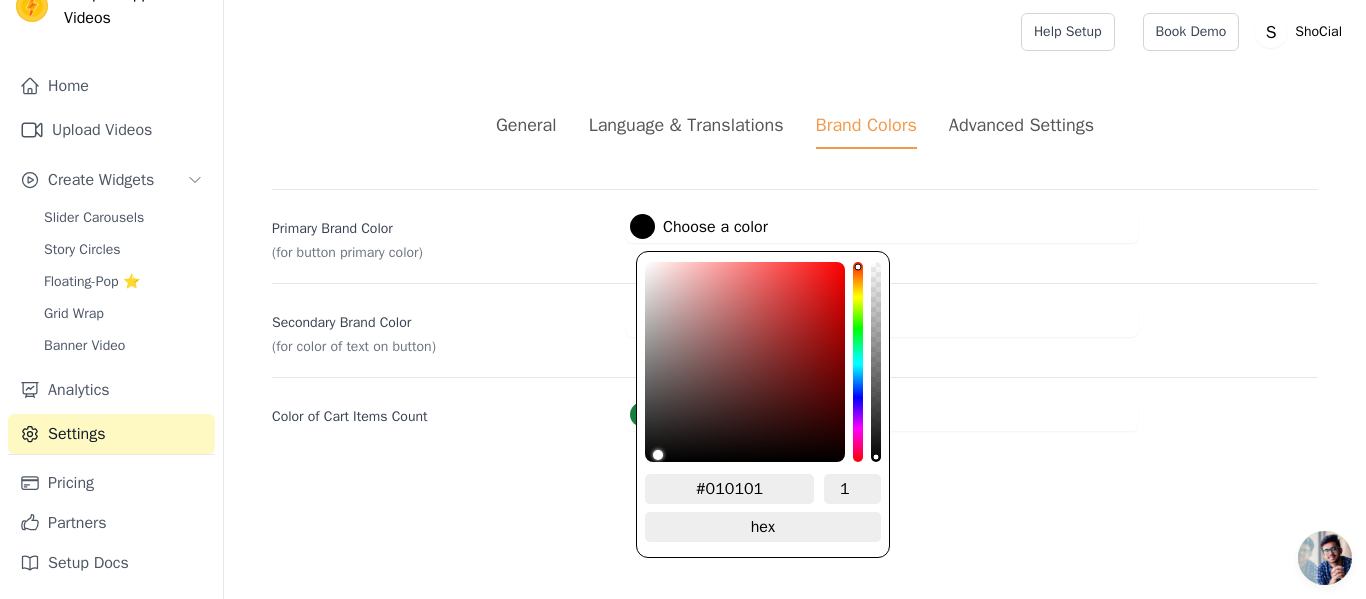type on "#020202" 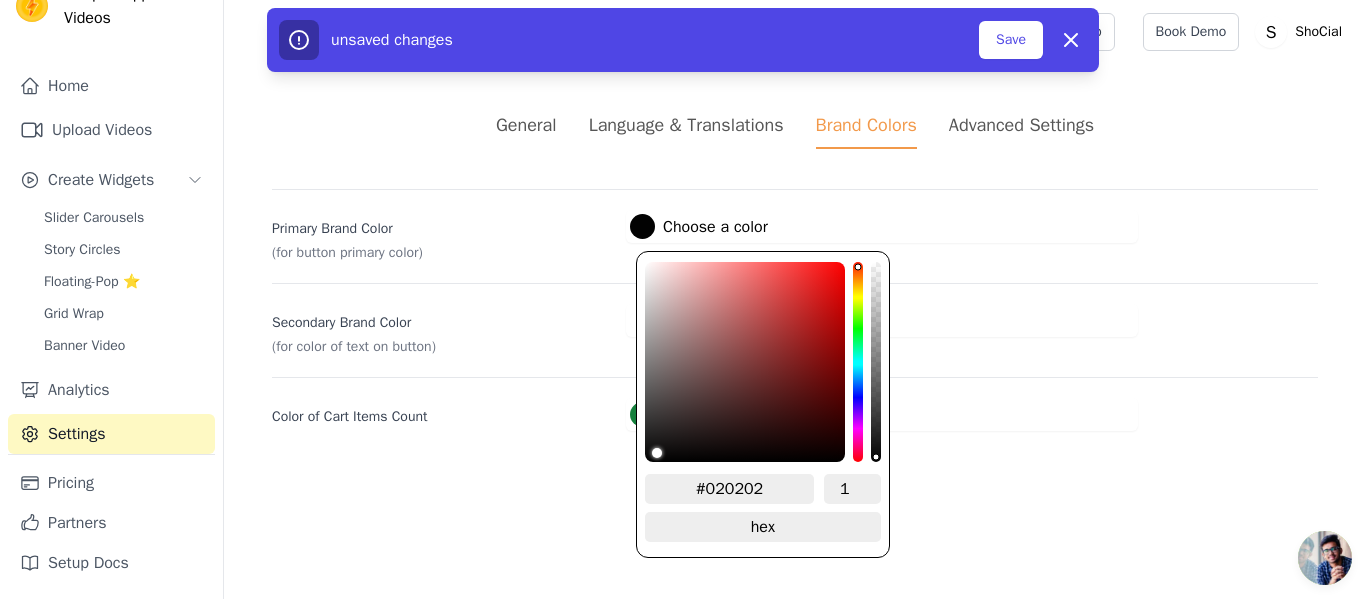 type on "#030303" 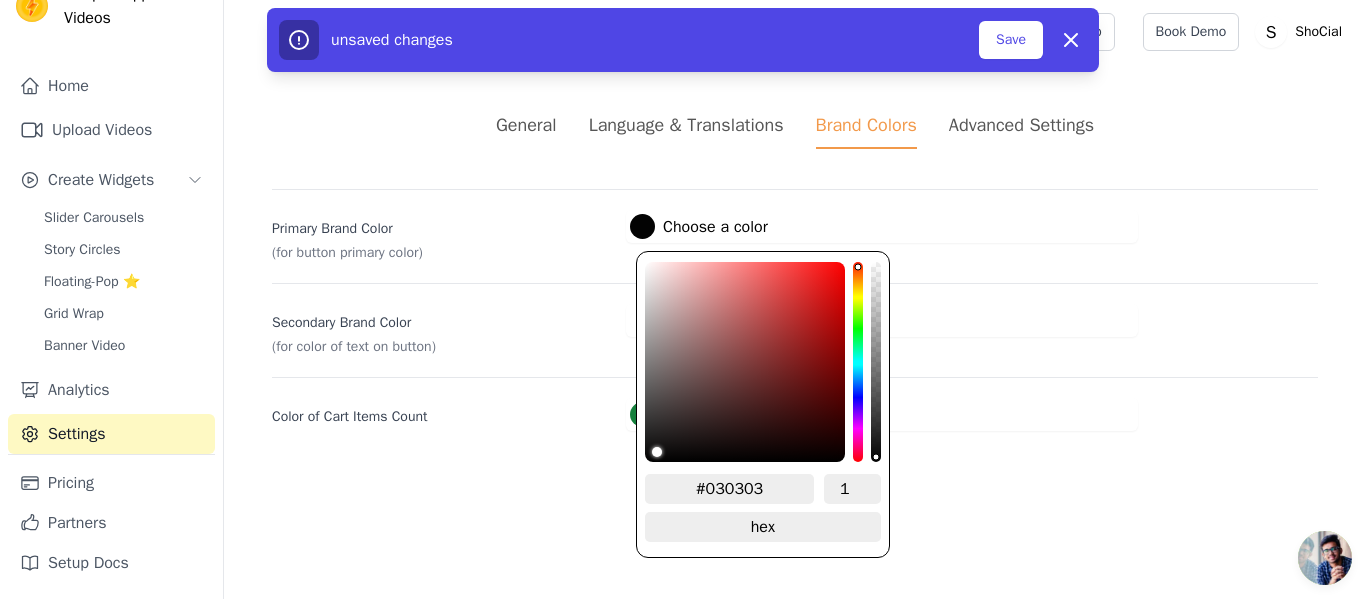 type on "#020202" 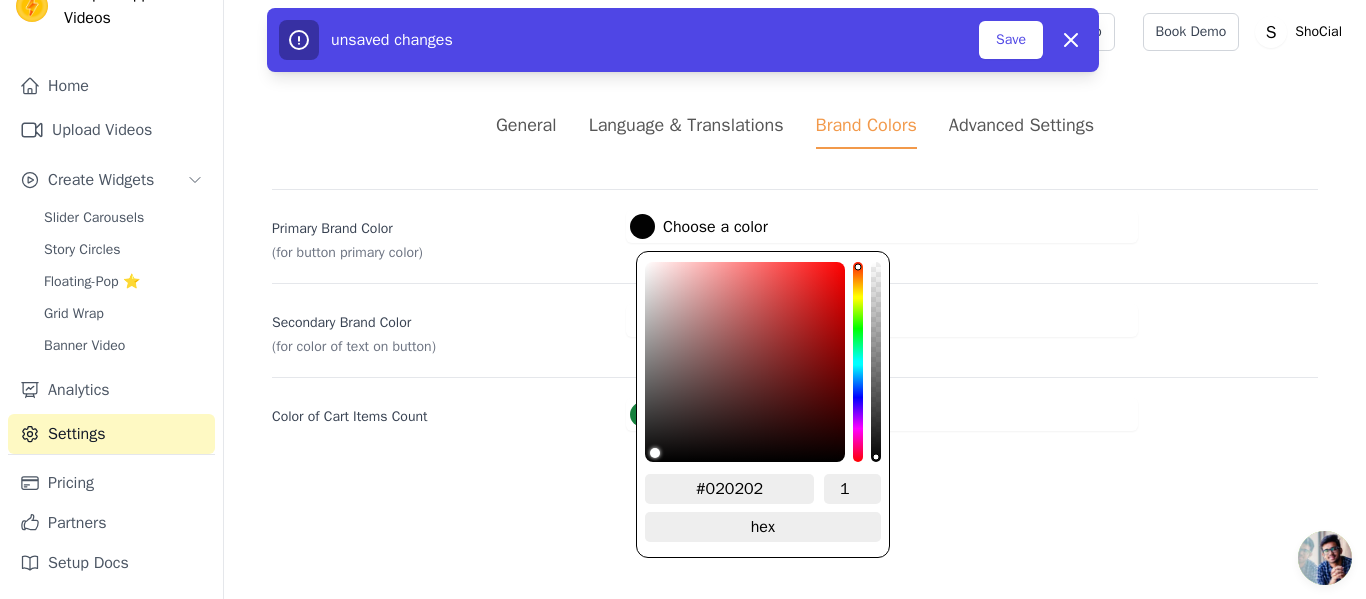 type on "#010101" 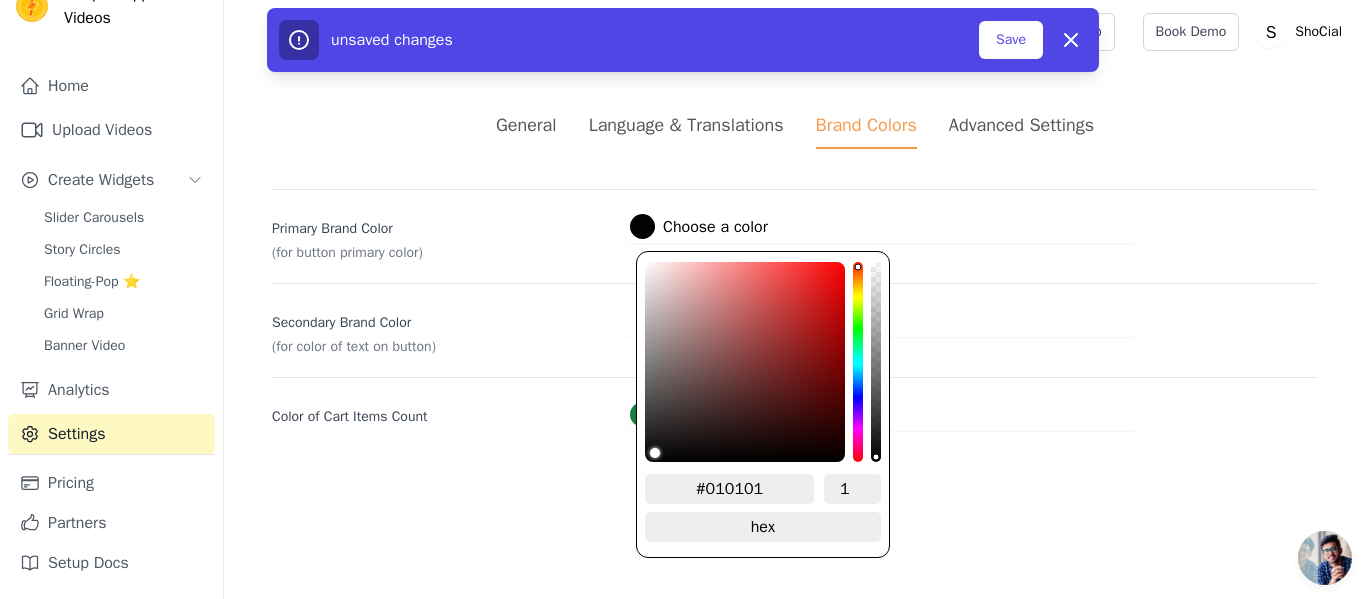 type on "#000000" 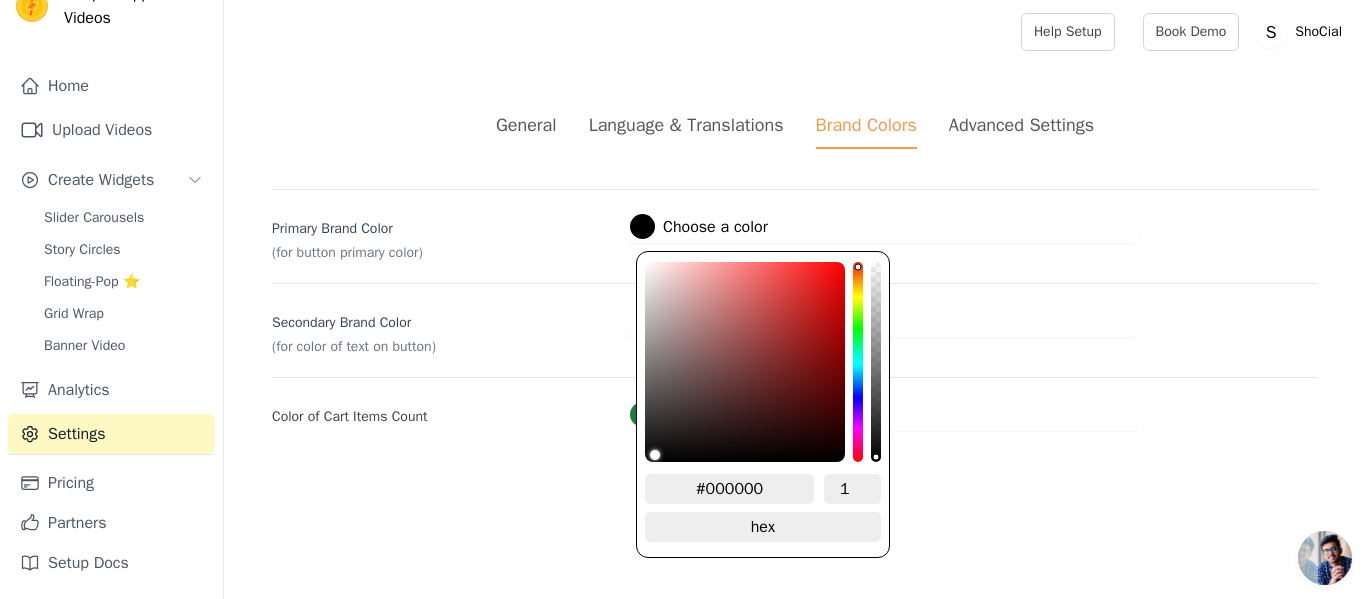 drag, startPoint x: 661, startPoint y: 452, endPoint x: 646, endPoint y: 462, distance: 18.027756 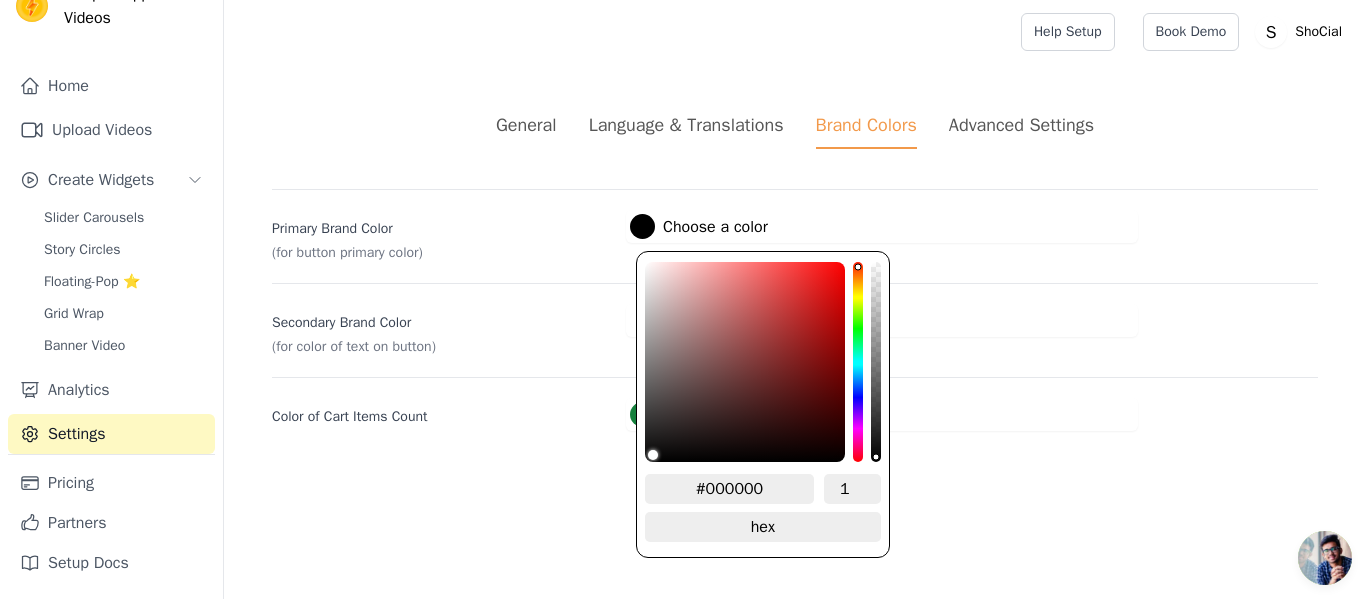 click on "Vizup Shoppable Videos
Home
Upload Videos       Create Widgets     Slider Carousels   Story Circles   Floating-Pop ⭐   Grid Wrap   Banner Video
Analytics
Settings
Pricing
Partners
Setup Docs   Open sidebar       Help Setup     Book Demo   Open user menu" at bounding box center (683, 239) 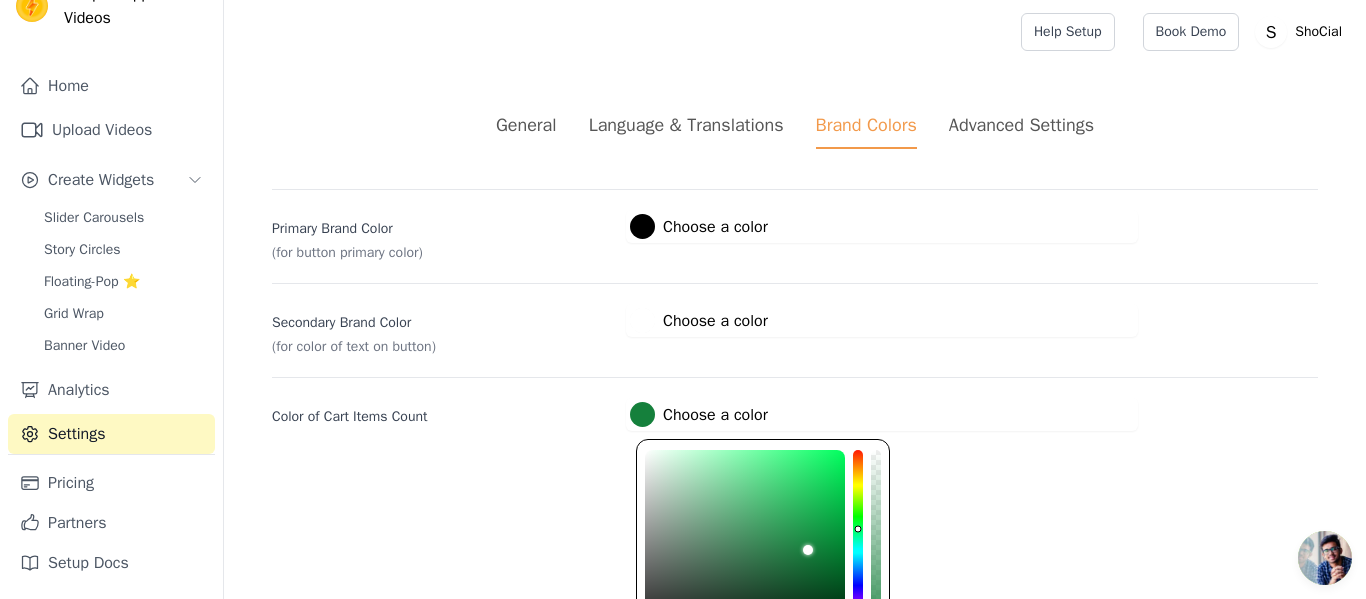 click at bounding box center [642, 414] 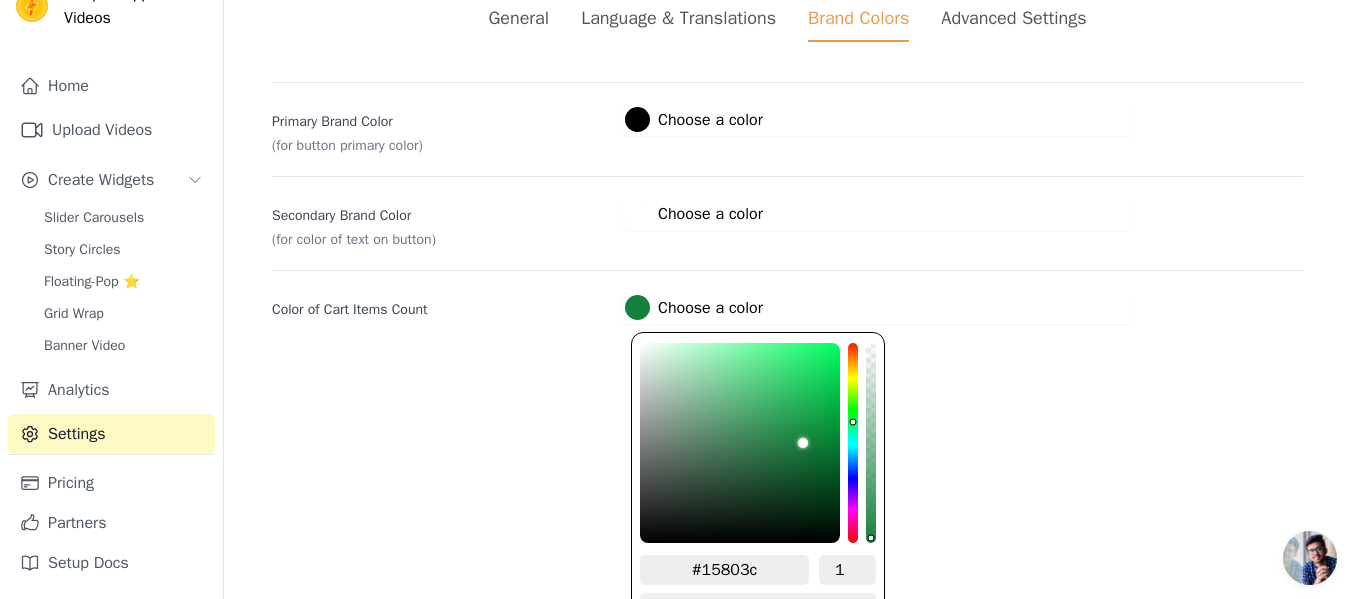 scroll, scrollTop: 143, scrollLeft: 0, axis: vertical 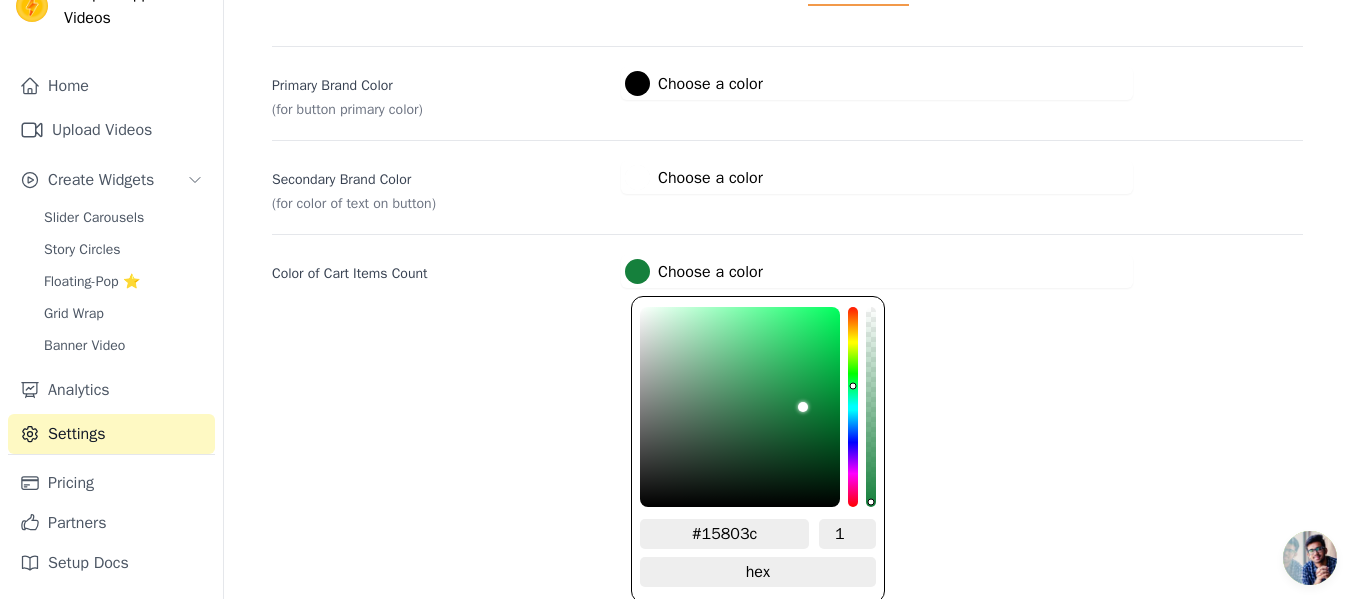 click on "#15803c" at bounding box center (724, 534) 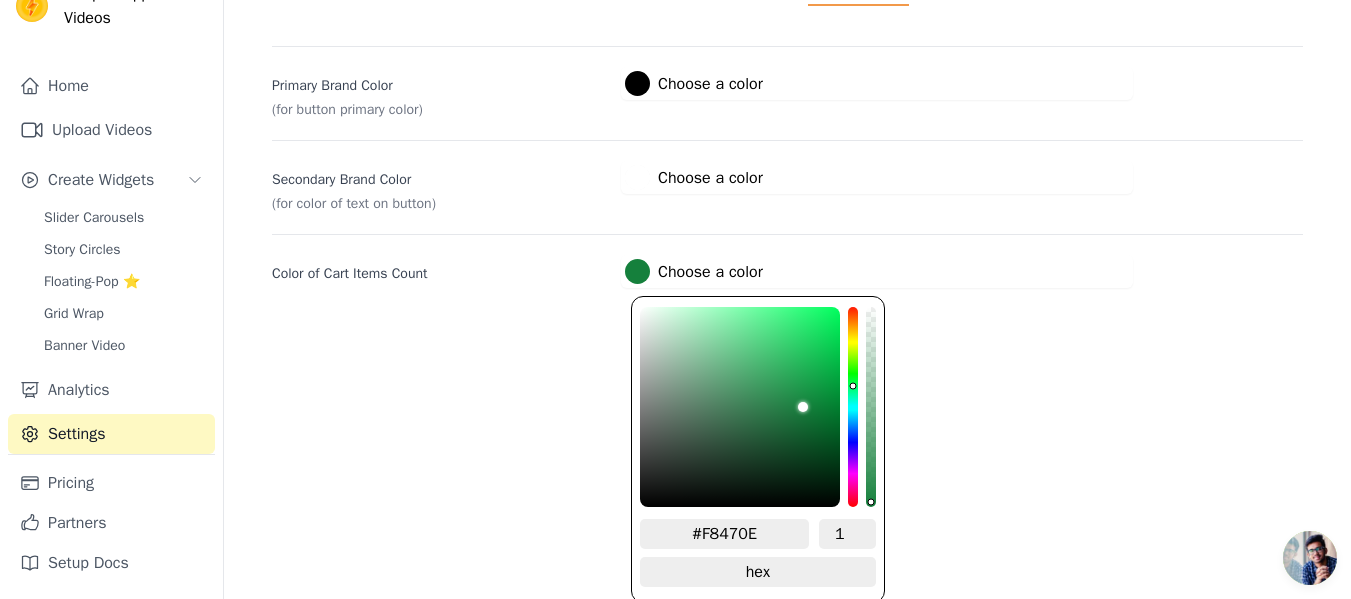 type on "#f8470e" 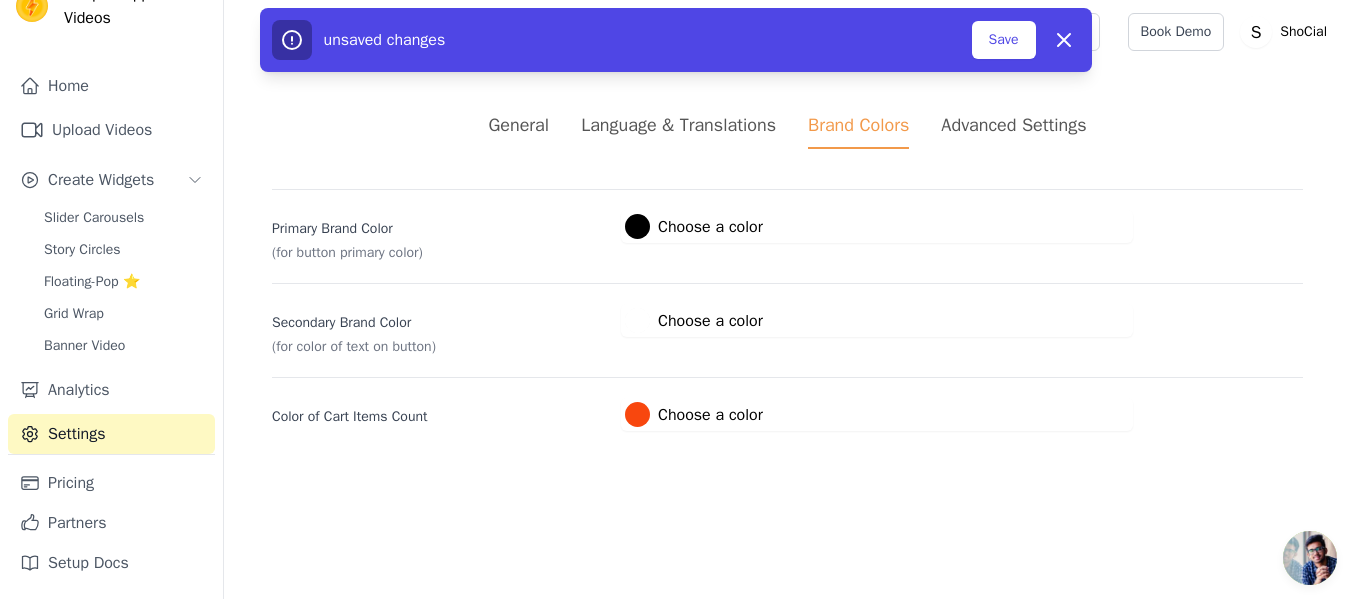 scroll, scrollTop: 0, scrollLeft: 0, axis: both 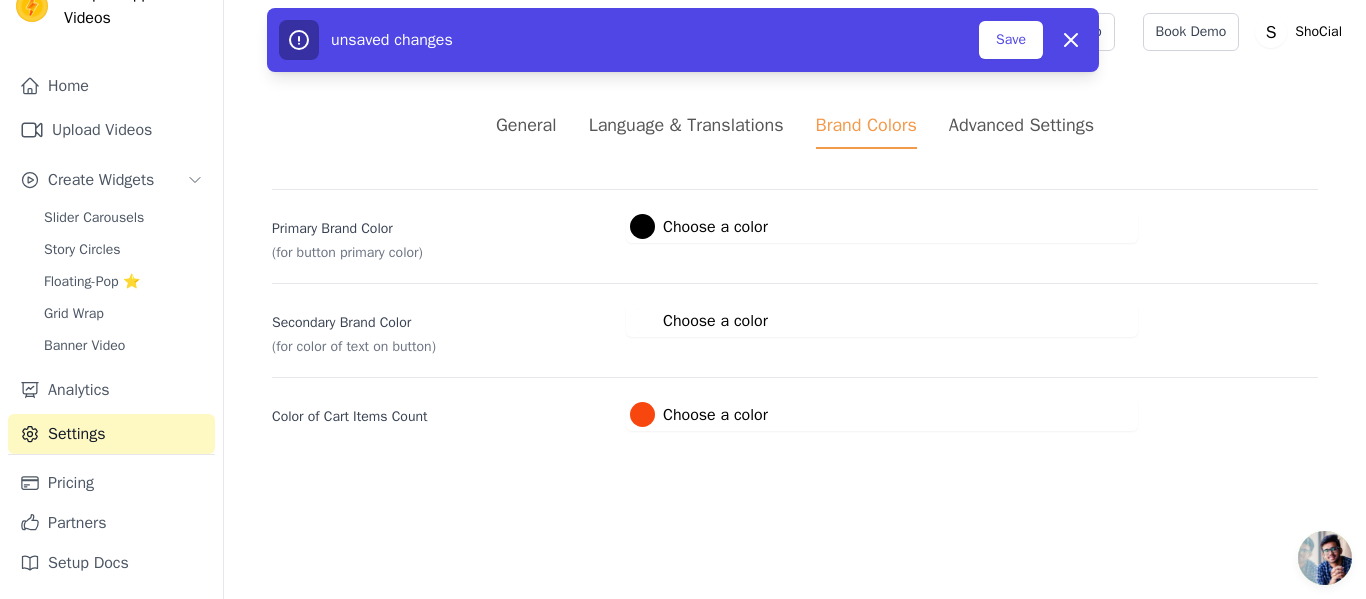 click on "Vizup Shoppable Videos
Home
Upload Videos       Create Widgets     Slider Carousels   Story Circles   Floating-Pop ⭐   Grid Wrap   Banner Video
Analytics
Settings
Pricing
Partners
Setup Docs   Open sidebar       Help Setup     Book Demo   Open user menu" at bounding box center [683, 239] 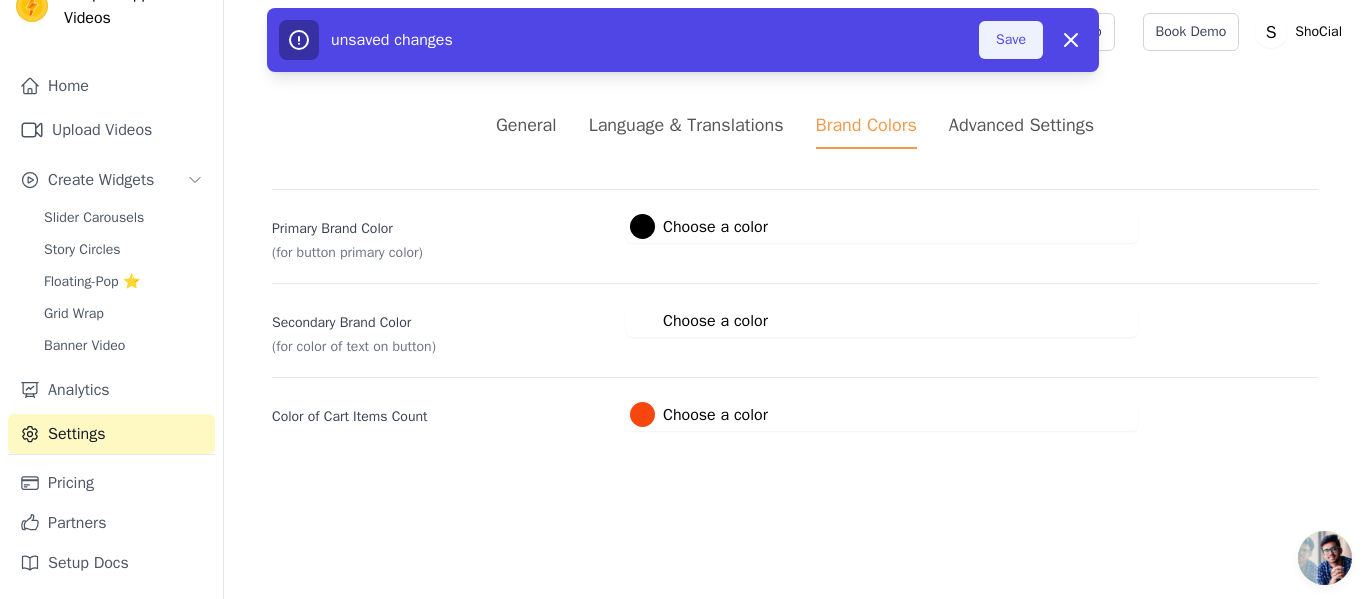 click on "Save" at bounding box center [1011, 40] 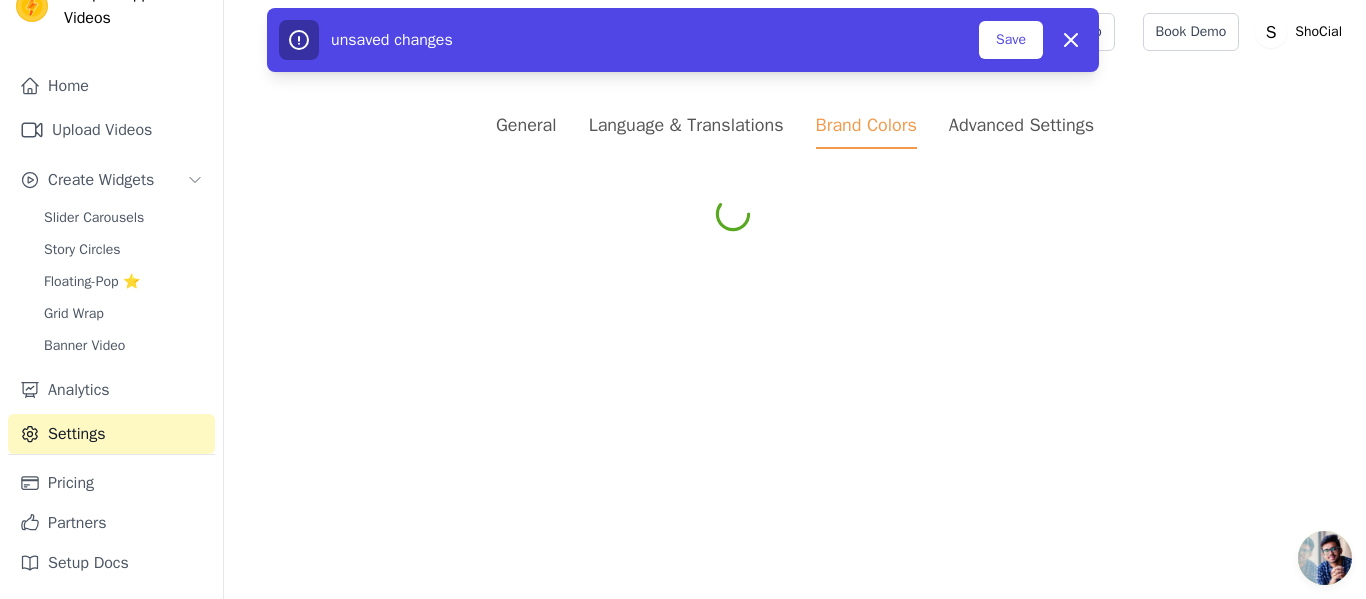 click on "Advanced Settings" at bounding box center [1021, 125] 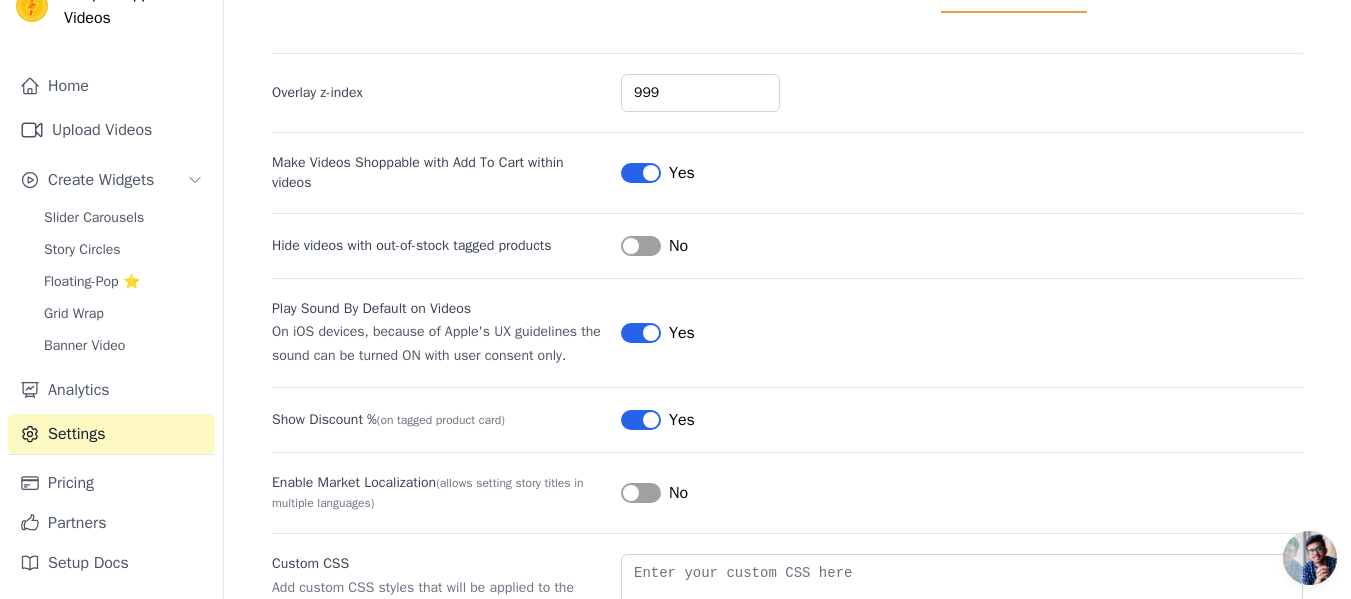 scroll, scrollTop: 137, scrollLeft: 0, axis: vertical 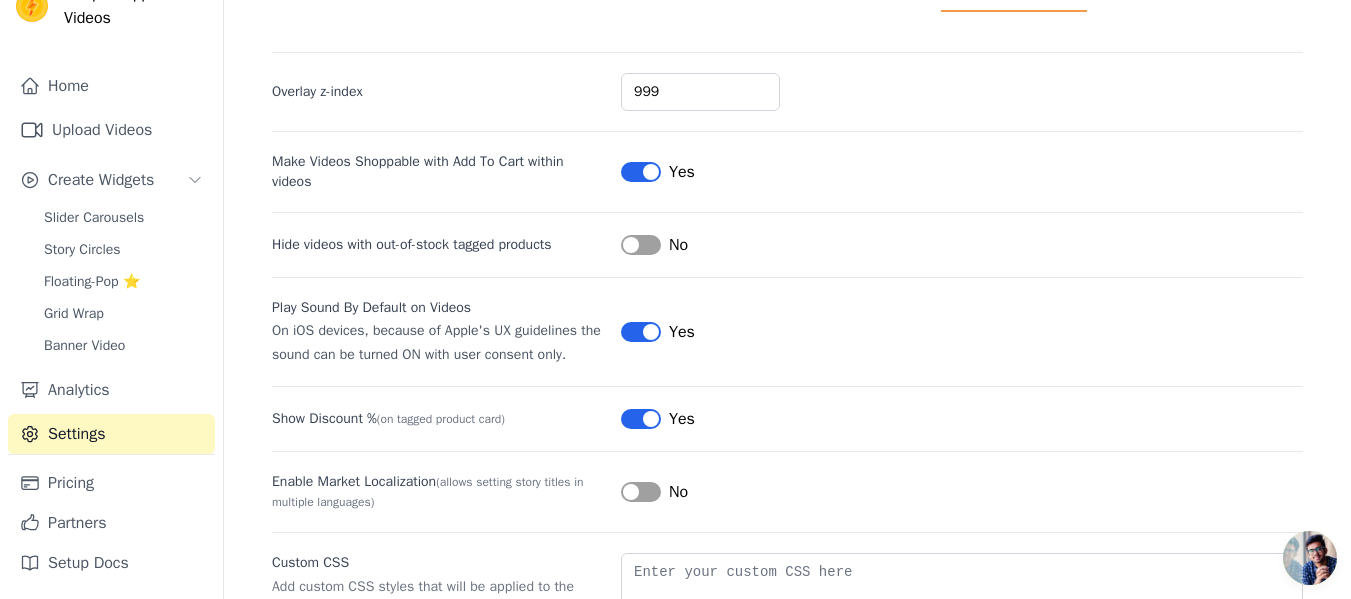 click on "Label" at bounding box center [641, 245] 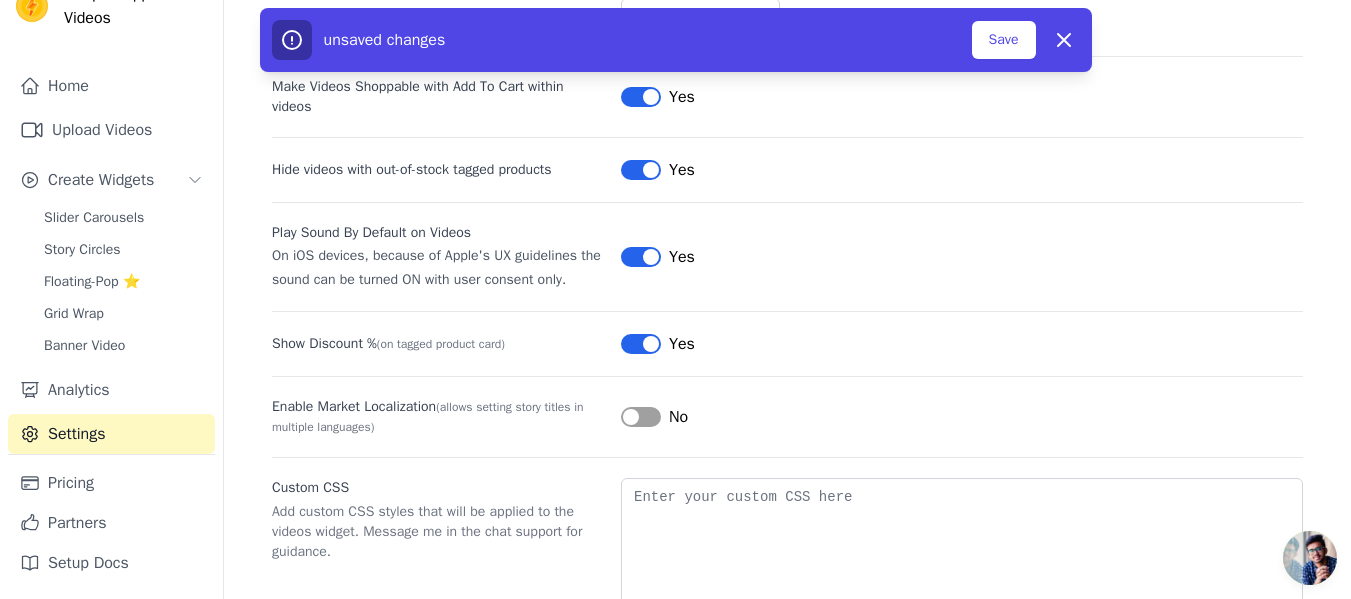 scroll, scrollTop: 225, scrollLeft: 0, axis: vertical 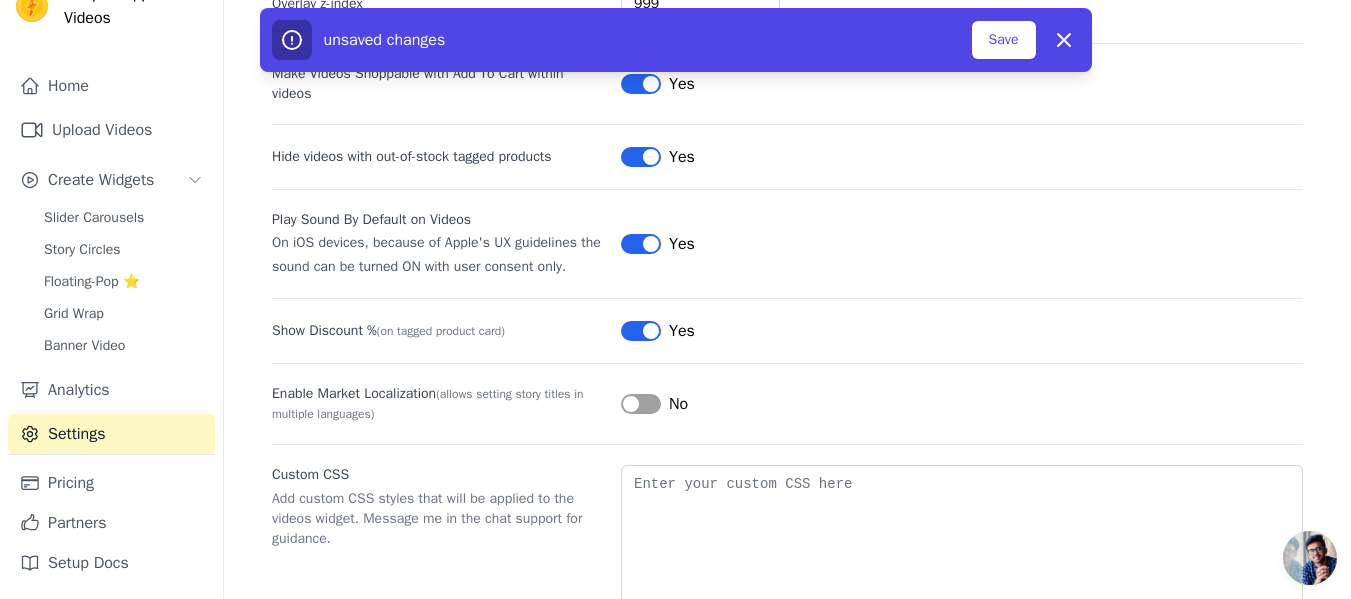 click on "Label" at bounding box center (641, 404) 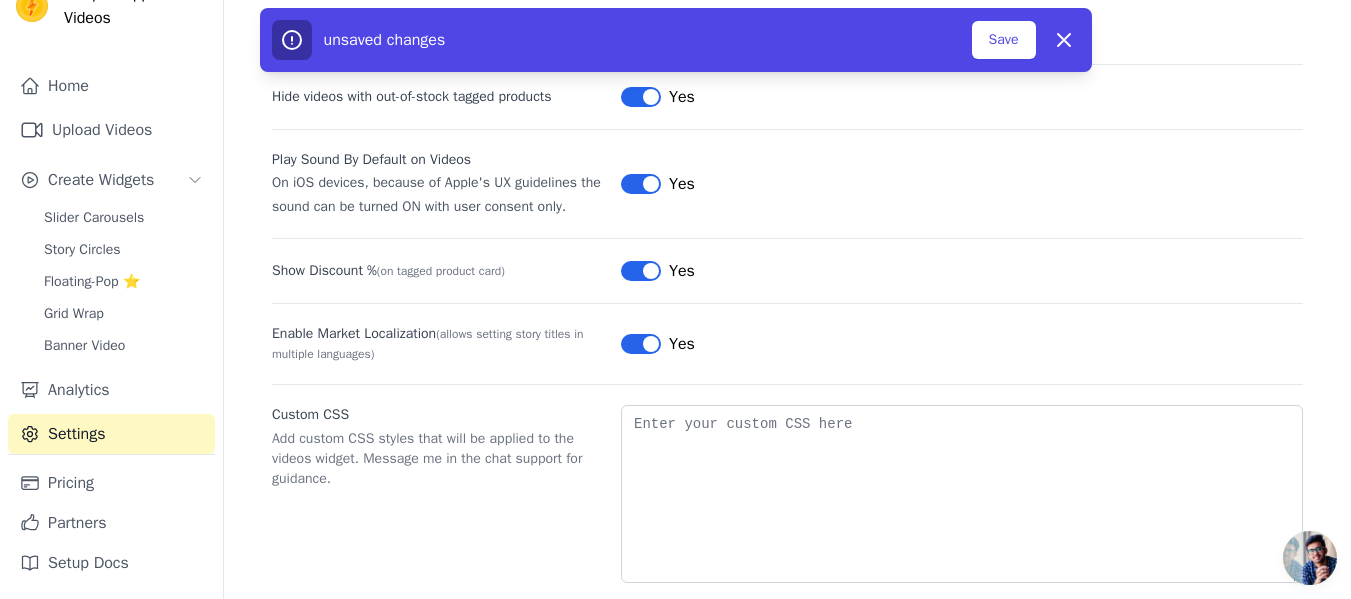 scroll, scrollTop: 283, scrollLeft: 0, axis: vertical 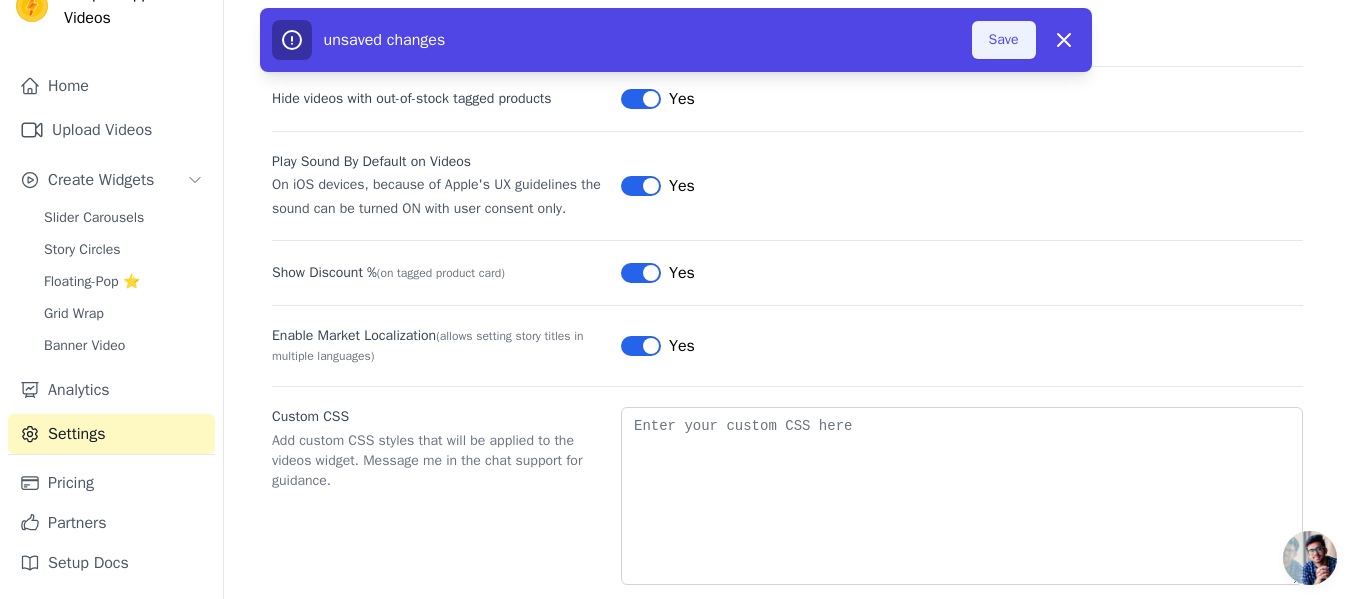 click on "Save" at bounding box center [1004, 40] 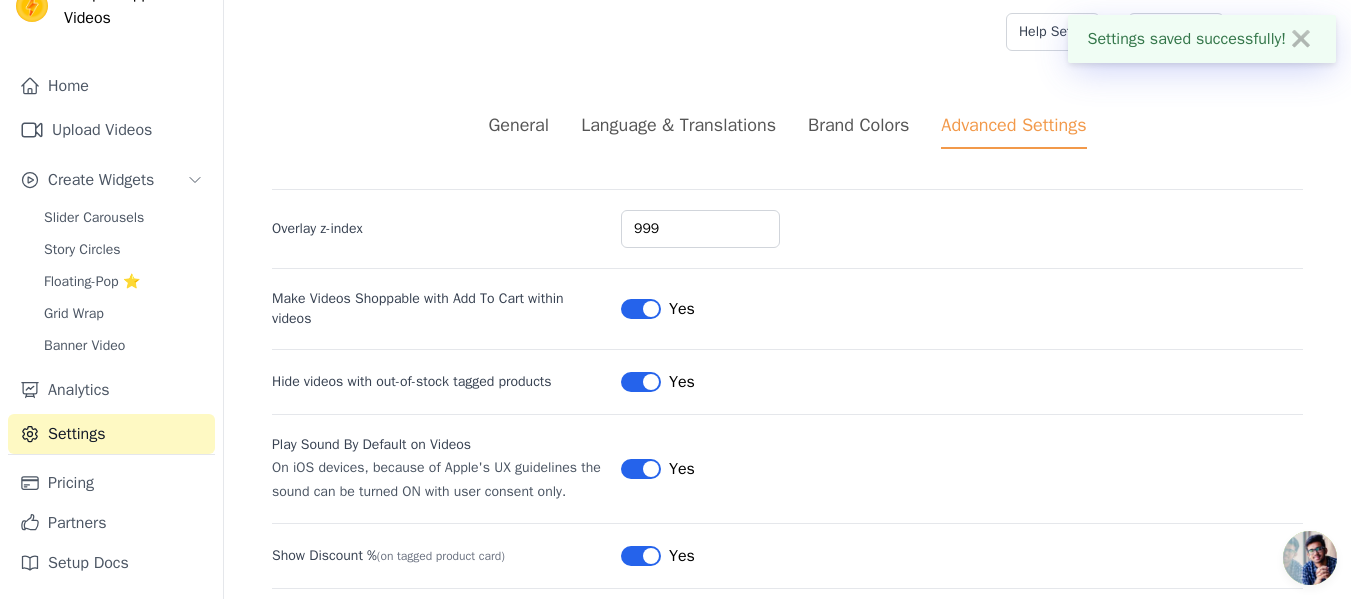 click on "Brand Colors" at bounding box center [858, 125] 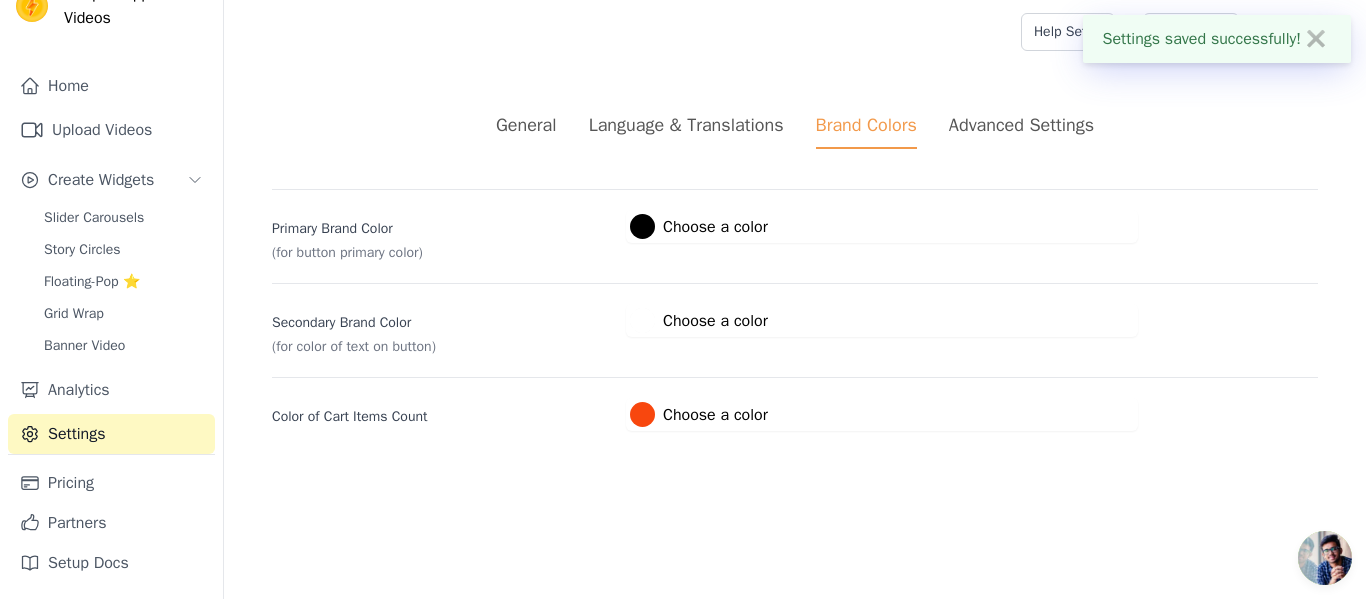 click on "Language & Translations" at bounding box center [686, 125] 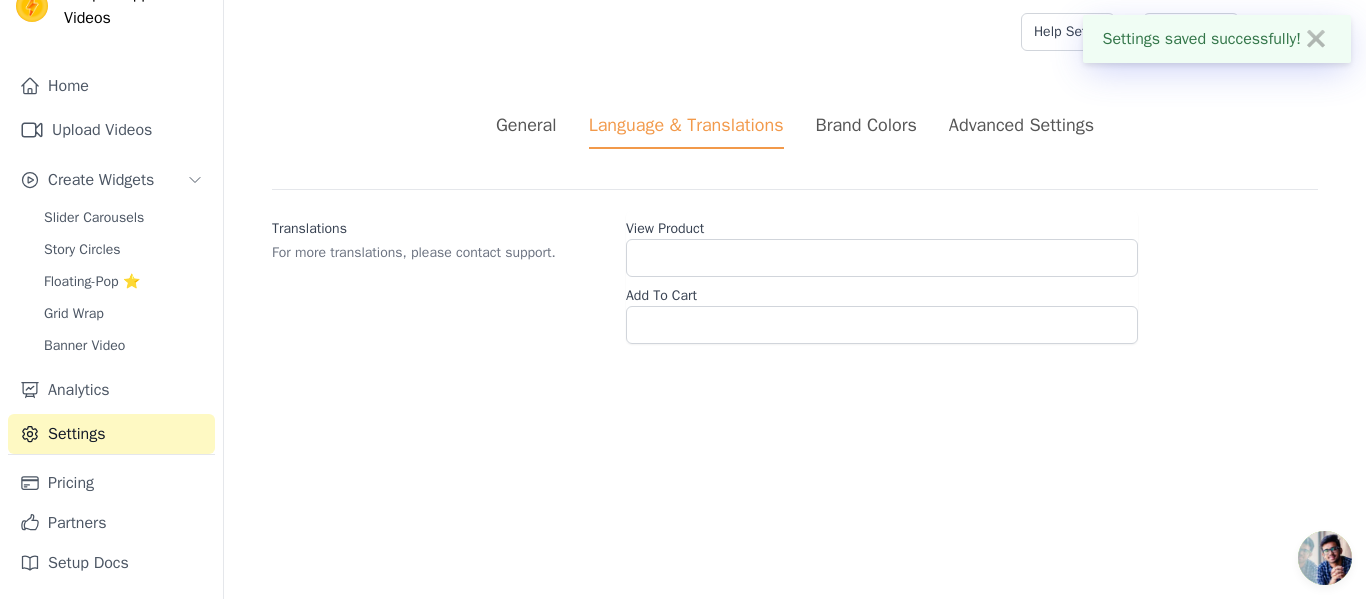 click on "Brand Colors" at bounding box center [866, 125] 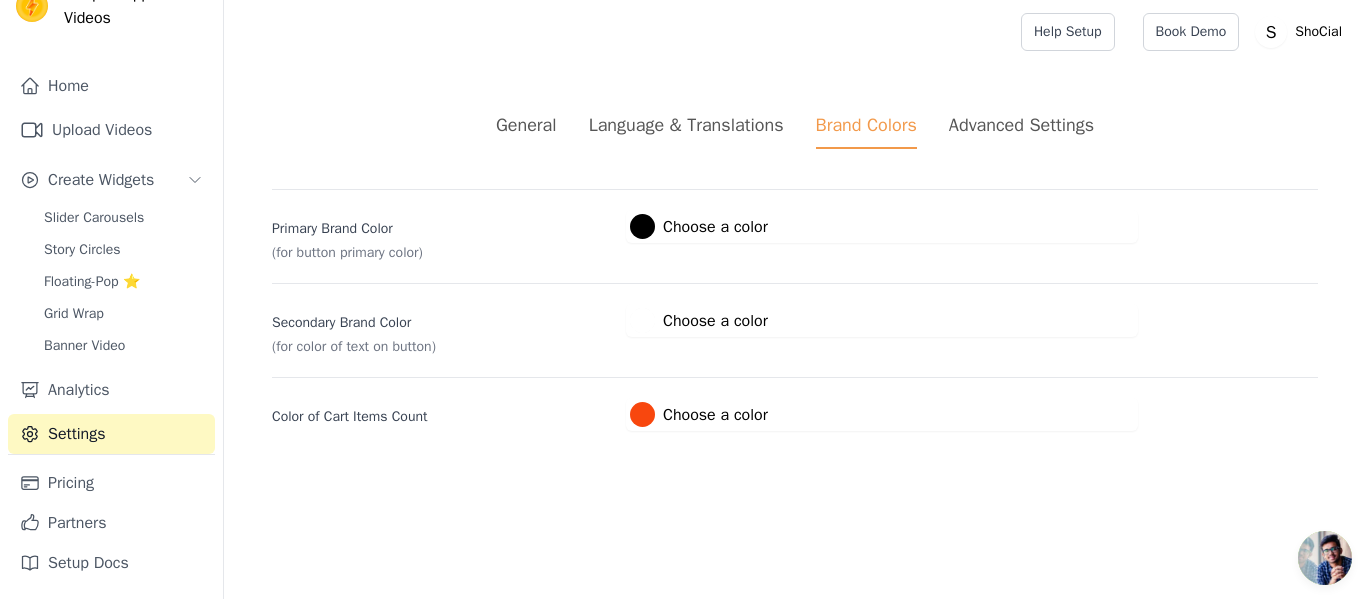 click on "Language & Translations" at bounding box center (686, 125) 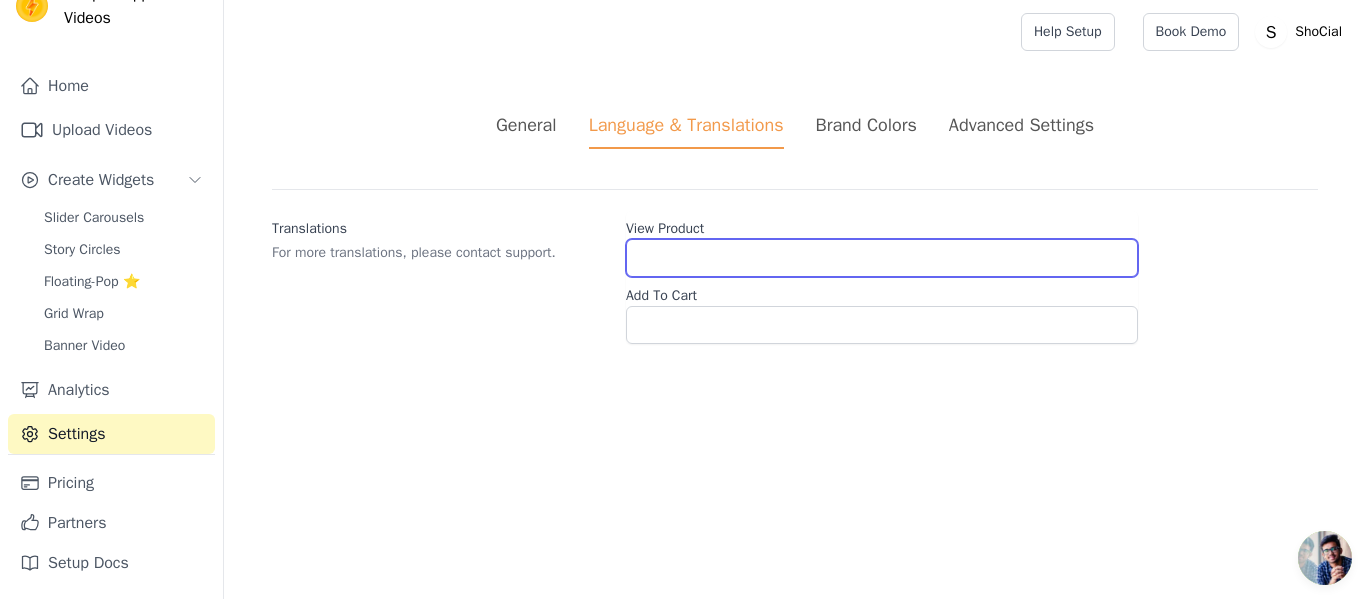 click on "View Product" at bounding box center (882, 258) 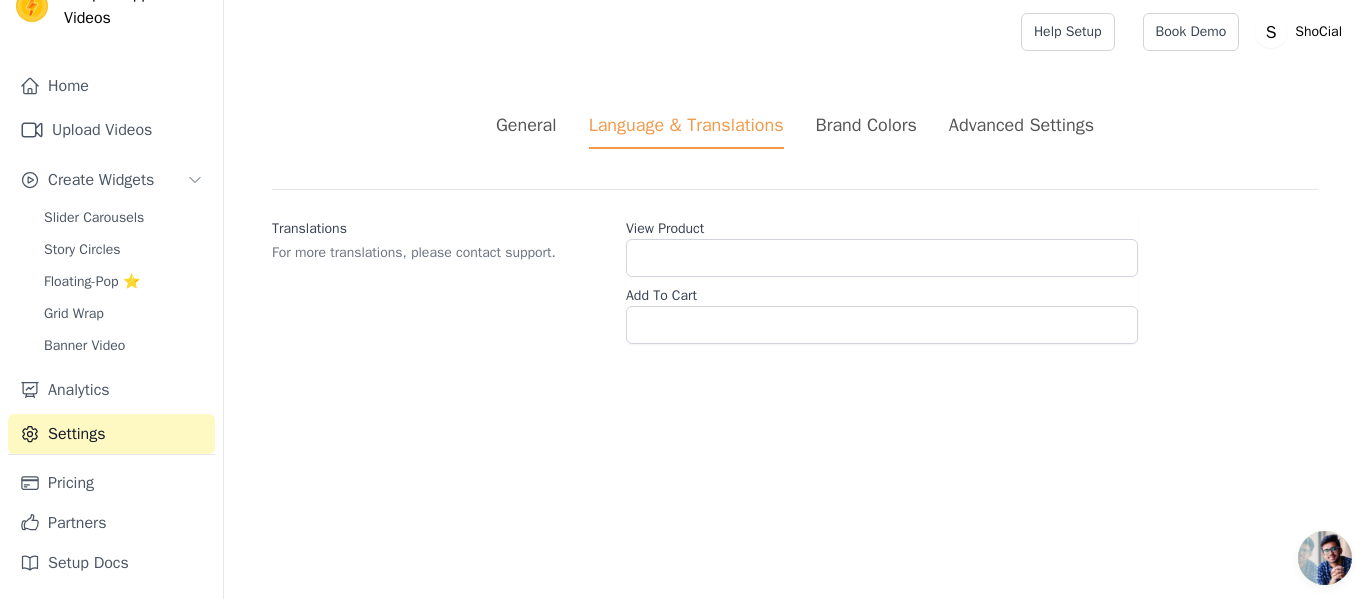 click on "For more translations, please contact support." at bounding box center [441, 253] 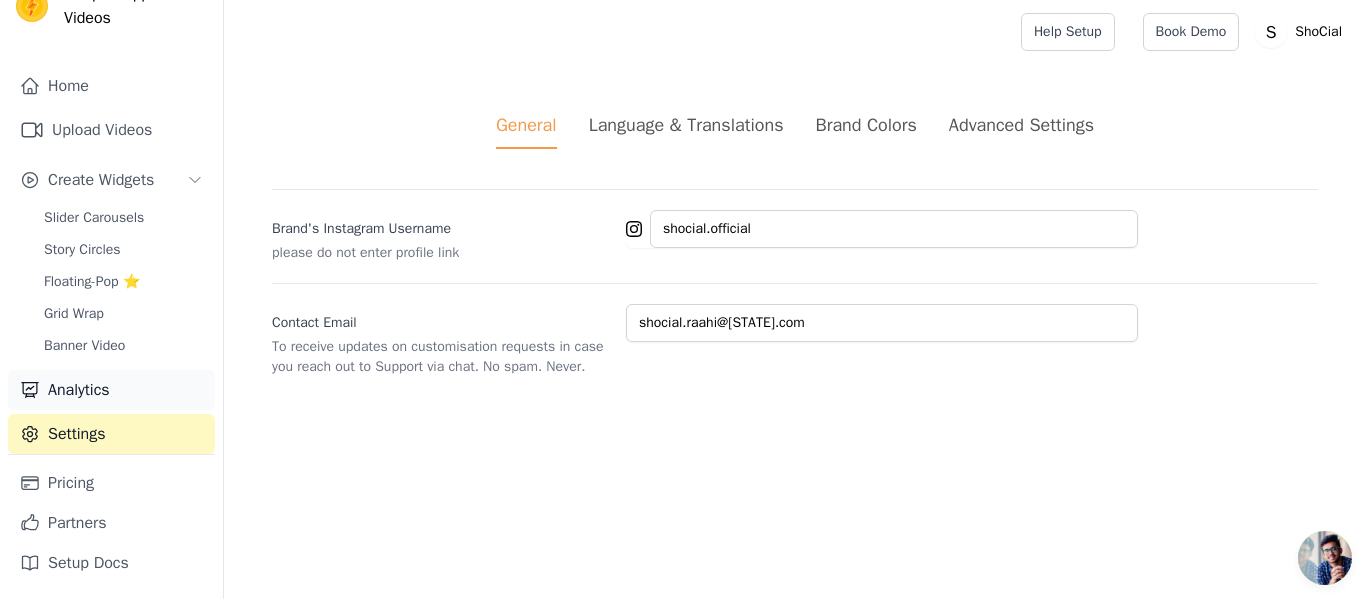 click on "Analytics" at bounding box center [111, 390] 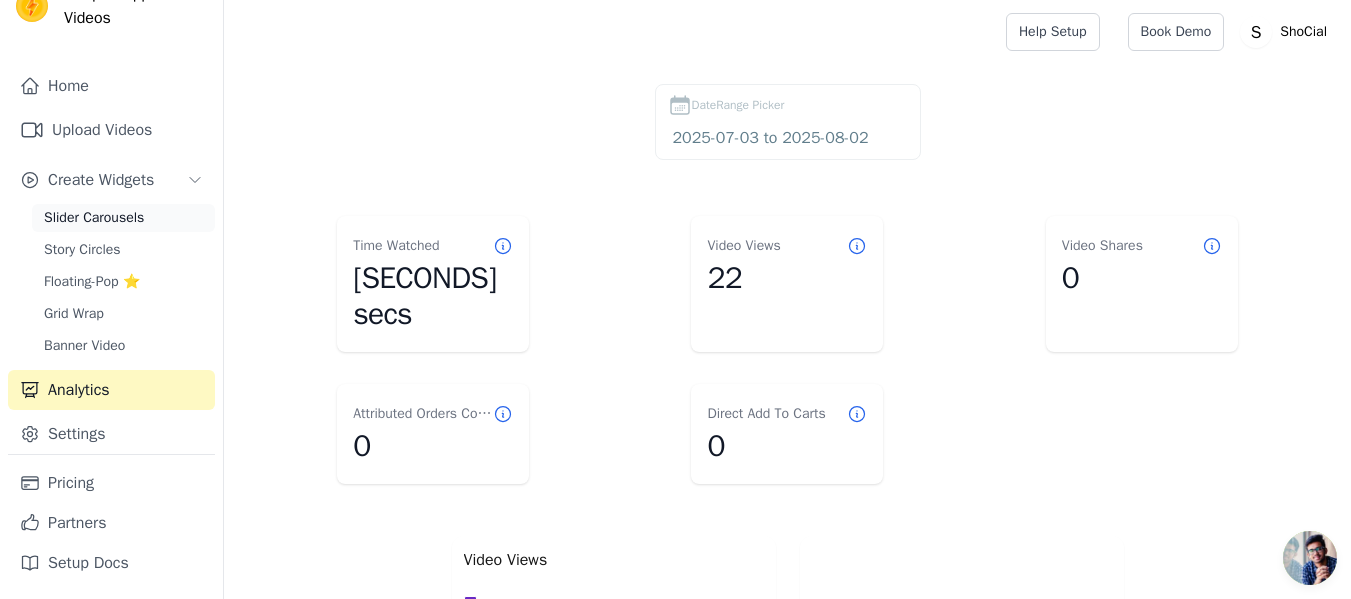 click on "Slider Carousels" at bounding box center (94, 218) 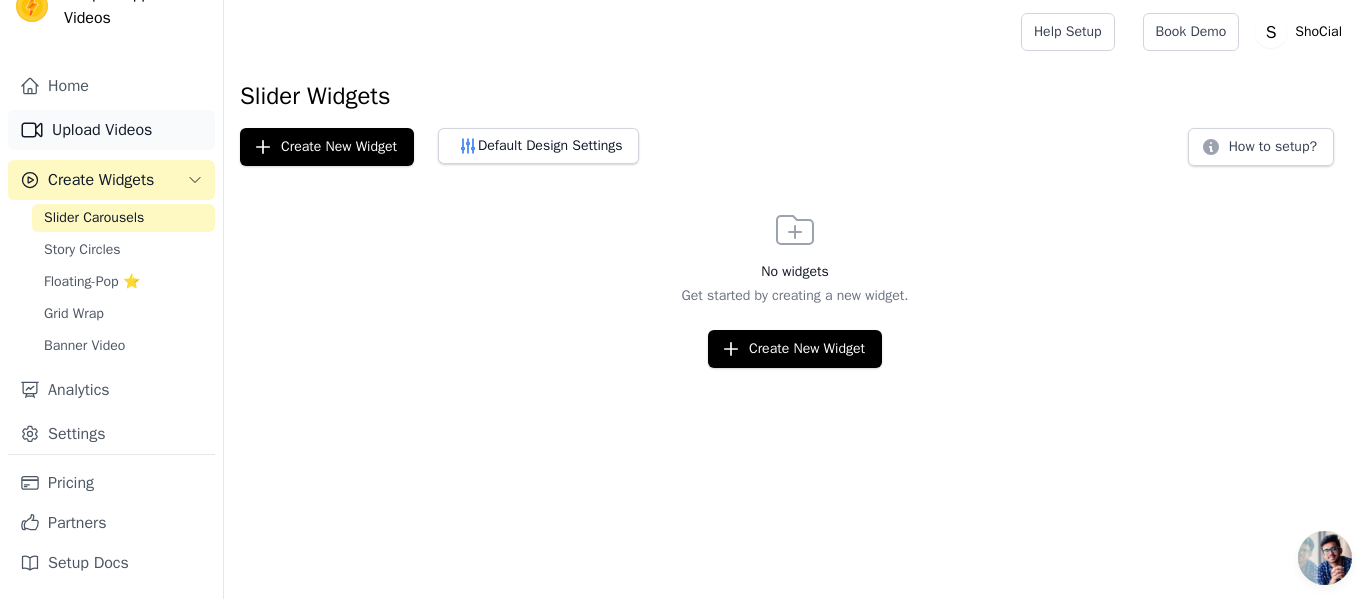click on "Upload Videos" at bounding box center (111, 130) 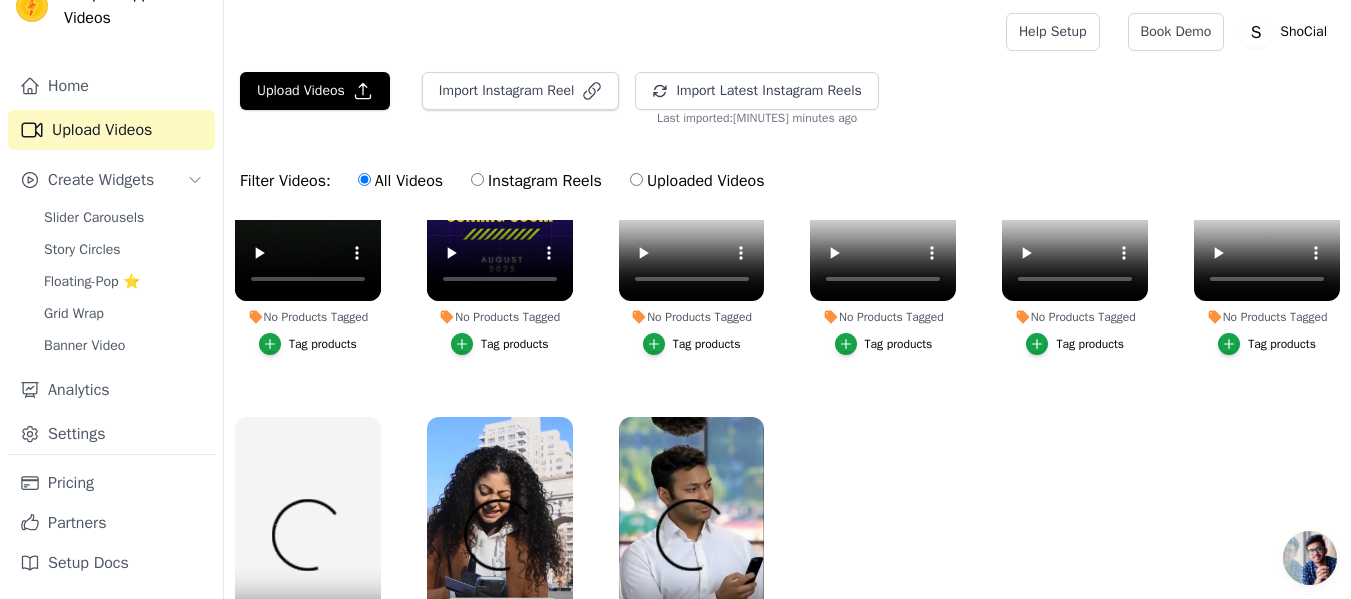 scroll, scrollTop: 220, scrollLeft: 0, axis: vertical 